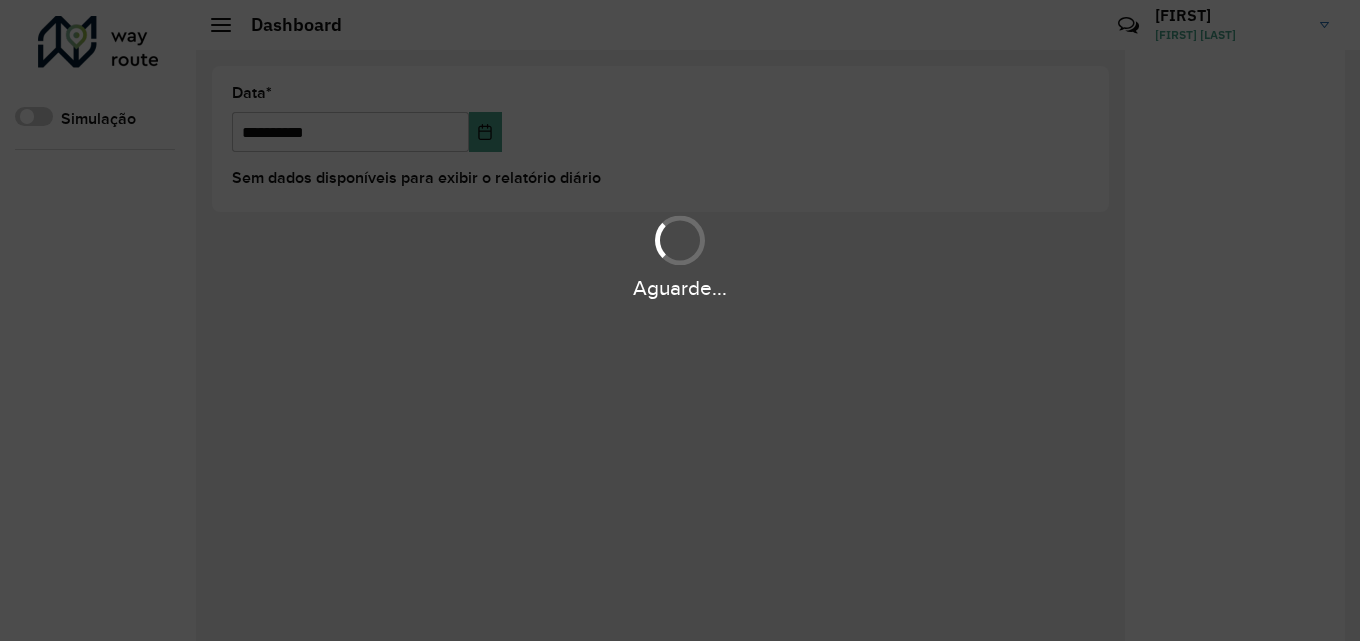 scroll, scrollTop: 0, scrollLeft: 0, axis: both 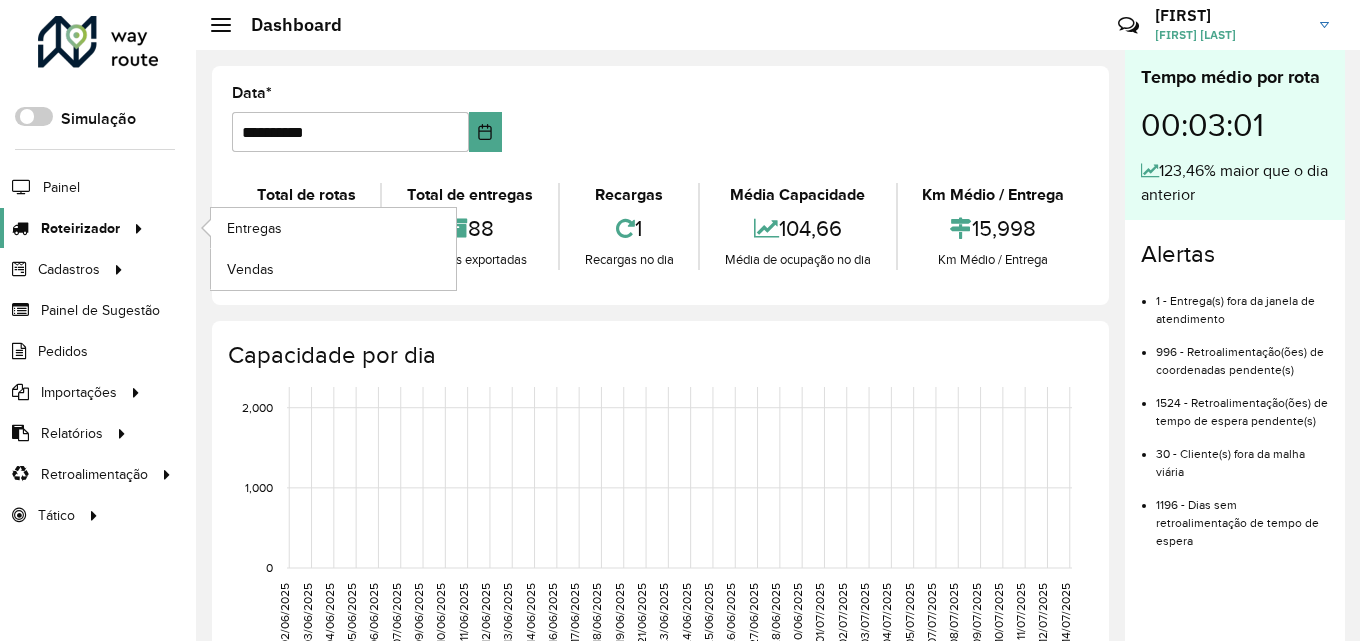 click on "Aguarde...  Pop-up bloqueado!  Seu navegador bloqueou automáticamente a abertura de uma nova janela.   Acesse as configurações e adicione o endereço do sistema a lista de permissão.   Fechar  Roteirizador AmbevTech Simulação Painel Roteirizador Entregas Vendas Cadastros Checkpoint Classificações de venda Cliente Consulta de setores Depósito Disponibilidade de veículos Fator tipo de produto Gabarito planner Grupo Rota Fator Tipo Produto Grupo de rotas exclusiva Grupo de setores Layout integração Modelo Parada Pedágio Perfil de Vendedor Ponto de apoio FAD Produto Restrição de Atendimento Planner Rodízio de placa Rota exclusiva FAD Rótulo Setor Setor Planner Tipo de cliente Tipo de veículo Tipo de veículo RN Transportadora Vendedor Veículo Painel de Sugestão Pedidos Importações Classificação e volume de venda Clientes Fator tipo produto Gabarito planner Grade de atendimento Janela de atendimento Localização Pedidos Restrição de Atendimento Planner Tempo de espera Vendedor Veículos" at bounding box center [680, 320] 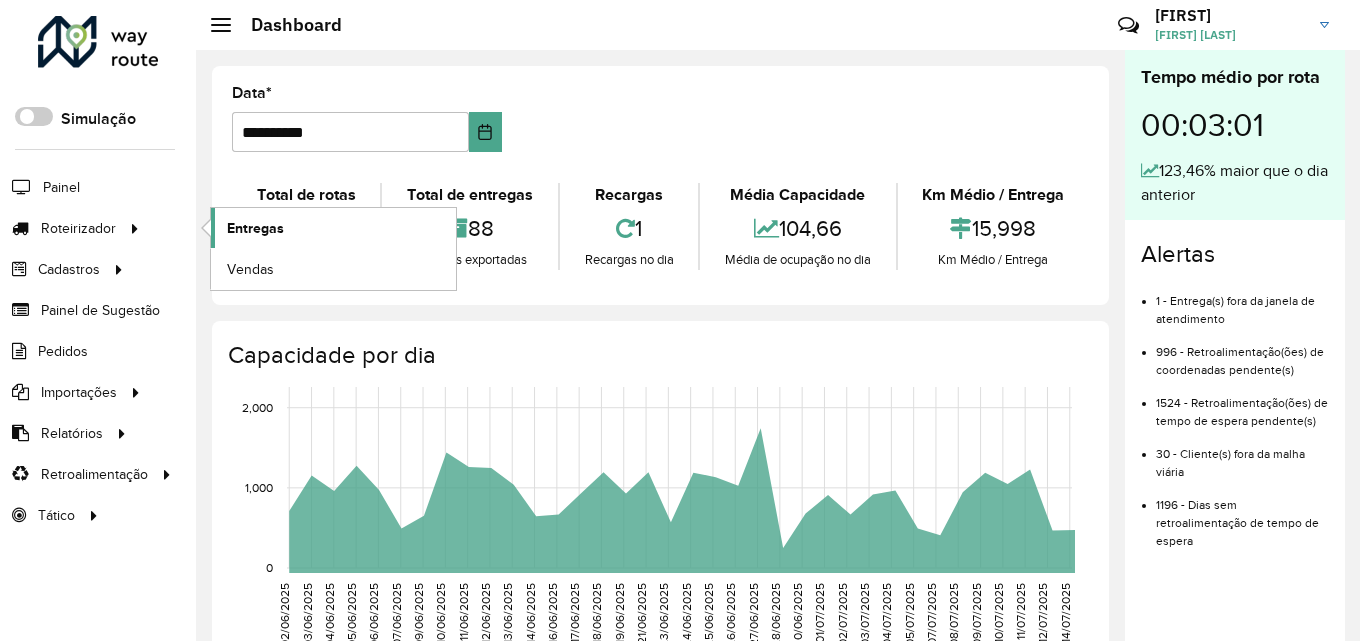 click on "Entregas" 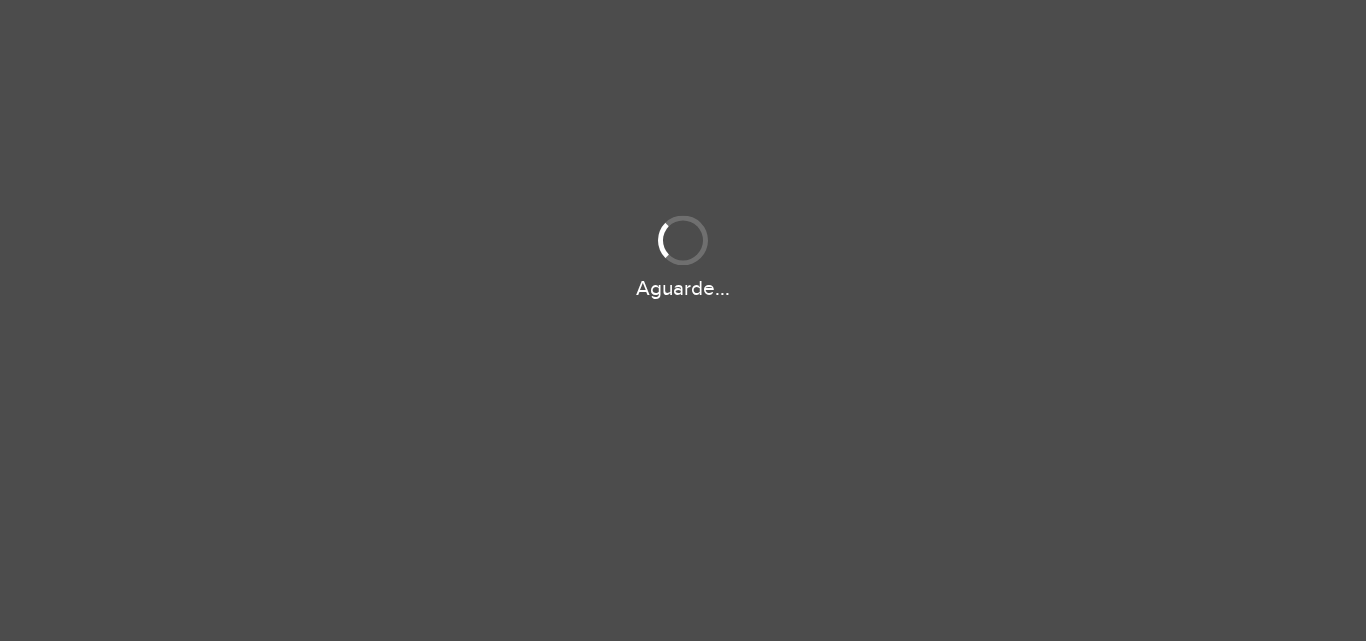 scroll, scrollTop: 0, scrollLeft: 0, axis: both 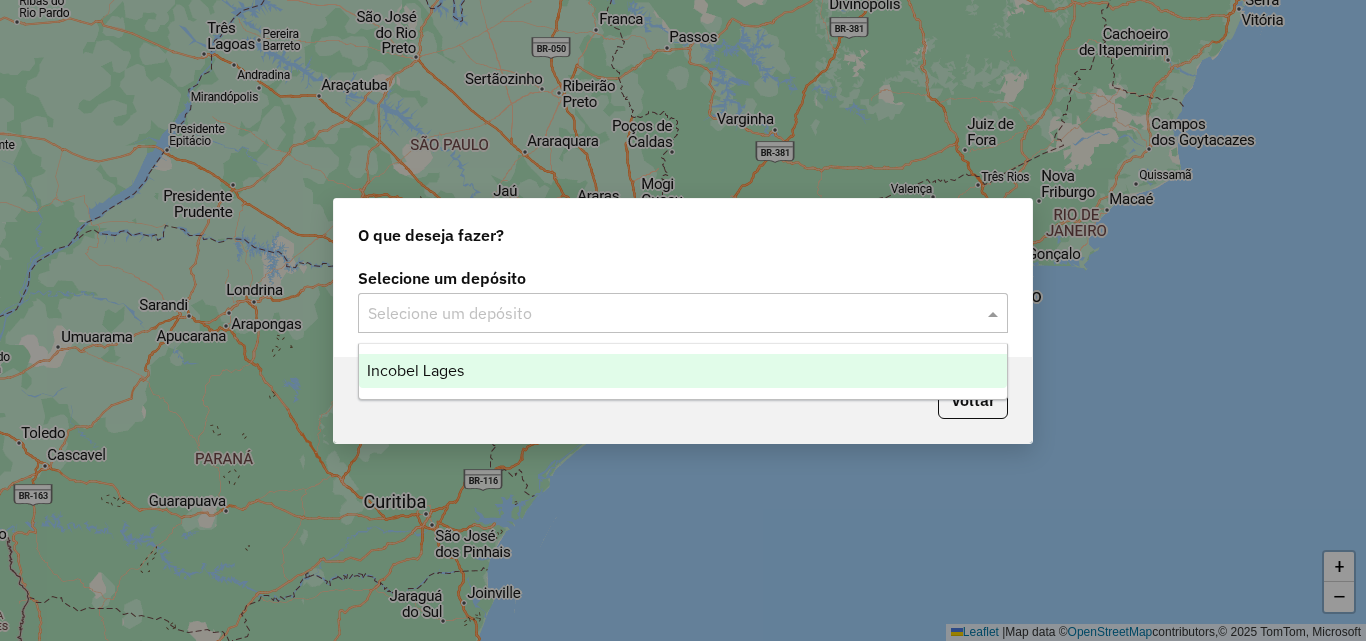 click 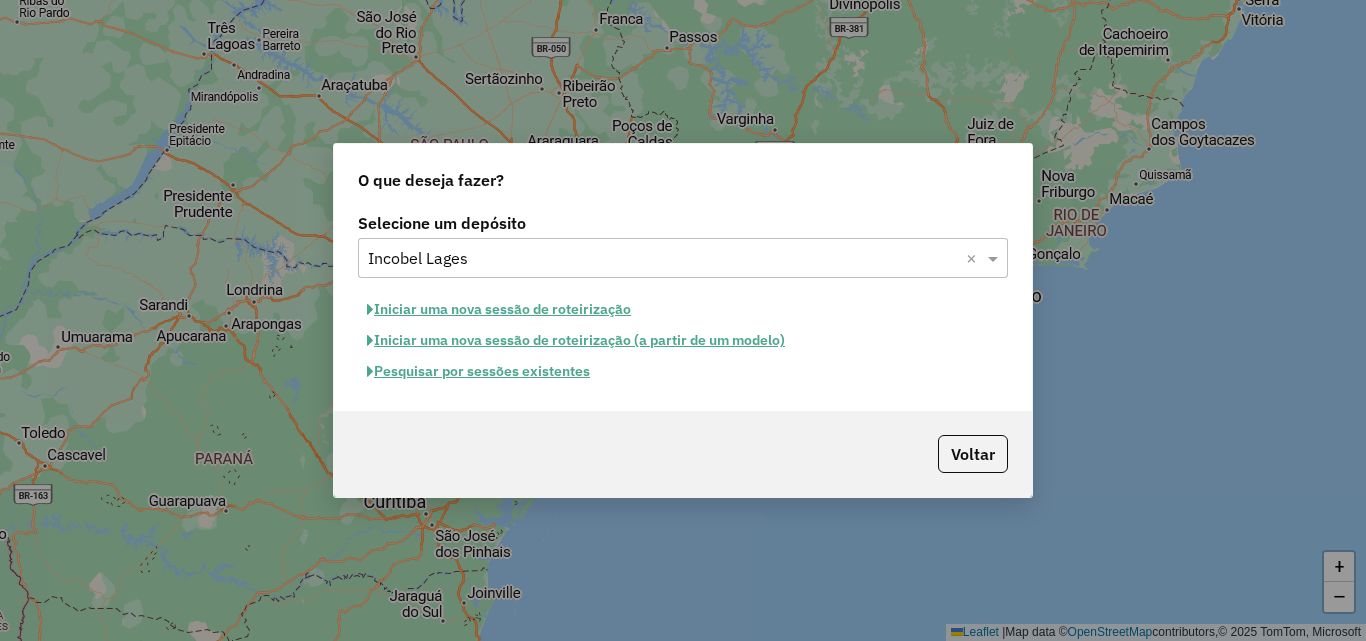 click on "Iniciar uma nova sessão de roteirização" 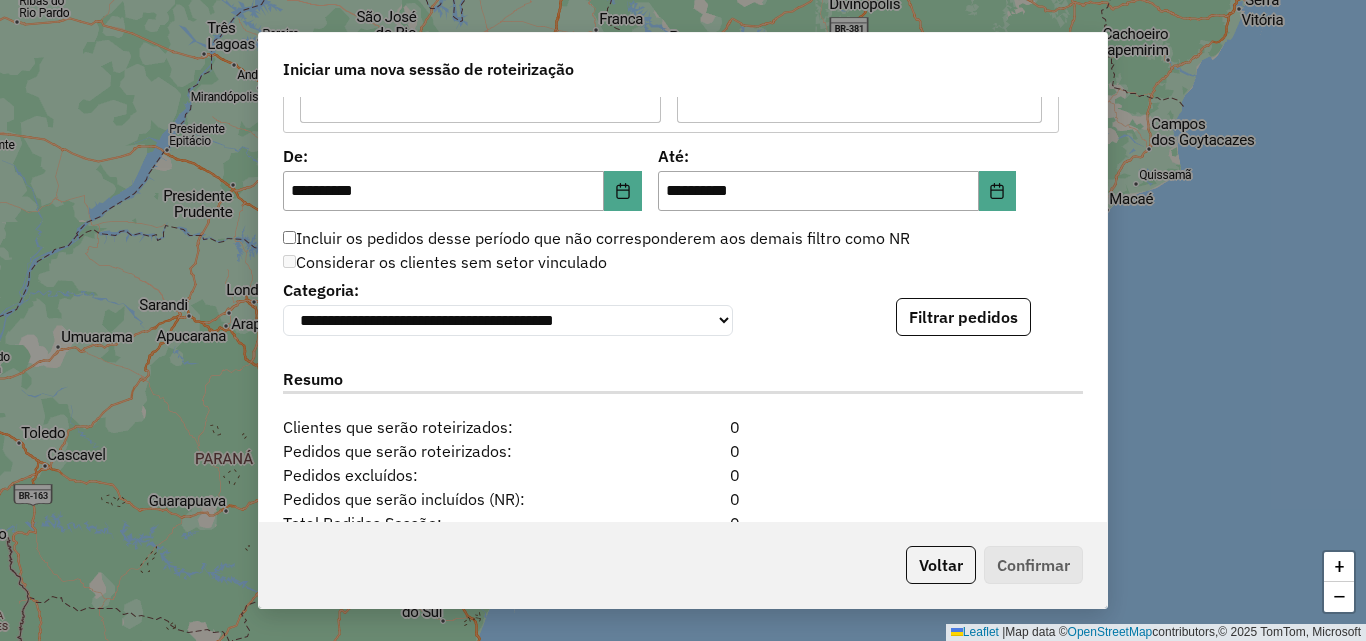 scroll, scrollTop: 2100, scrollLeft: 0, axis: vertical 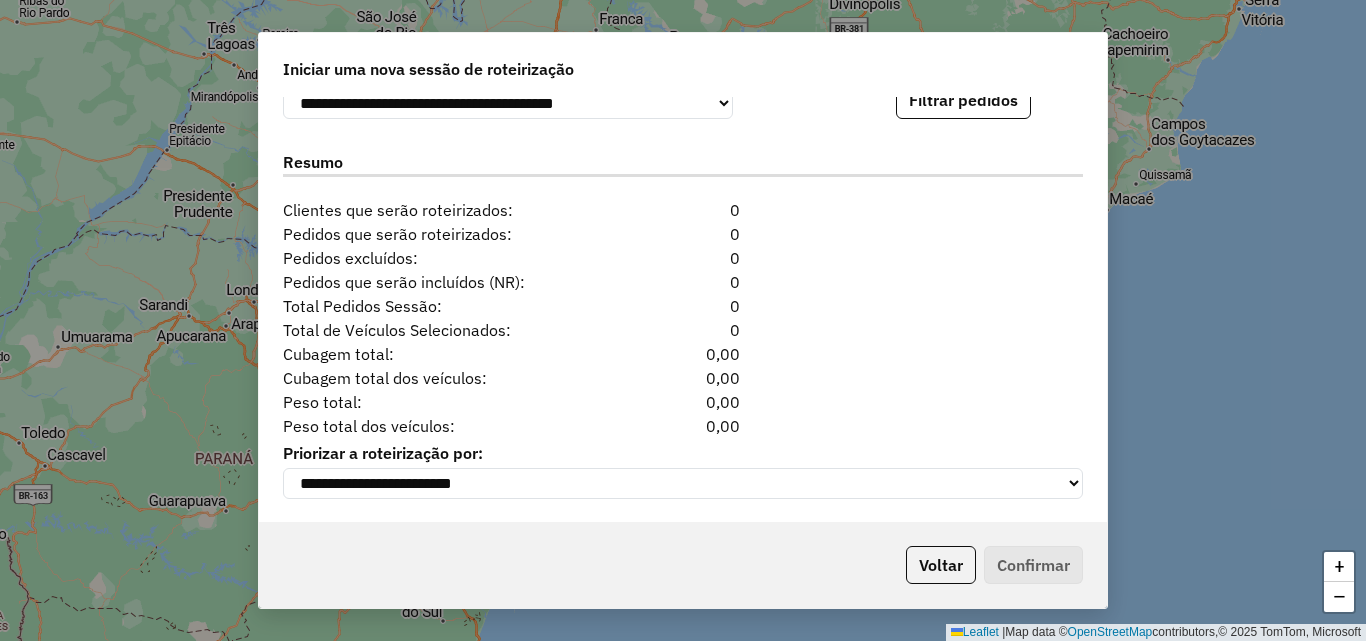 click on "**********" 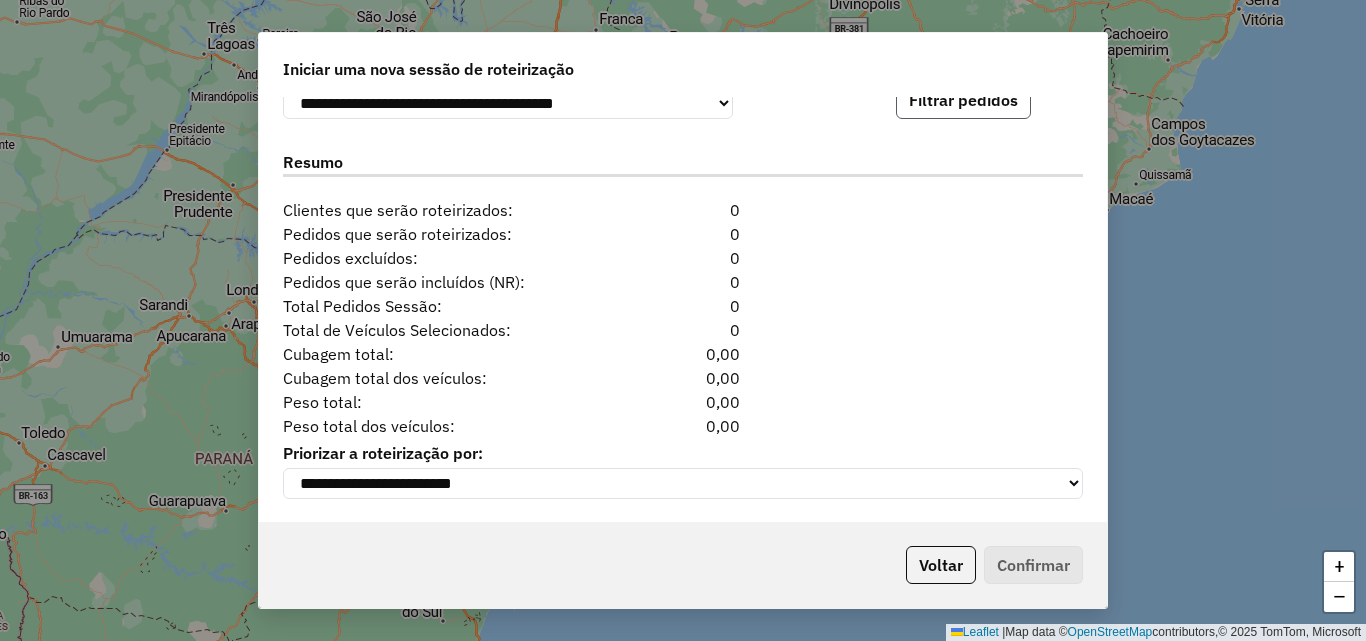 click on "Filtrar pedidos" 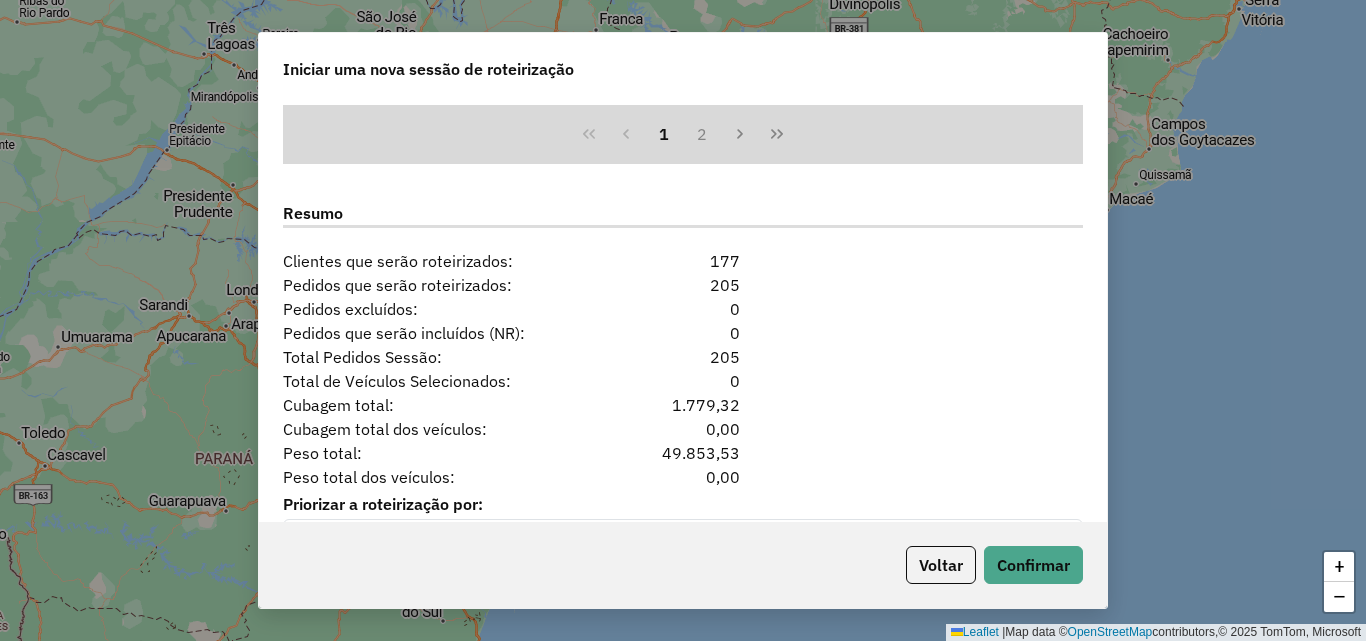 scroll, scrollTop: 2524, scrollLeft: 0, axis: vertical 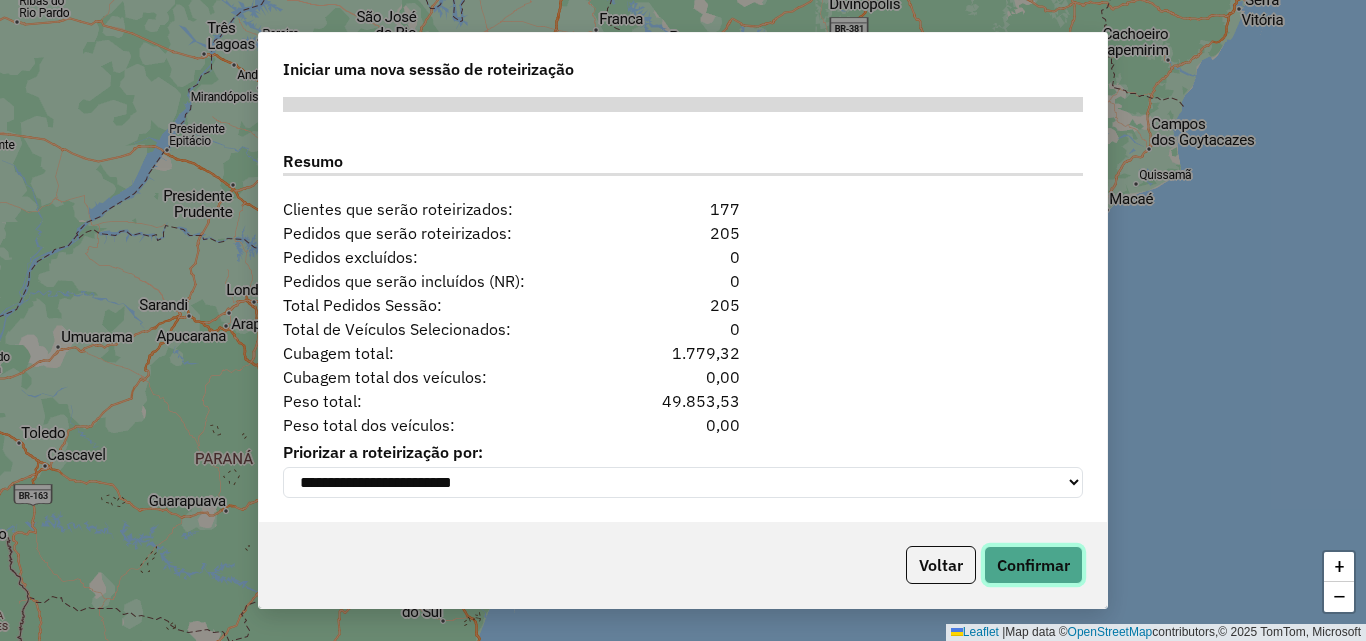 click on "Confirmar" 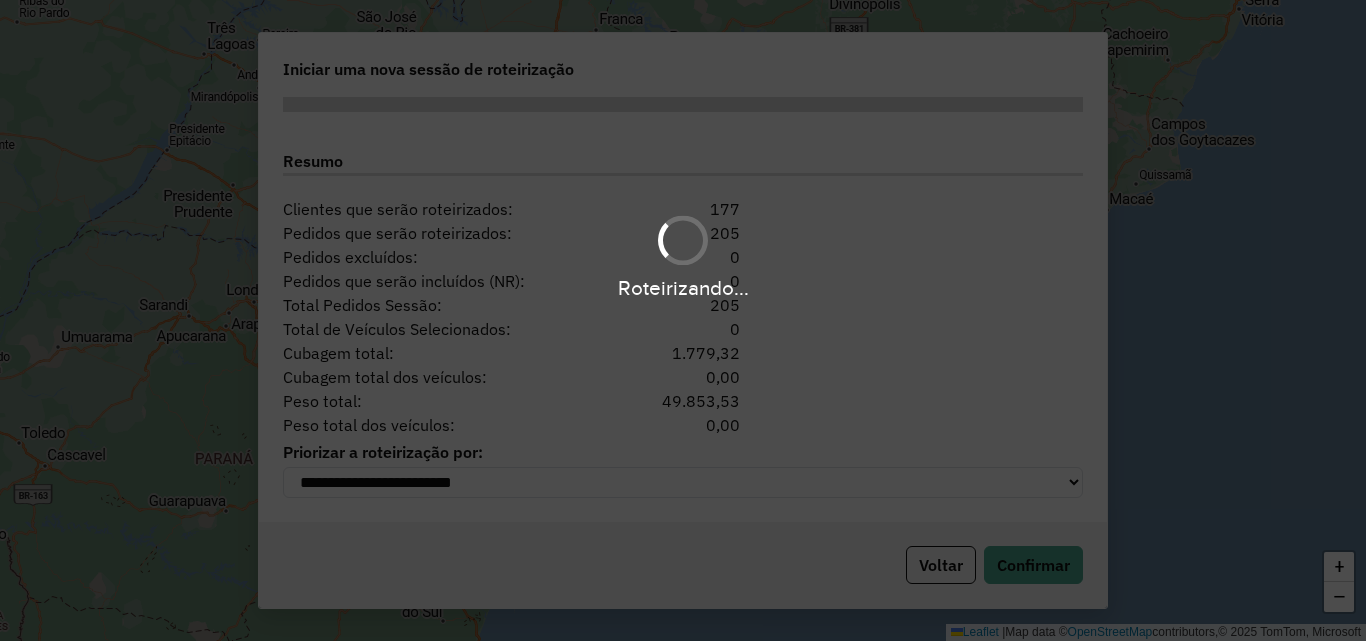 click on "Roteirizando..." 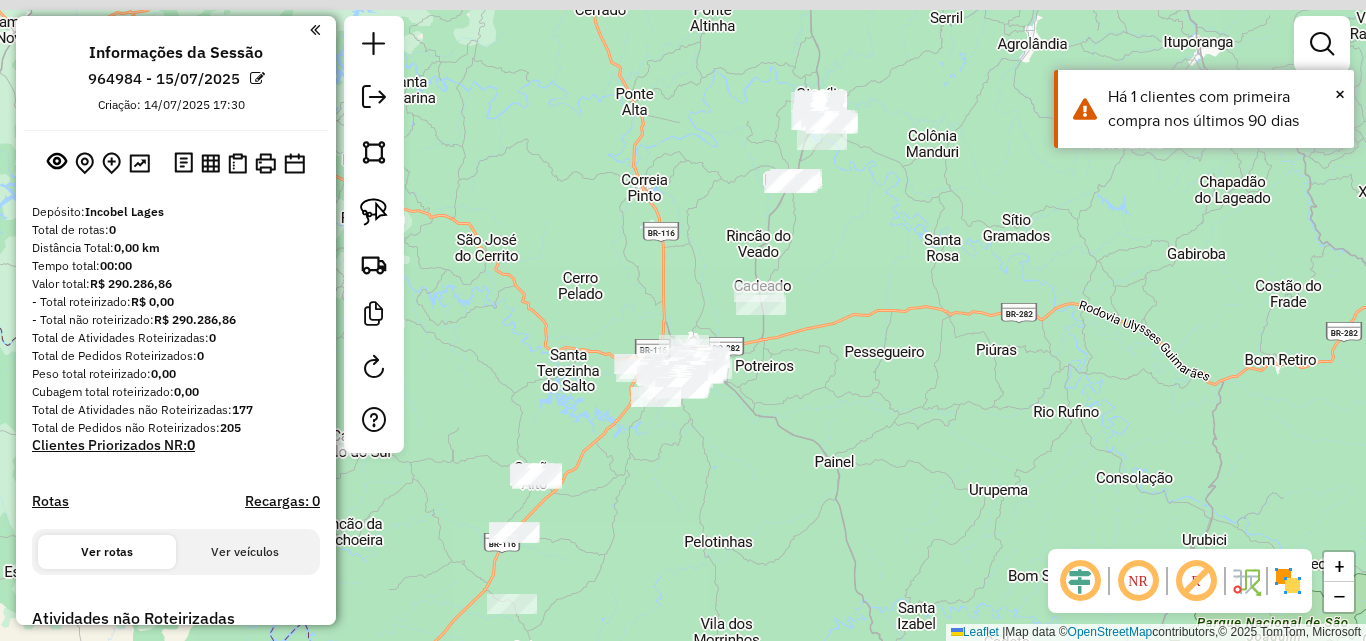 drag, startPoint x: 786, startPoint y: 203, endPoint x: 832, endPoint y: 355, distance: 158.80806 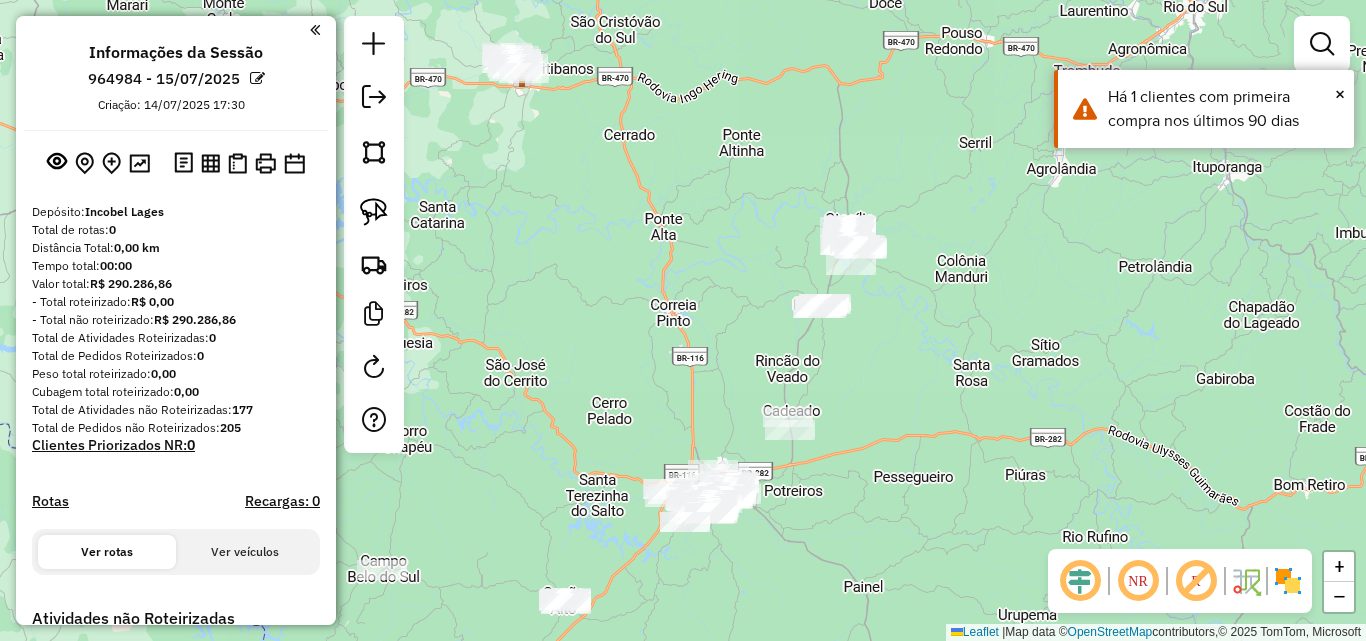 drag, startPoint x: 719, startPoint y: 235, endPoint x: 763, endPoint y: 413, distance: 183.35757 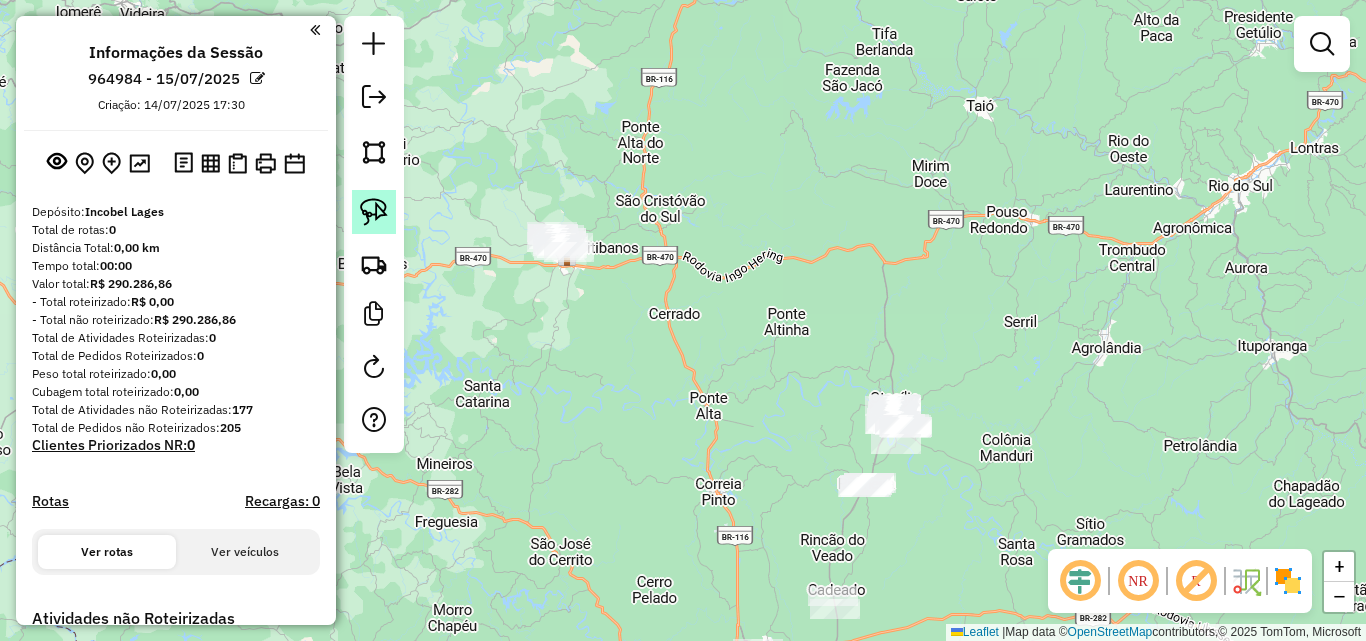 click 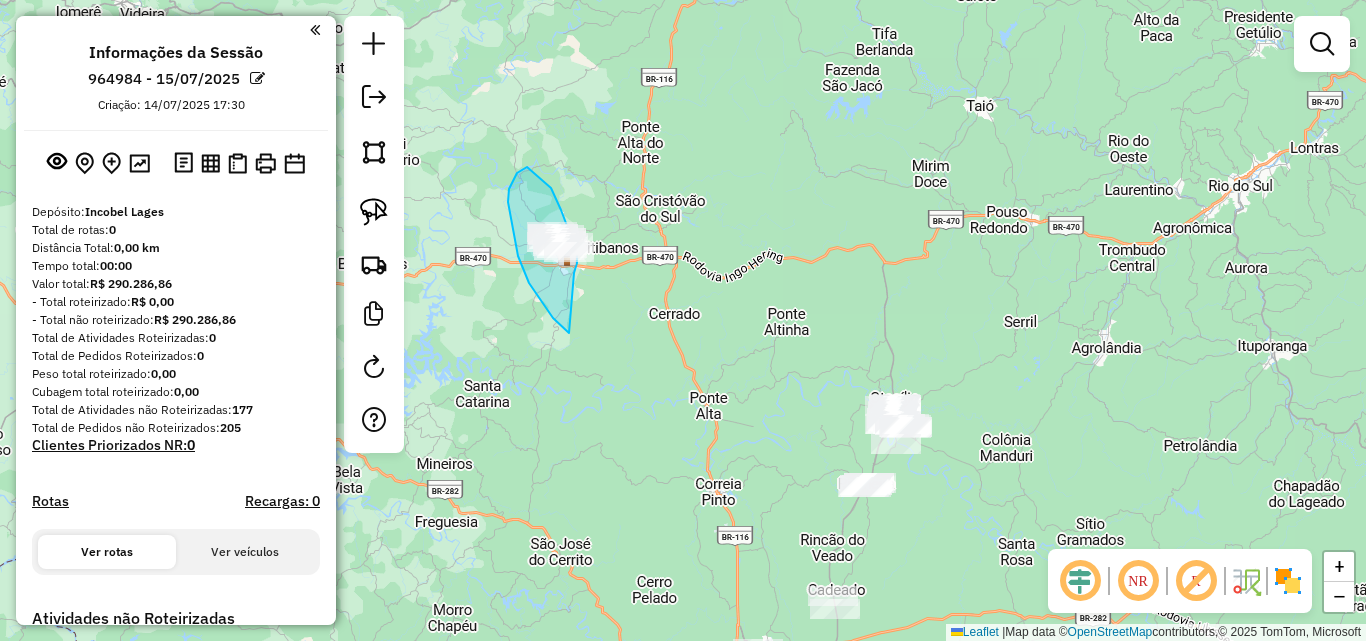 drag, startPoint x: 569, startPoint y: 333, endPoint x: 562, endPoint y: 286, distance: 47.518417 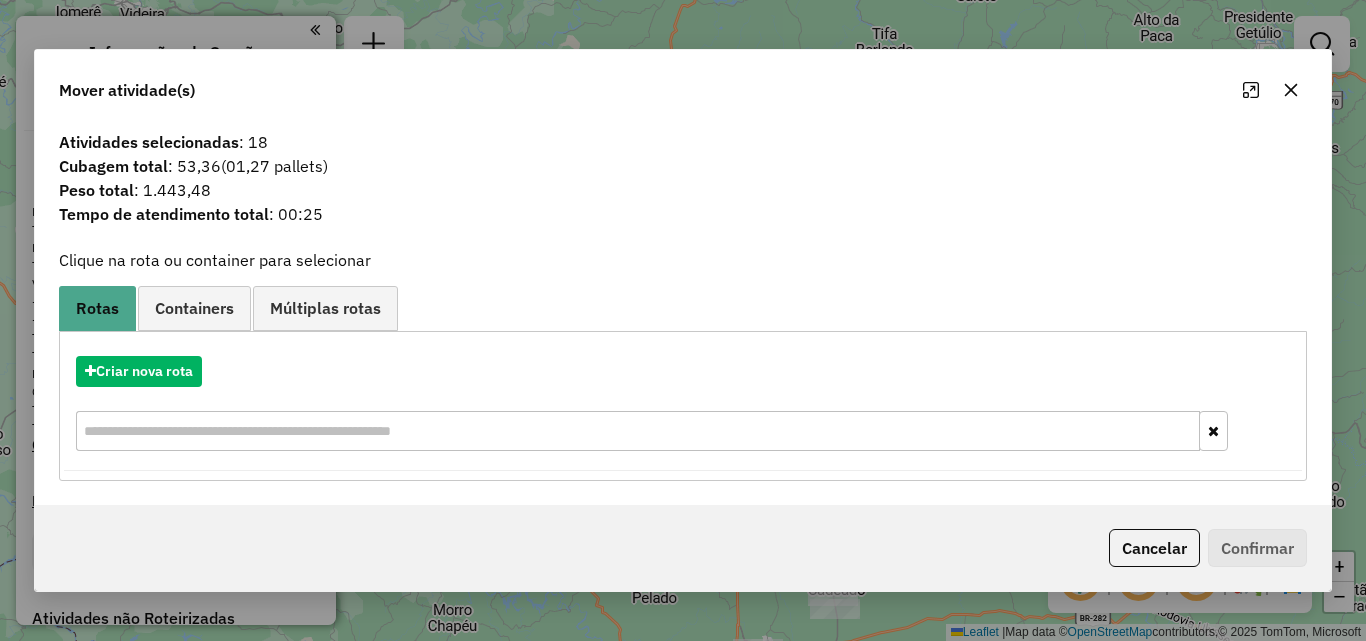 click 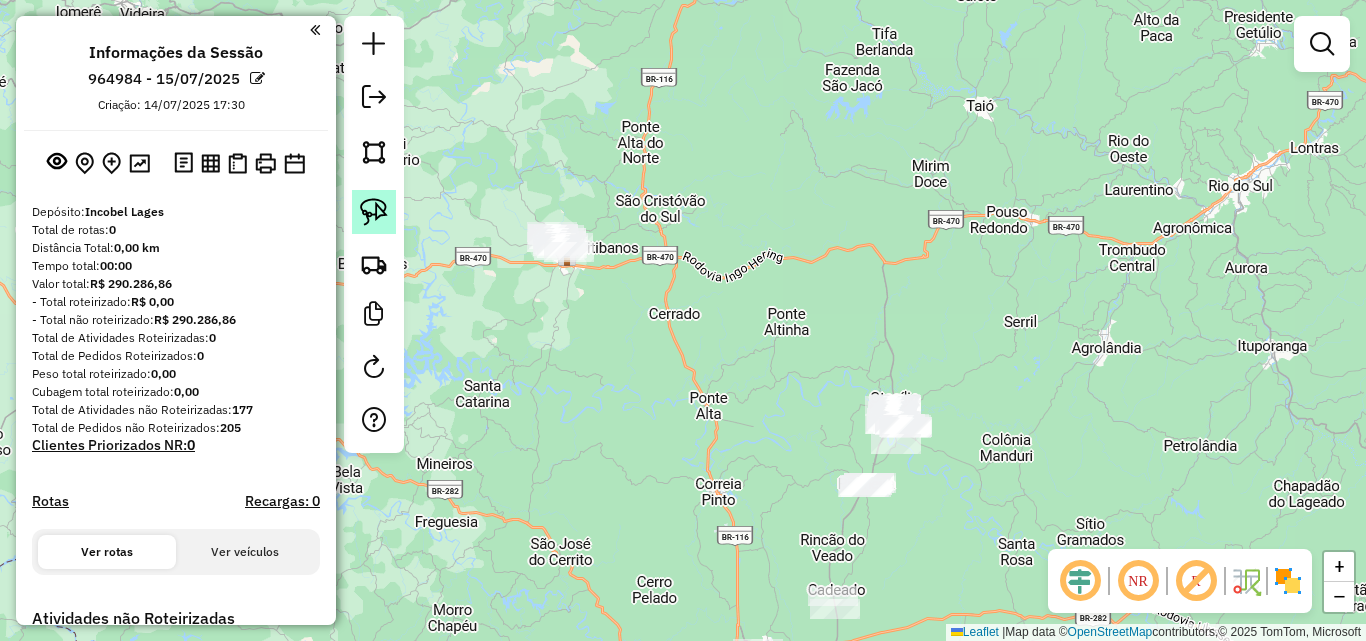 click 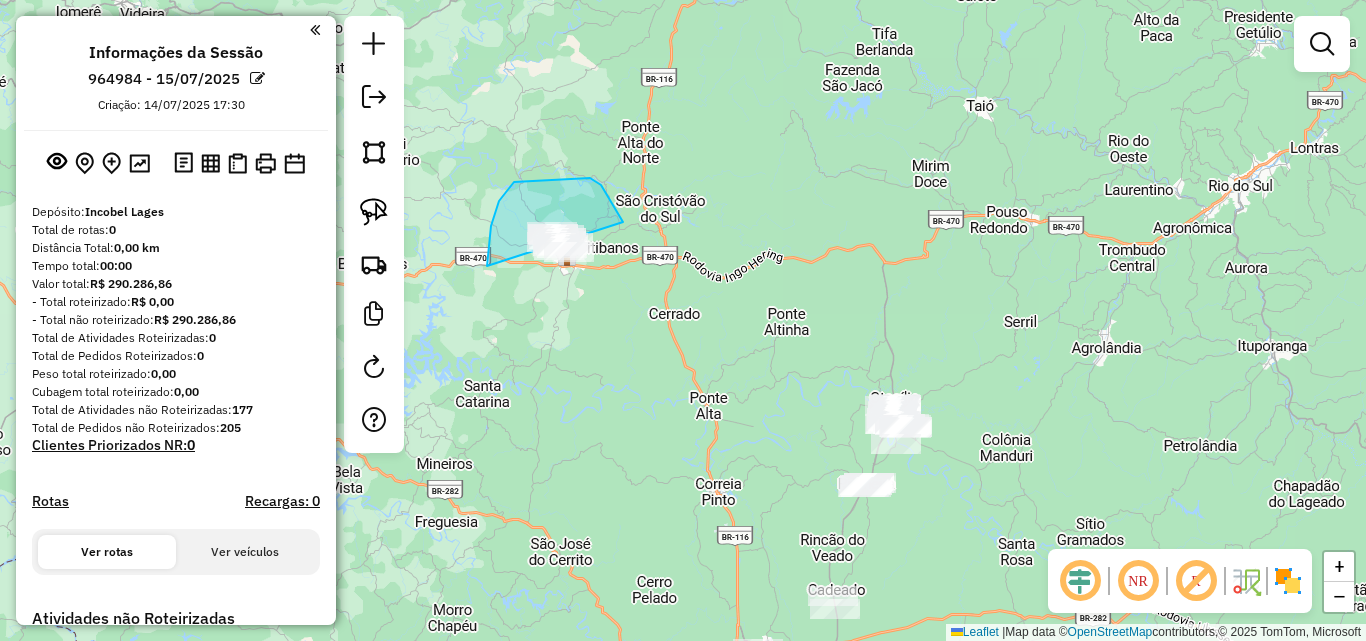 drag, startPoint x: 490, startPoint y: 240, endPoint x: 546, endPoint y: 306, distance: 86.55634 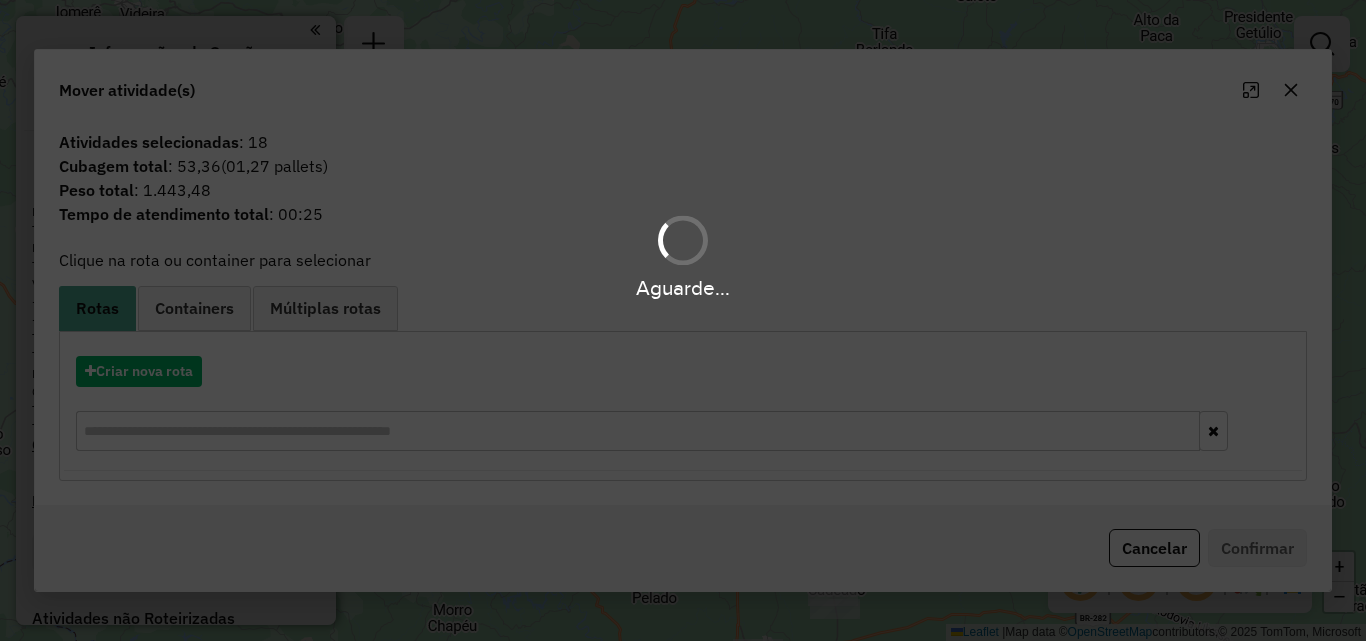 click on "Aguarde..." at bounding box center (683, 320) 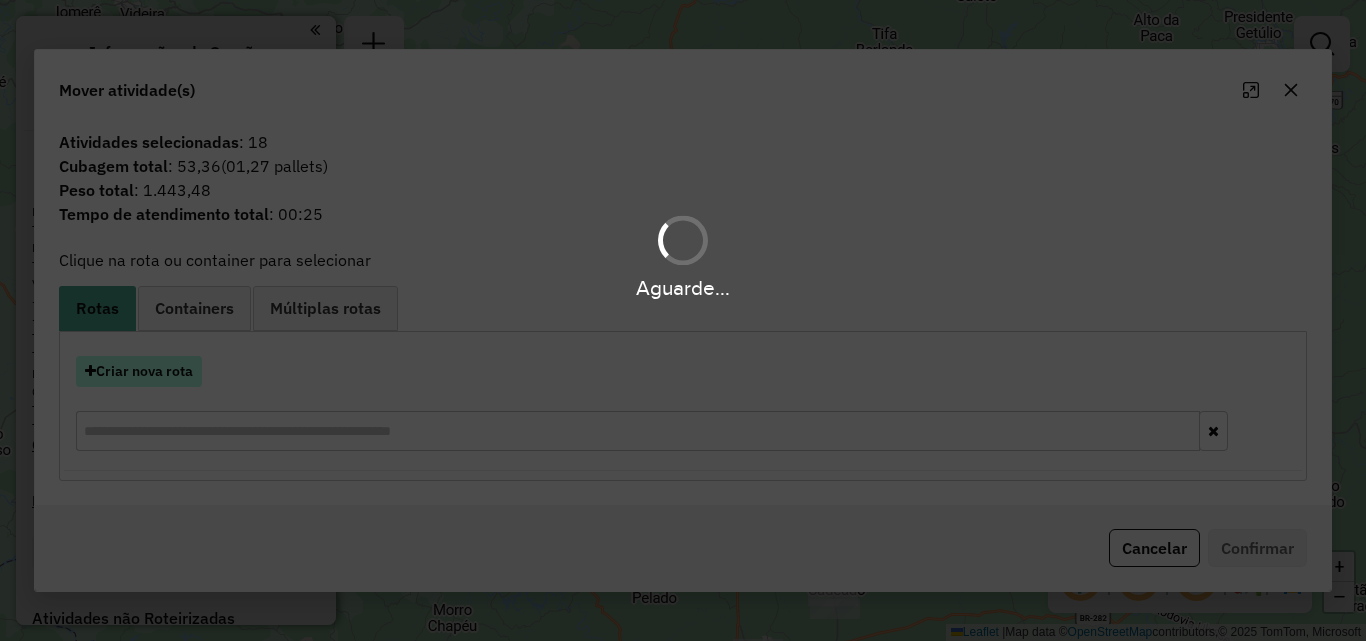 click on "Criar nova rota" at bounding box center (139, 371) 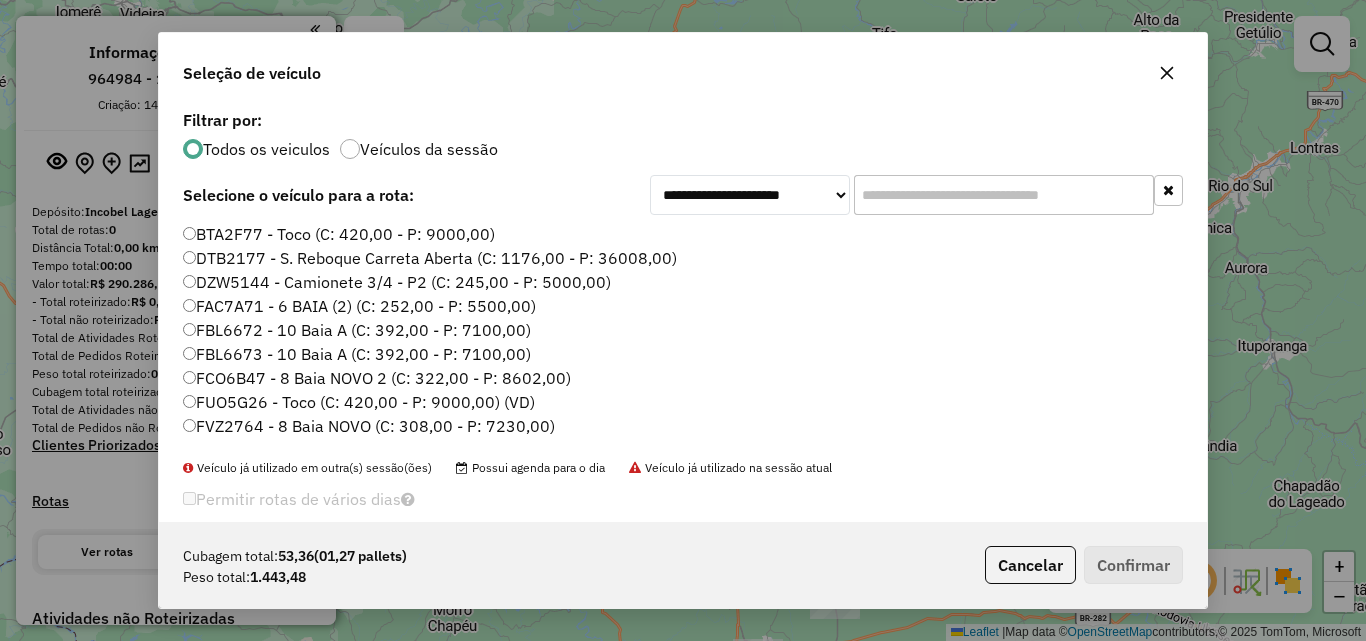 scroll, scrollTop: 11, scrollLeft: 6, axis: both 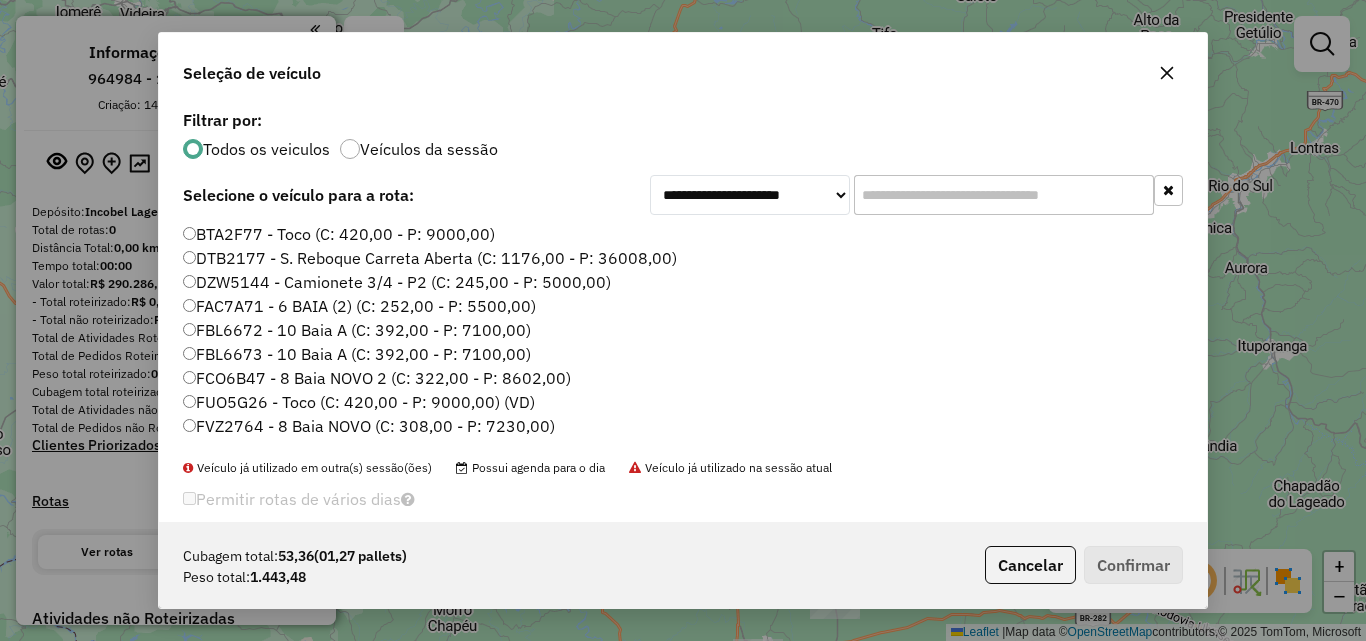 click 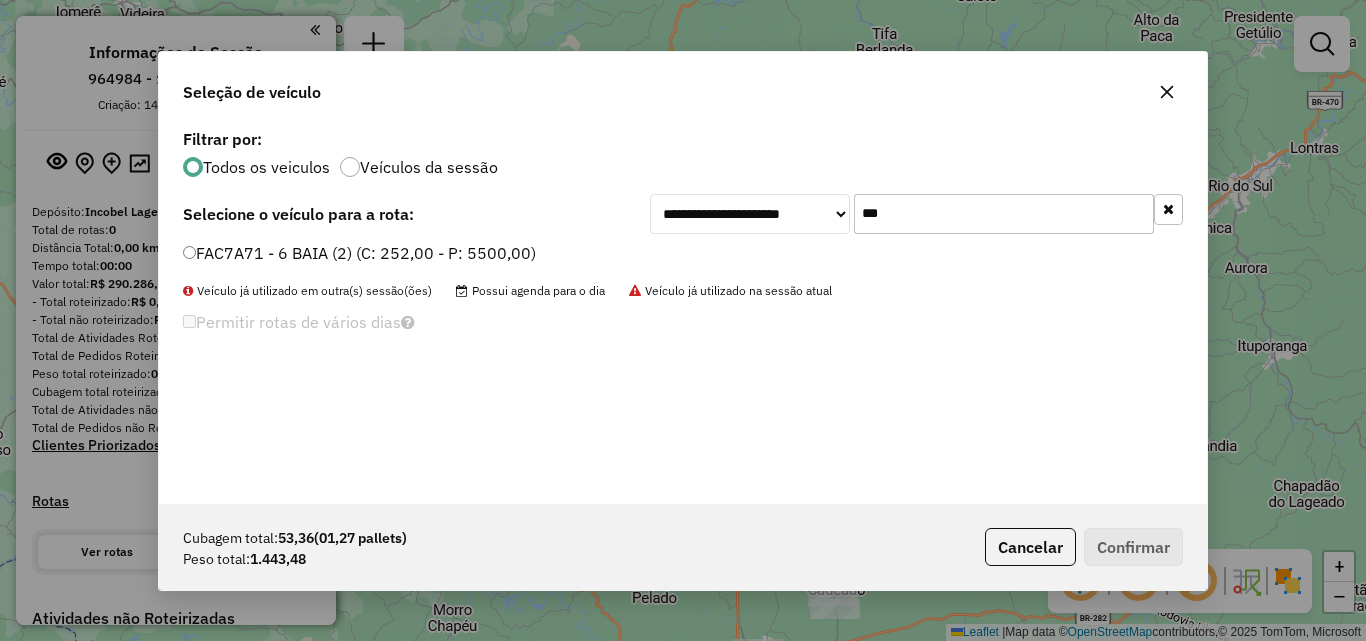 type on "***" 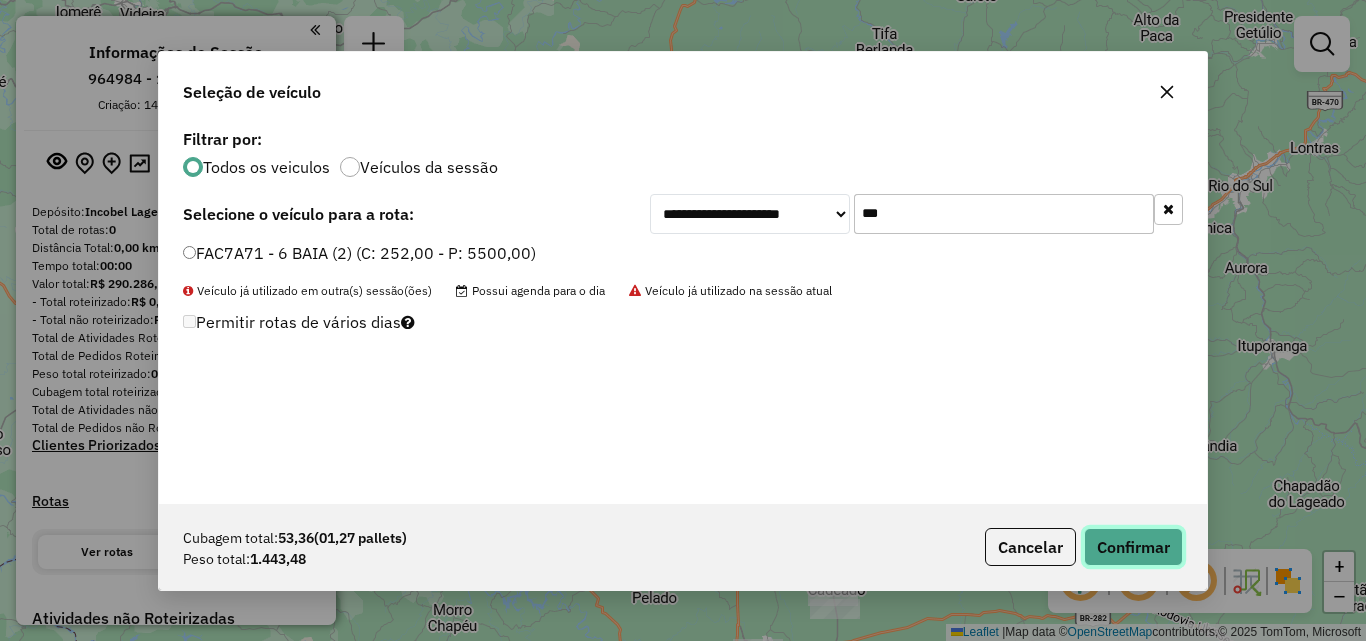 click on "Confirmar" 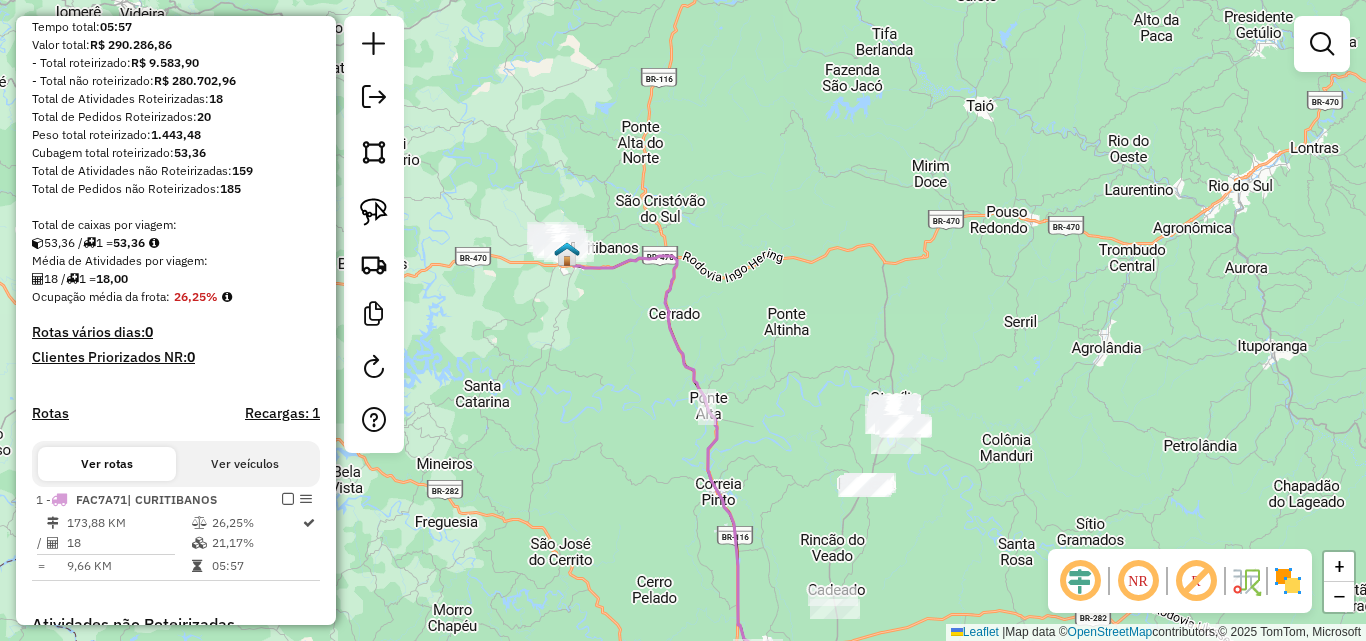 scroll, scrollTop: 300, scrollLeft: 0, axis: vertical 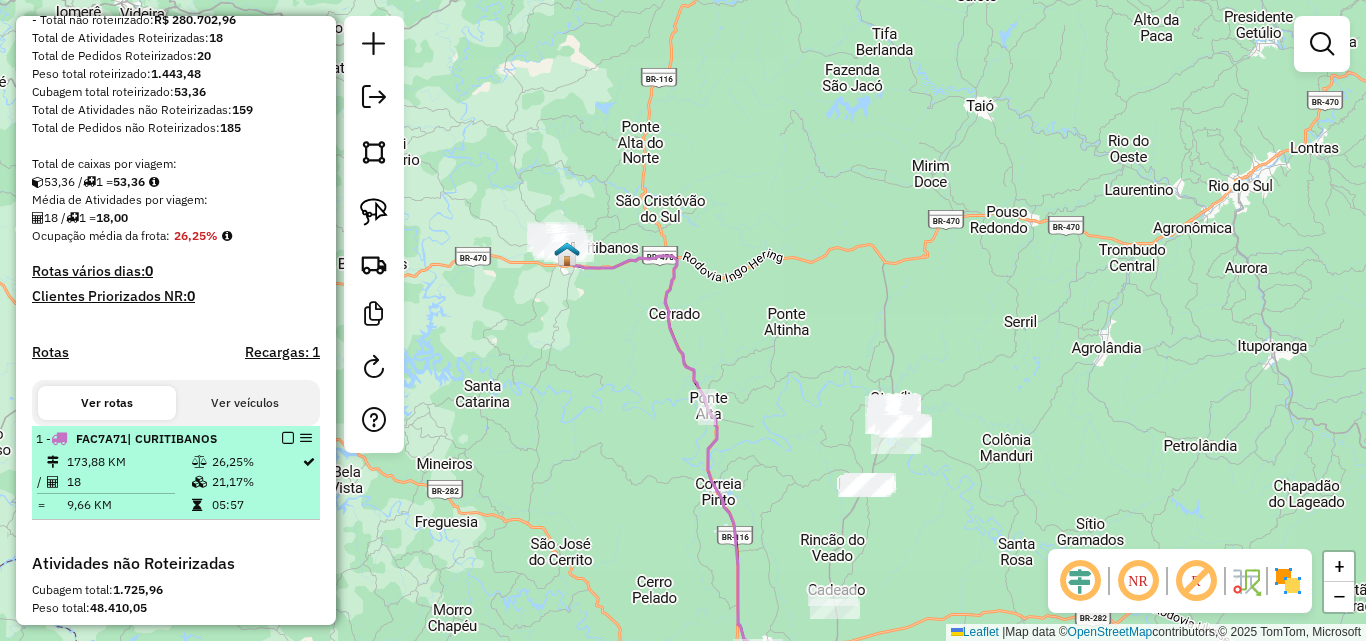 click at bounding box center [288, 438] 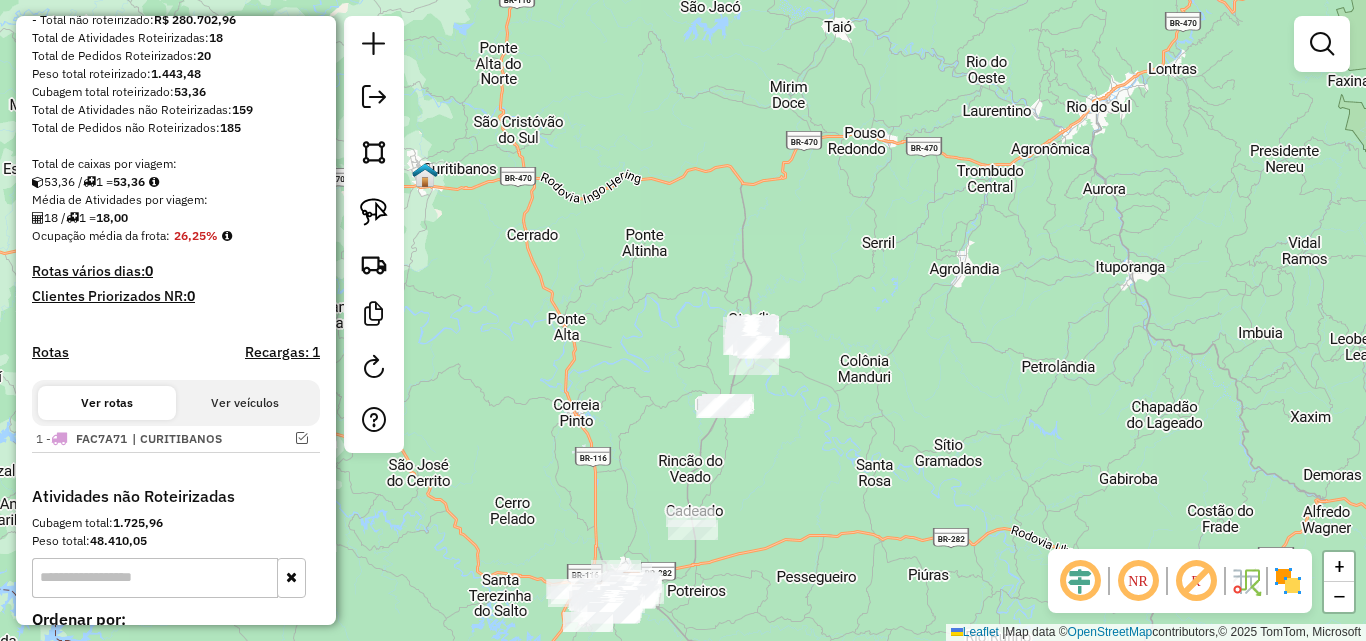 drag, startPoint x: 635, startPoint y: 426, endPoint x: 613, endPoint y: 349, distance: 80.08121 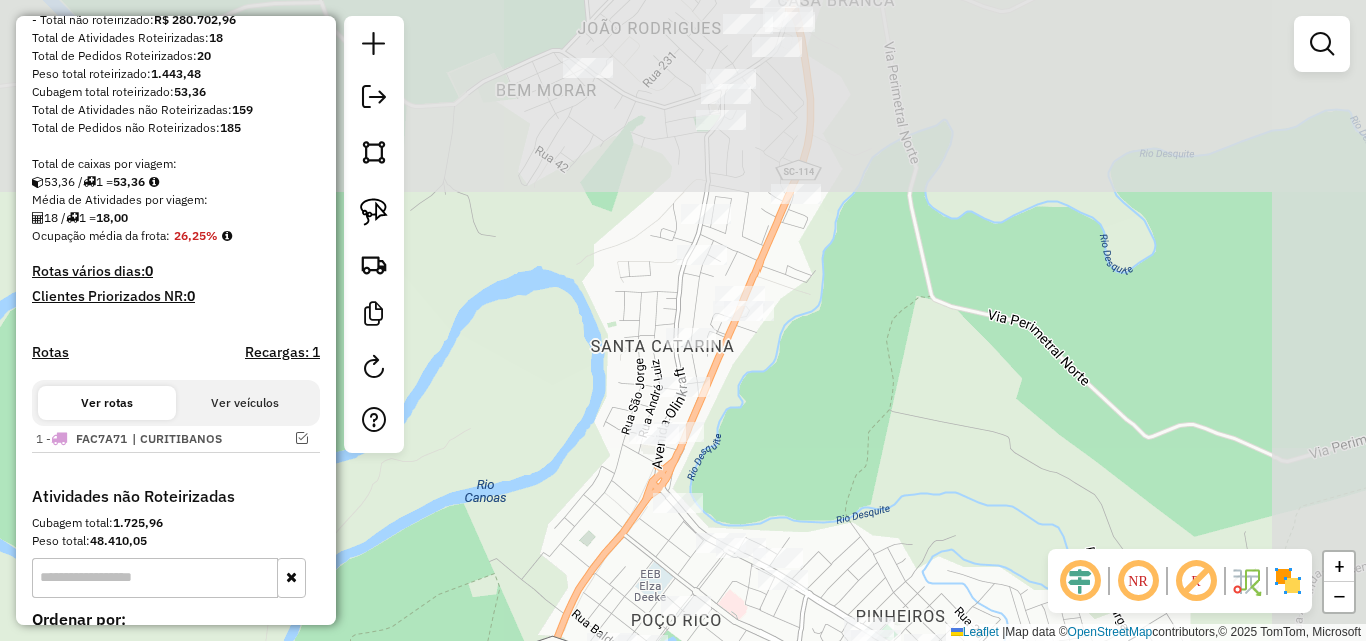 drag, startPoint x: 879, startPoint y: 273, endPoint x: 767, endPoint y: 506, distance: 258.52078 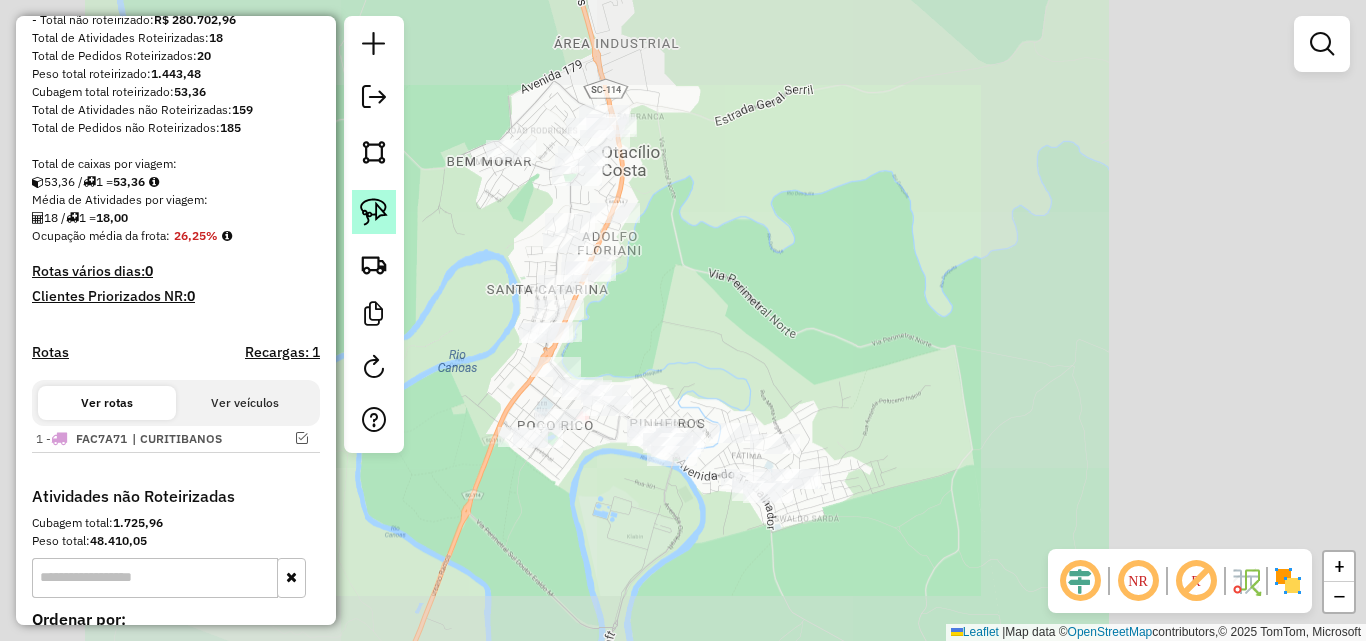 click 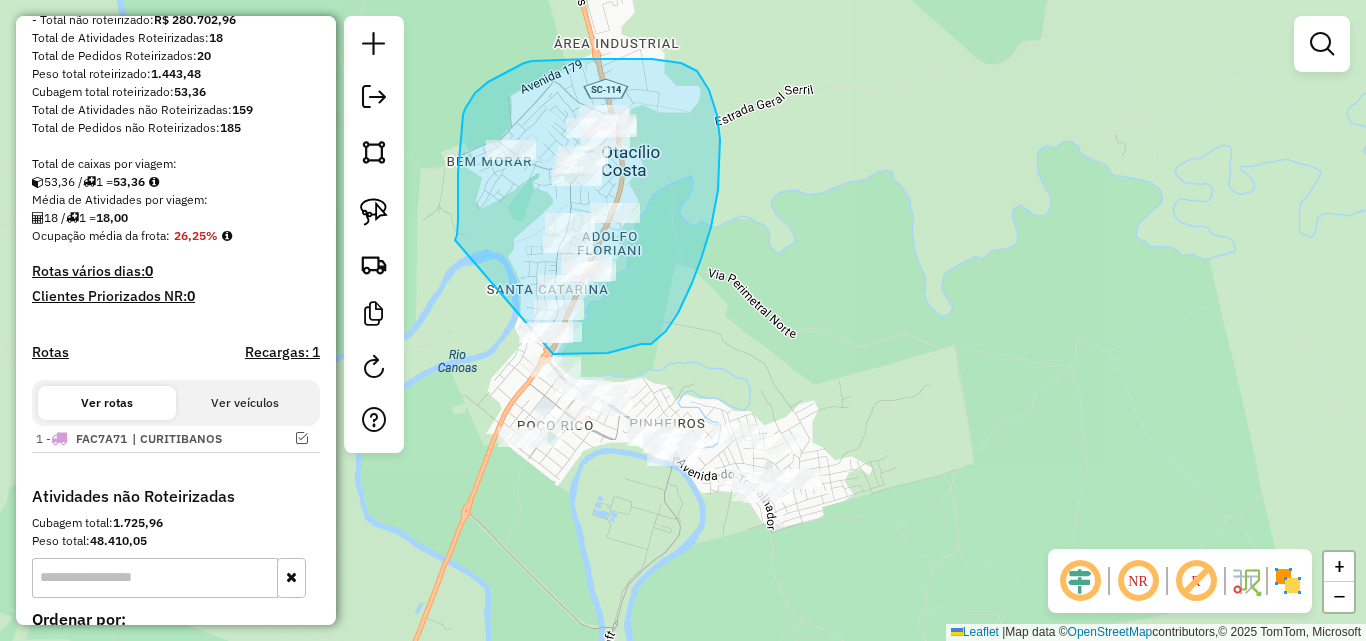 drag, startPoint x: 458, startPoint y: 213, endPoint x: 500, endPoint y: 348, distance: 141.38246 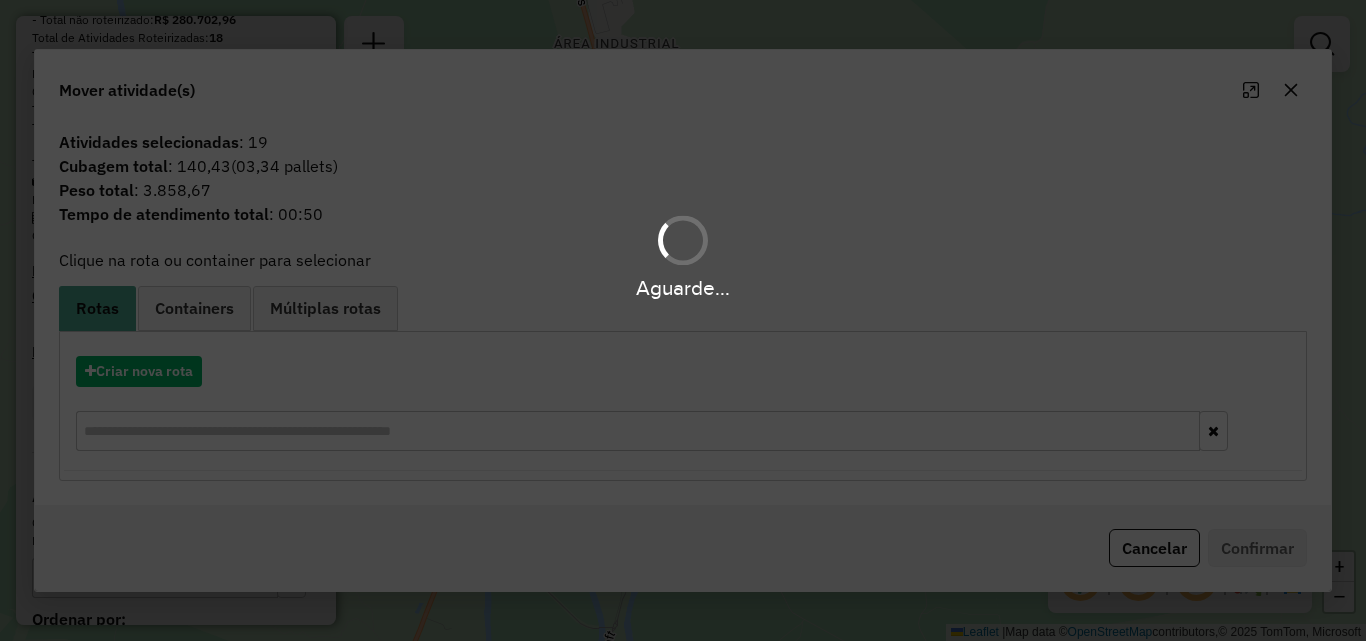 click on "Aguarde..." at bounding box center [683, 320] 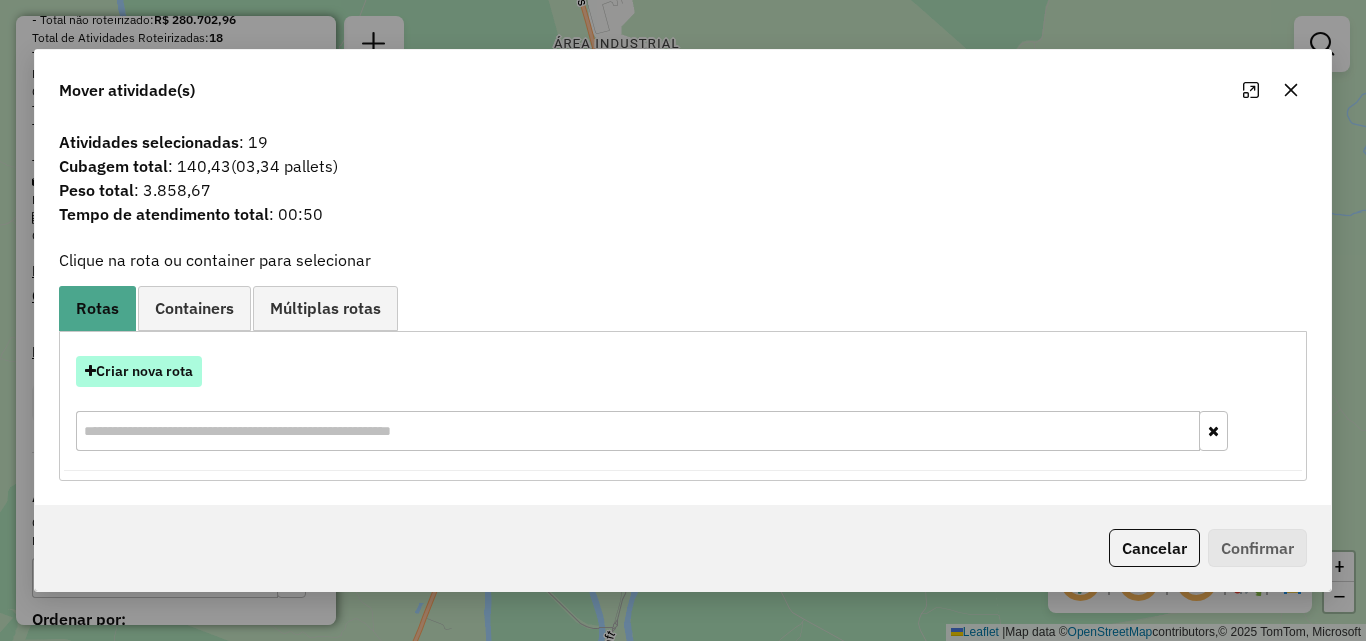 click on "Criar nova rota" at bounding box center (139, 371) 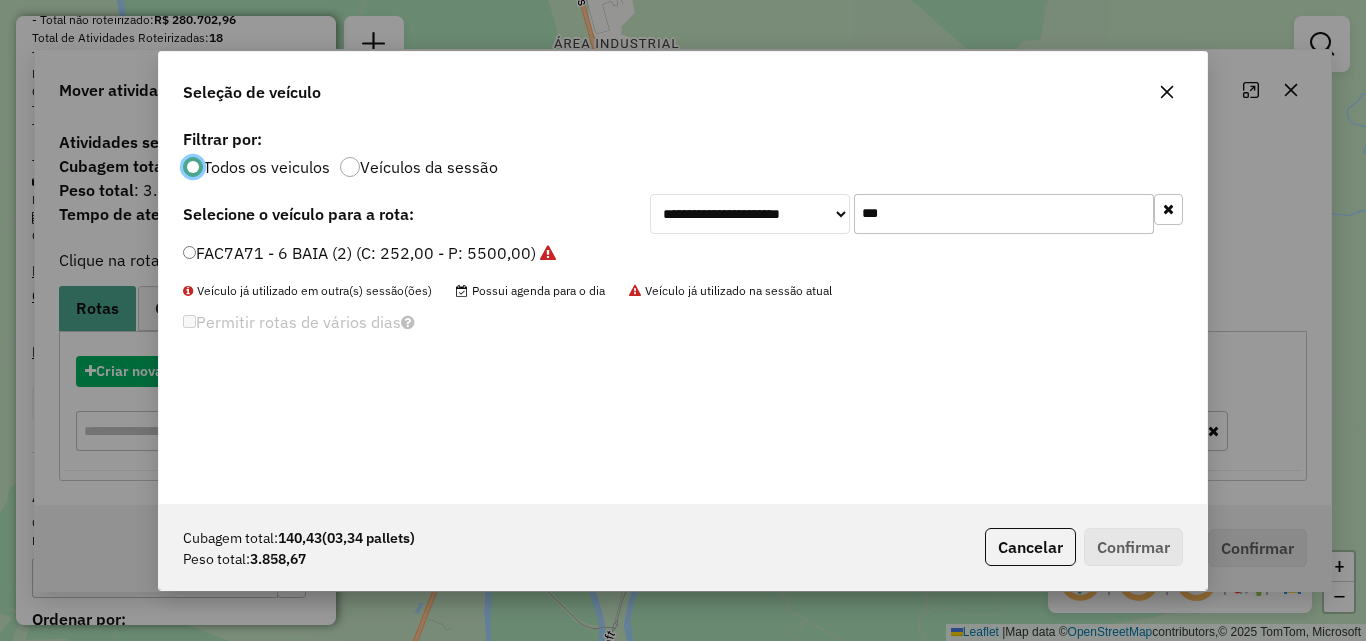 scroll, scrollTop: 11, scrollLeft: 6, axis: both 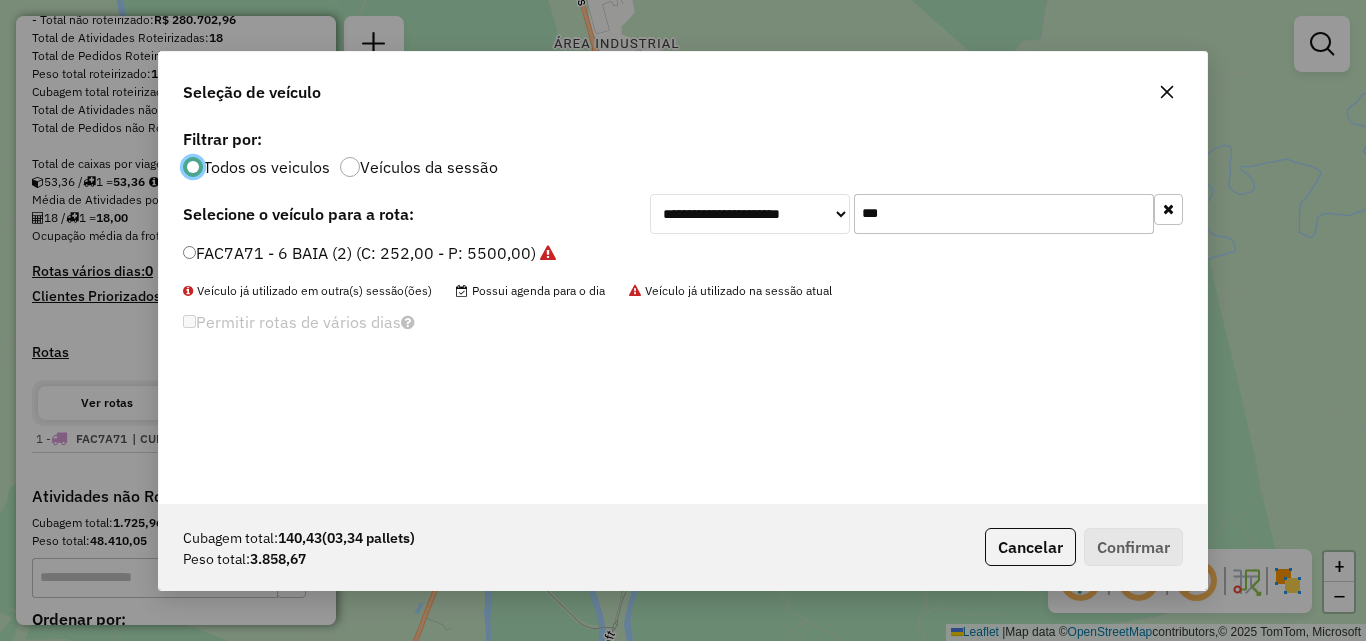click on "***" 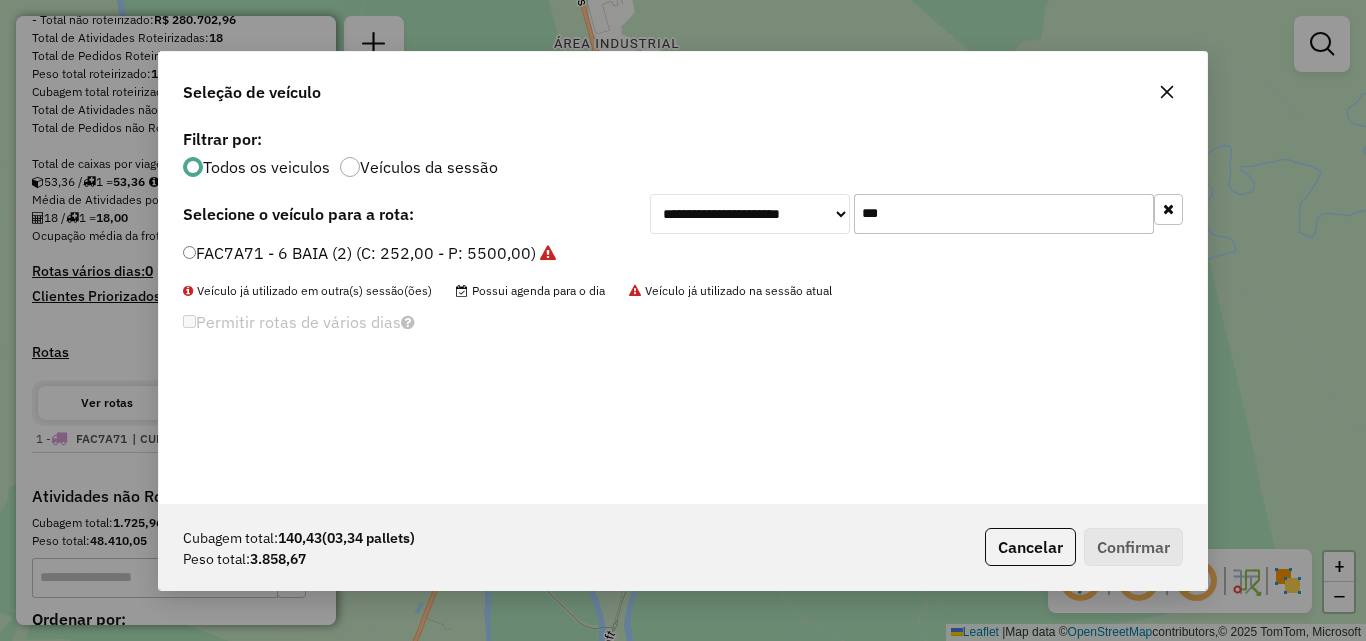 click on "***" 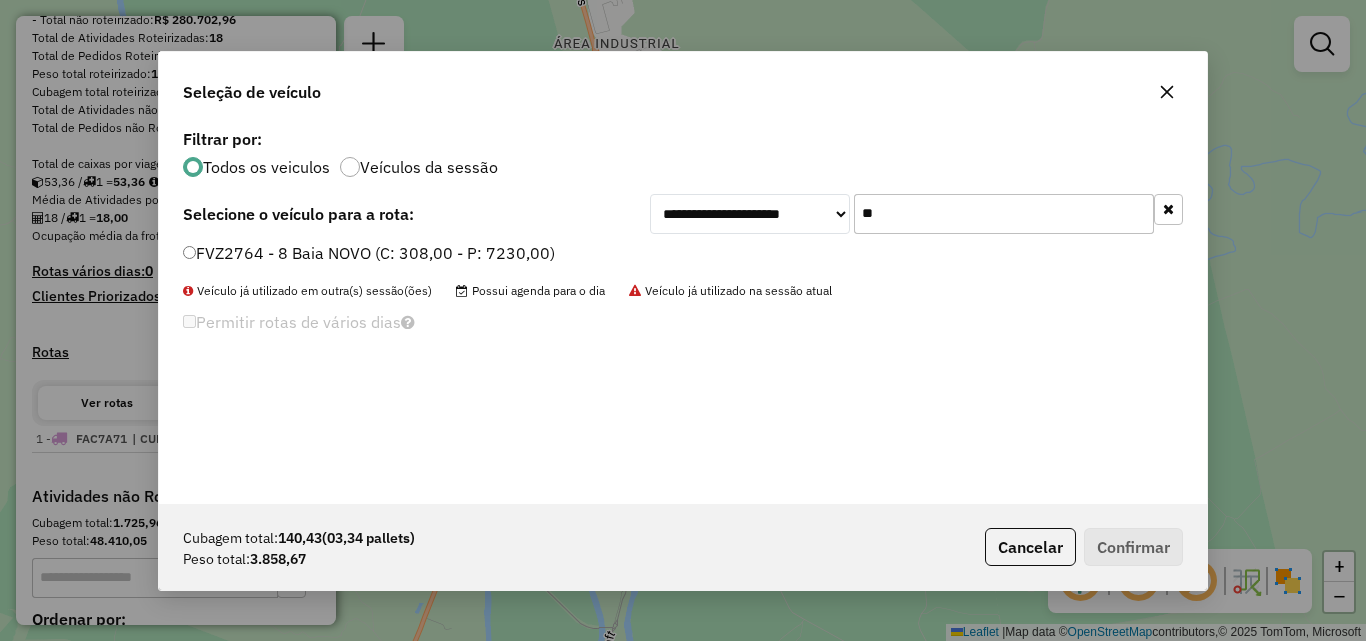 type on "**" 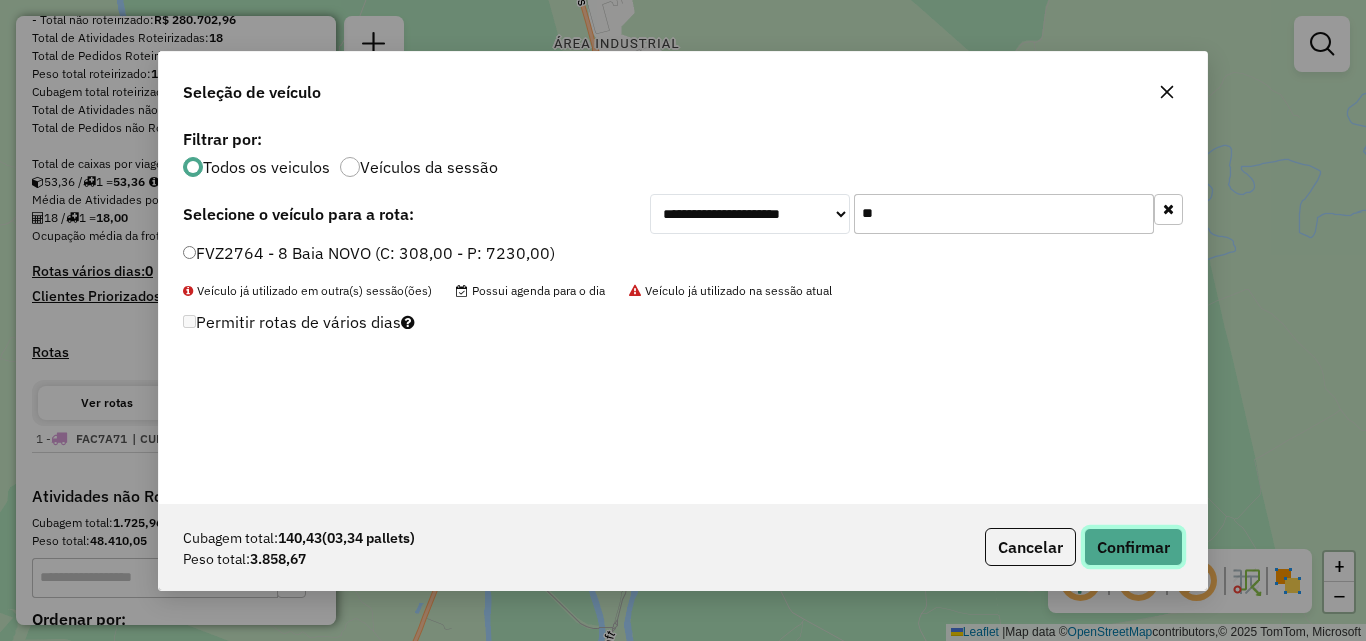 click on "Confirmar" 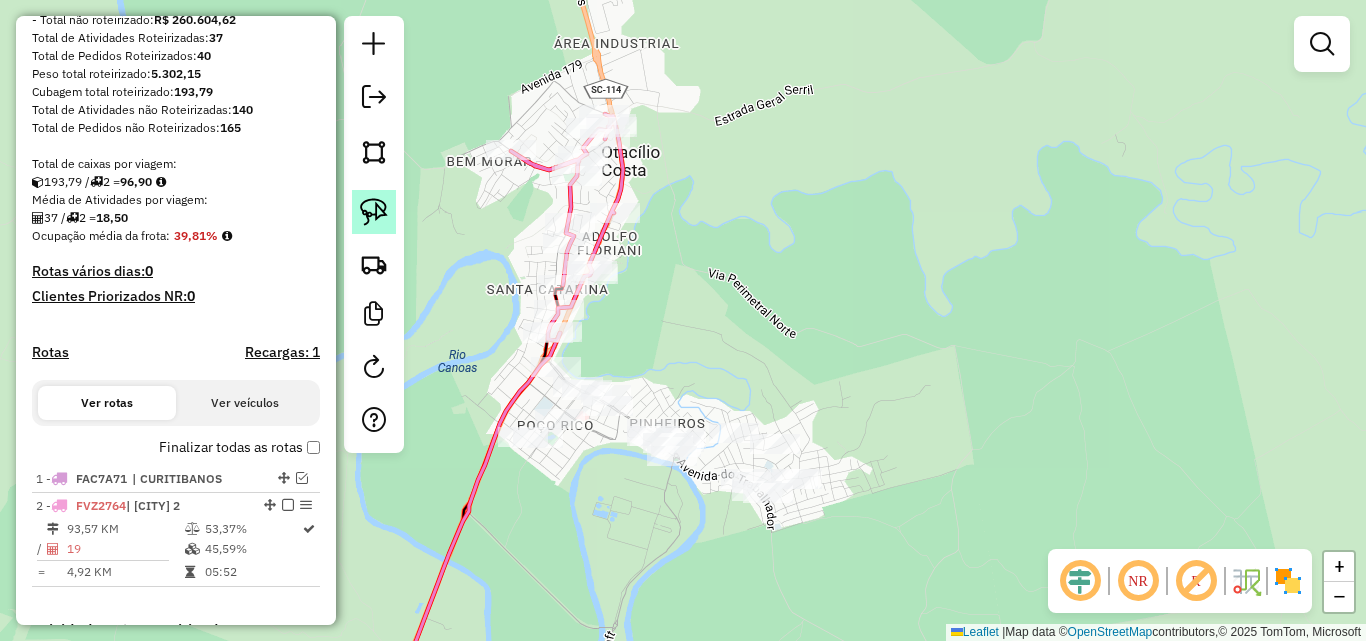 click 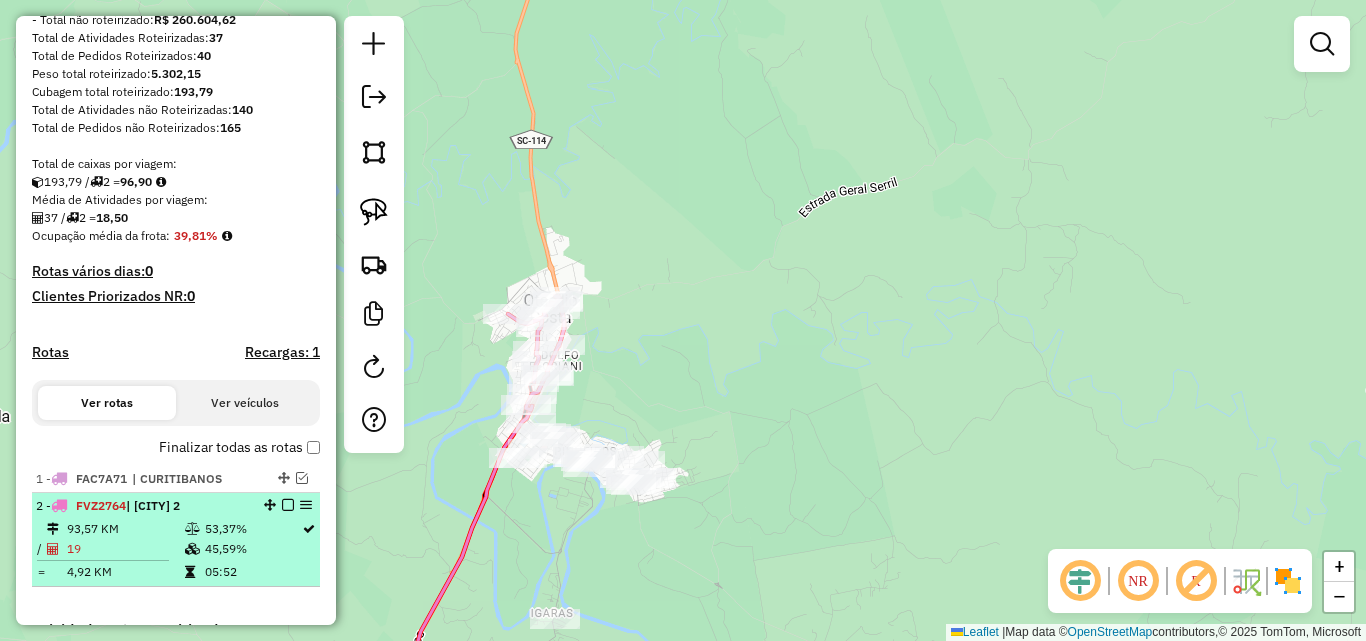 drag, startPoint x: 281, startPoint y: 504, endPoint x: 418, endPoint y: 510, distance: 137.13132 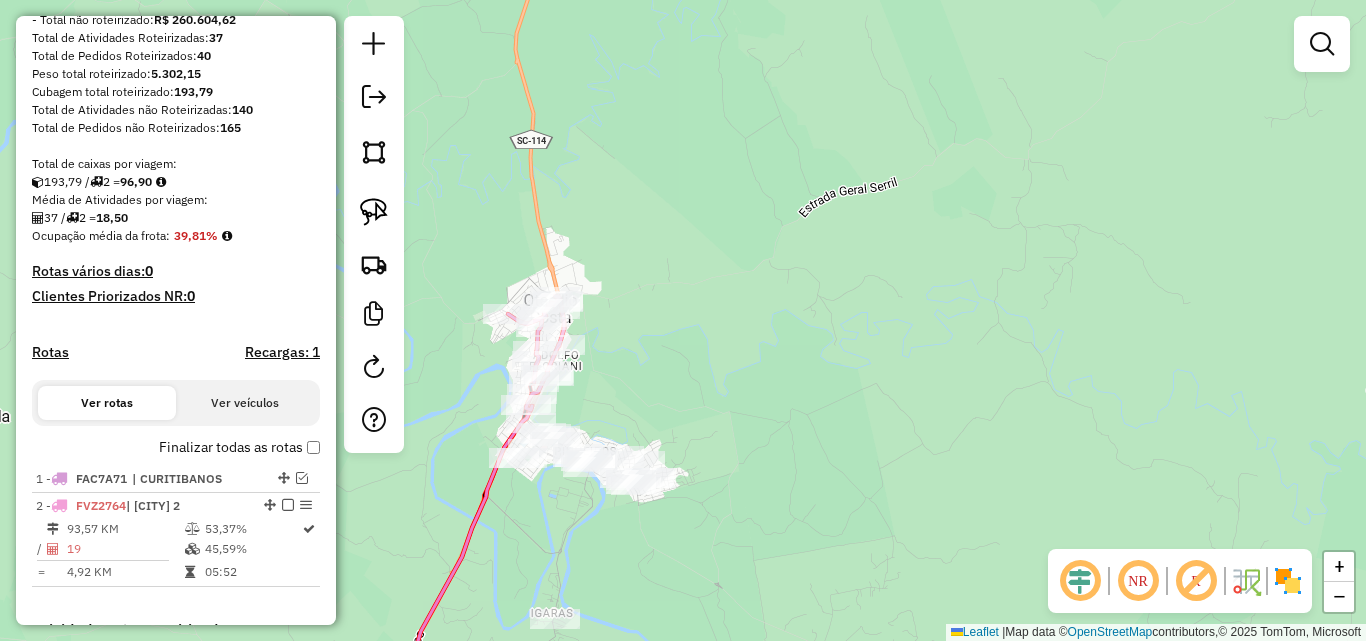 click at bounding box center [288, 505] 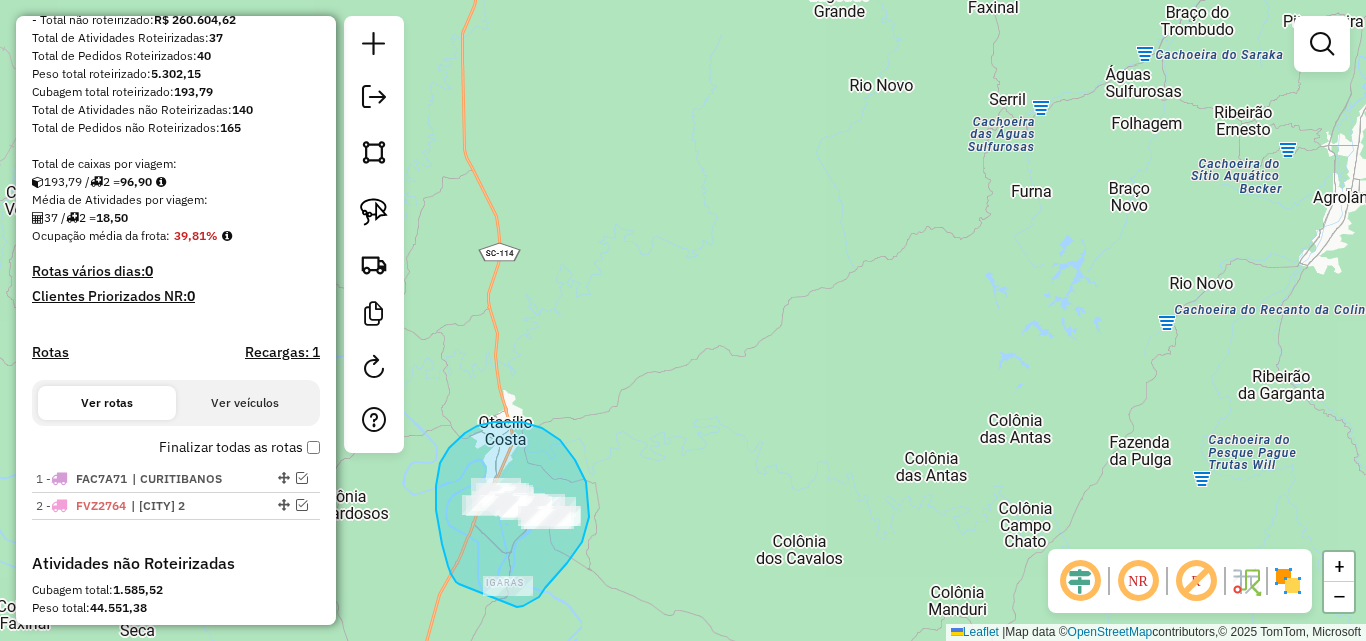 drag, startPoint x: 451, startPoint y: 574, endPoint x: 460, endPoint y: 593, distance: 21.023796 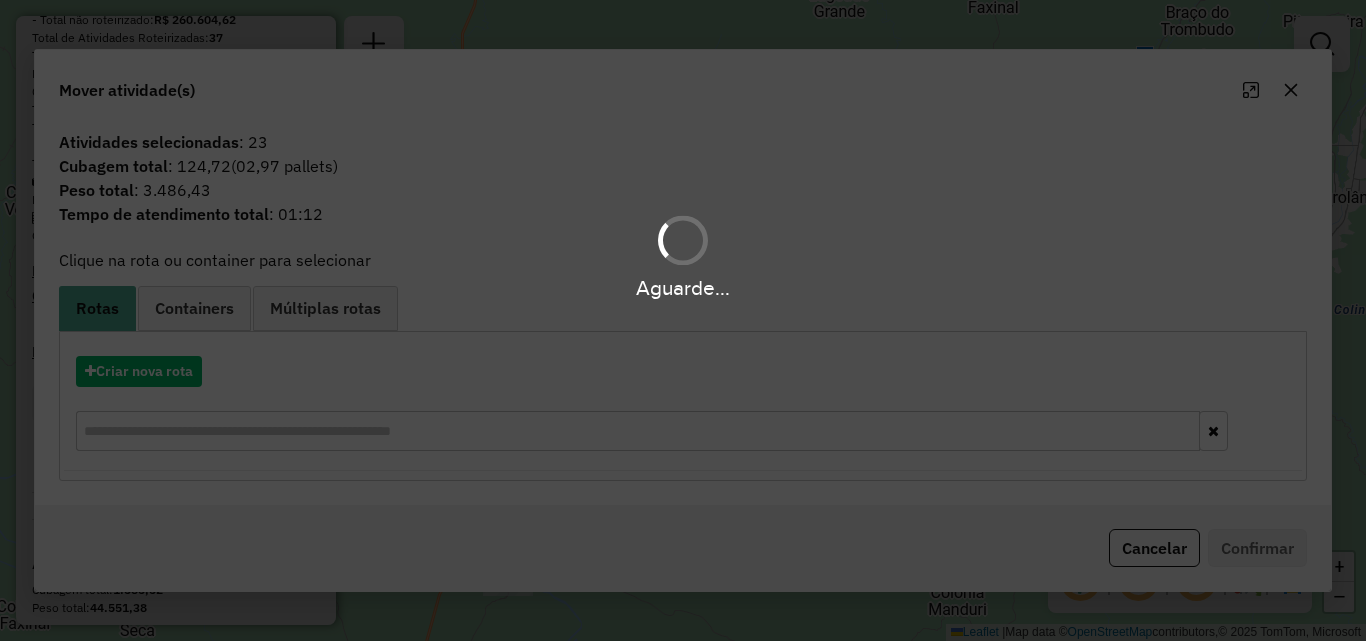 click on "Aguarde..." at bounding box center [683, 320] 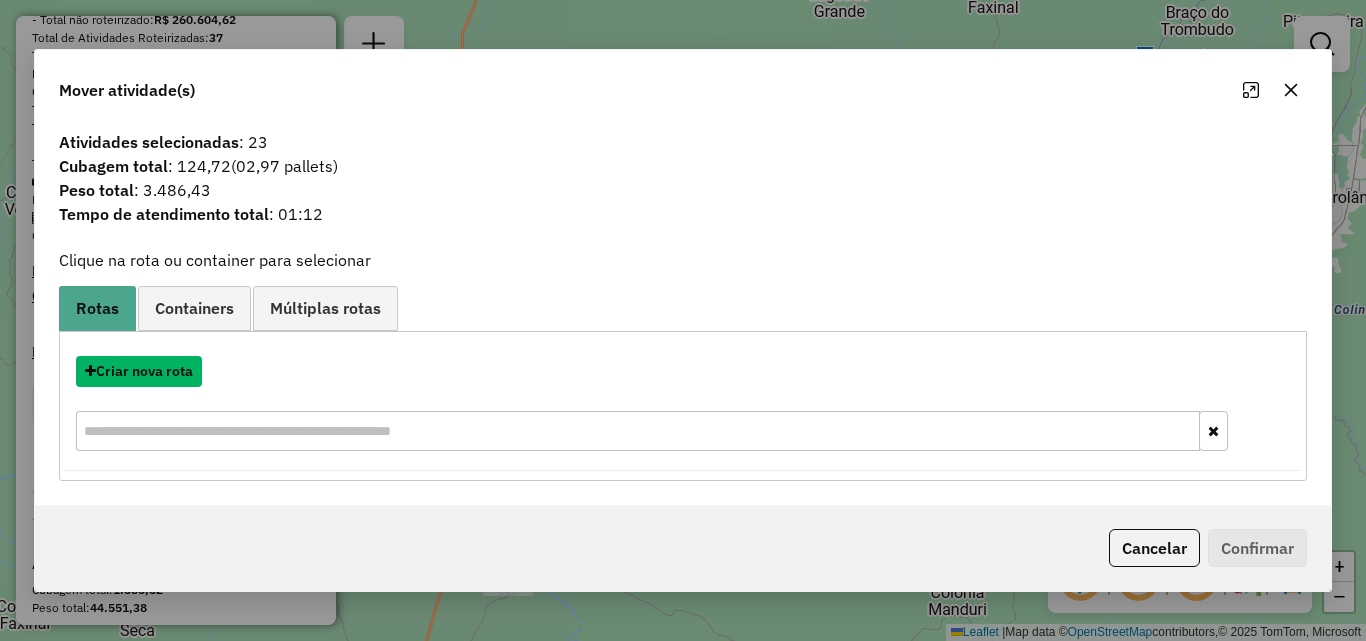 click on "Criar nova rota" at bounding box center (139, 371) 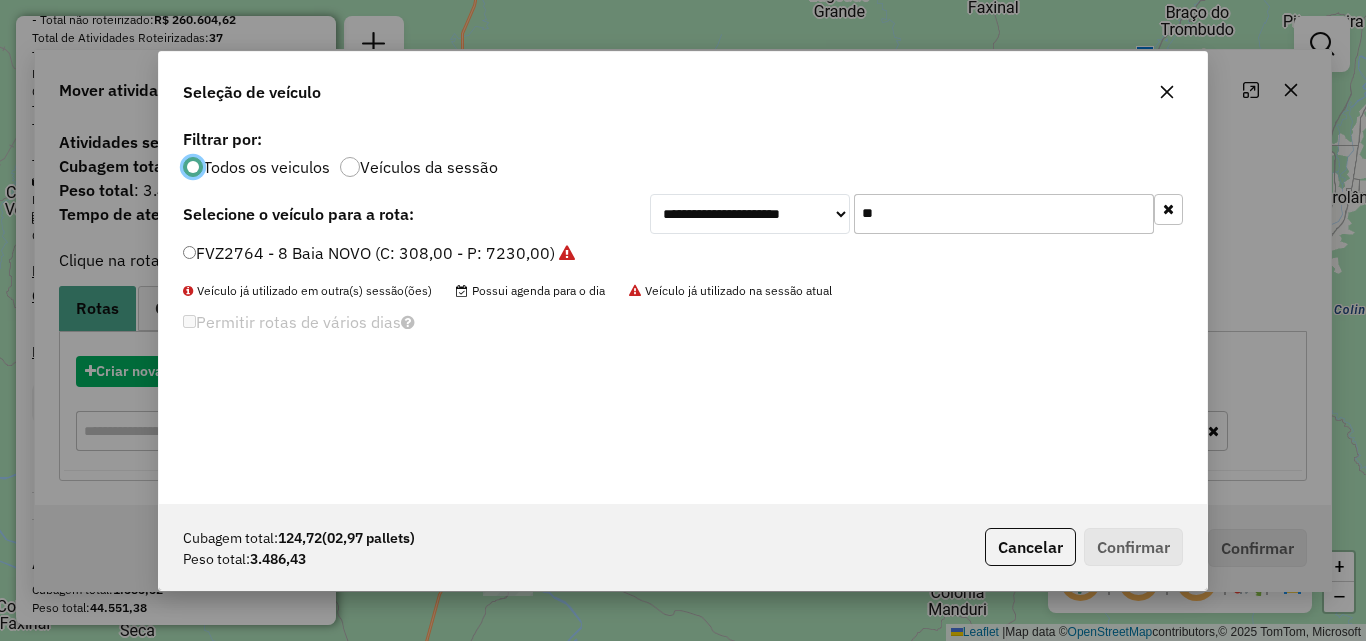scroll, scrollTop: 11, scrollLeft: 6, axis: both 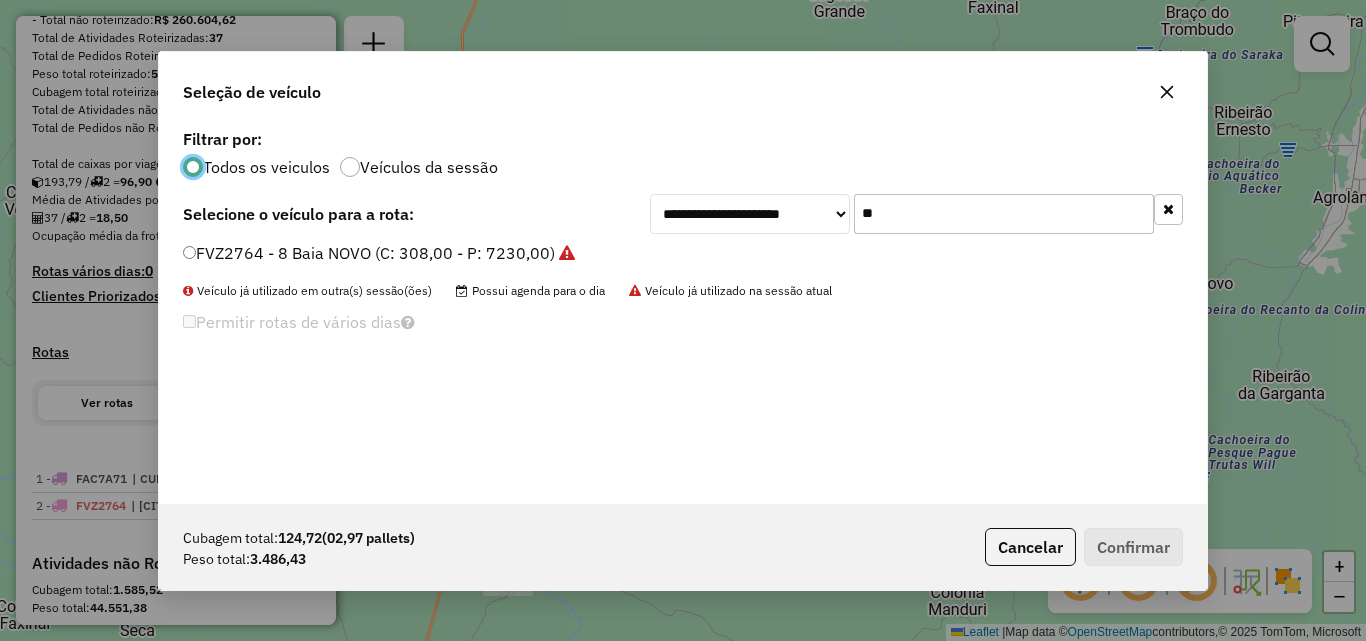 click on "**" 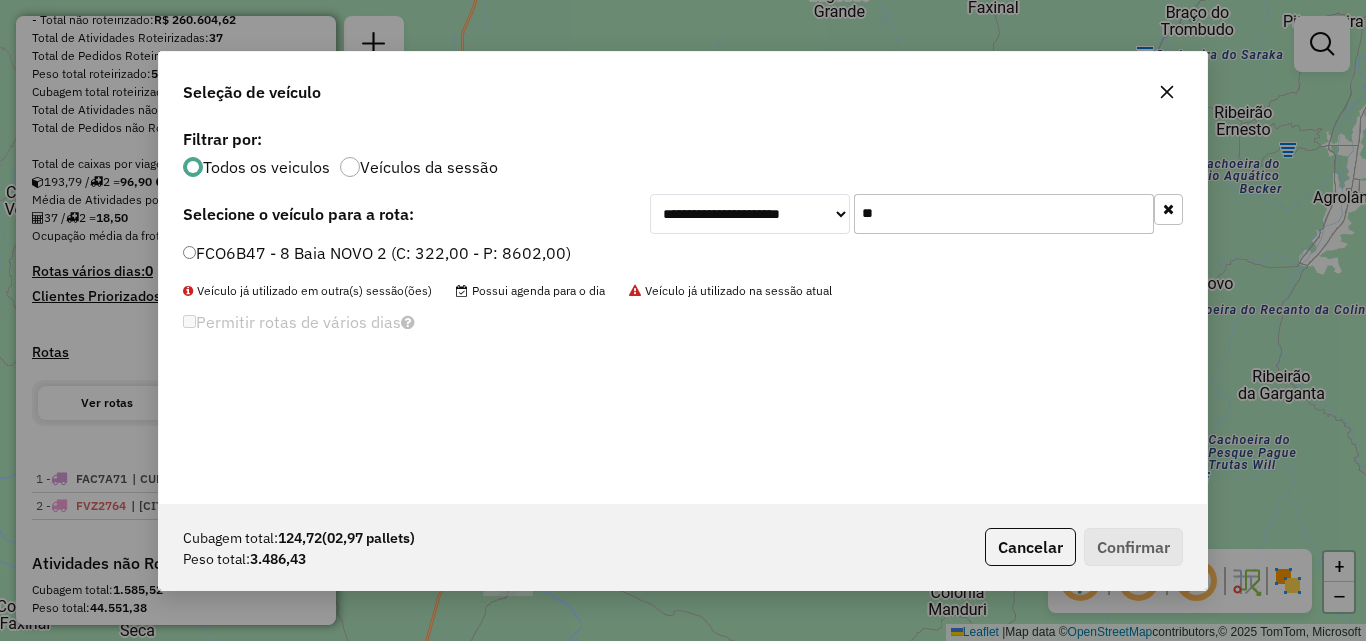 type on "**" 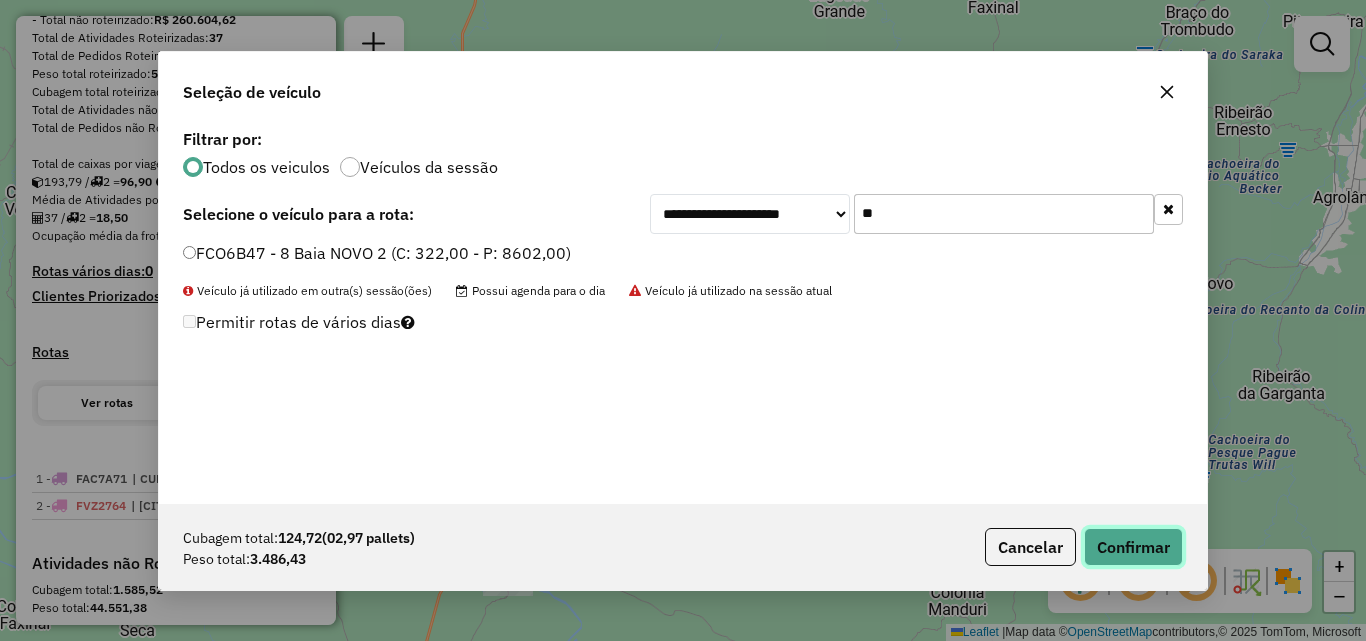 click on "Confirmar" 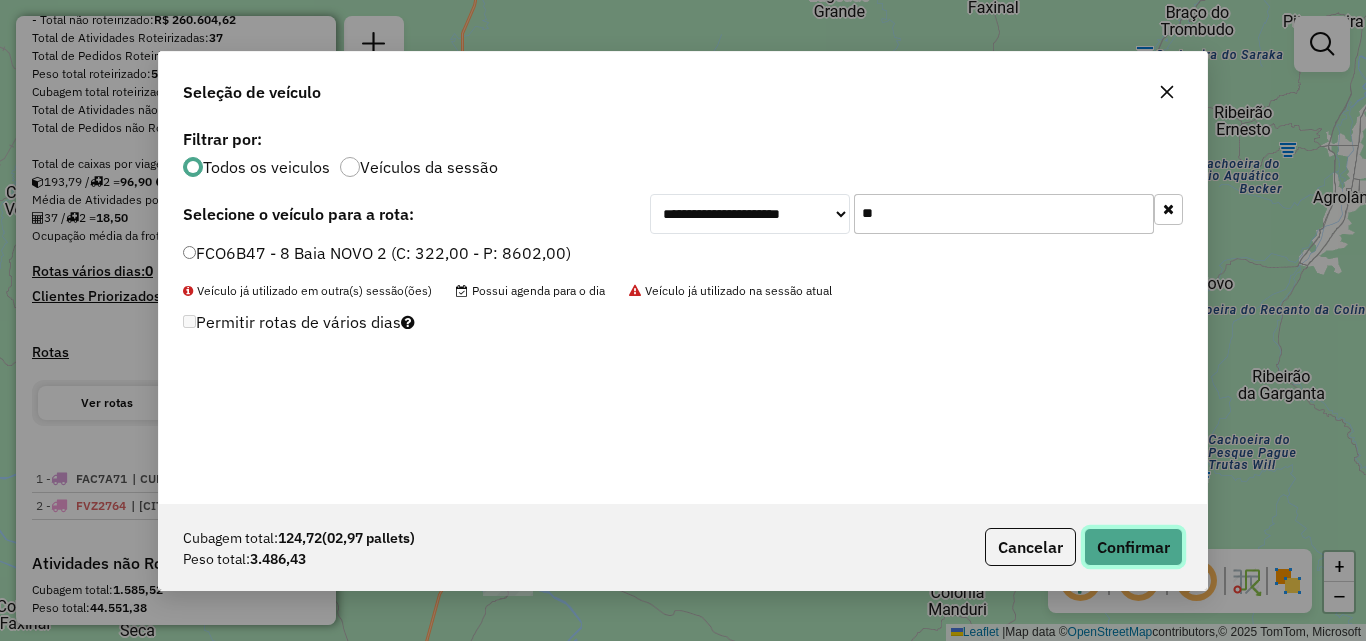 type 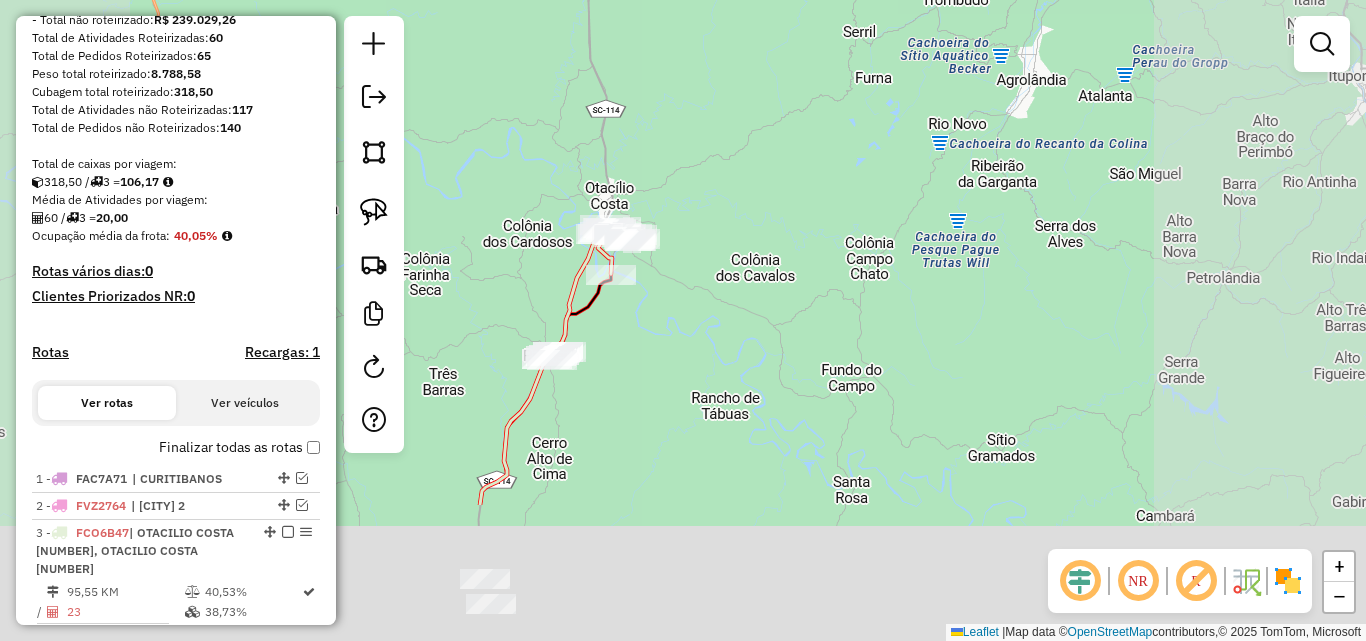 drag, startPoint x: 695, startPoint y: 345, endPoint x: 739, endPoint y: 226, distance: 126.873955 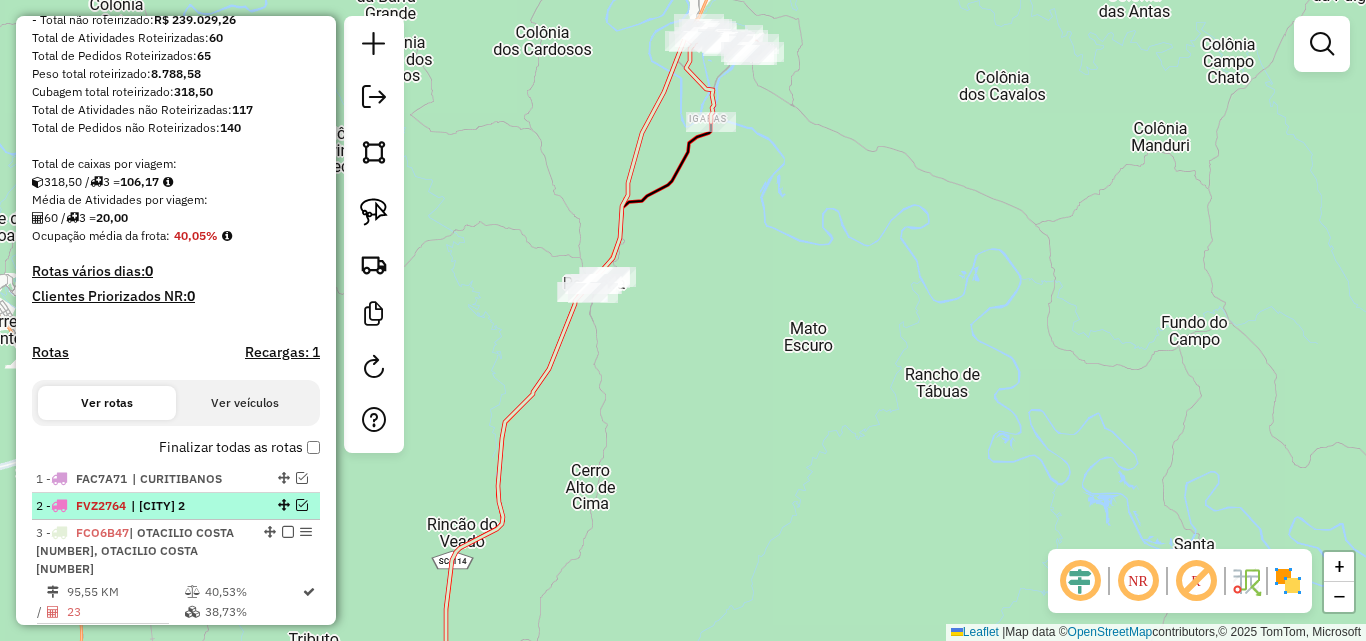 click at bounding box center (302, 505) 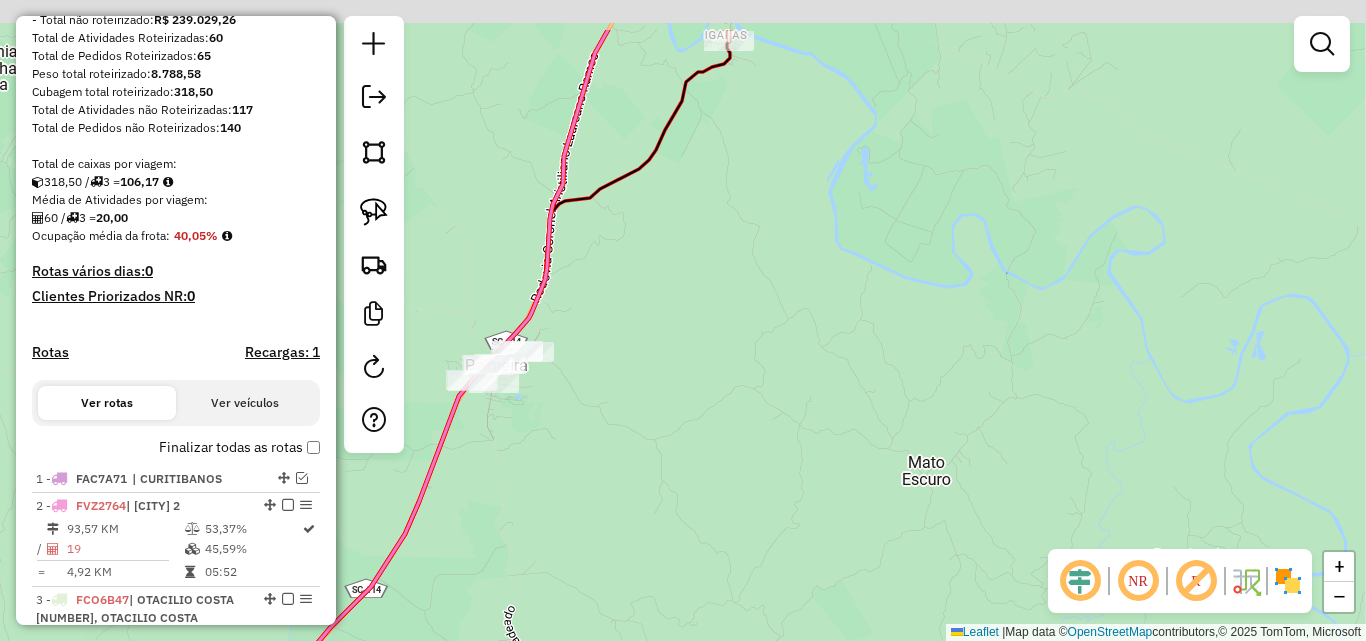 drag, startPoint x: 637, startPoint y: 263, endPoint x: 635, endPoint y: 318, distance: 55.03635 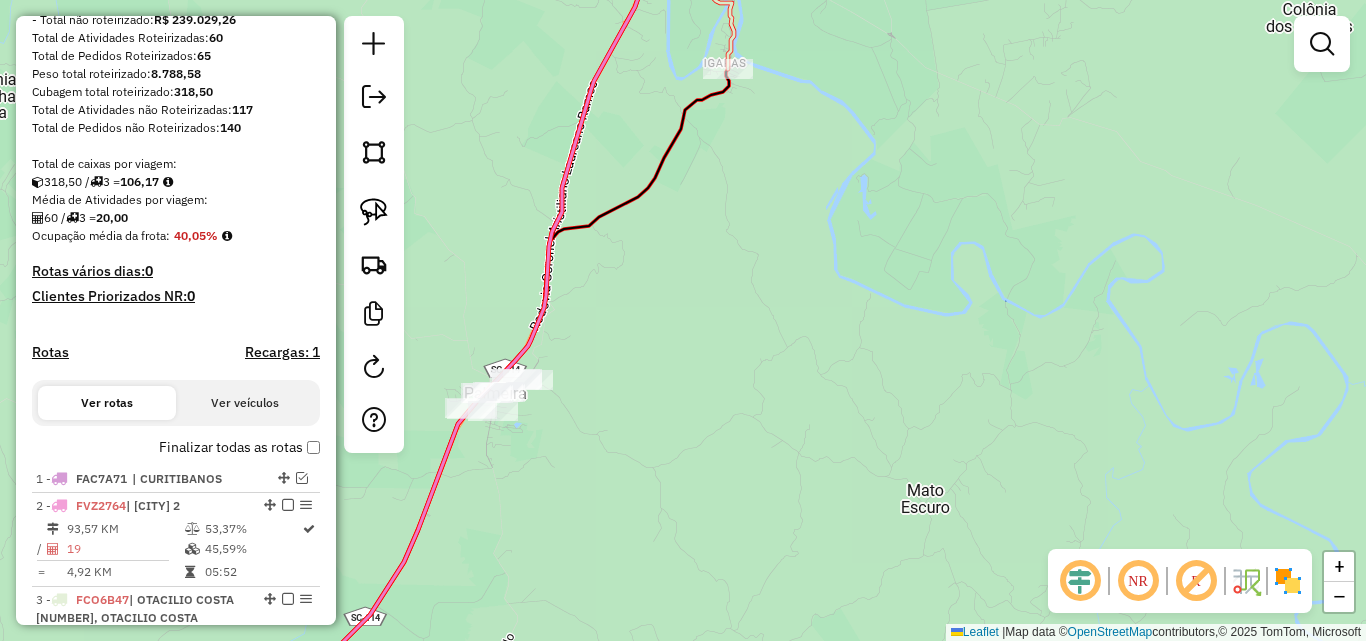 click 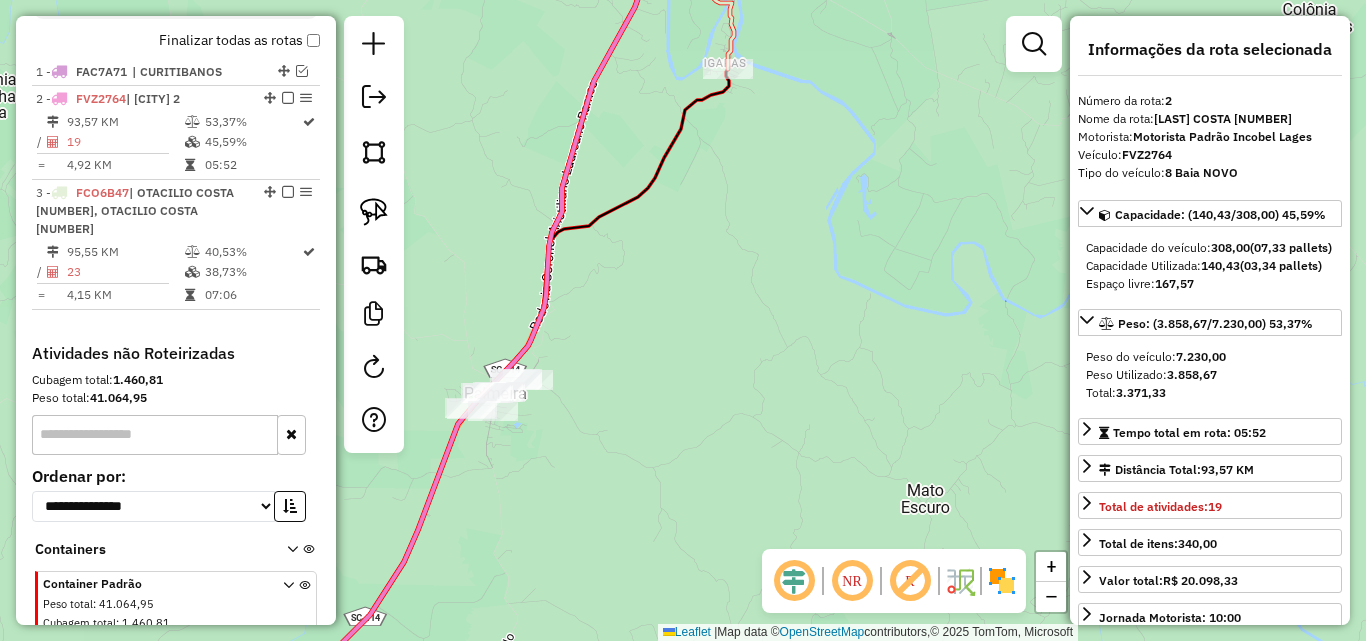 scroll, scrollTop: 777, scrollLeft: 0, axis: vertical 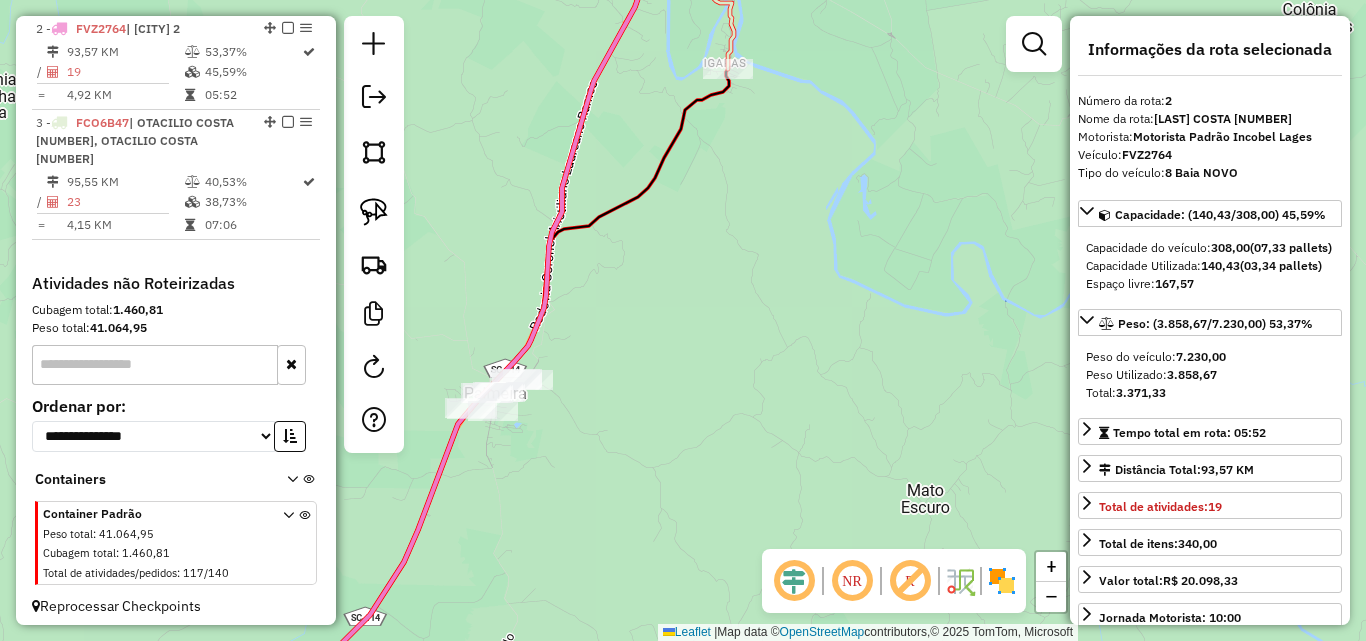 click 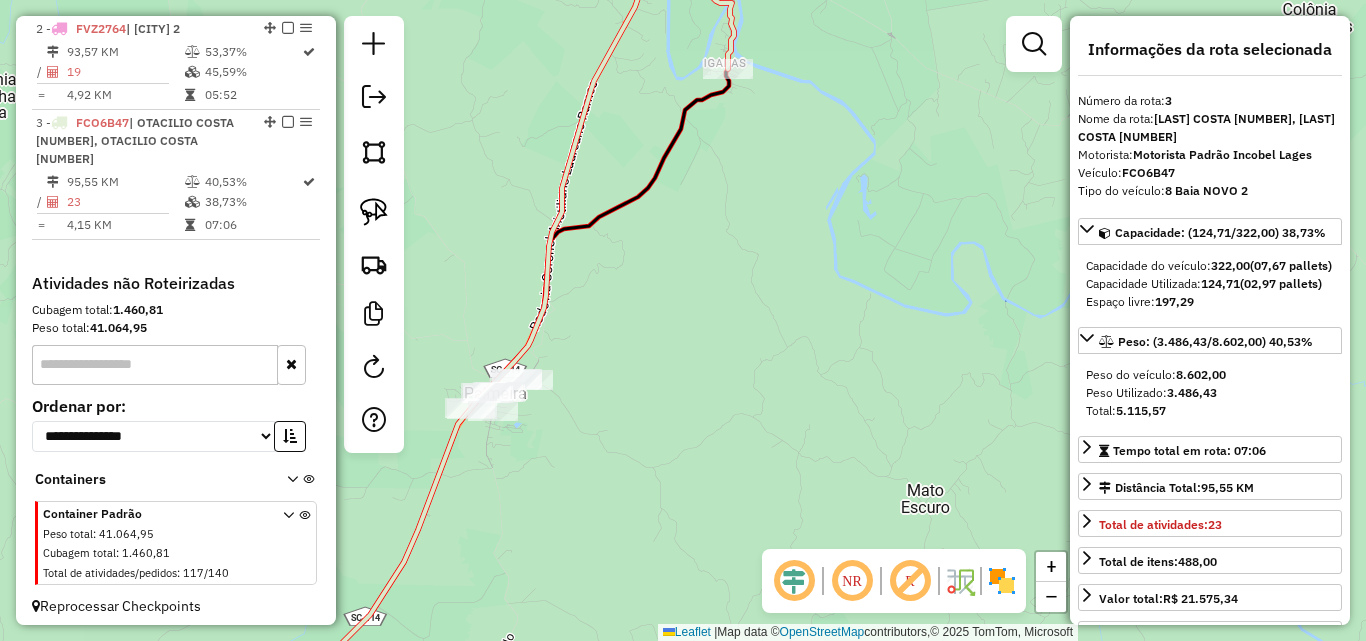 scroll, scrollTop: 785, scrollLeft: 0, axis: vertical 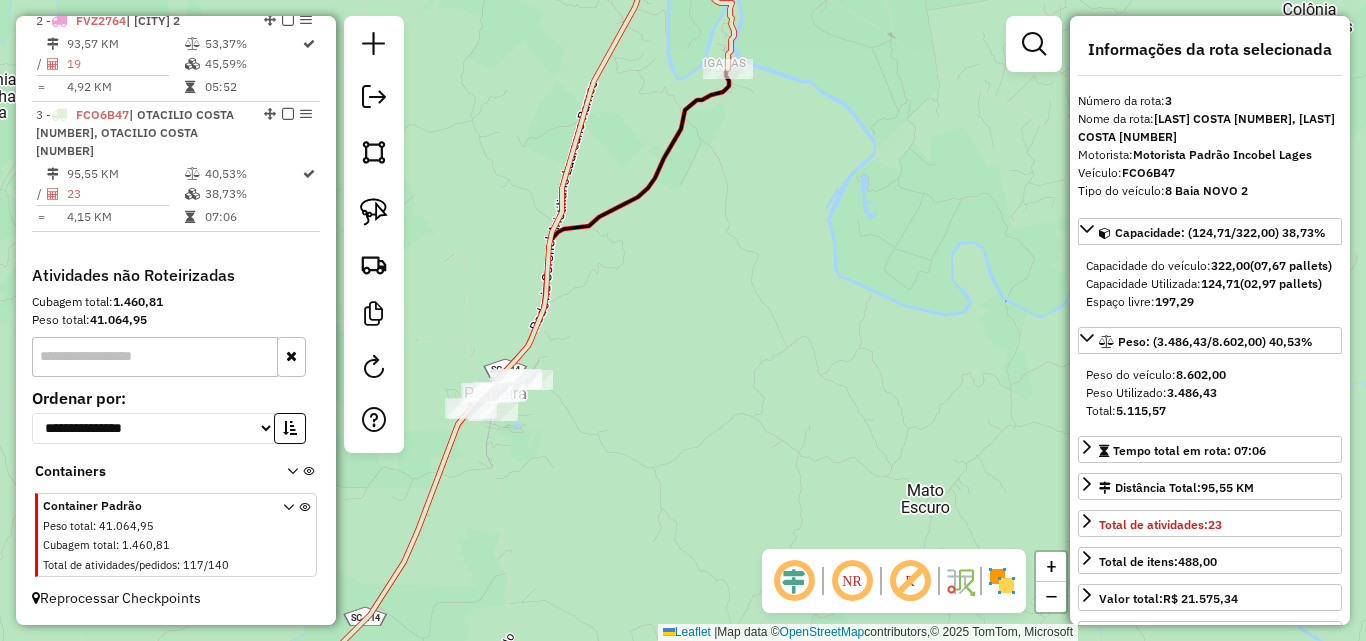 click on "Janela de atendimento Grade de atendimento Capacidade Transportadoras Veículos Cliente Pedidos  Rotas Selecione os dias de semana para filtrar as janelas de atendimento  Seg   Ter   Qua   Qui   Sex   Sáb   Dom  Informe o período da janela de atendimento: De: Até:  Filtrar exatamente a janela do cliente  Considerar janela de atendimento padrão  Selecione os dias de semana para filtrar as grades de atendimento  Seg   Ter   Qua   Qui   Sex   Sáb   Dom   Considerar clientes sem dia de atendimento cadastrado  Clientes fora do dia de atendimento selecionado Filtrar as atividades entre os valores definidos abaixo:  Peso mínimo:   Peso máximo:   Cubagem mínima:   Cubagem máxima:   De:   Até:  Filtrar as atividades entre o tempo de atendimento definido abaixo:  De:   Até:   Considerar capacidade total dos clientes não roteirizados Transportadora: Selecione um ou mais itens Tipo de veículo: Selecione um ou mais itens Veículo: Selecione um ou mais itens Motorista: Selecione um ou mais itens Nome: Rótulo:" 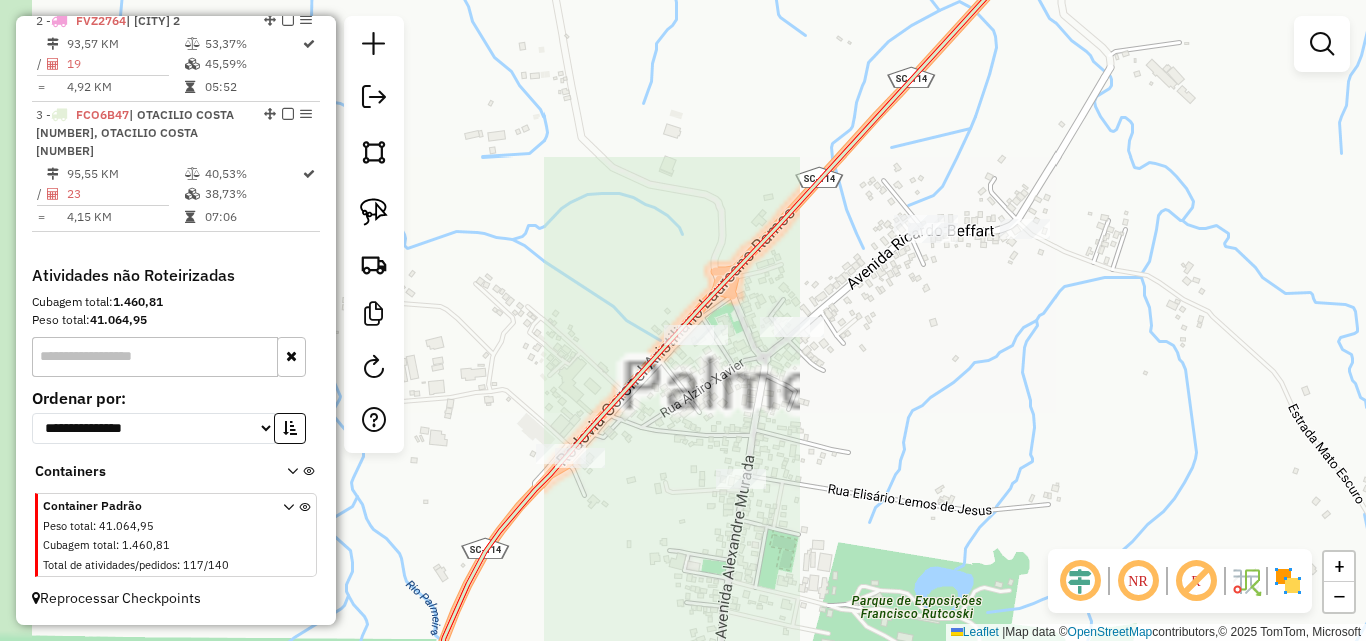 drag, startPoint x: 605, startPoint y: 399, endPoint x: 860, endPoint y: 354, distance: 258.94016 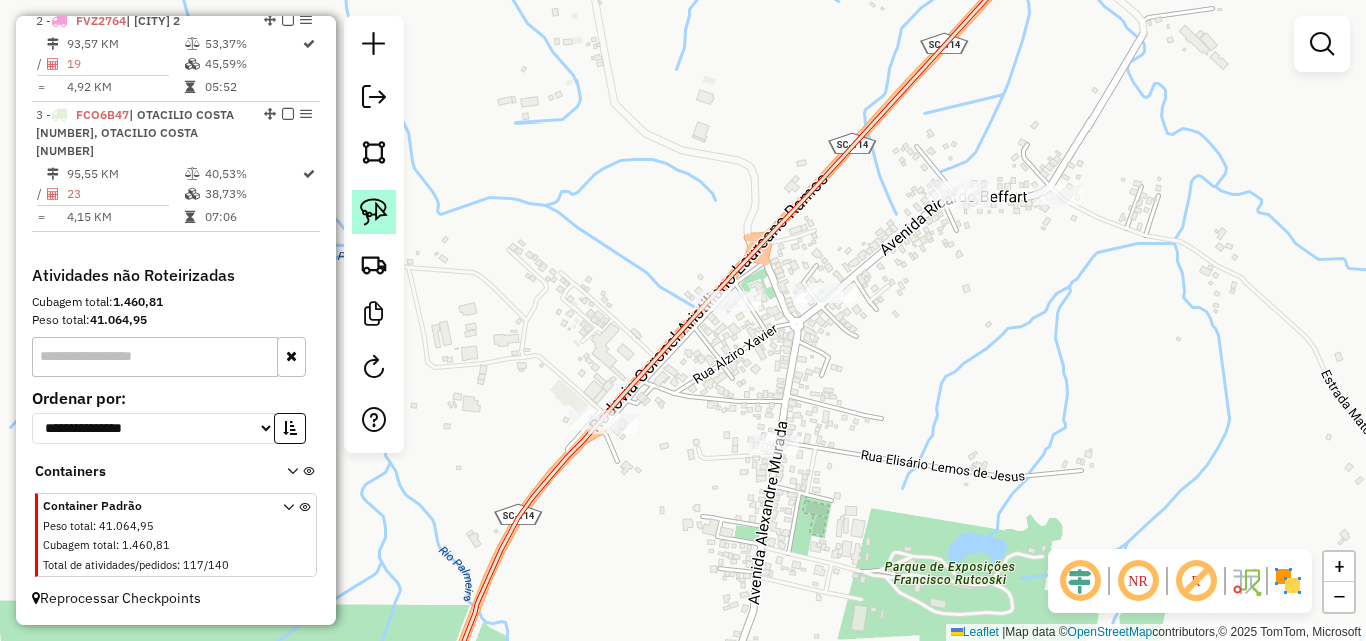 click 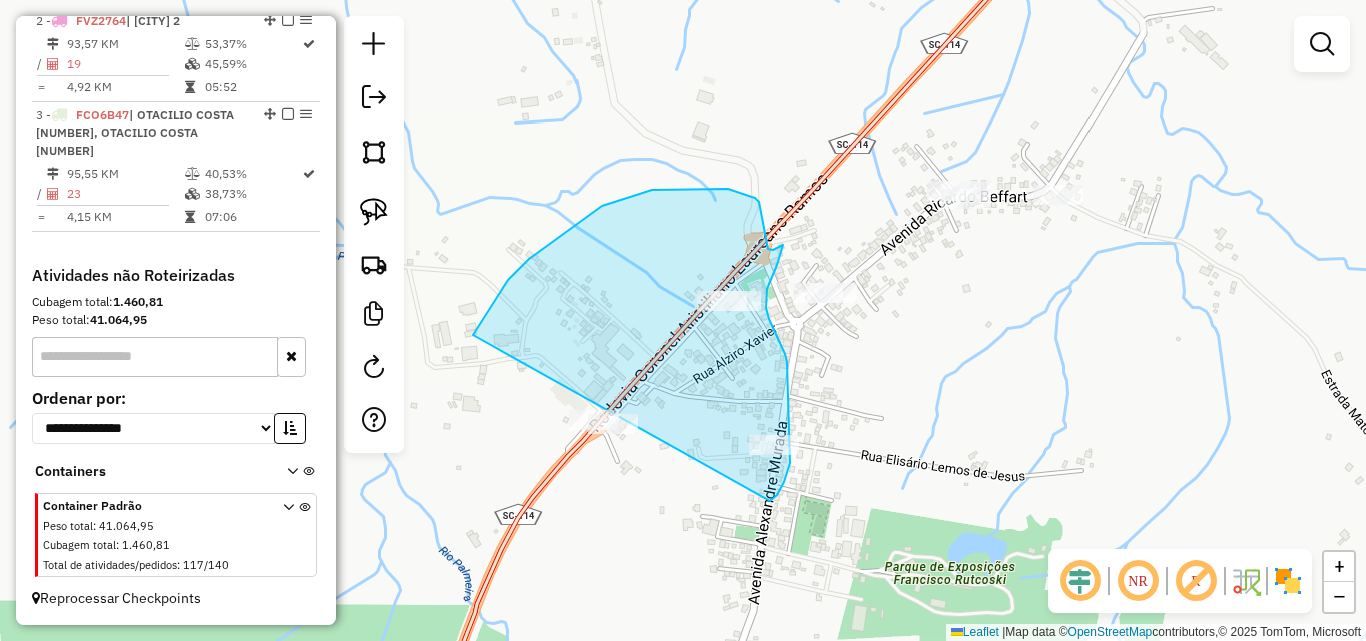 drag, startPoint x: 476, startPoint y: 331, endPoint x: 597, endPoint y: 466, distance: 181.28983 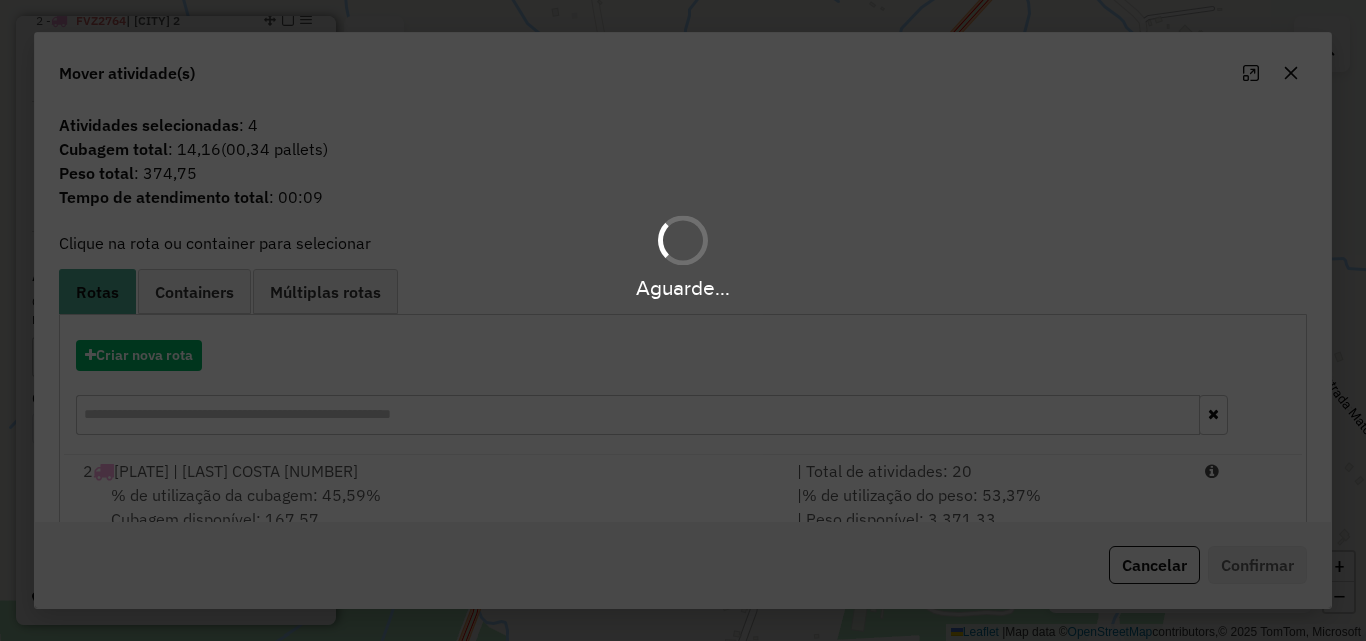 click on "Aguarde..." at bounding box center (683, 320) 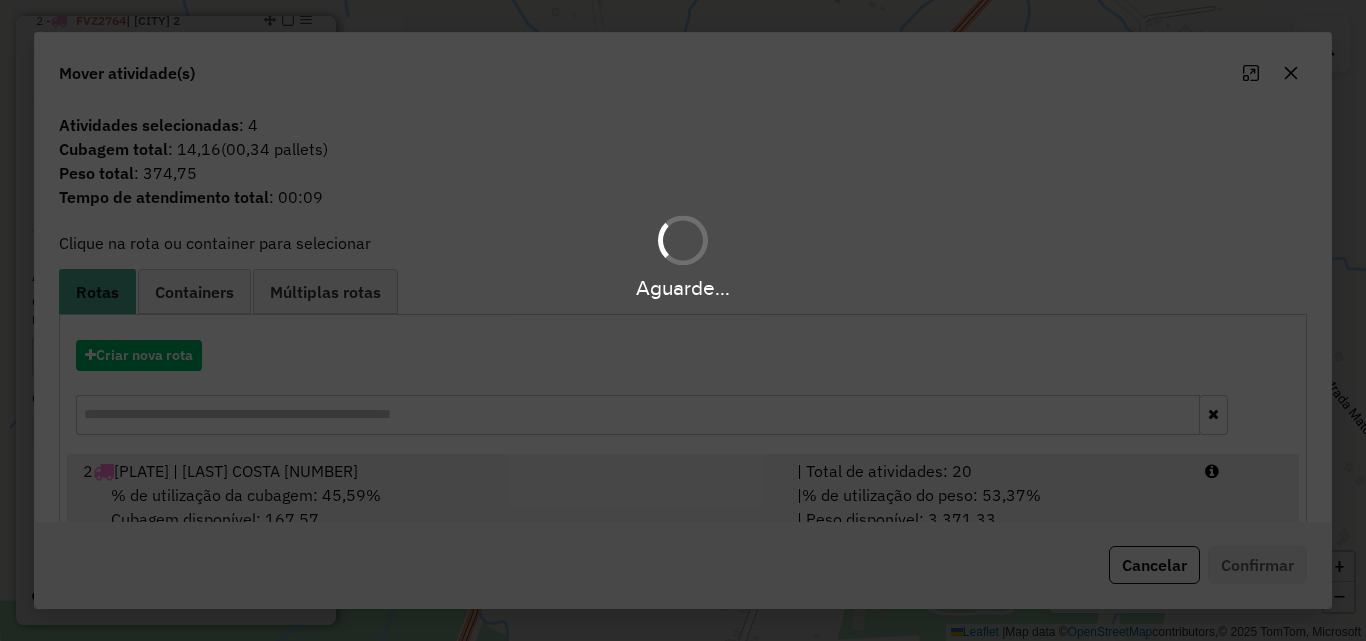 click on "Aguarde...  Pop-up bloqueado!  Seu navegador bloqueou automáticamente a abertura de uma nova janela.   Acesse as configurações e adicione o endereço do sistema a lista de permissão.   Fechar  Informações da Sessão 964984 - 15/07/2025     Criação: 14/07/2025 17:30   Depósito:  Incobel [CITY]  Total de rotas:  3  Distância Total:  363,01 km  Tempo total:  18:55  Valor total:  R$ 290.286,83  - Total roteirizado:  R$ 51.257,57  - Total não roteirizado:  R$ 239.029,26  Total de Atividades Roteirizadas:  60  Total de Pedidos Roteirizados:  65  Peso total roteirizado:  8.788,58  Cubagem total roteirizado:  318,50  Total de Atividades não Roteirizadas:  117  Total de Pedidos não Roteirizados:  140 Total de caixas por viagem:  318,50 /   3 =  106,17 Média de Atividades por viagem:  60 /   3 =  20,00 Ocupação média da frota:  40,05%   Rotas vários dias:  0  Clientes Priorizados NR:  0 Rotas  Recargas: 1   Ver rotas   Ver veículos  Finalizar todas as rotas   1 -       FAC7A71   | [CITY]   2 -" at bounding box center (683, 320) 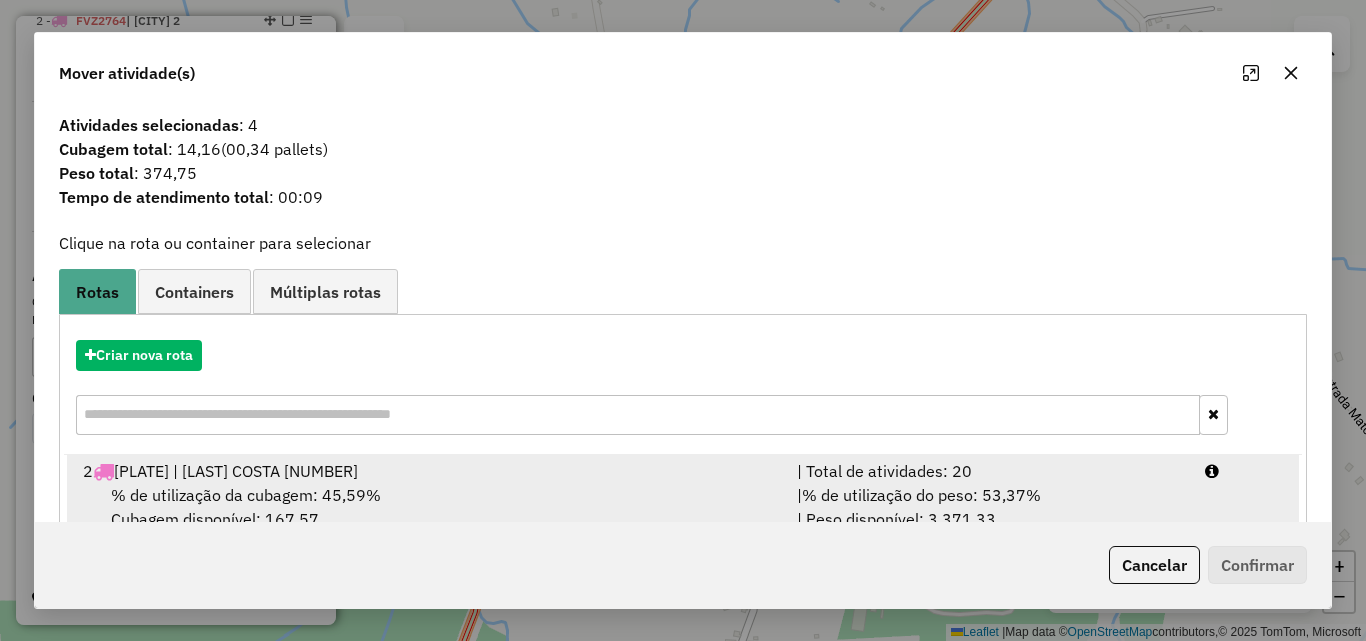 drag, startPoint x: 1176, startPoint y: 514, endPoint x: 1189, endPoint y: 513, distance: 13.038404 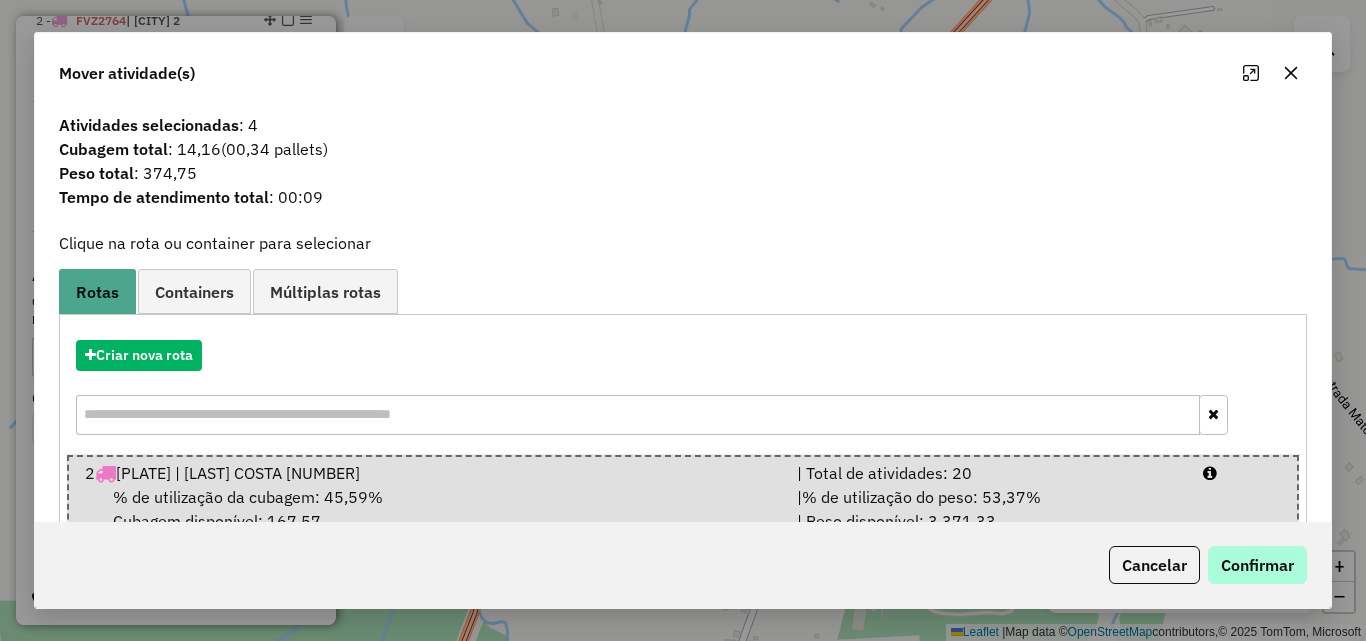 drag, startPoint x: 1278, startPoint y: 539, endPoint x: 1270, endPoint y: 550, distance: 13.601471 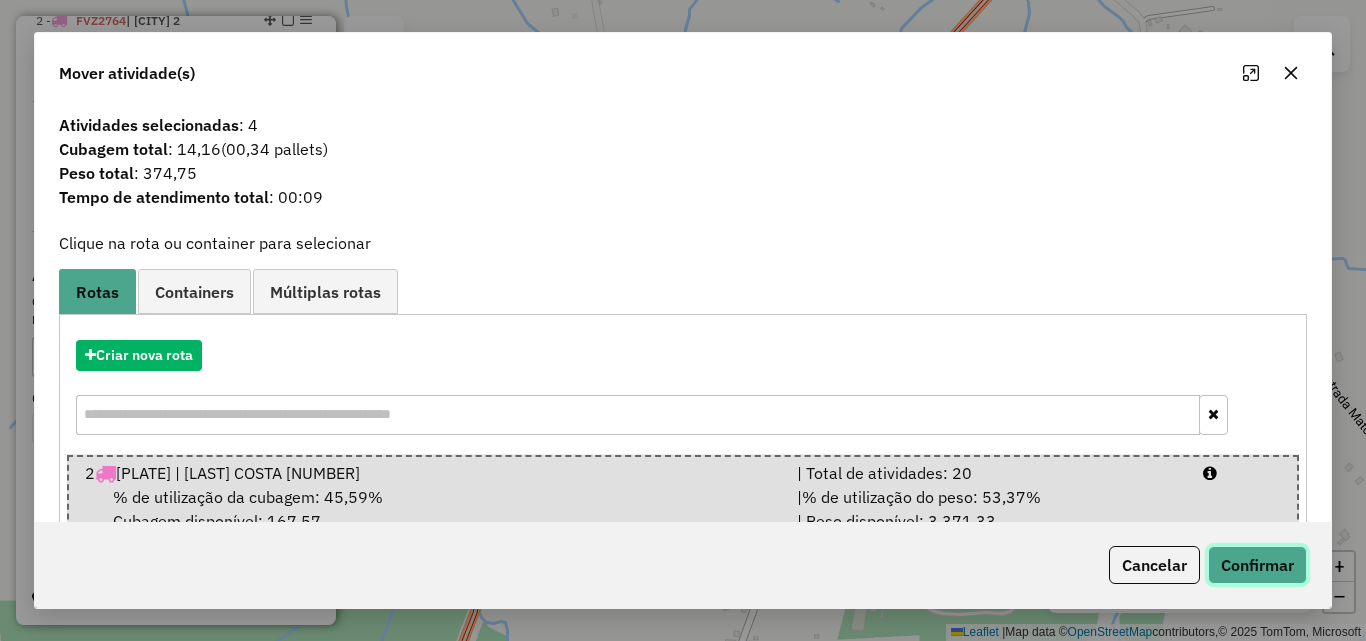 click on "Confirmar" 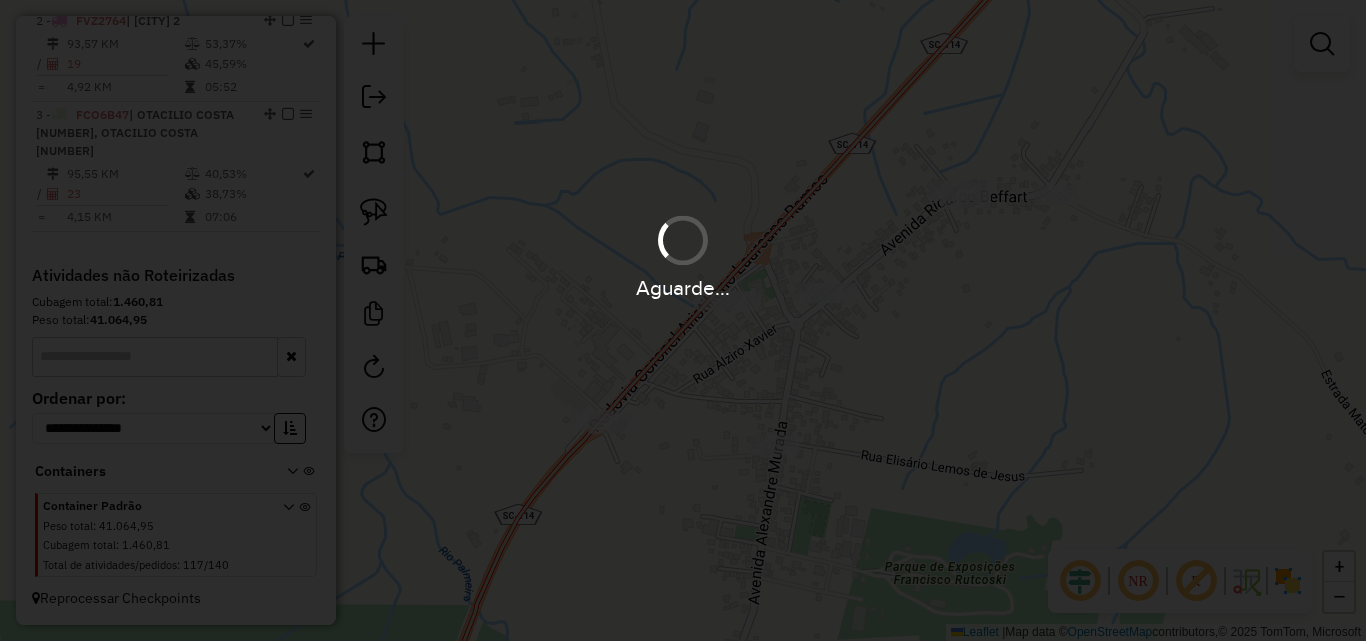 scroll, scrollTop: 673, scrollLeft: 0, axis: vertical 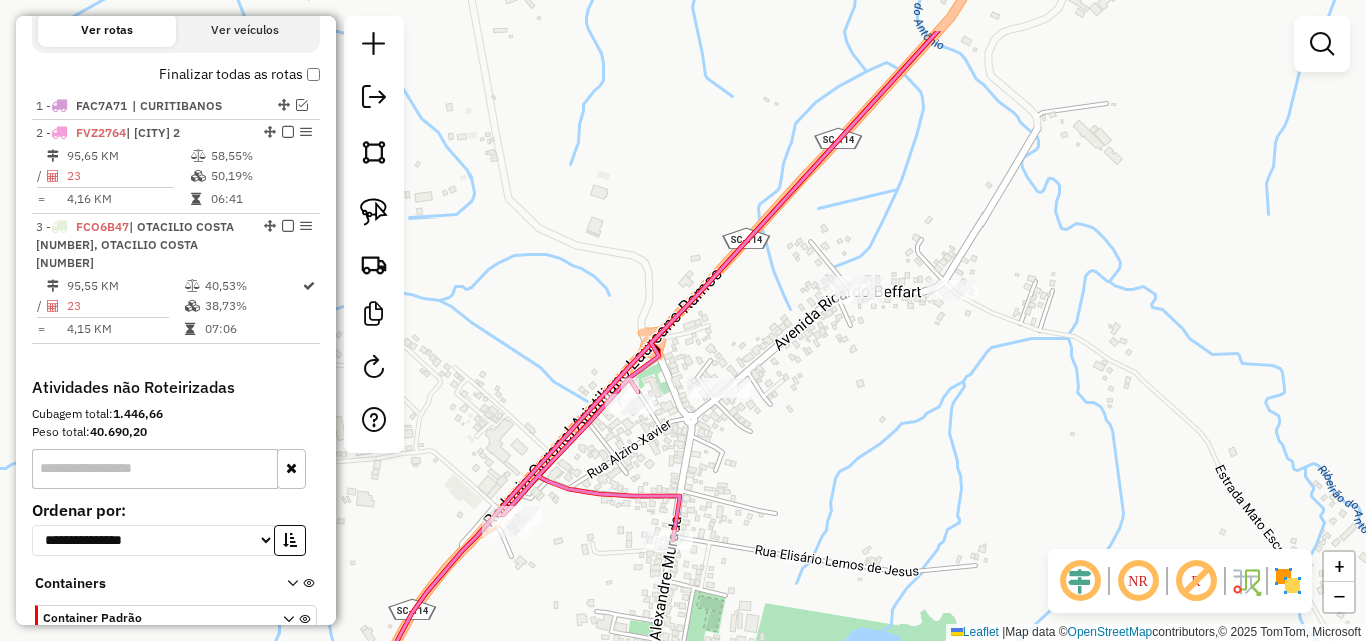 drag, startPoint x: 877, startPoint y: 173, endPoint x: 684, endPoint y: 235, distance: 202.71408 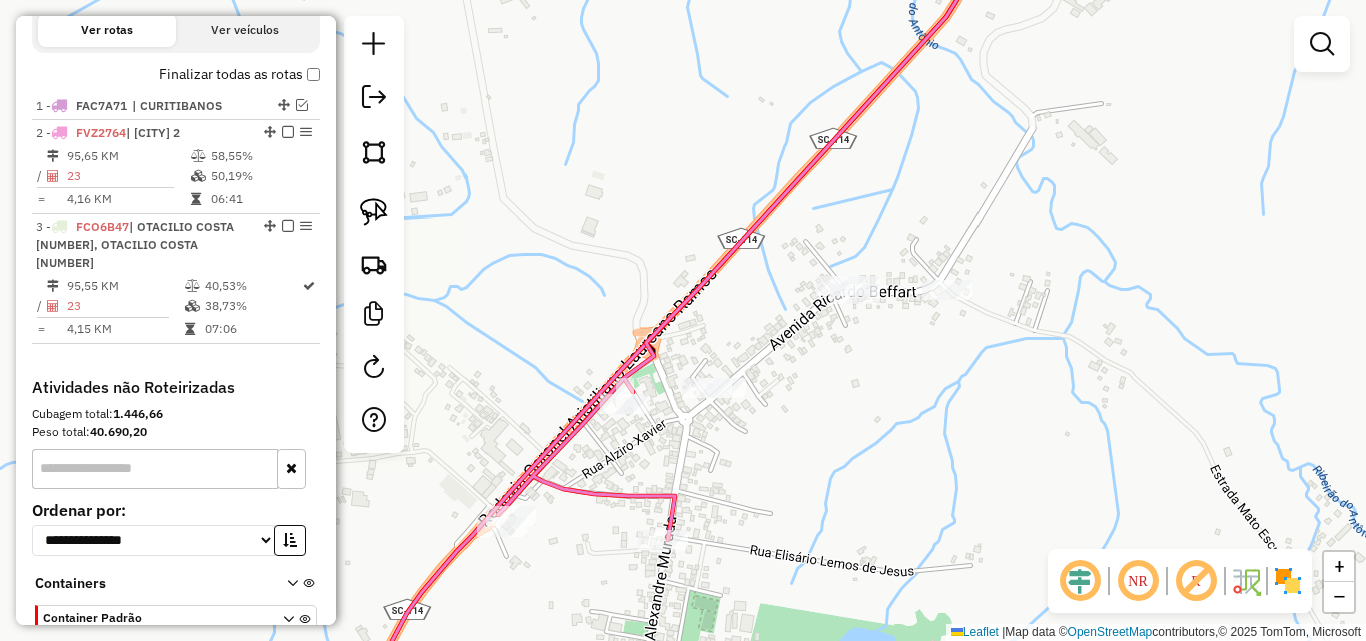 click 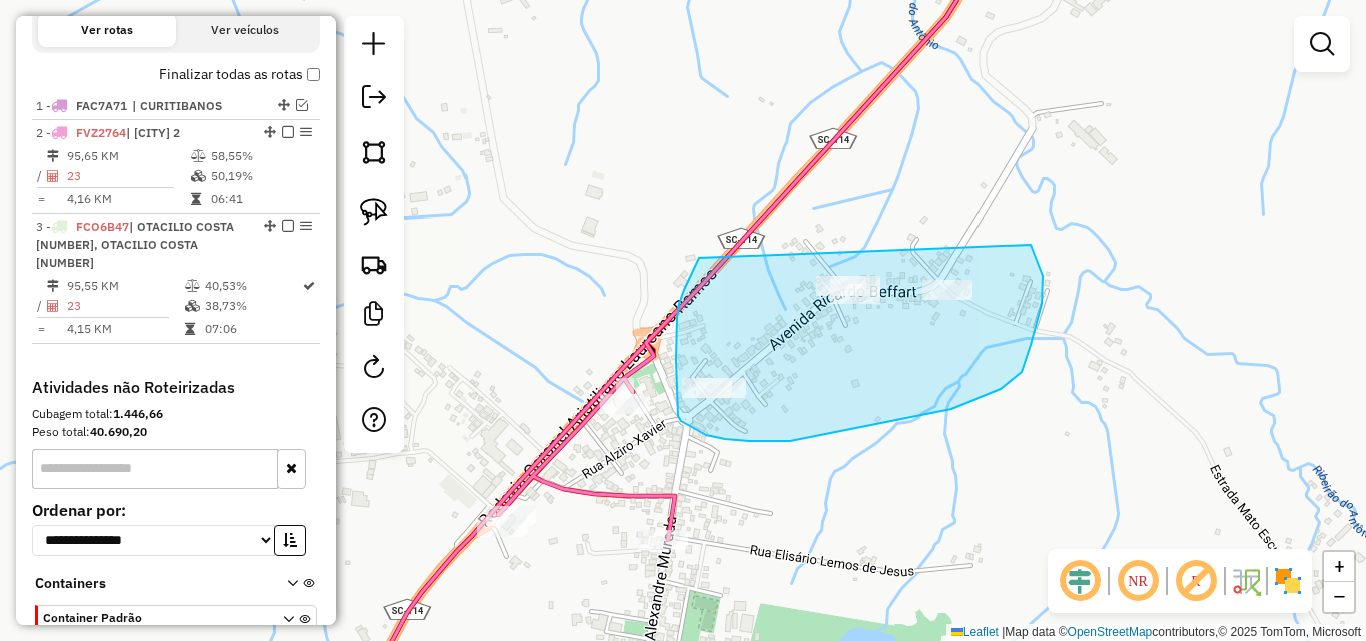 drag, startPoint x: 684, startPoint y: 290, endPoint x: 896, endPoint y: 207, distance: 227.66862 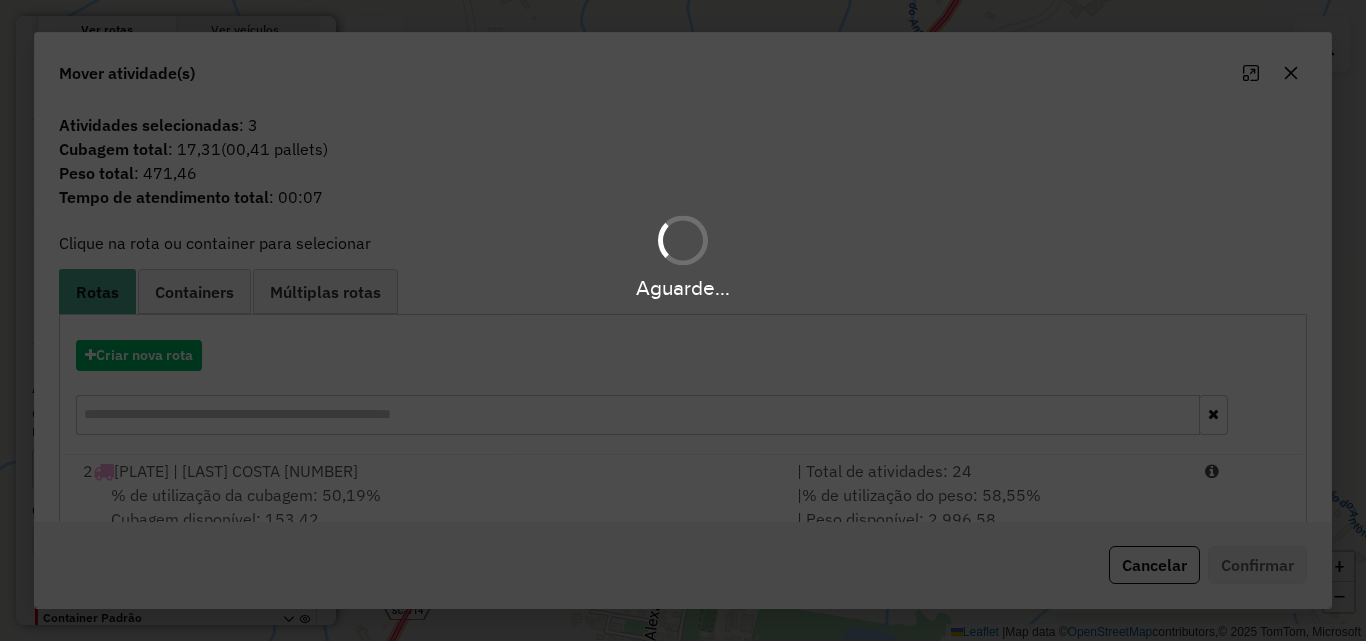 click on "Aguarde..." at bounding box center [683, 320] 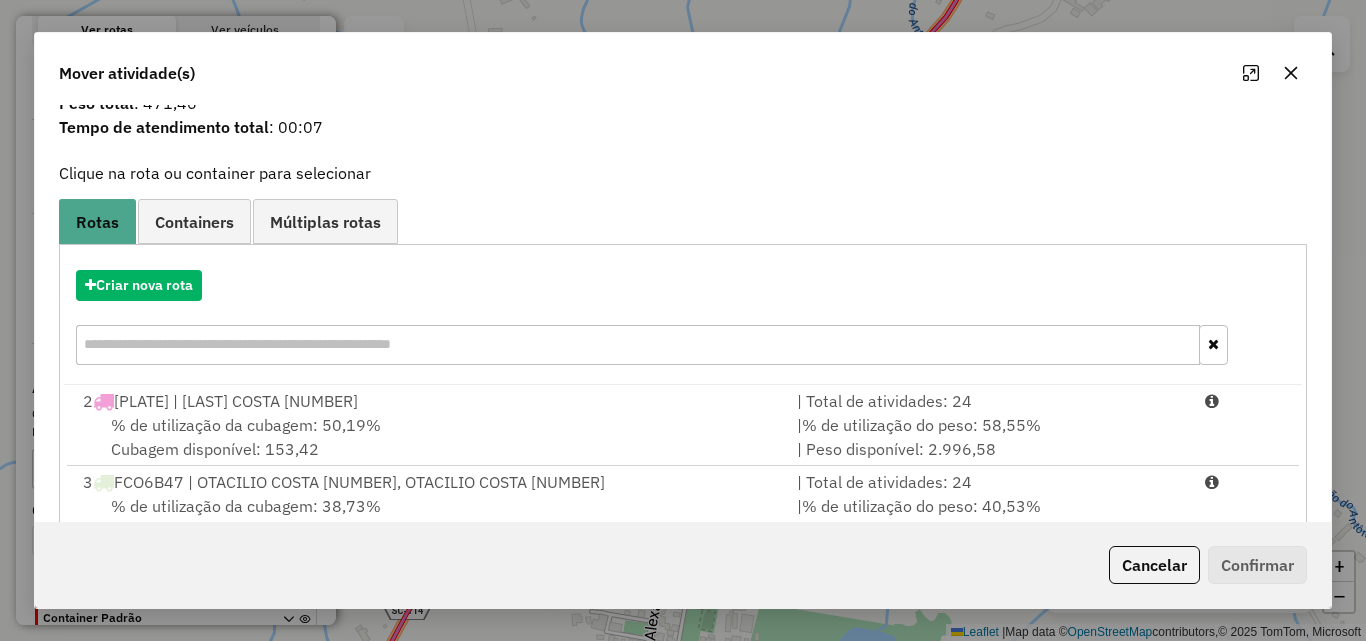 scroll, scrollTop: 129, scrollLeft: 0, axis: vertical 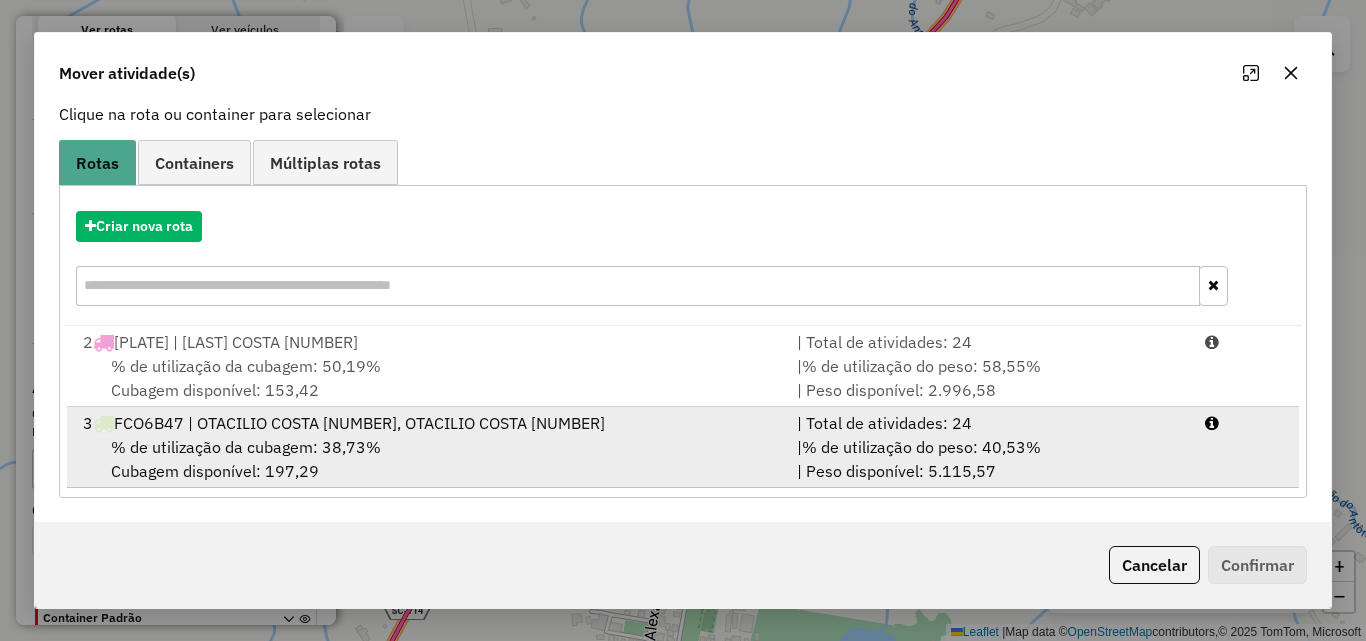 drag, startPoint x: 244, startPoint y: 455, endPoint x: 319, endPoint y: 457, distance: 75.026665 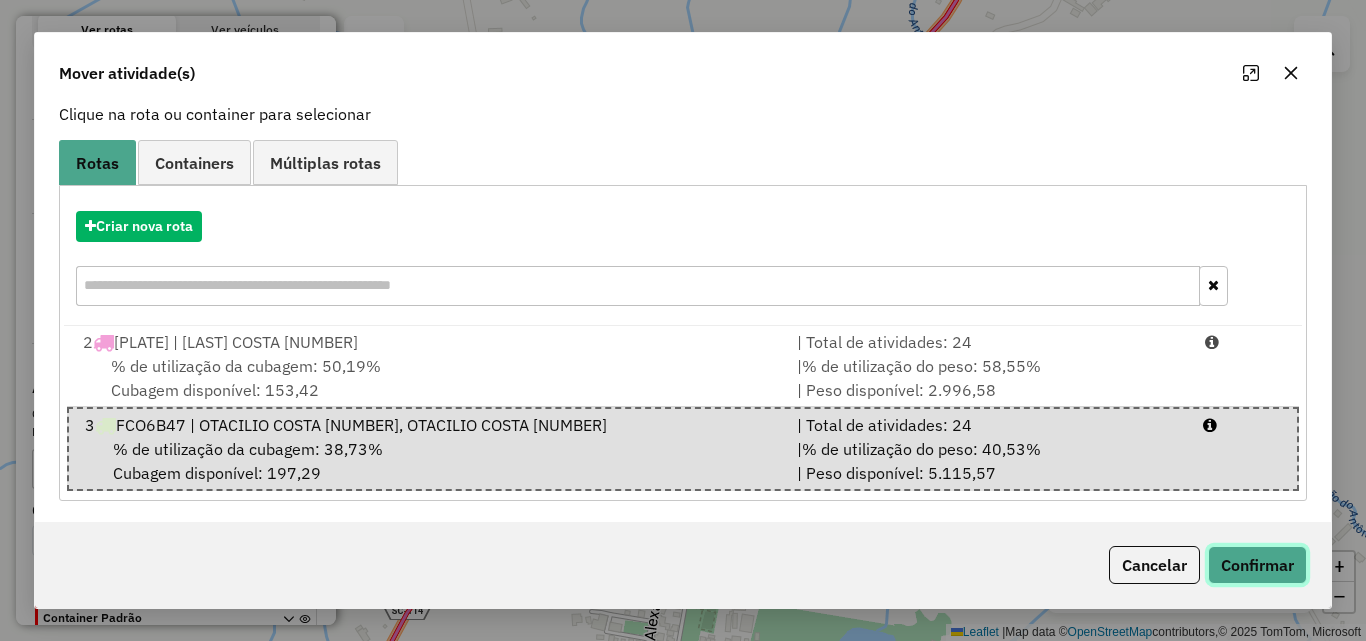 click on "Confirmar" 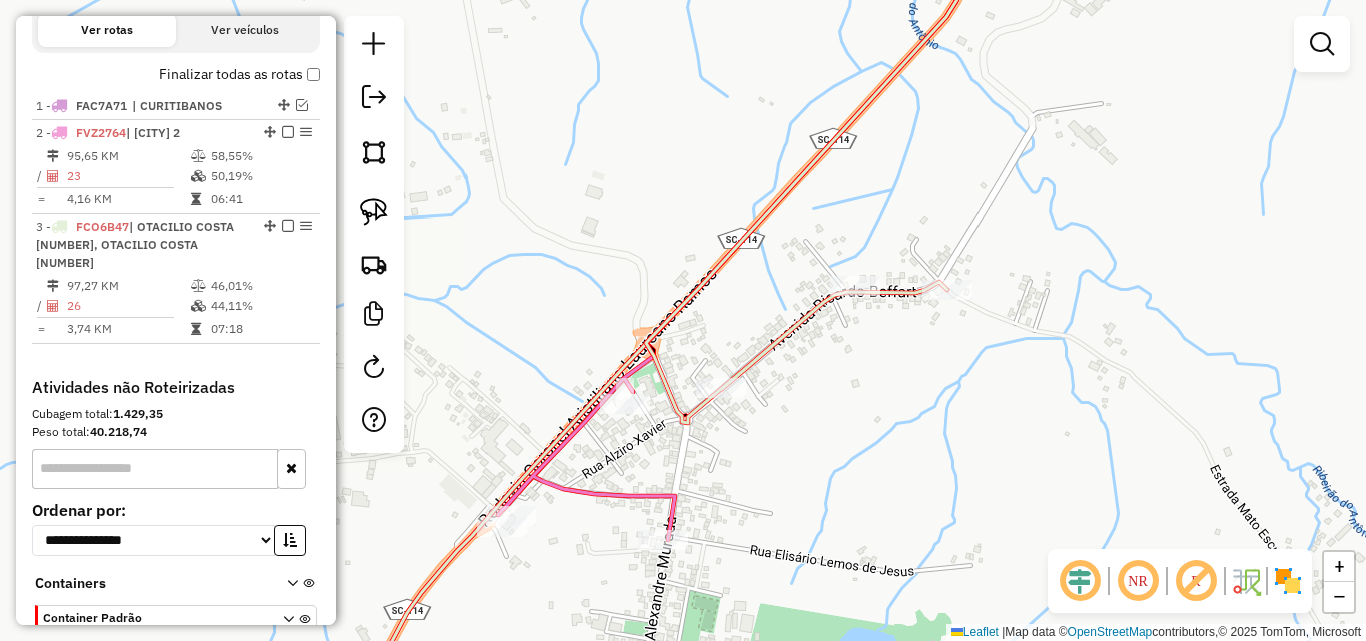 scroll, scrollTop: 0, scrollLeft: 0, axis: both 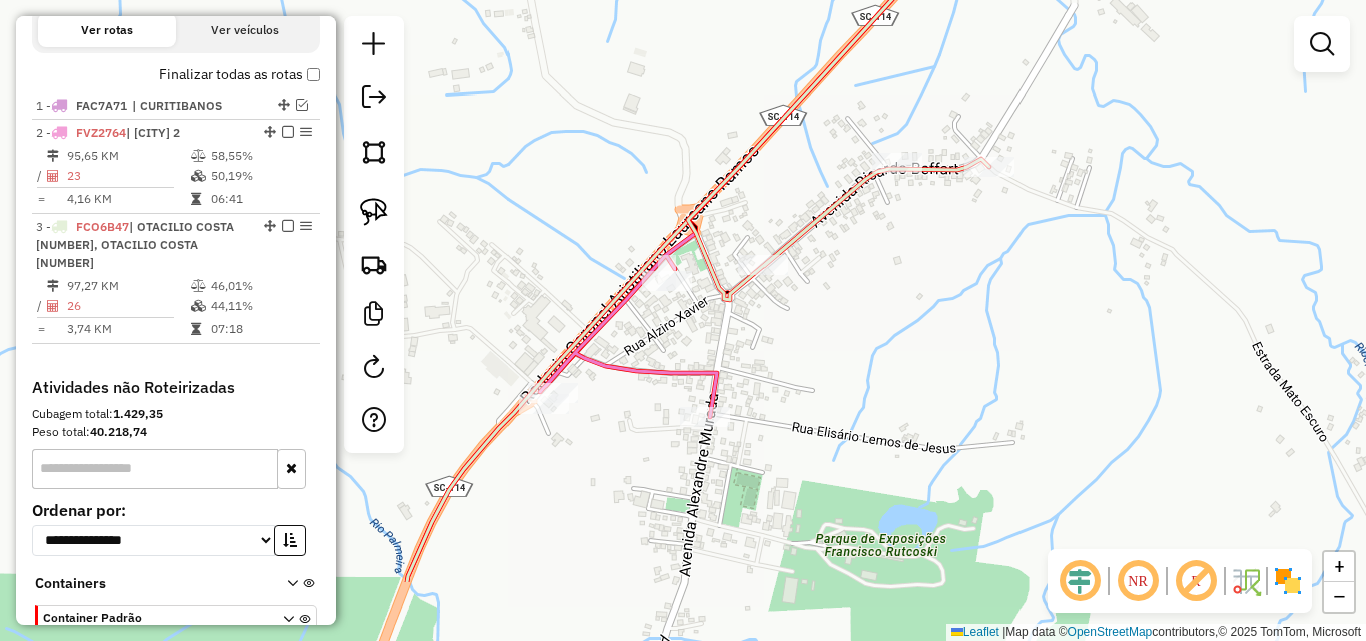 drag, startPoint x: 820, startPoint y: 374, endPoint x: 830, endPoint y: 239, distance: 135.36986 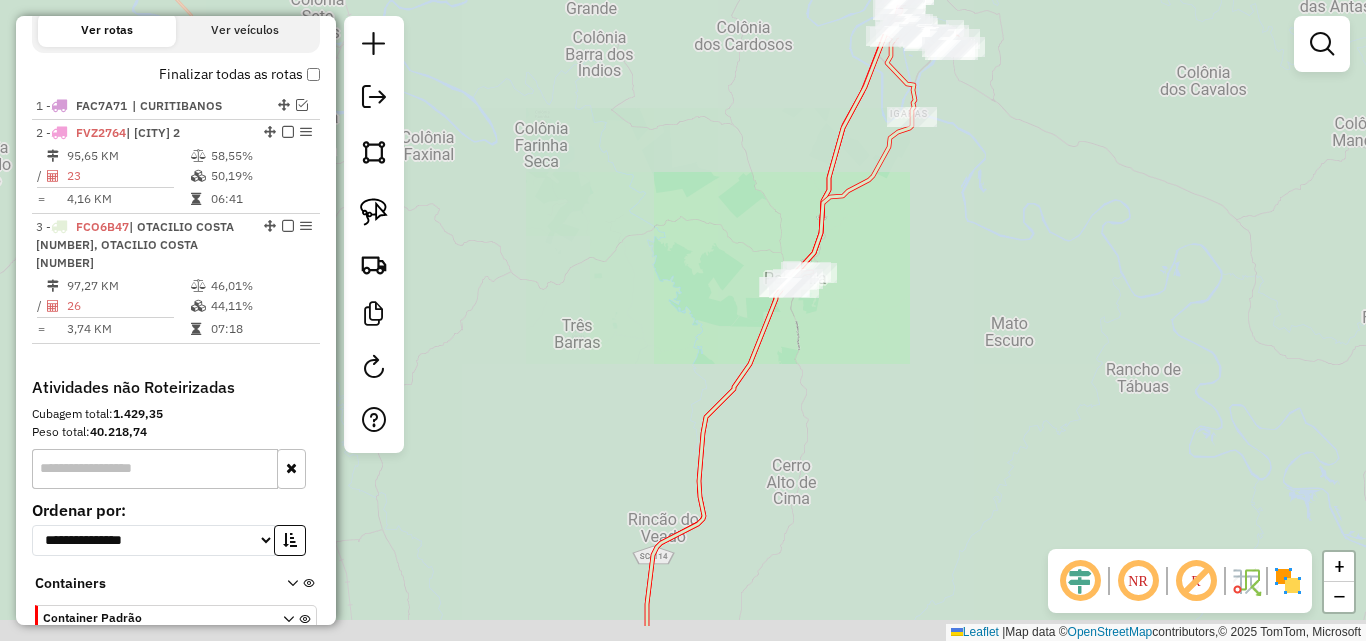 drag, startPoint x: 789, startPoint y: 366, endPoint x: 845, endPoint y: 219, distance: 157.30544 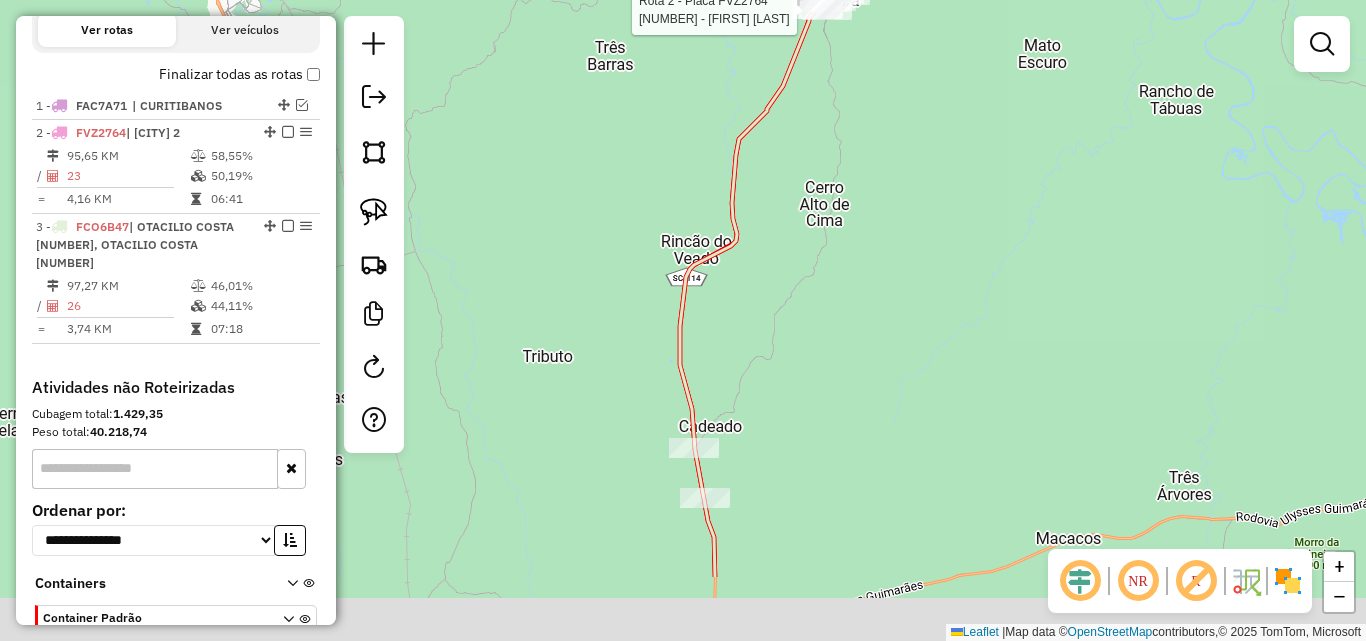 drag, startPoint x: 742, startPoint y: 340, endPoint x: 706, endPoint y: 184, distance: 160.09998 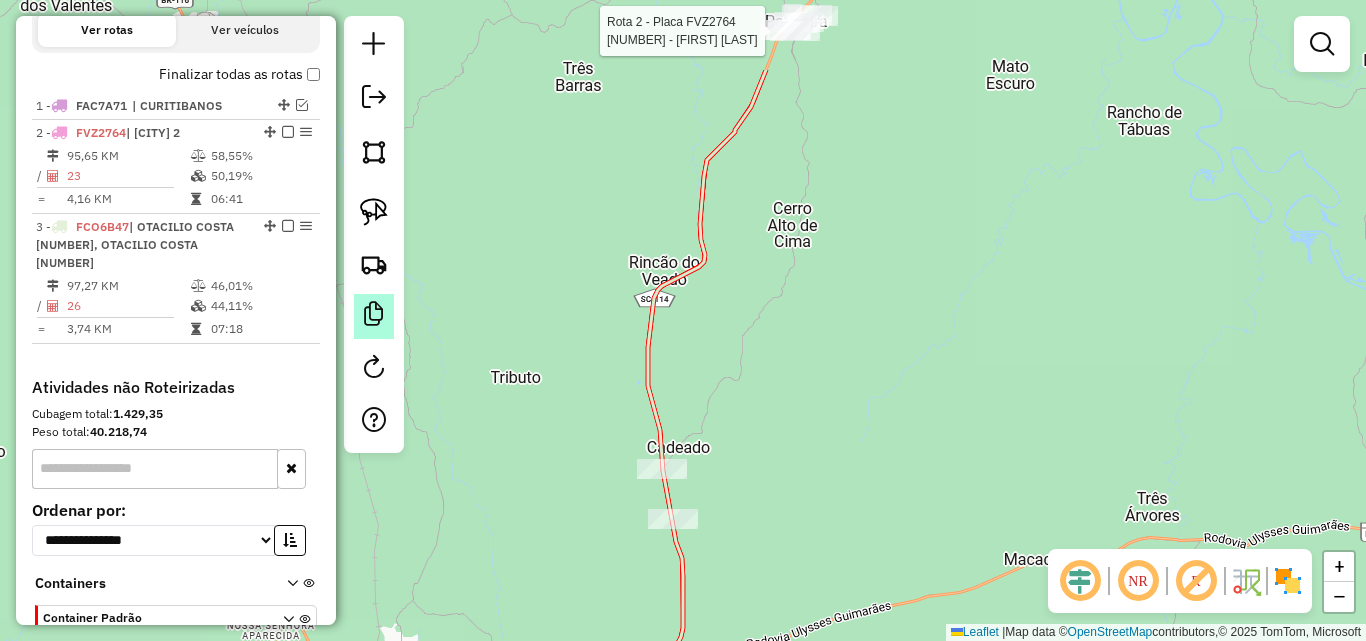drag, startPoint x: 598, startPoint y: 299, endPoint x: 368, endPoint y: 300, distance: 230.00217 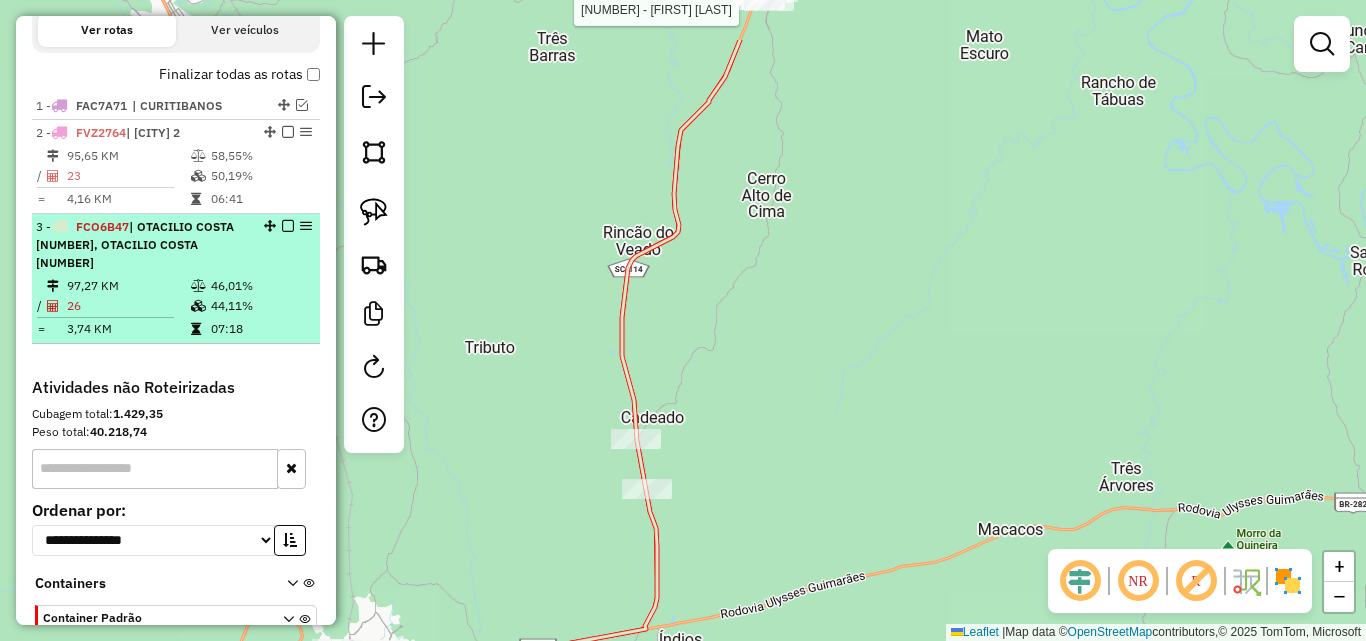 click on "58,55%" at bounding box center [260, 156] 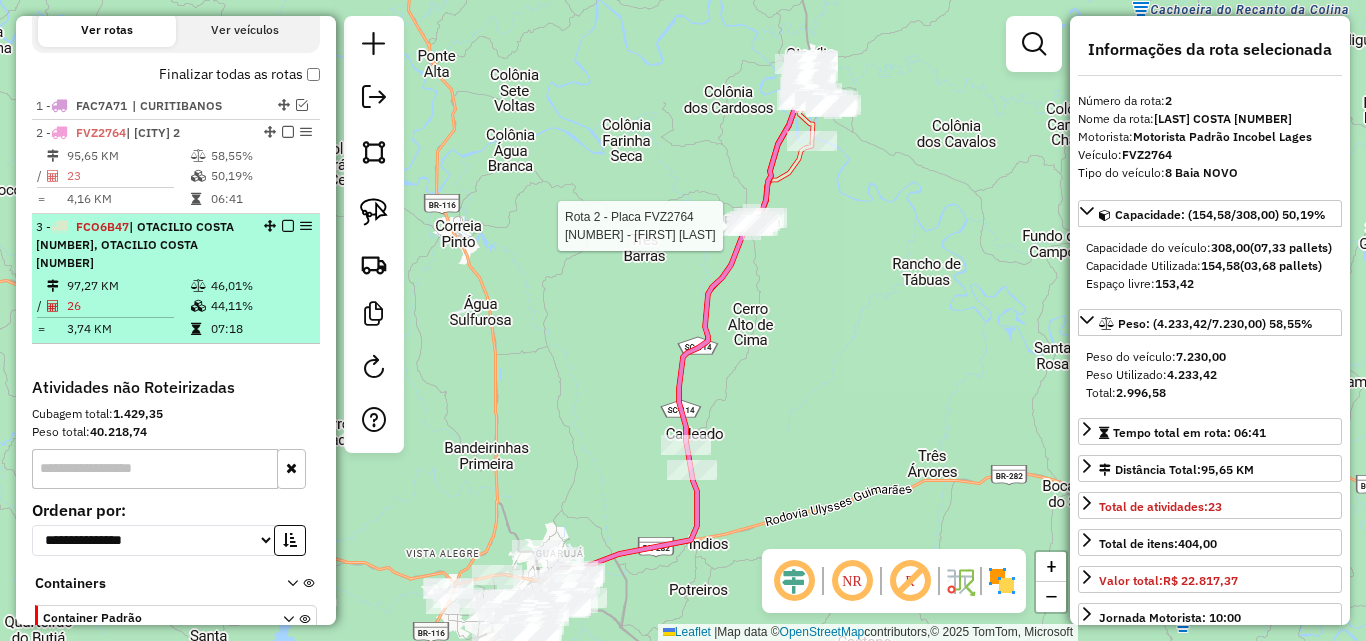 click on "44,11%" at bounding box center [260, 306] 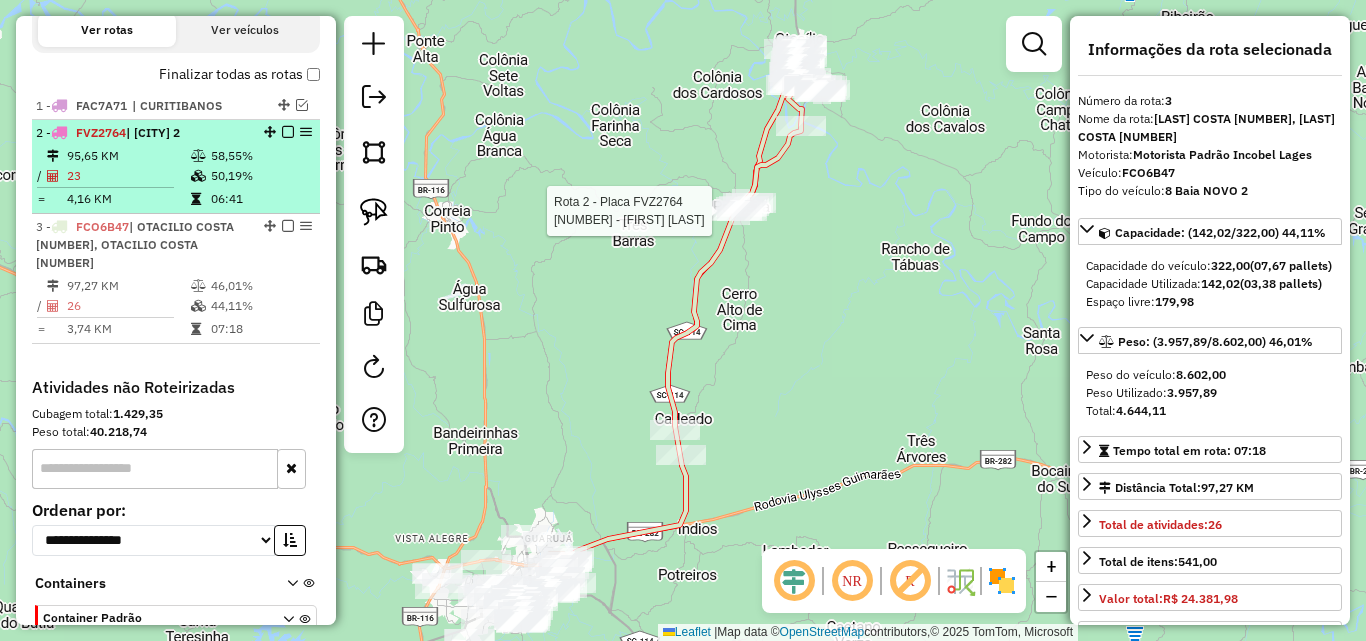 click on "06:41" at bounding box center (260, 199) 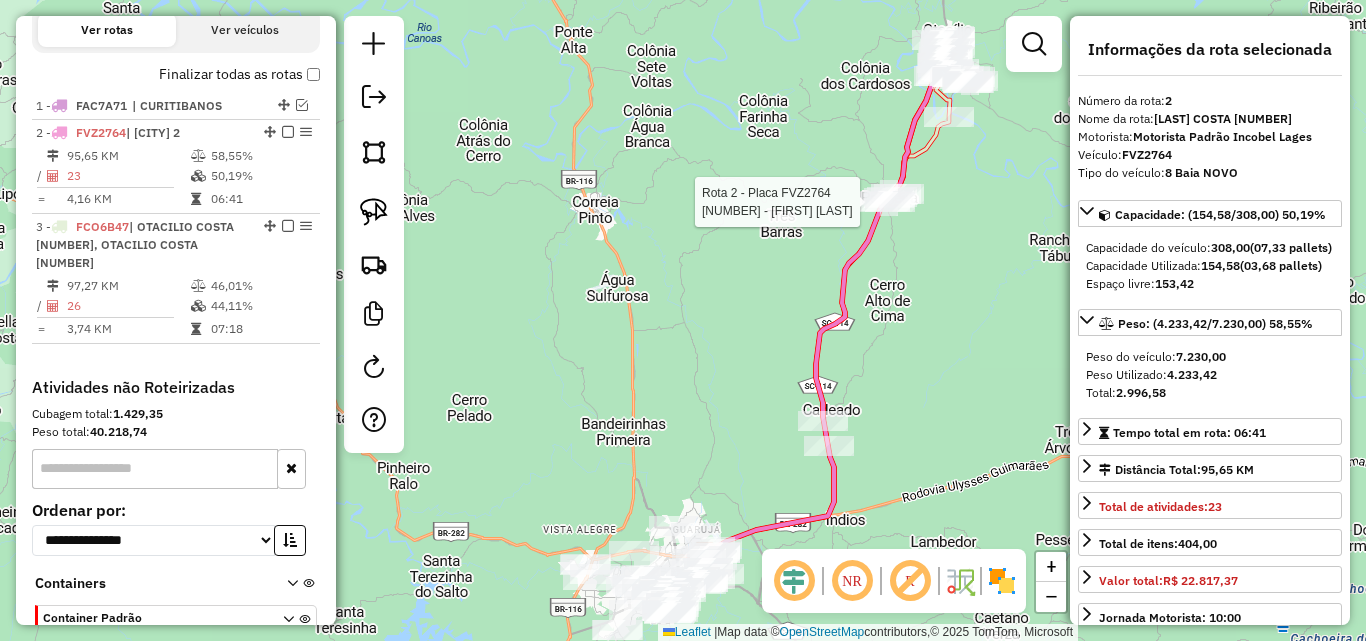 drag, startPoint x: 622, startPoint y: 487, endPoint x: 707, endPoint y: 441, distance: 96.64885 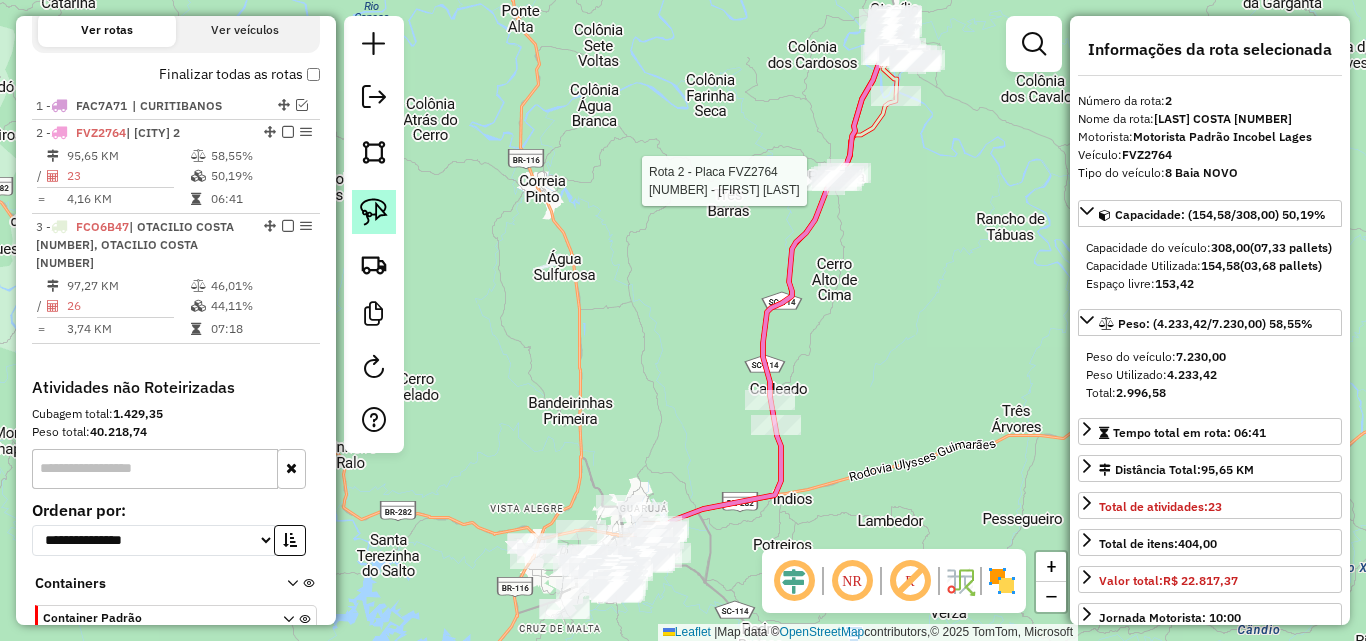 drag, startPoint x: 386, startPoint y: 203, endPoint x: 407, endPoint y: 221, distance: 27.658634 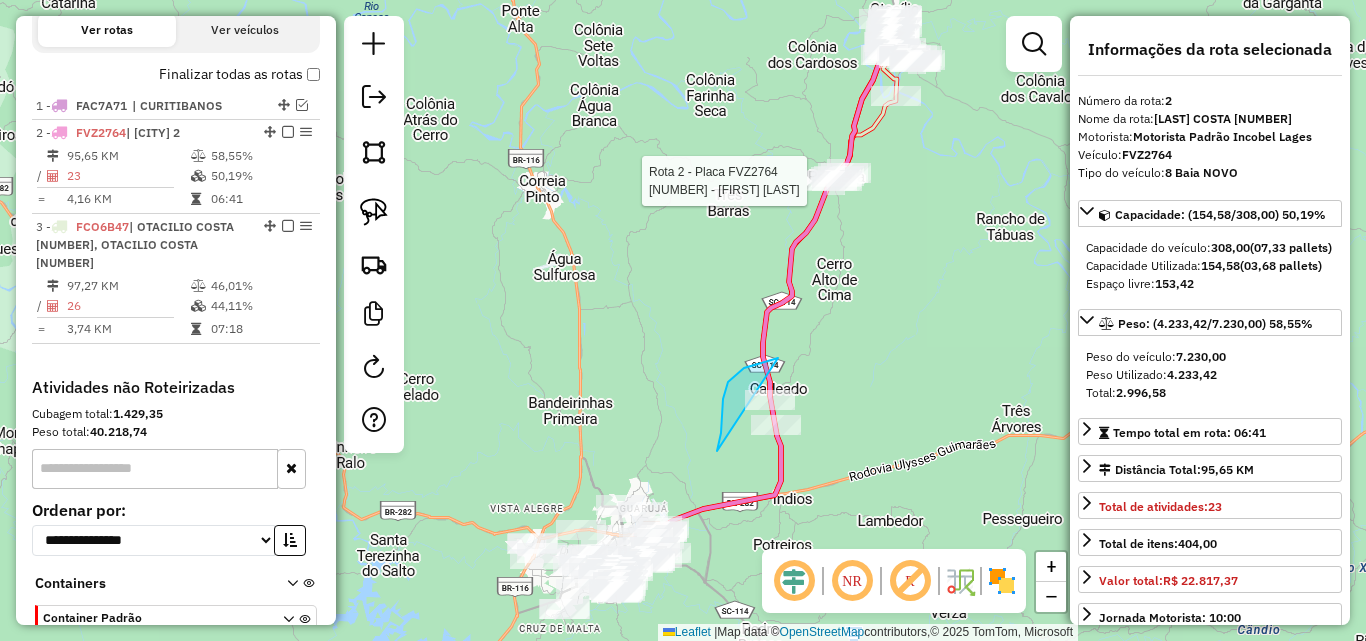 drag, startPoint x: 723, startPoint y: 399, endPoint x: 755, endPoint y: 463, distance: 71.55418 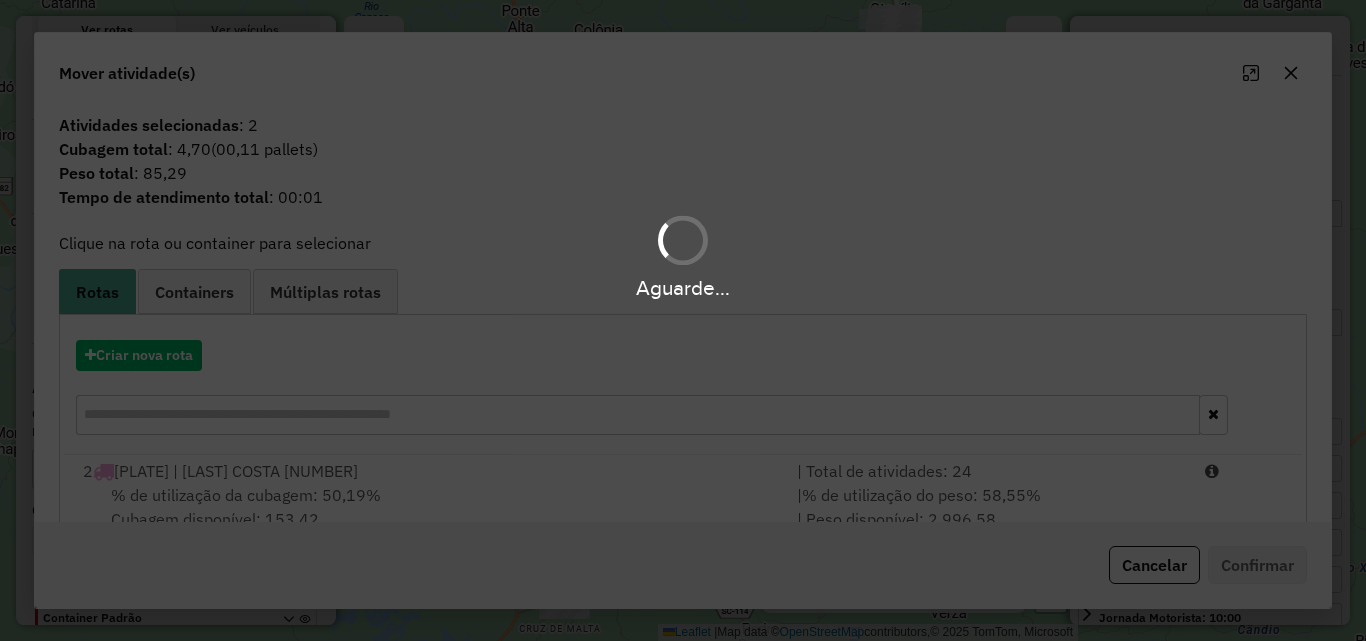 drag, startPoint x: 239, startPoint y: 484, endPoint x: 702, endPoint y: 465, distance: 463.38968 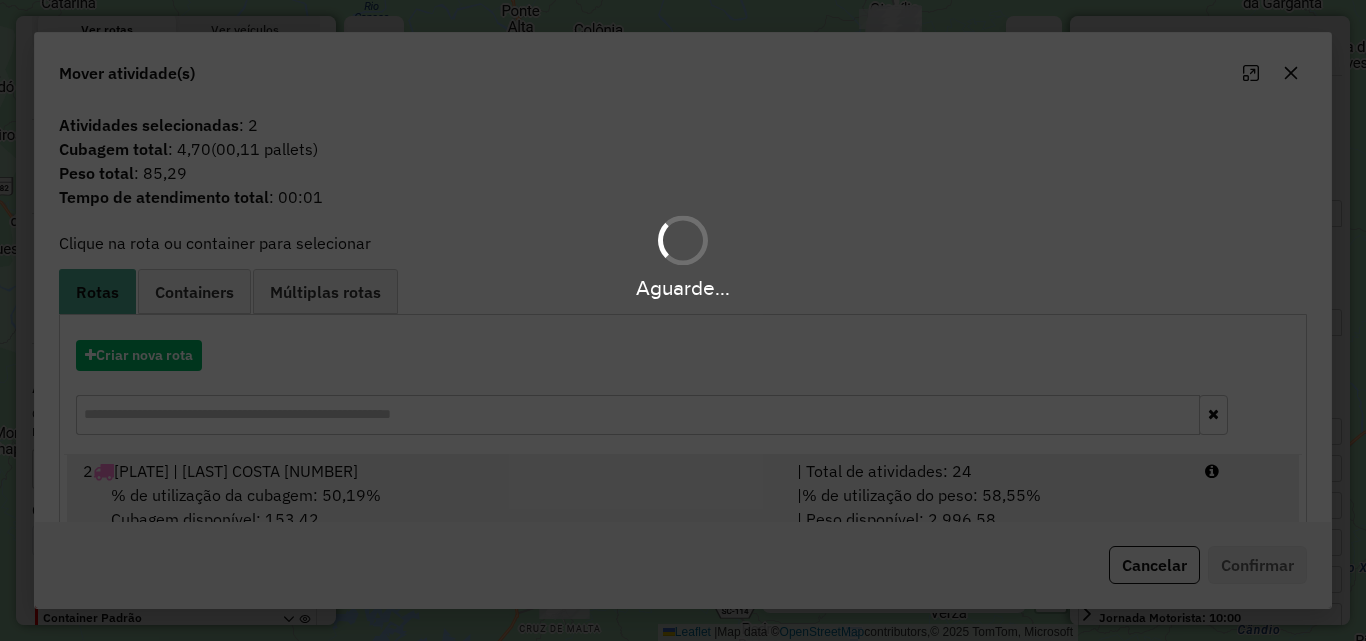 click on "Aguarde...  Pop-up bloqueado!  Seu navegador bloqueou automáticamente a abertura de uma nova janela.   Acesse as configurações e adicione o endereço do sistema a lista de permissão.   Fechar  Informações da Sessão 964984 - 15/07/2025     Criação: 14/07/2025 17:30   Depósito:  Incobel [CITY]  Total de rotas:  3  Distância Total:  366,80 km  Tempo total:  19:56  Valor total:  R$ 290.286,83  - Total roteirizado:  R$ 56.783,25  - Total não roteirizado:  R$ 233.503,58  Total de Atividades Roteirizadas:  67  Total de Pedidos Roteirizados:  76  Peso total roteirizado:  9.634,79  Cubagem total roteirizado:  349,96  Total de Atividades não Roteirizadas:  110  Total de Pedidos não Roteirizados:  129 Total de caixas por viagem:  349,96 /   3 =  116,65 Média de Atividades por viagem:  67 /   3 =  22,33 Ocupação média da frota:  43,60%   Rotas vários dias:  0  Clientes Priorizados NR:  0 Rotas  Recargas: 1   Ver rotas   Ver veículos  Finalizar todas as rotas   1 -       FAC7A71   | [CITY]   2 -" at bounding box center [683, 320] 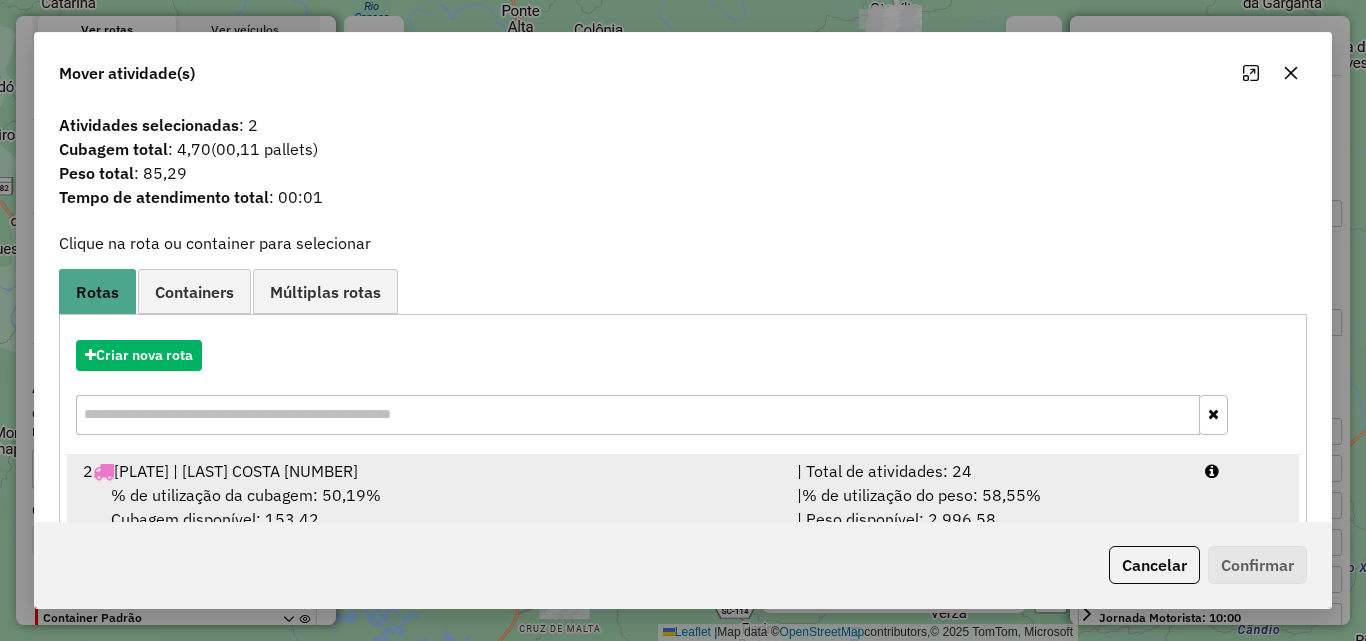click on "[NUMBER] - [NAME] | OTACILIO COSTA [NUMBER]  | Total de atividades: [NUMBER]  % de utilização da cubagem: [PERCENTAGE]  Cubagem disponível: [NUMBER]   |  % de utilização do peso: [PERCENTAGE]  | Peso disponível: [NUMBER]" at bounding box center (683, 495) 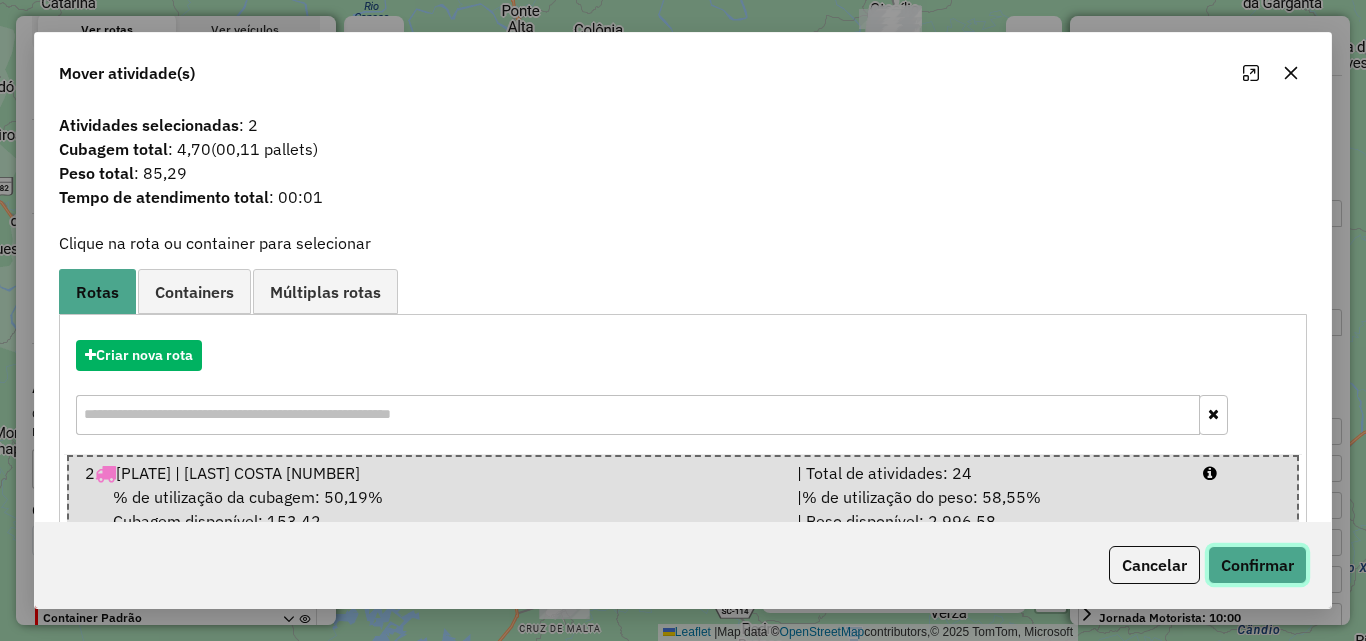 click on "Confirmar" 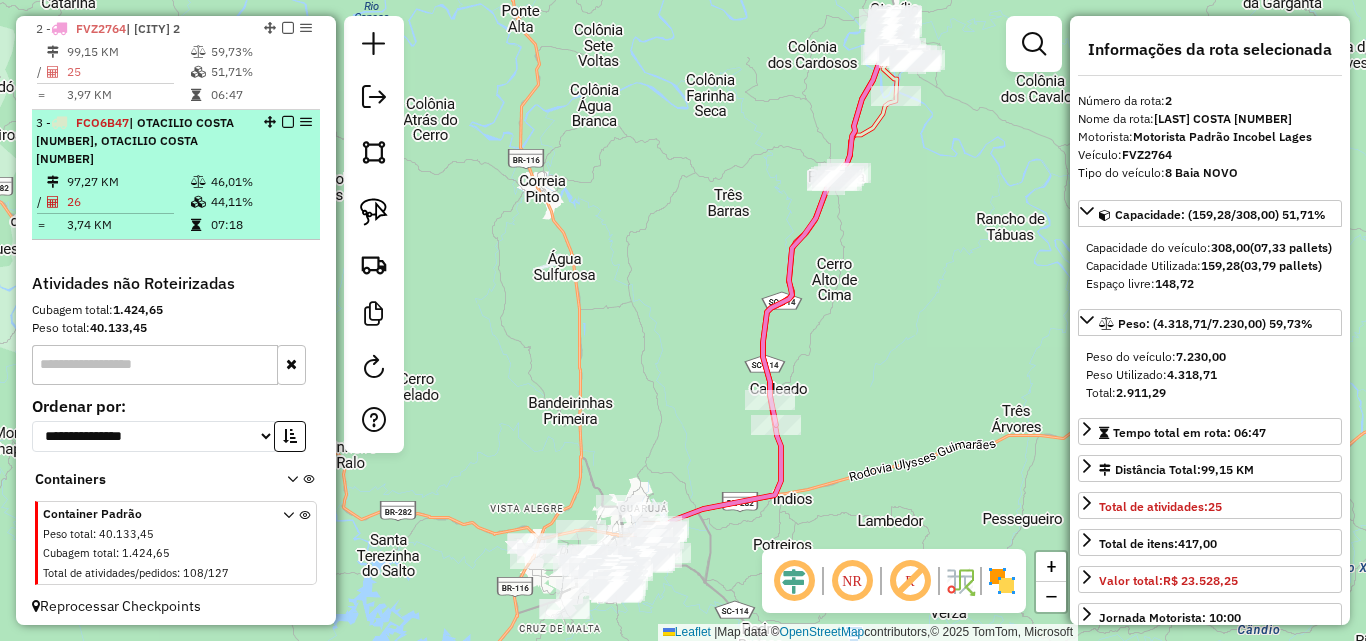 click at bounding box center [288, 122] 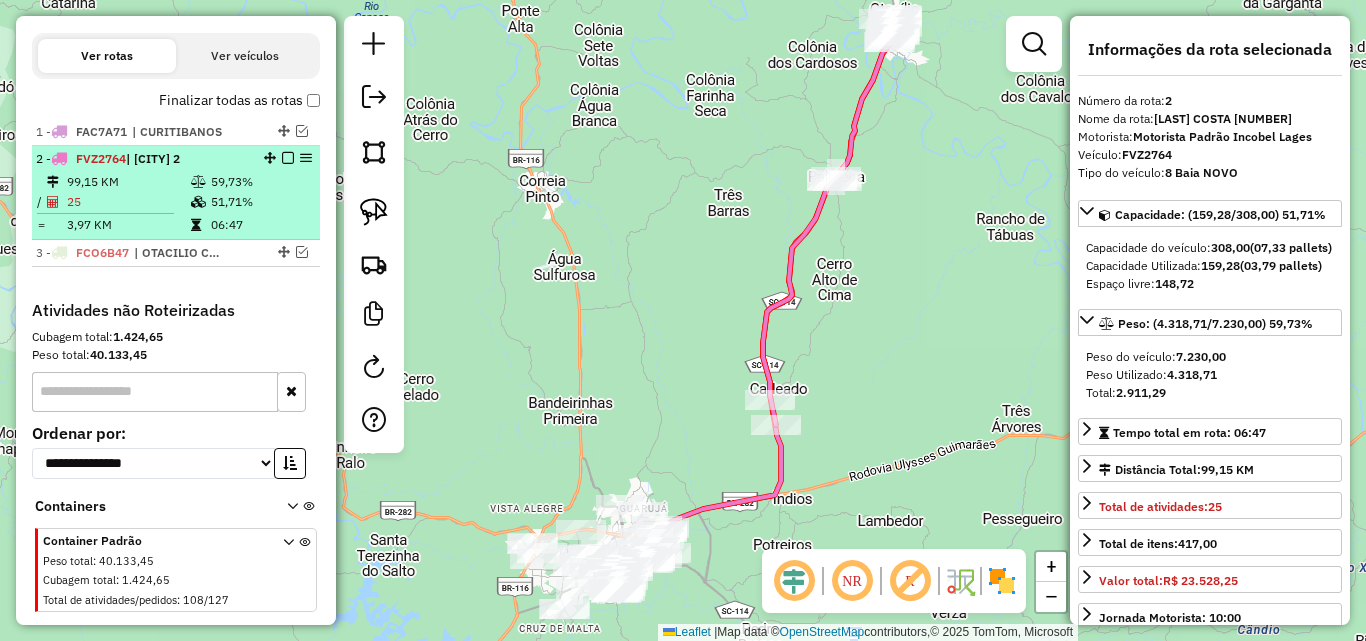 scroll, scrollTop: 600, scrollLeft: 0, axis: vertical 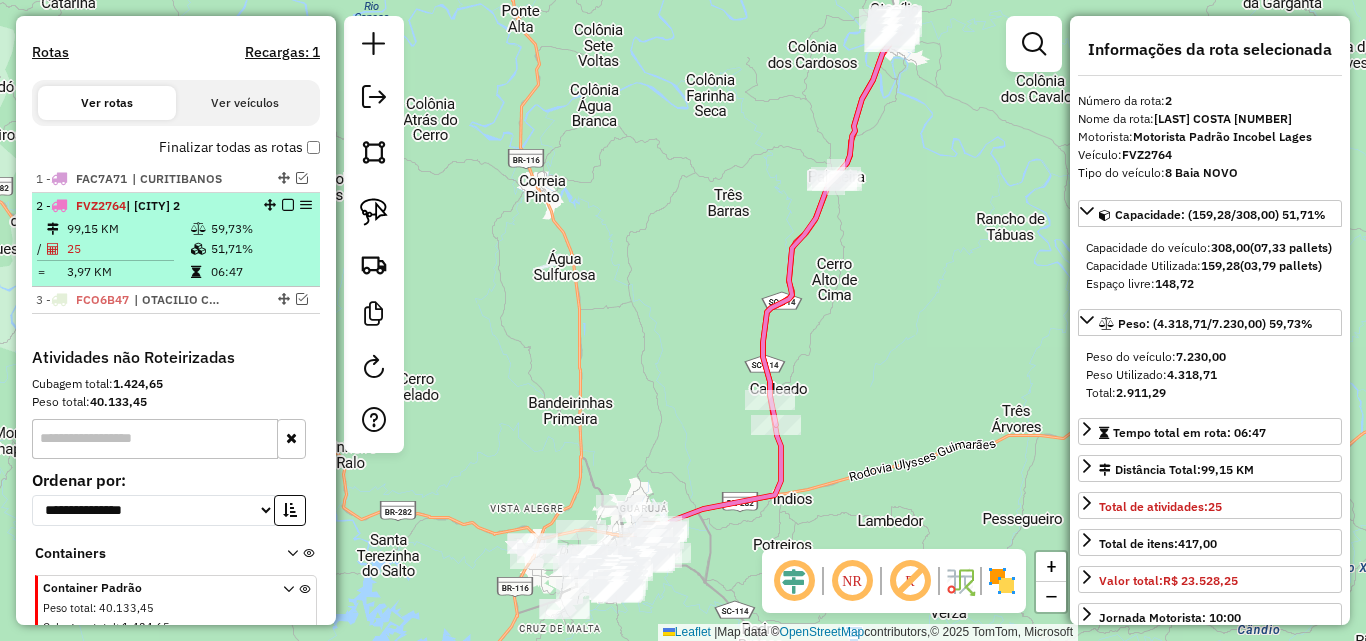 click at bounding box center [288, 205] 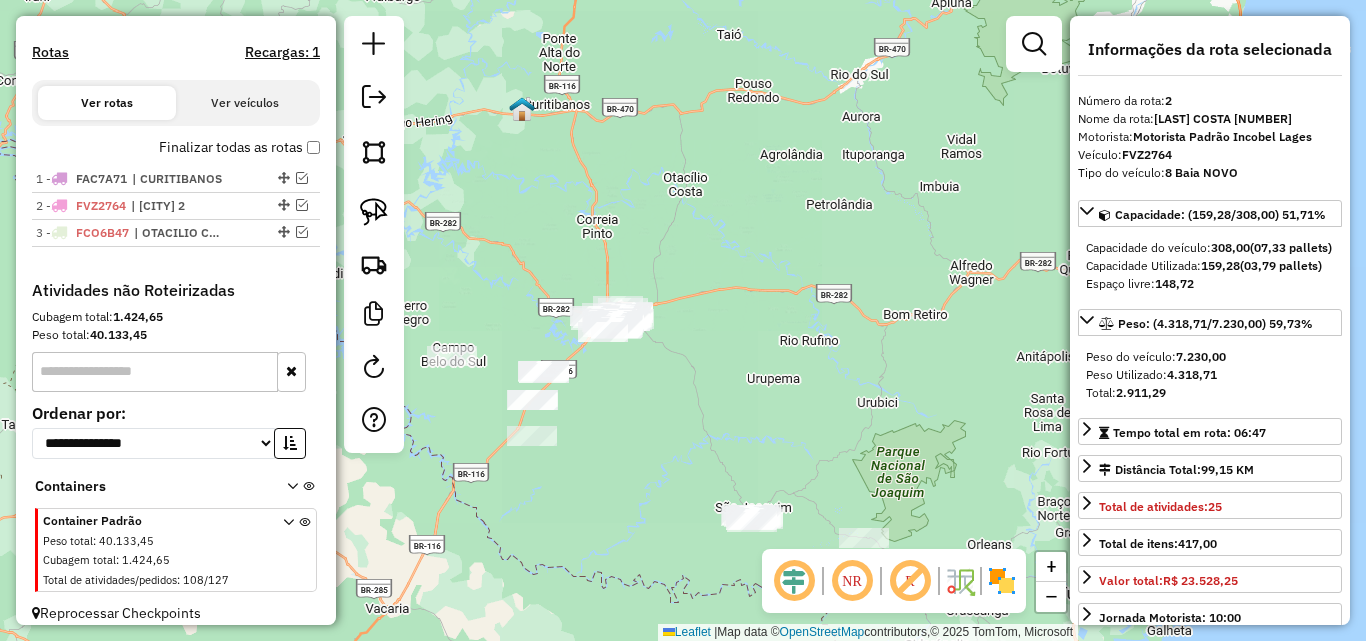 drag, startPoint x: 721, startPoint y: 301, endPoint x: 688, endPoint y: 267, distance: 47.38143 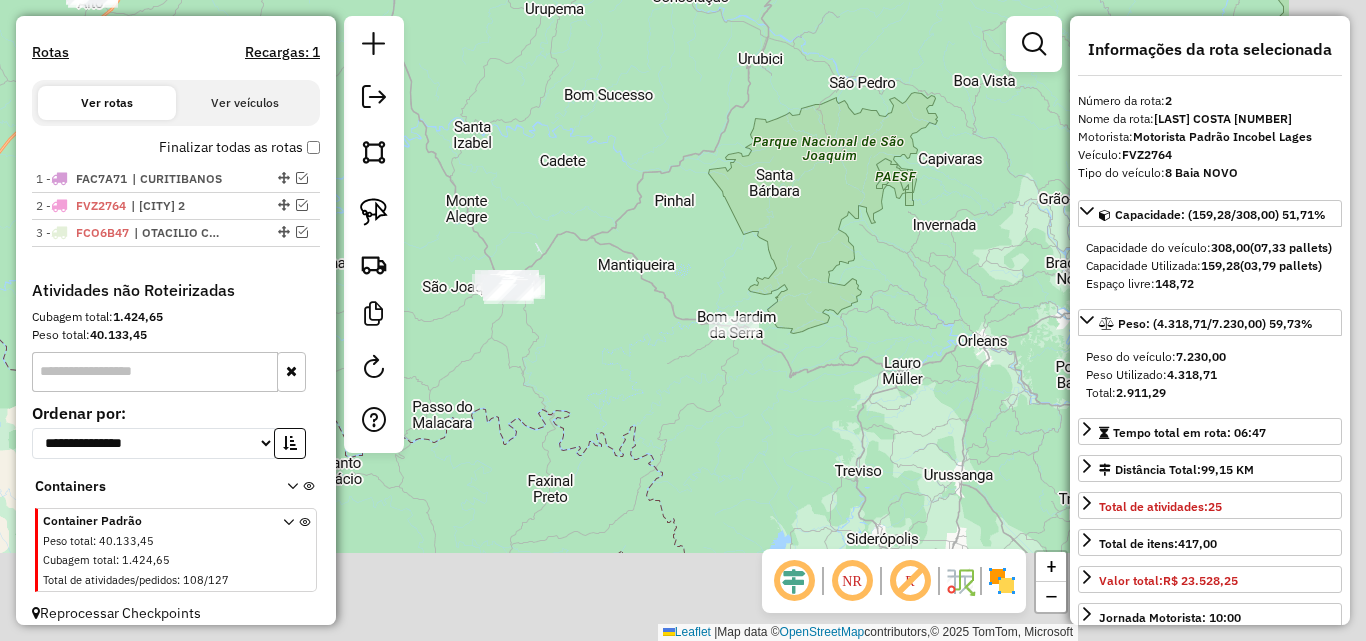 drag, startPoint x: 807, startPoint y: 445, endPoint x: 693, endPoint y: 274, distance: 205.51642 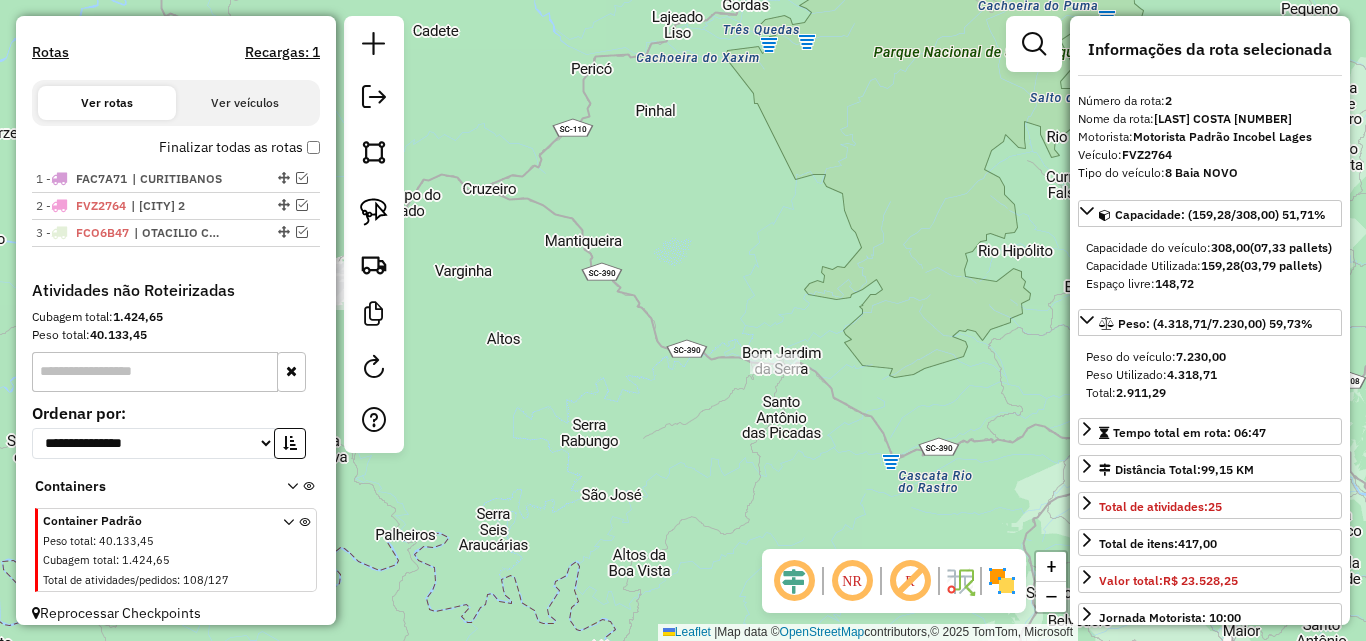 drag, startPoint x: 591, startPoint y: 303, endPoint x: 842, endPoint y: 369, distance: 259.53226 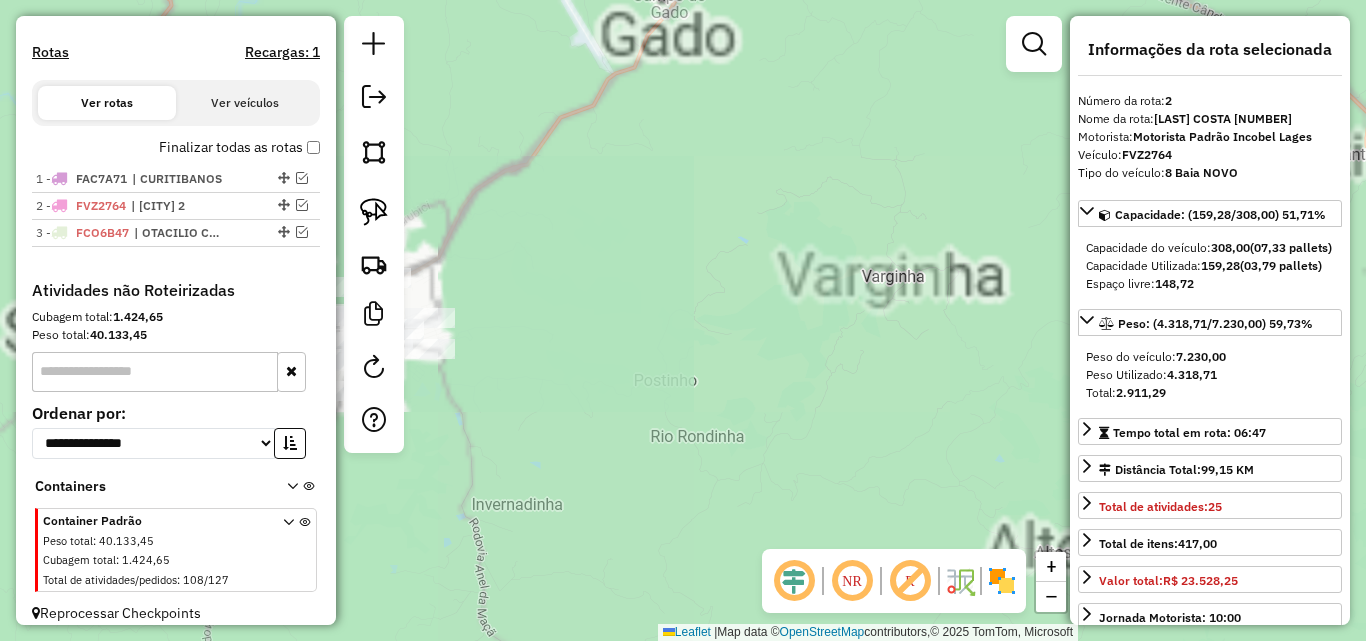 drag, startPoint x: 615, startPoint y: 356, endPoint x: 802, endPoint y: 380, distance: 188.53381 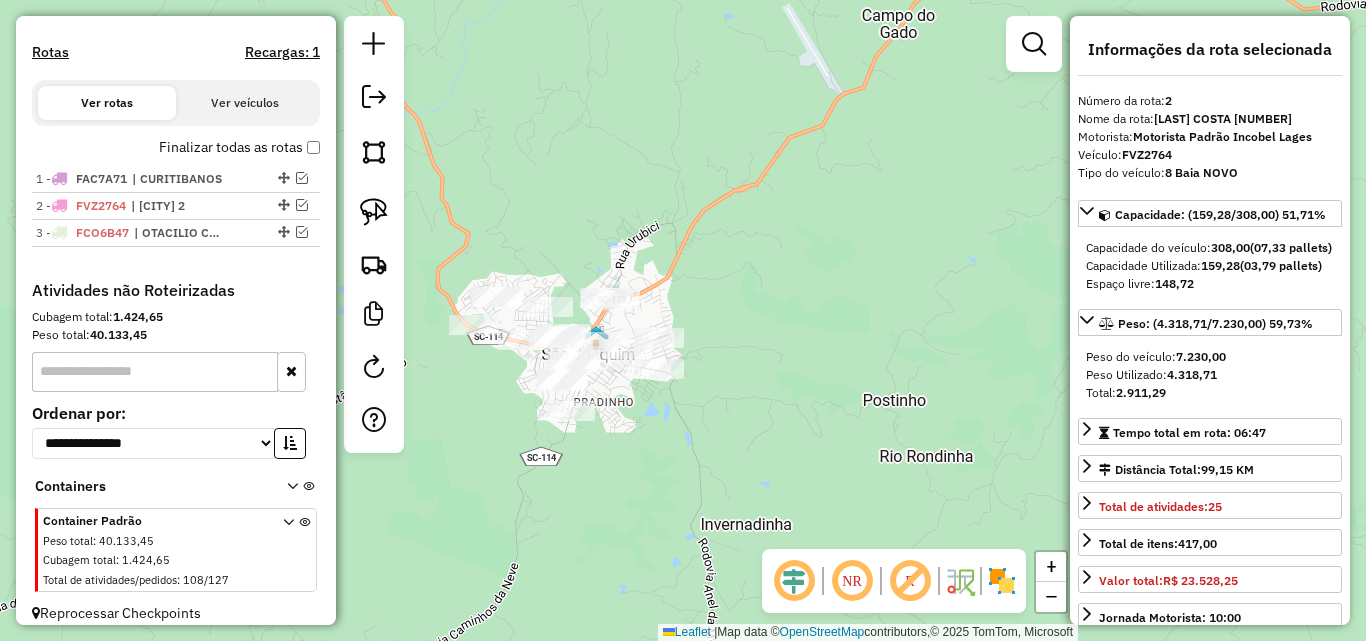 drag, startPoint x: 538, startPoint y: 262, endPoint x: 382, endPoint y: 238, distance: 157.83536 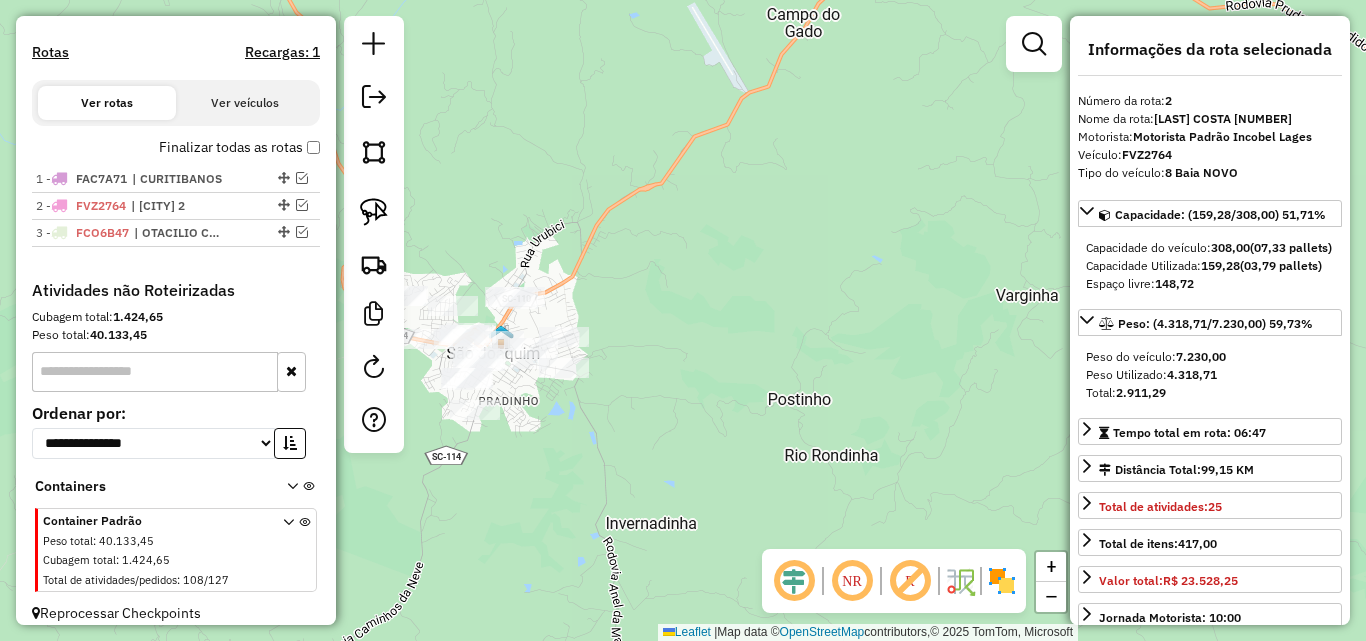 drag, startPoint x: 456, startPoint y: 246, endPoint x: 615, endPoint y: 243, distance: 159.0283 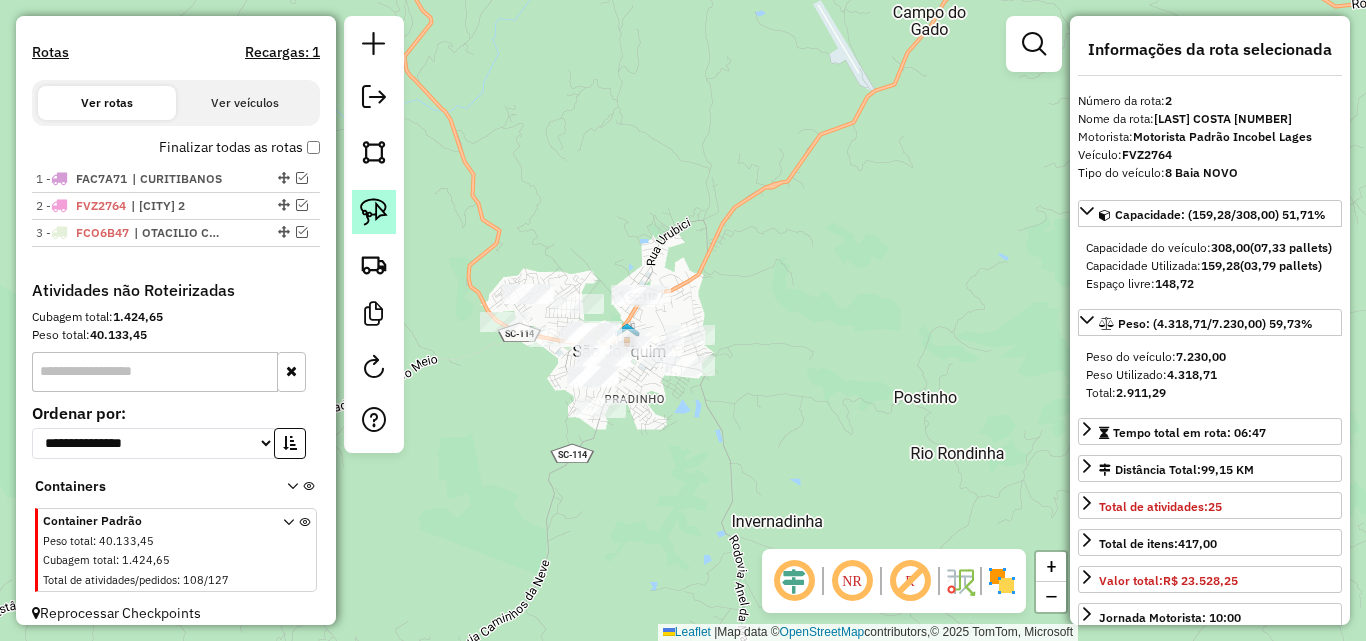 click 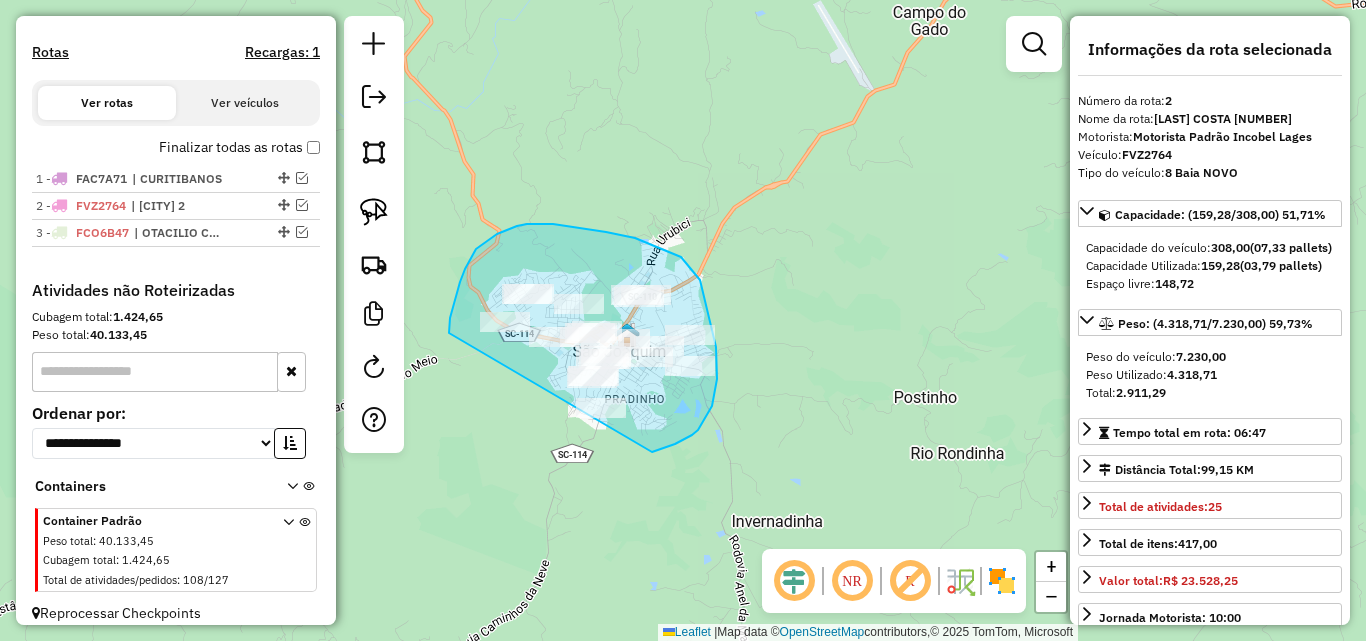 drag, startPoint x: 449, startPoint y: 333, endPoint x: 605, endPoint y: 446, distance: 192.62659 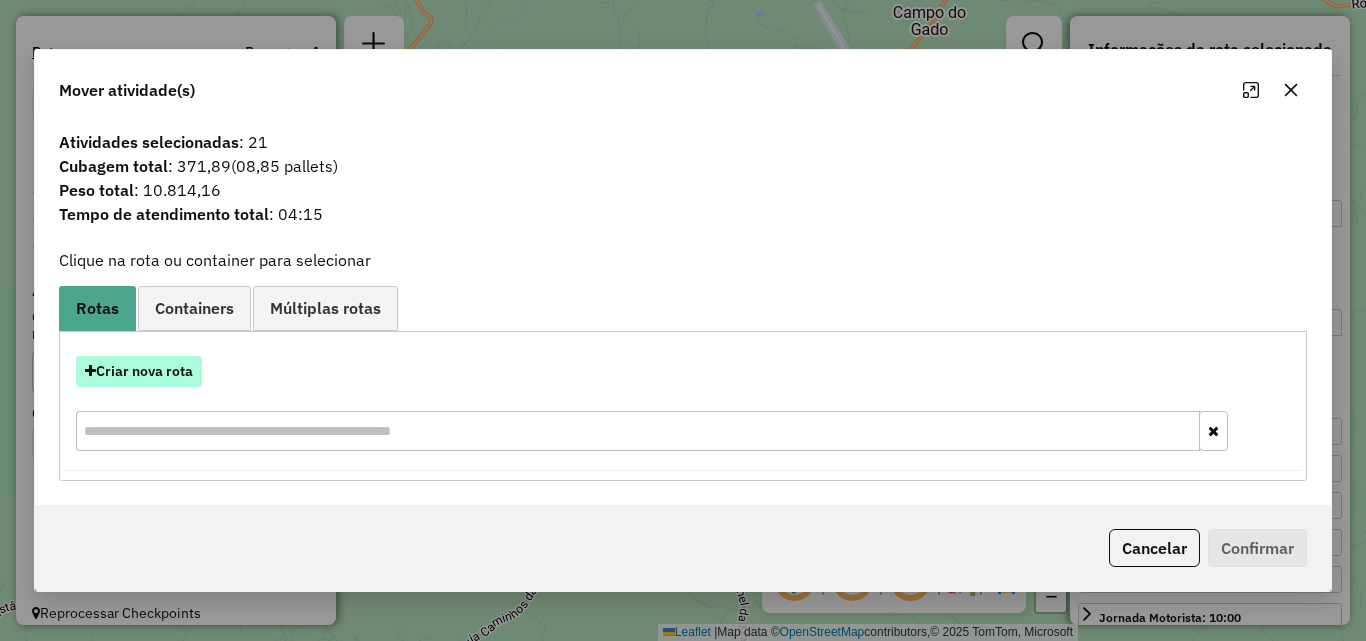 click on "Criar nova rota" at bounding box center [139, 371] 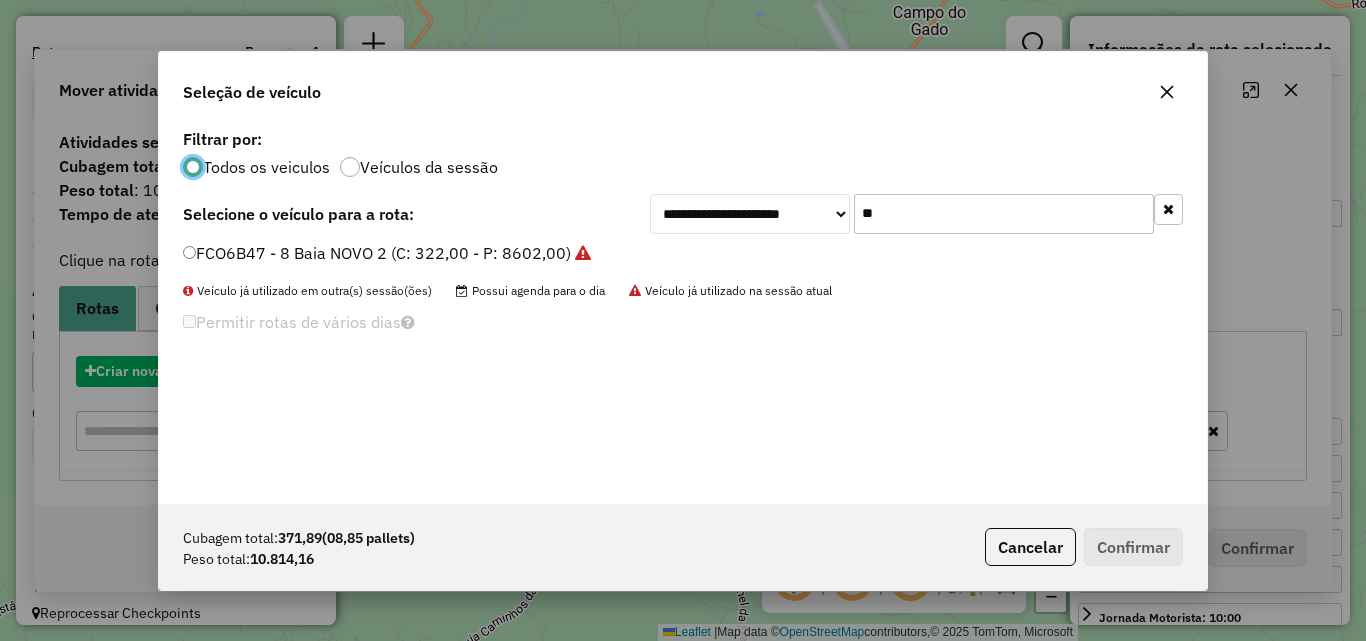 scroll, scrollTop: 11, scrollLeft: 6, axis: both 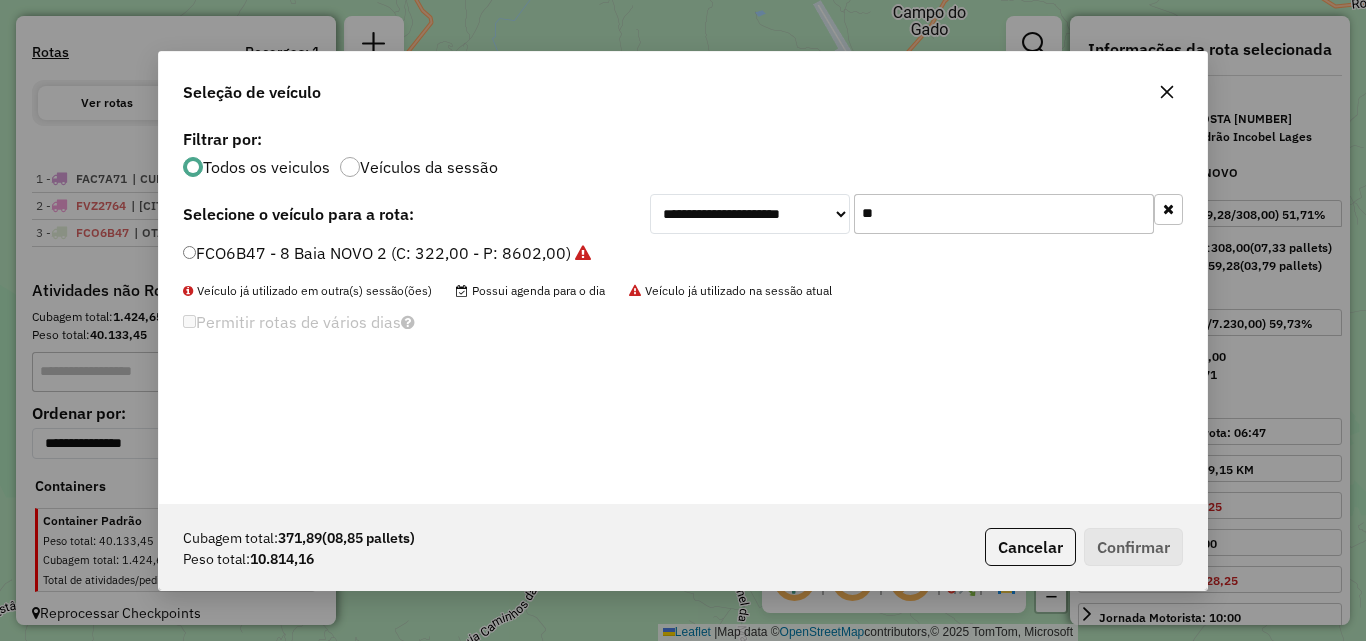 click on "**" 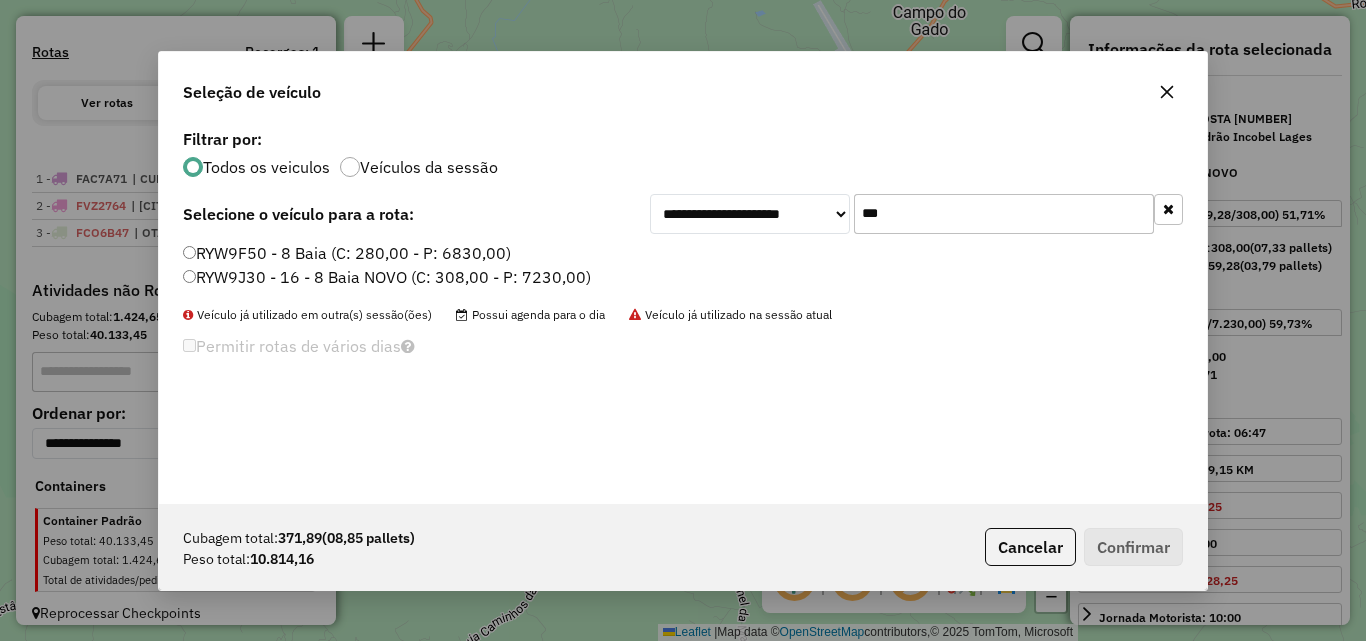 type on "***" 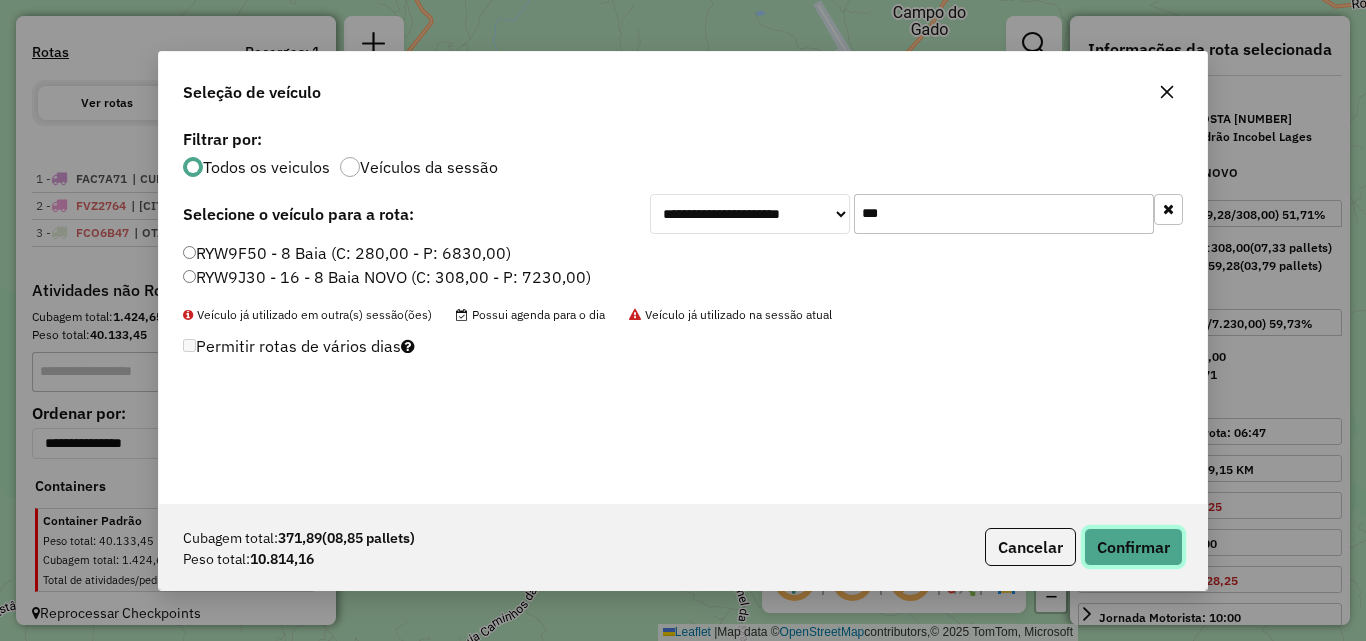 click on "Confirmar" 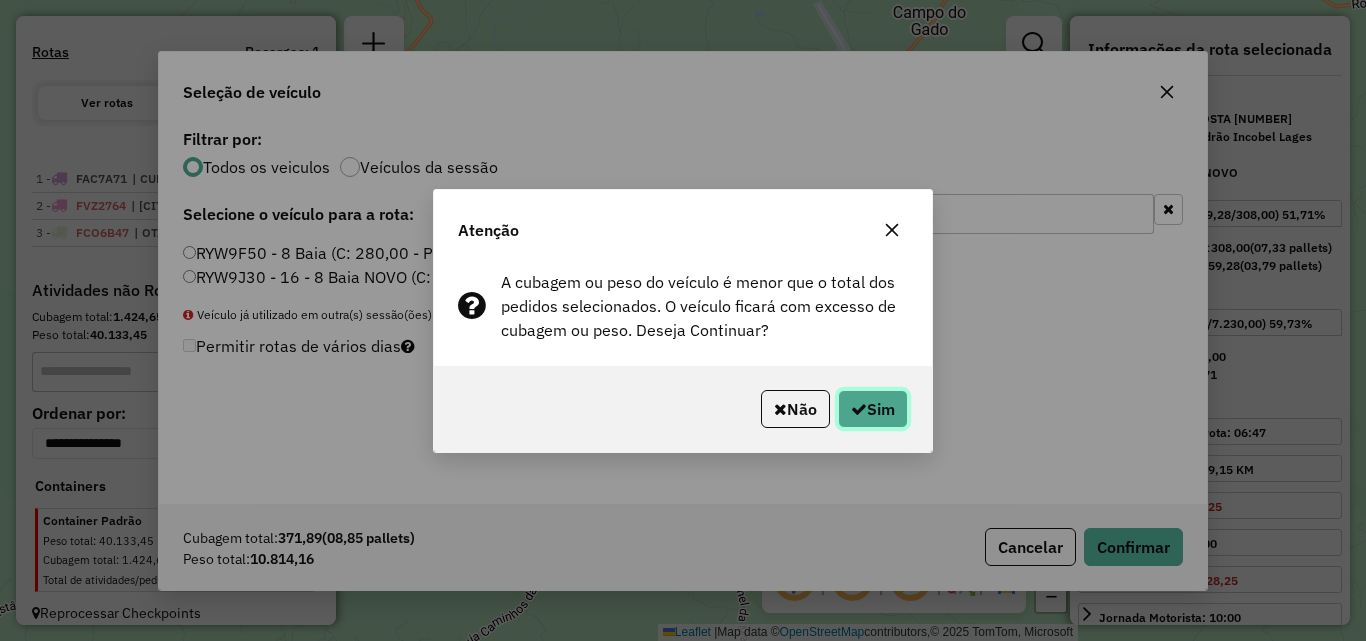 click on "Sim" 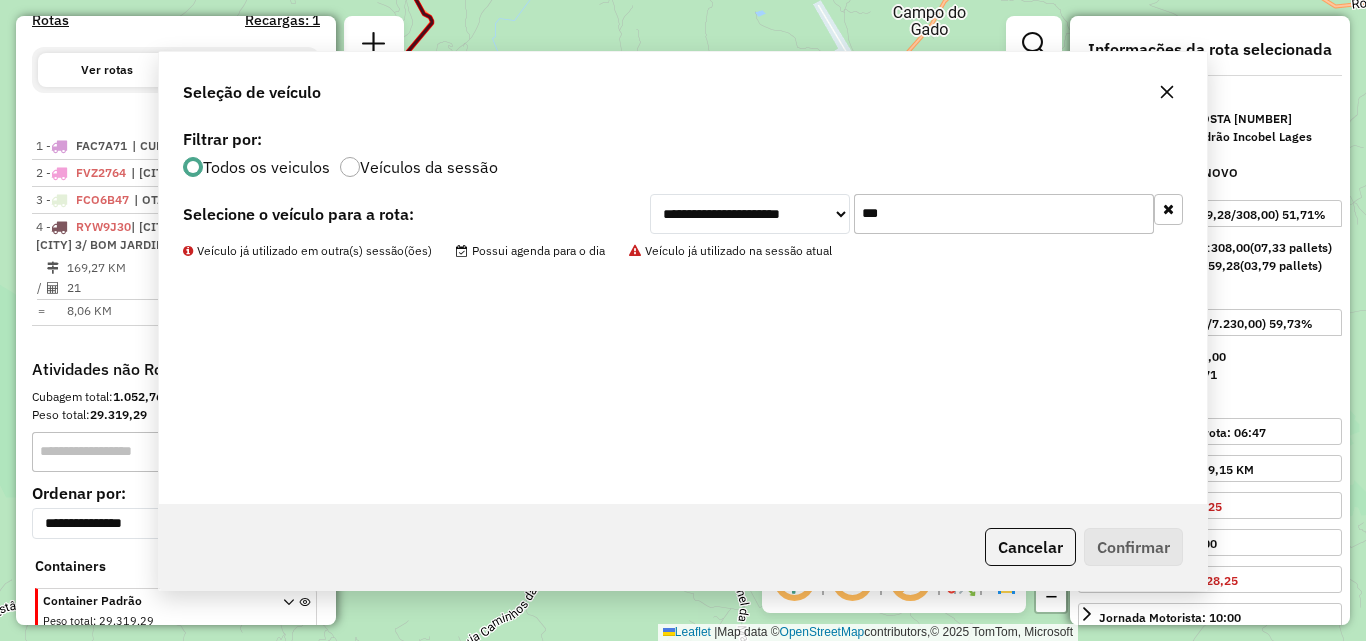 scroll, scrollTop: 770, scrollLeft: 0, axis: vertical 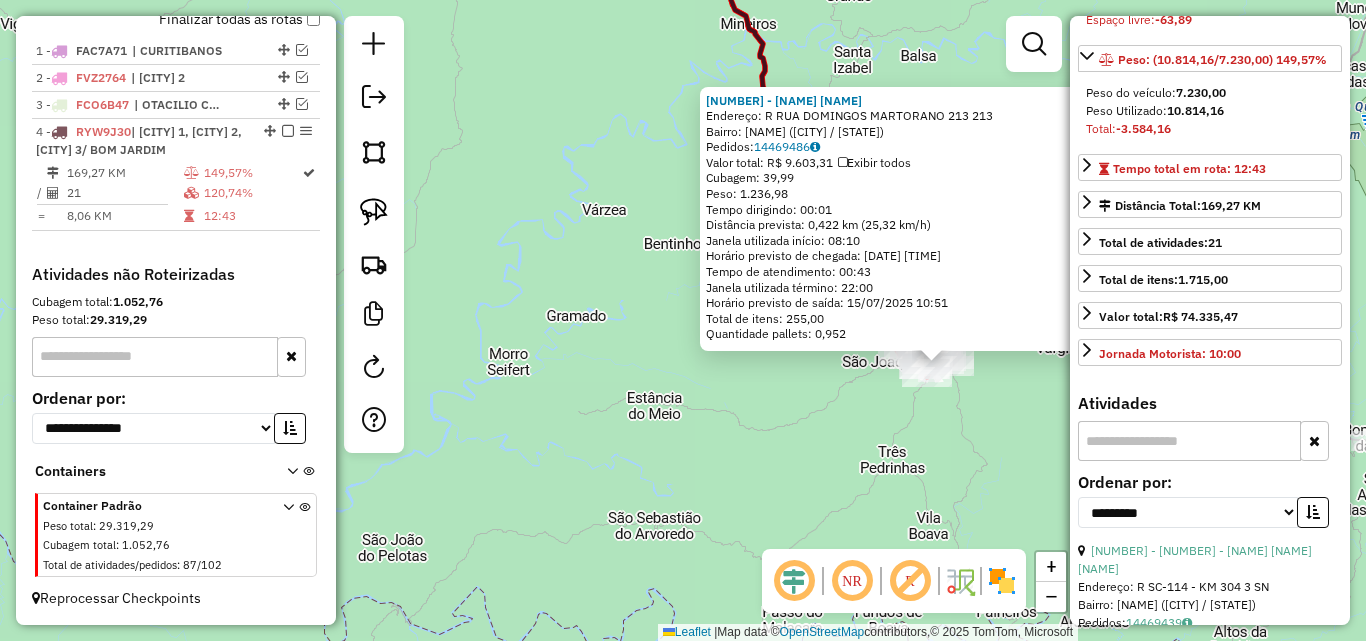 click at bounding box center (1189, 441) 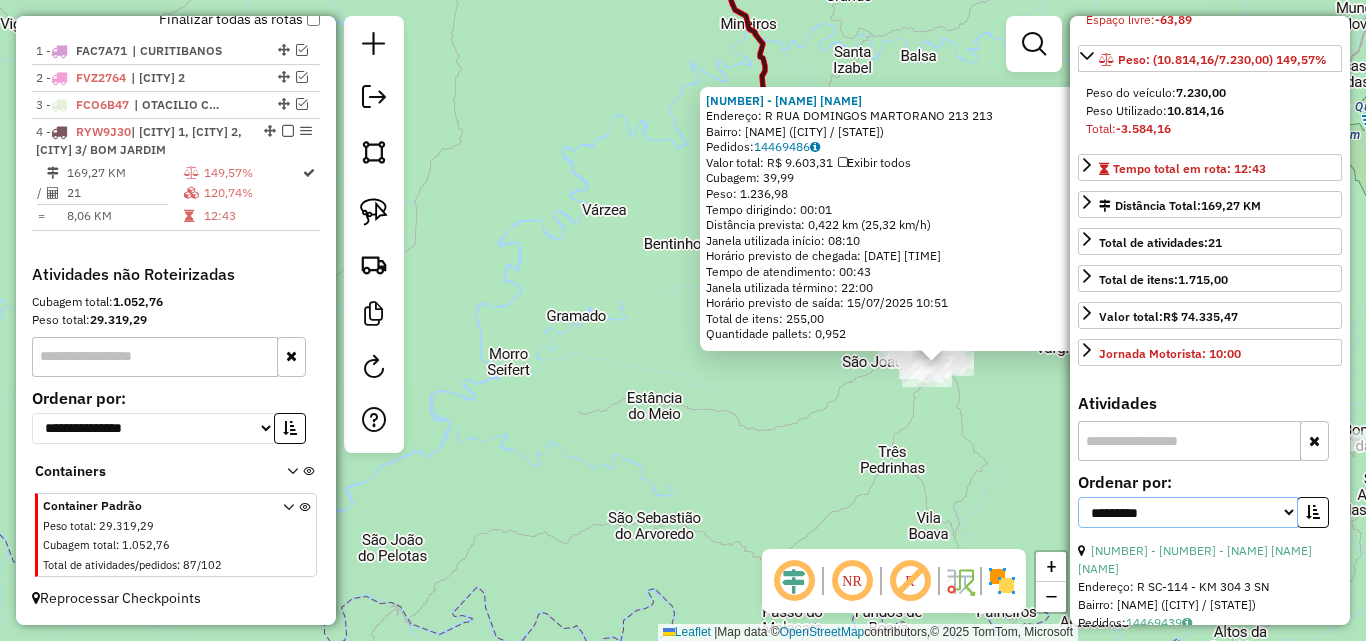 click on "**********" at bounding box center (1188, 512) 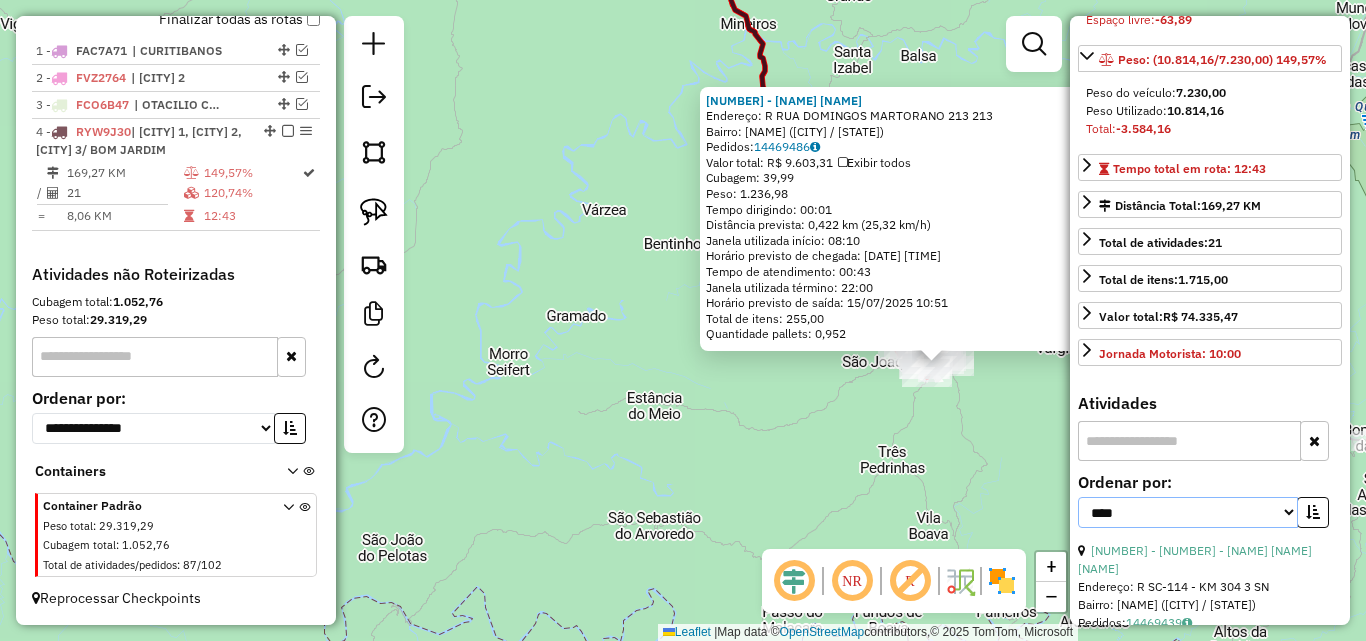 click on "**********" at bounding box center (1188, 512) 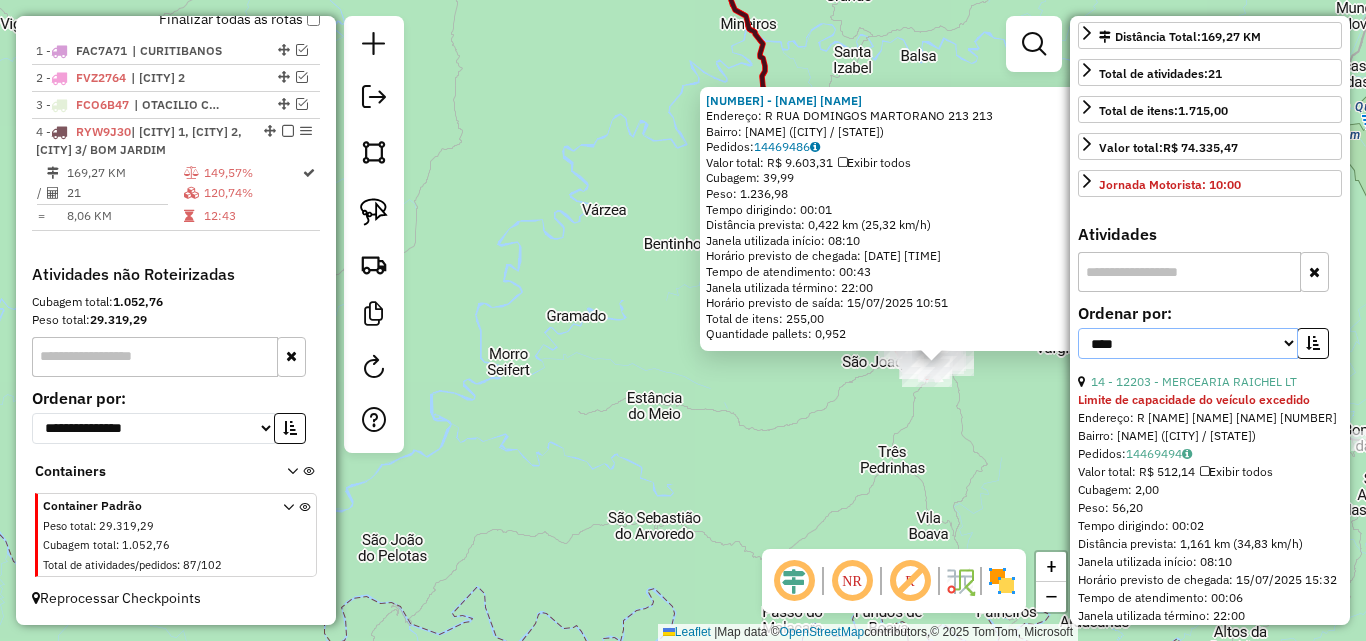 scroll, scrollTop: 600, scrollLeft: 0, axis: vertical 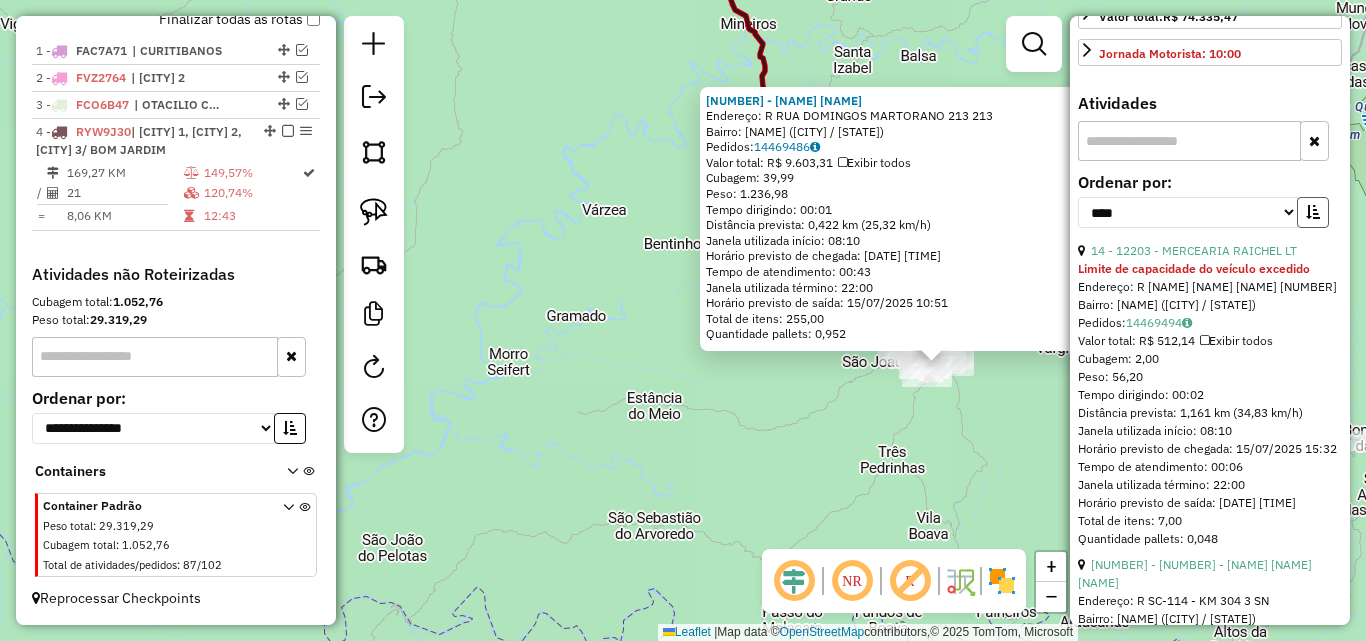 click at bounding box center [1313, 212] 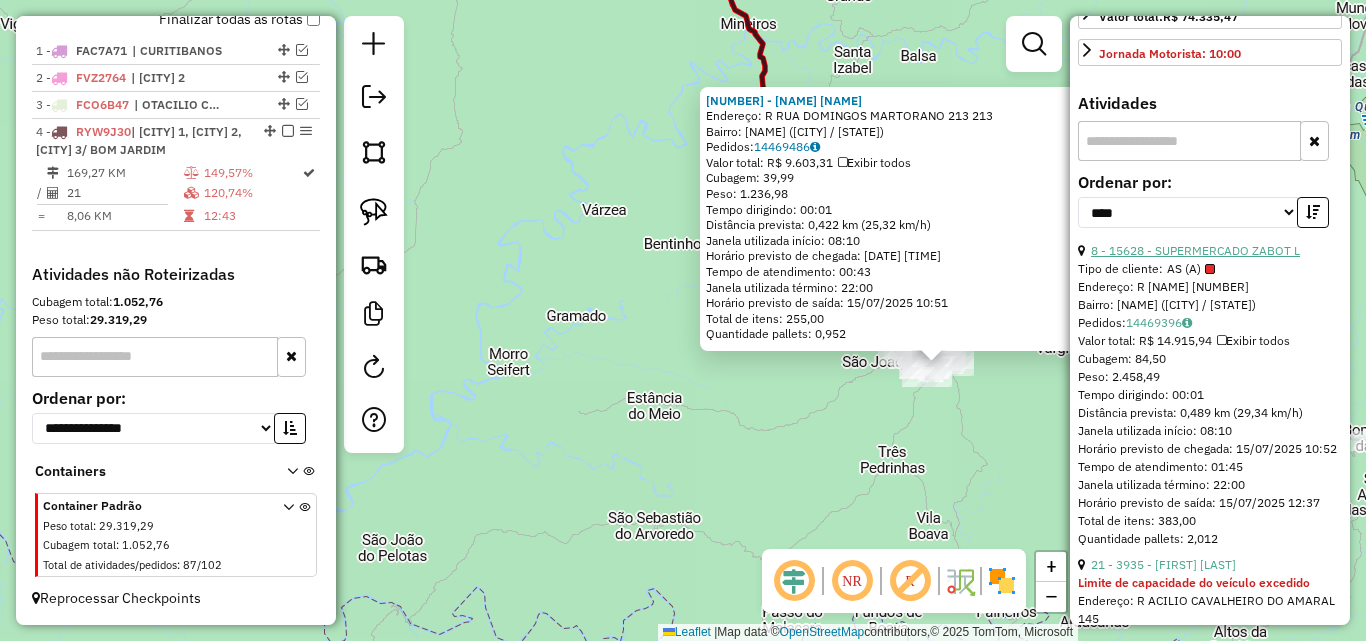 click on "8 - 15628 - SUPERMERCADO ZABOT L" at bounding box center (1195, 250) 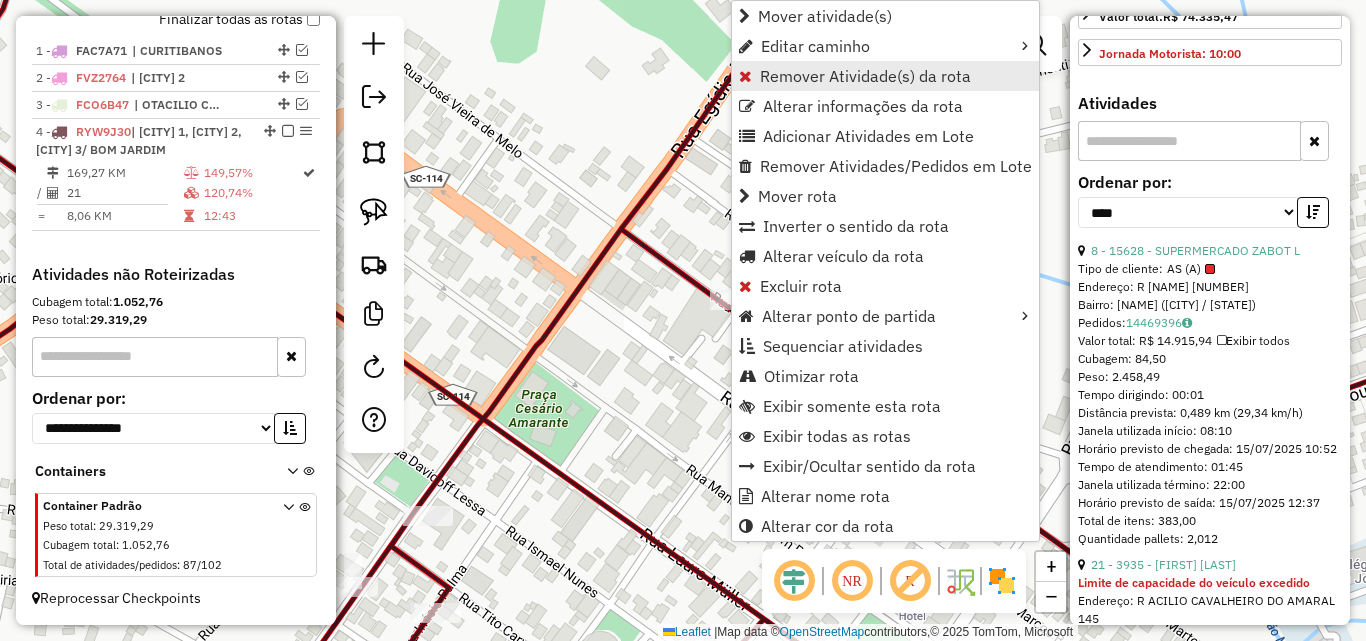 click on "Remover Atividade(s) da rota" at bounding box center (865, 76) 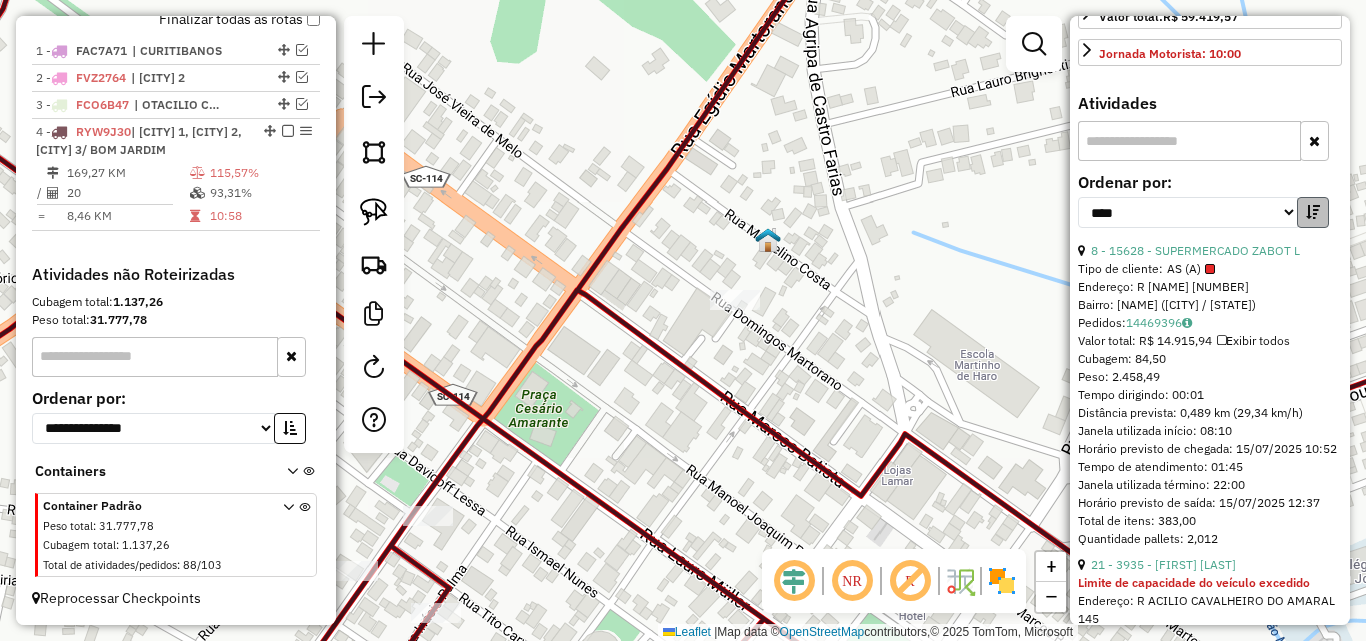 scroll, scrollTop: 582, scrollLeft: 0, axis: vertical 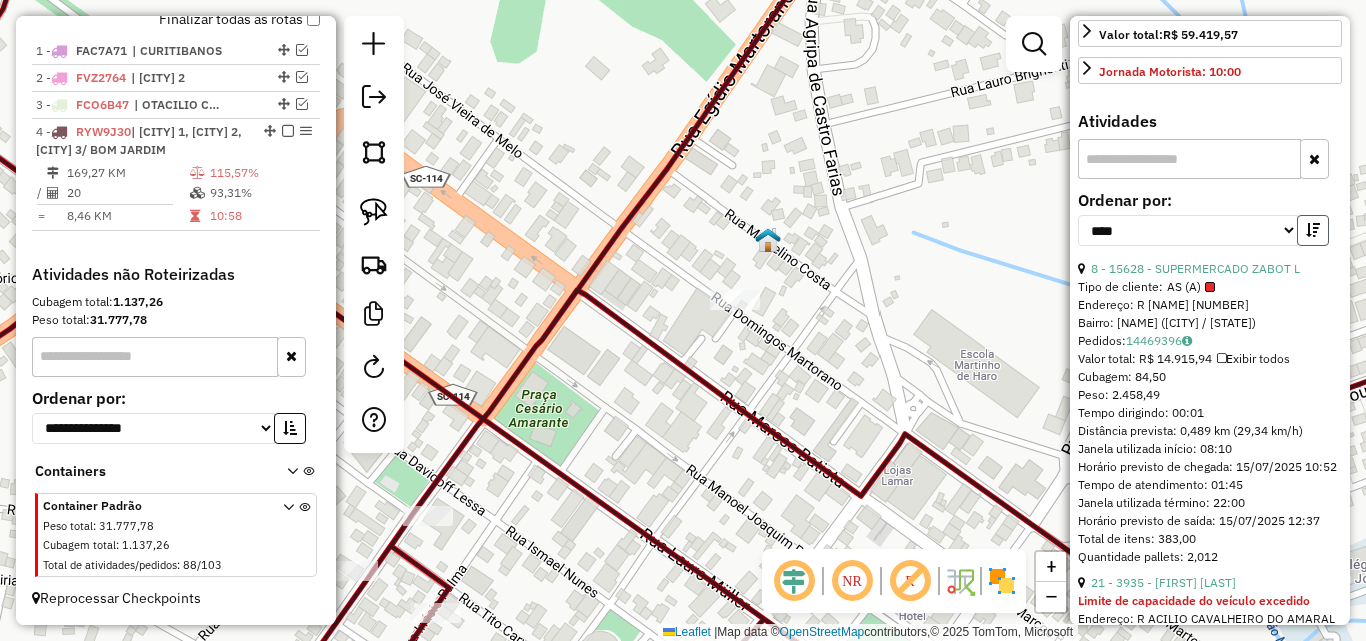 click at bounding box center [1313, 230] 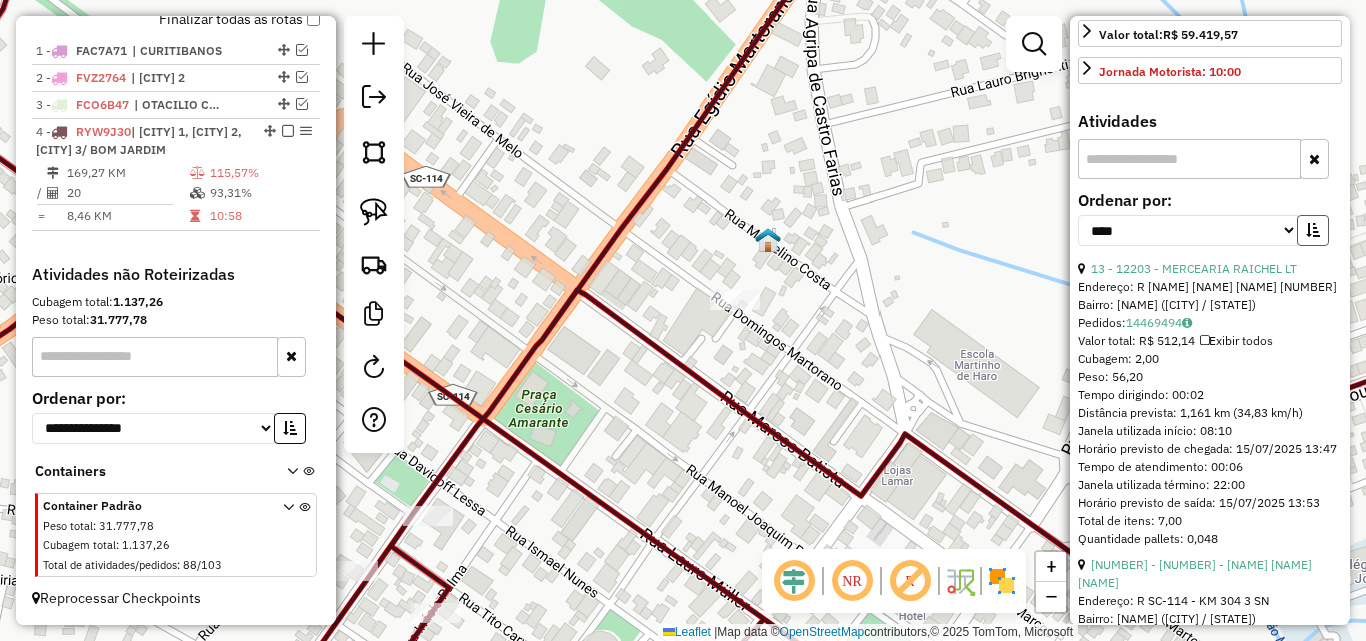 click at bounding box center [1313, 230] 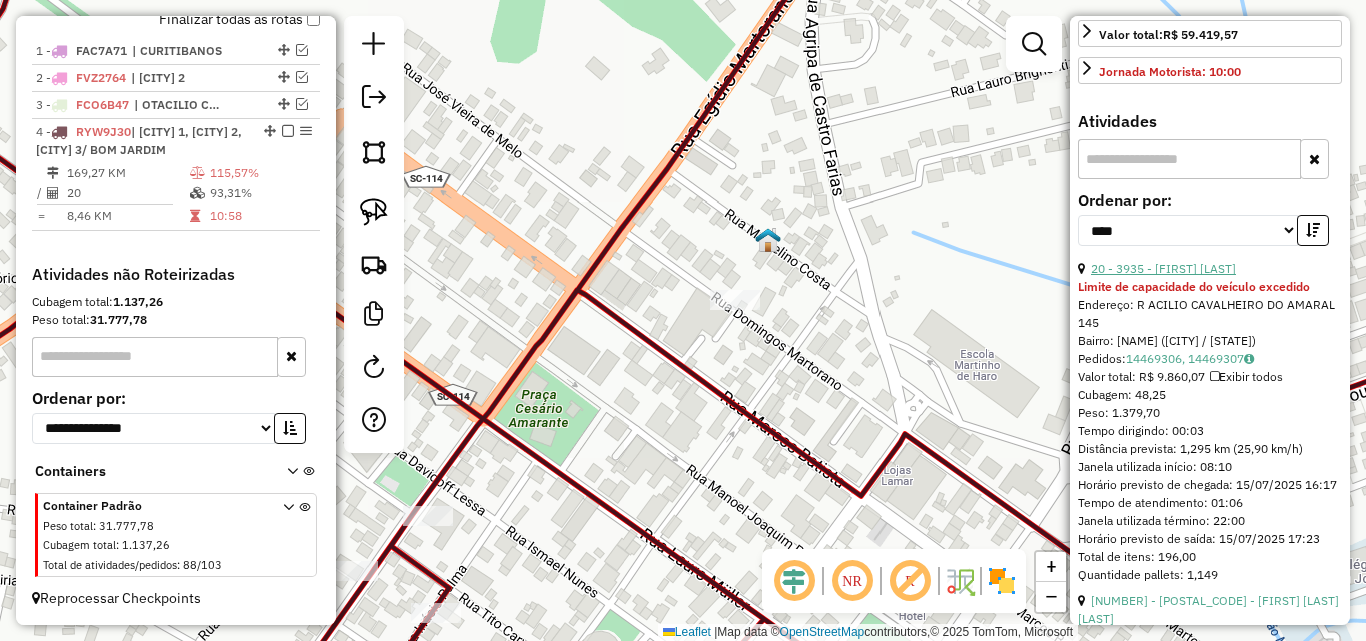 click on "20 - 3935 - [FIRST] [LAST]" at bounding box center (1163, 268) 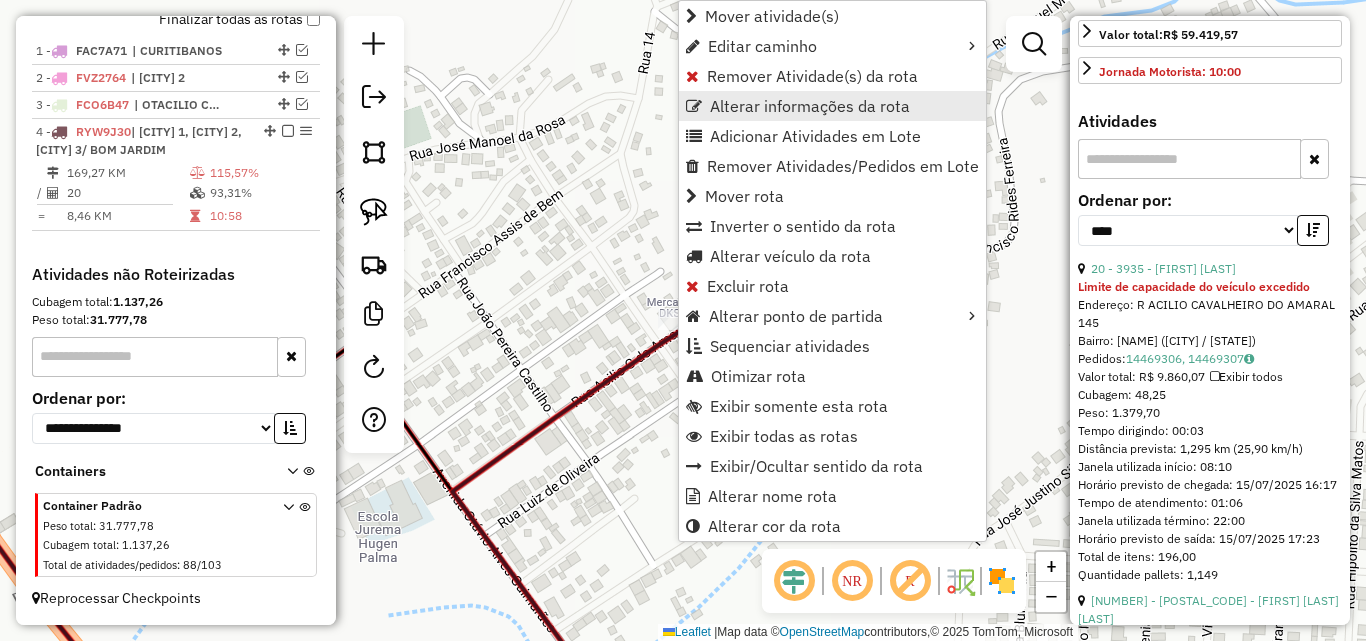 click on "Alterar informações da rota" at bounding box center [832, 106] 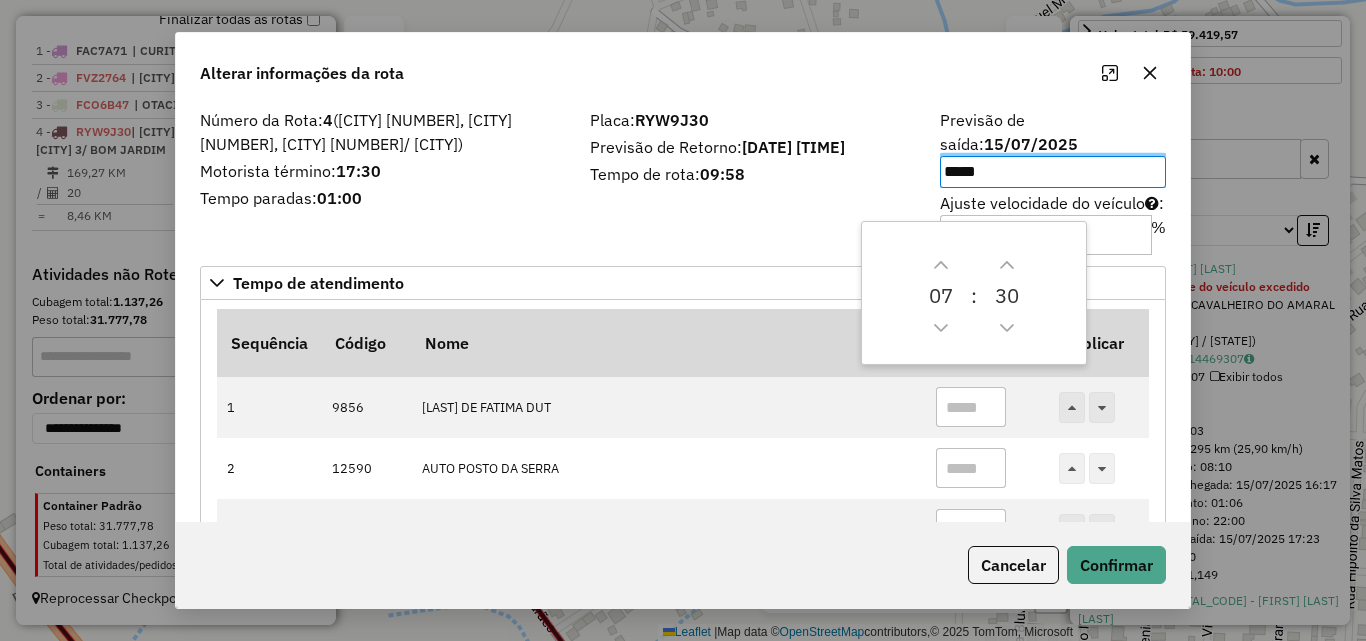 click on "Alterar informações da rota" 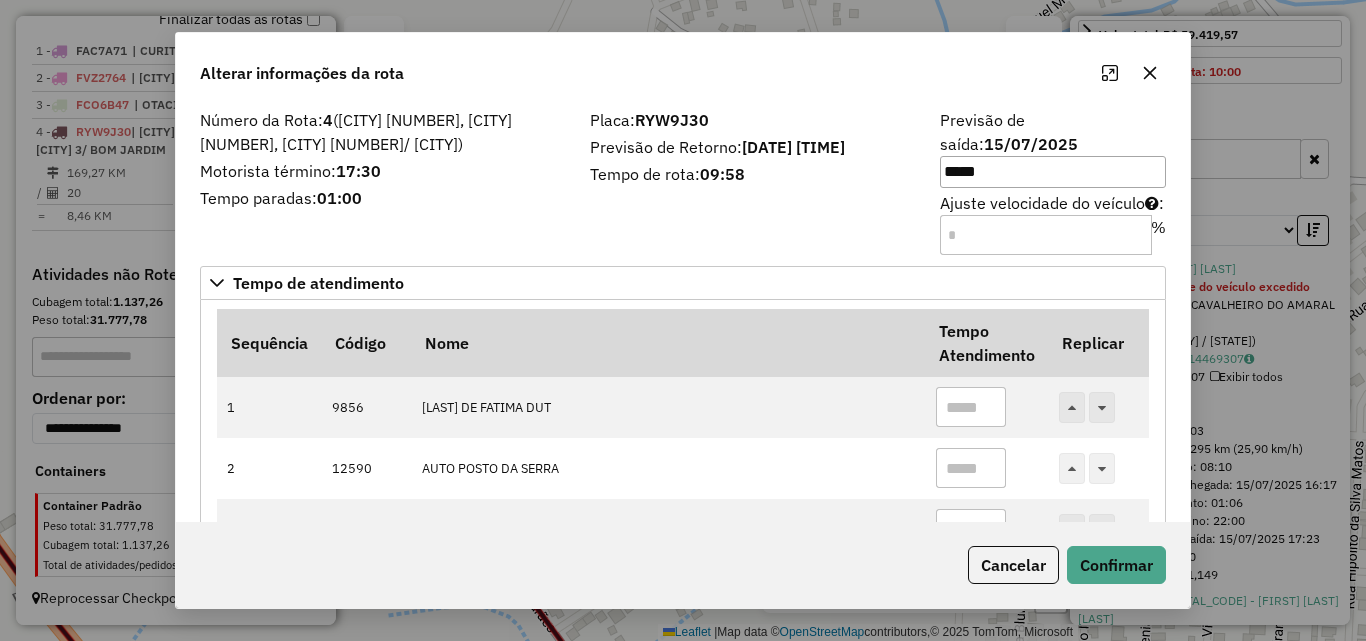 click 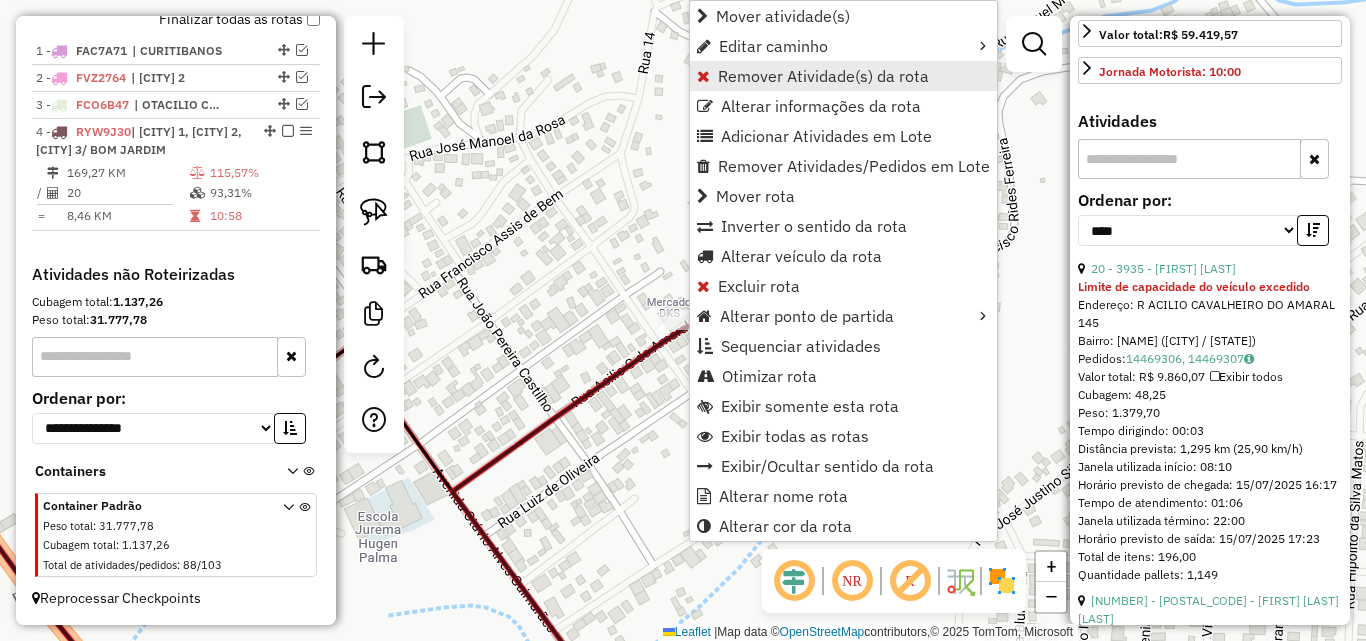 click on "Remover Atividade(s) da rota" at bounding box center (823, 76) 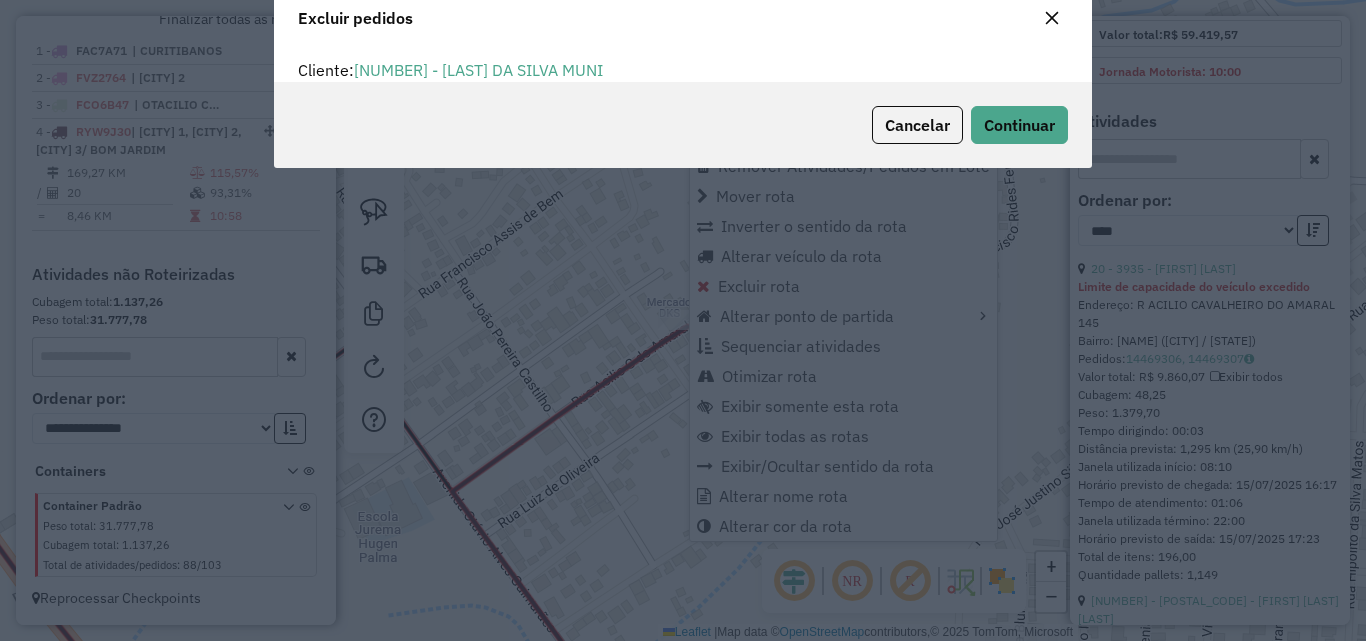 scroll, scrollTop: 82, scrollLeft: 0, axis: vertical 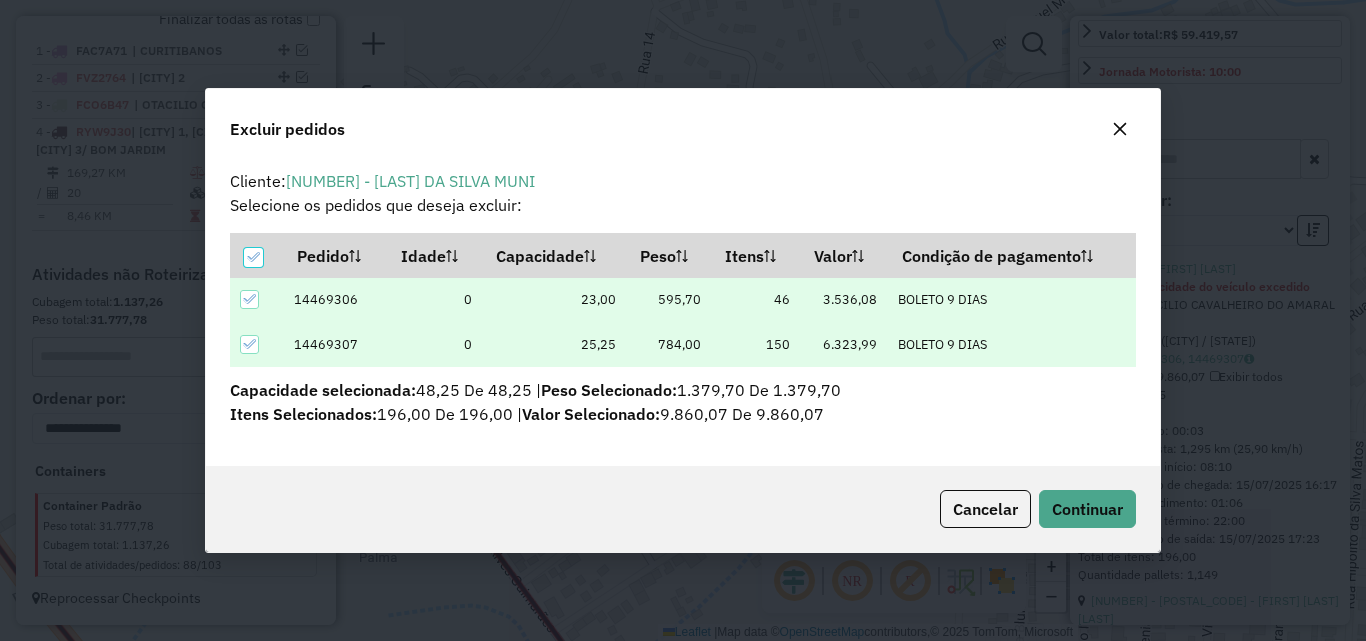 click on "Cancelar  Continuar" 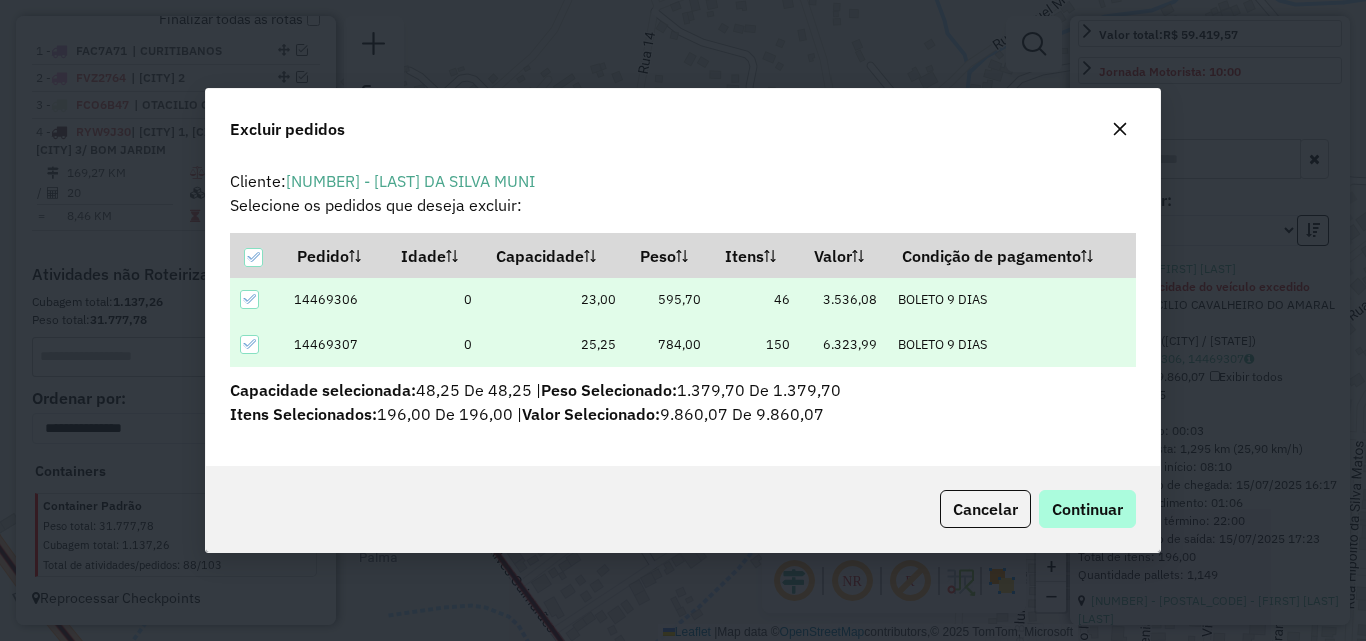 click on "Cancelar  Continuar" 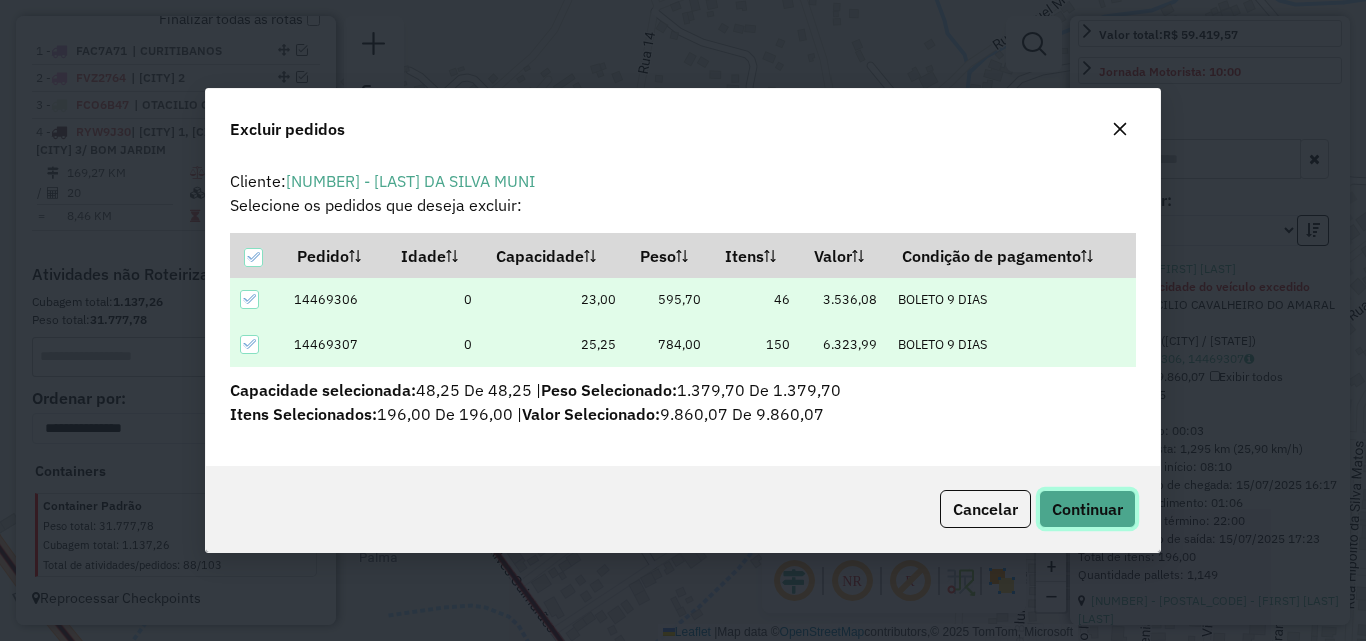 click on "Continuar" 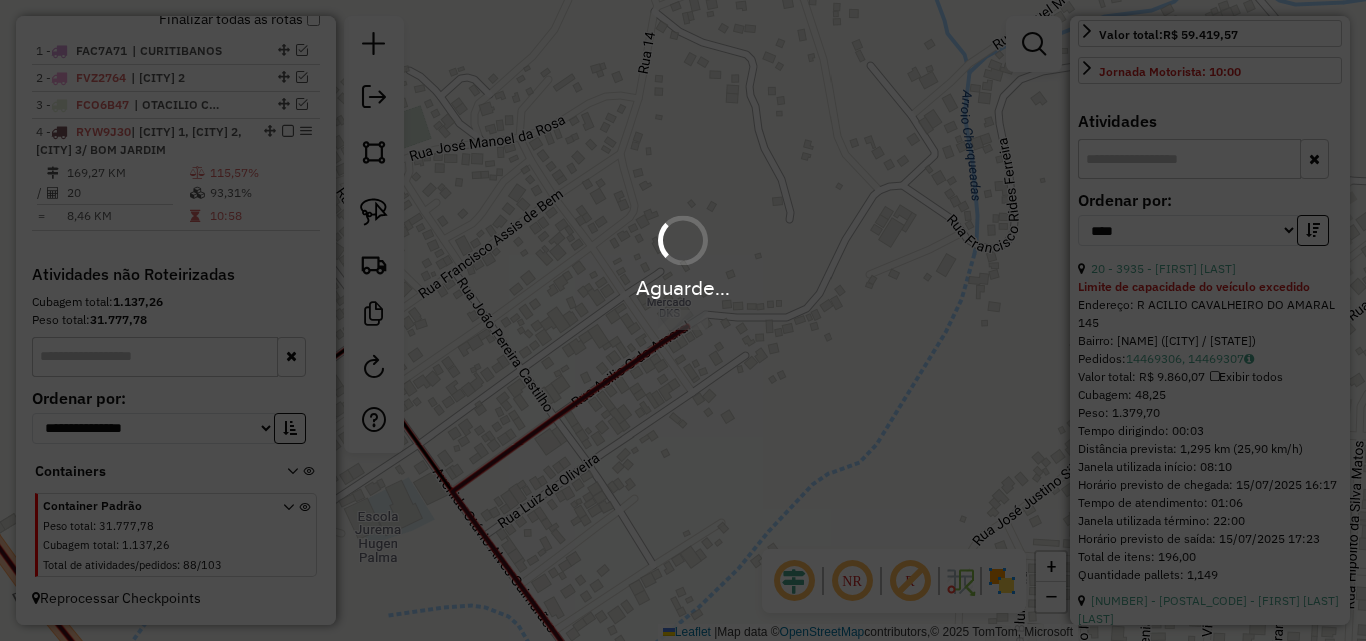 click on "Aguarde...  Pop-up bloqueado!  Seu navegador bloqueou automáticamente a abertura de uma nova janela.   Acesse as configurações e adicione o endereço do sistema a lista de permissão.   Fechar  Informações da Sessão [NUMBER] - [DATE]     Criação: [DATE] [TIME]   Depósito:  Incobel [CITY]  Total de rotas:  4  Distância Total:  539,57 km  Tempo total:  31:00  Valor total:  R$ 290.286,82  - Total roteirizado:  R$ 116.913,70  - Total não roteirizado:  R$ 173.373,12  Total de Atividades Roteirizadas:  89  Total de Pedidos Roteirizados:  102  Peso total roteirizado:  18.075,75  Cubagem total roteirizado:  642,05  Total de Atividades não Roteirizadas:  88  Total de Pedidos não Roteirizados:  103 Total de caixas por viagem:  642,05 /   4 =  160,51 Média de Atividades por viagem:  89 /   4 =  22,25 Ocupação média da frota:  61,89%   Rotas vários dias:  0  Clientes Priorizados NR:  0  Transportadoras  Rotas  Recargas: 1   Ver rotas   Ver veículos  Finalizar todas as rotas   1 -       FAC7A71  /" at bounding box center [683, 320] 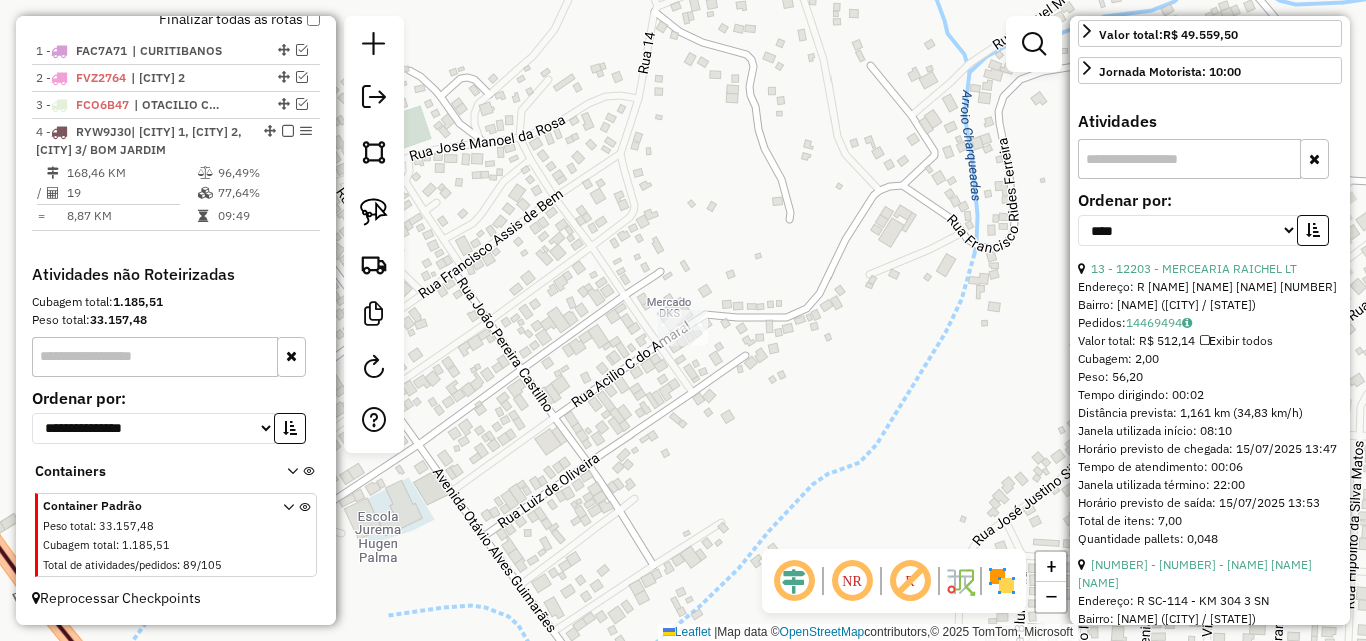 click at bounding box center [1313, 230] 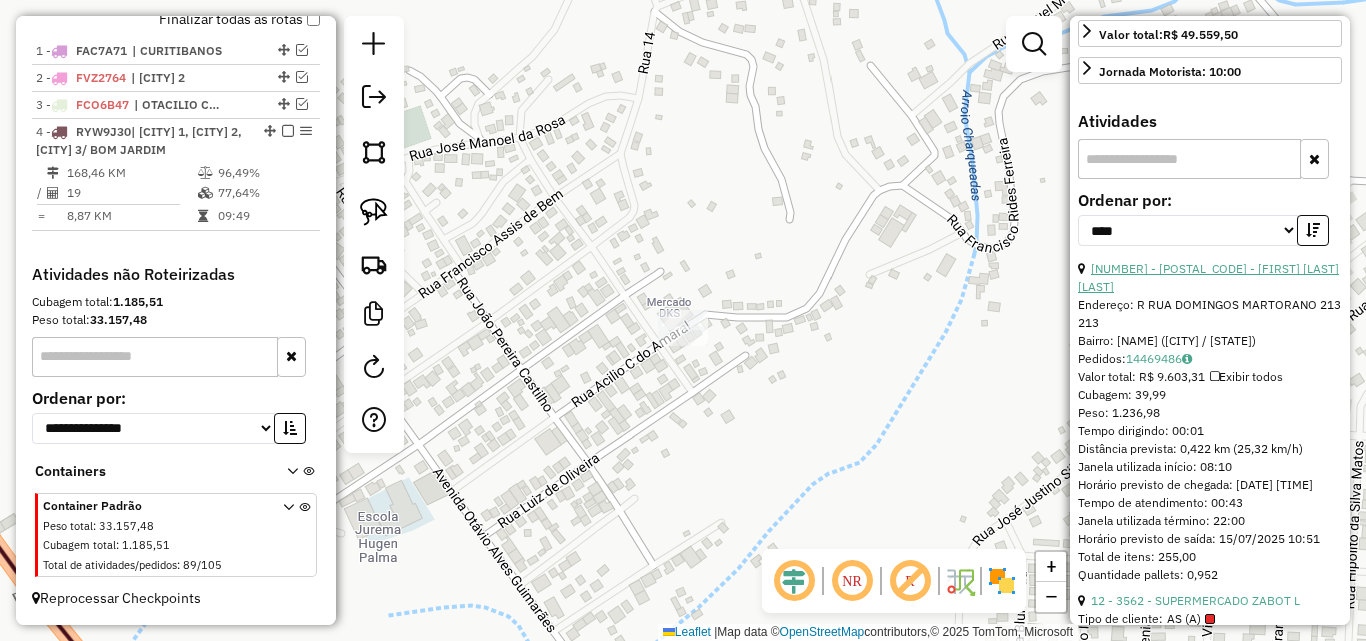 click on "[NUMBER] - [POSTAL_CODE] - [FIRST] [LAST] [LAST]" at bounding box center [1208, 277] 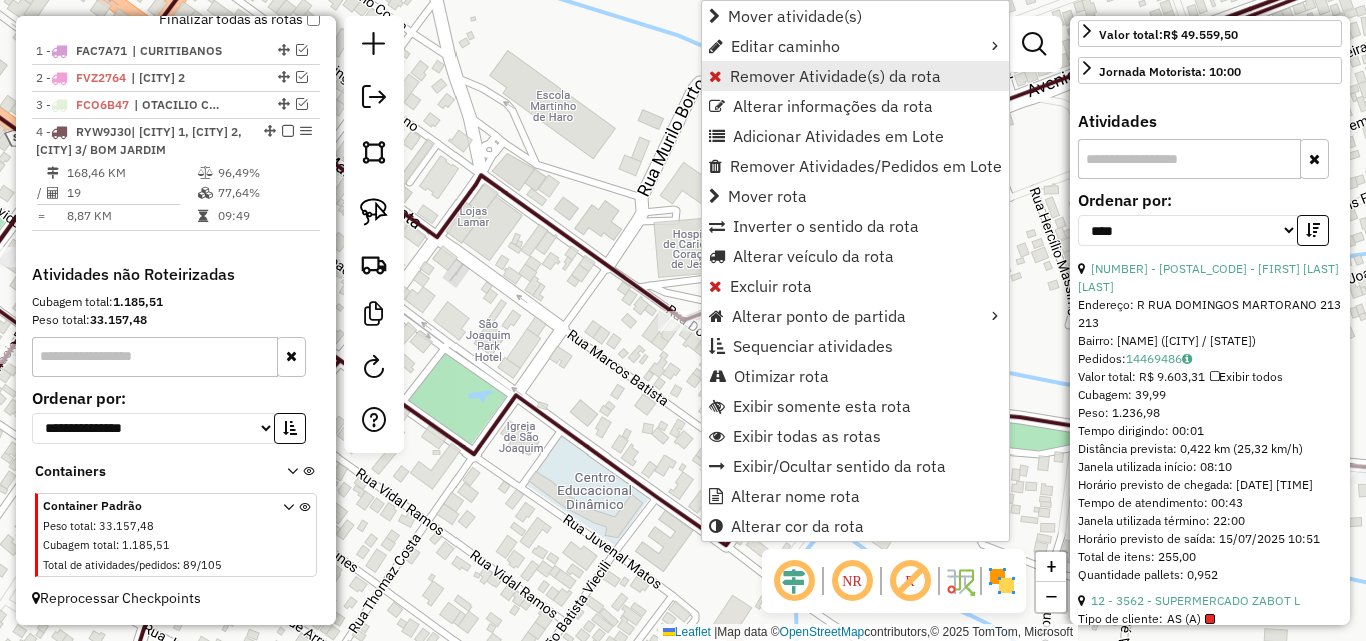 click on "Remover Atividade(s) da rota" at bounding box center (855, 76) 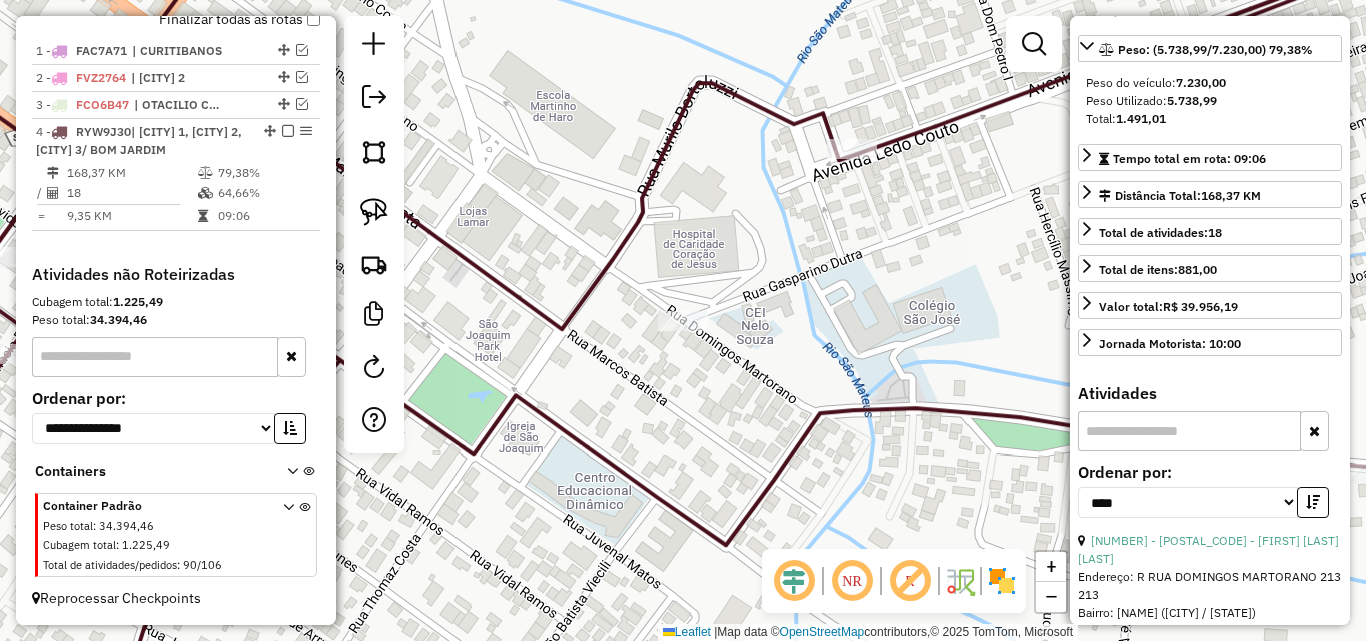 scroll, scrollTop: 282, scrollLeft: 0, axis: vertical 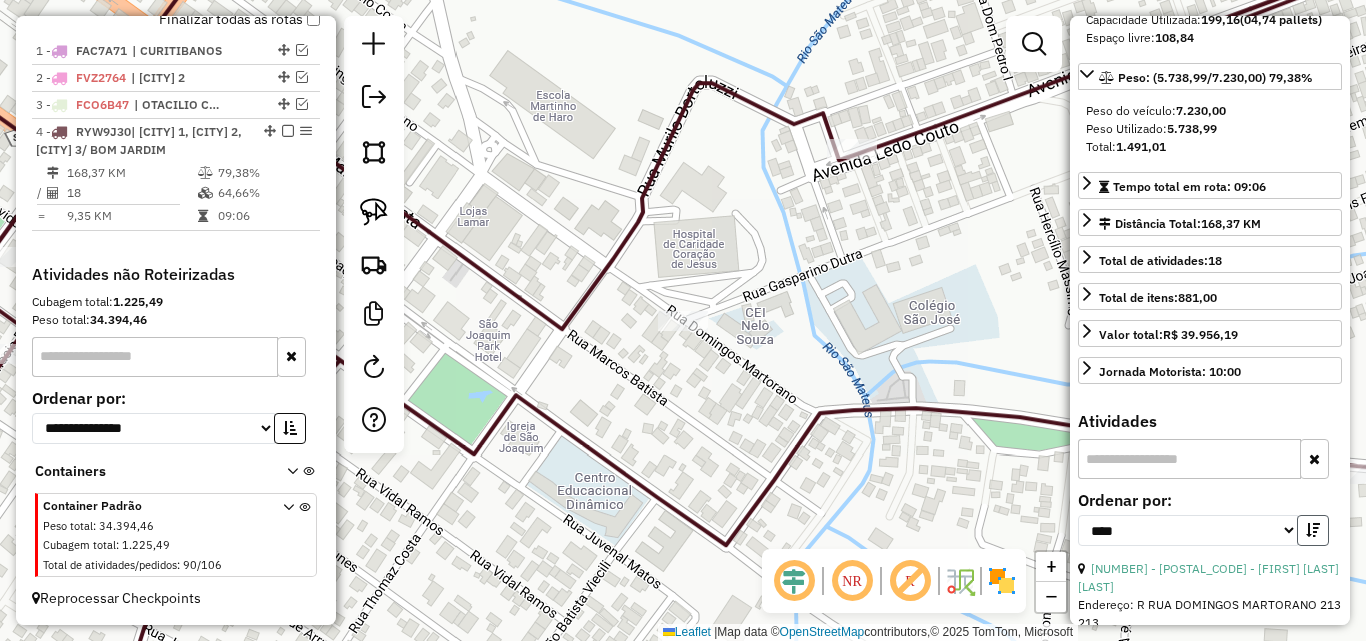 click at bounding box center (1313, 530) 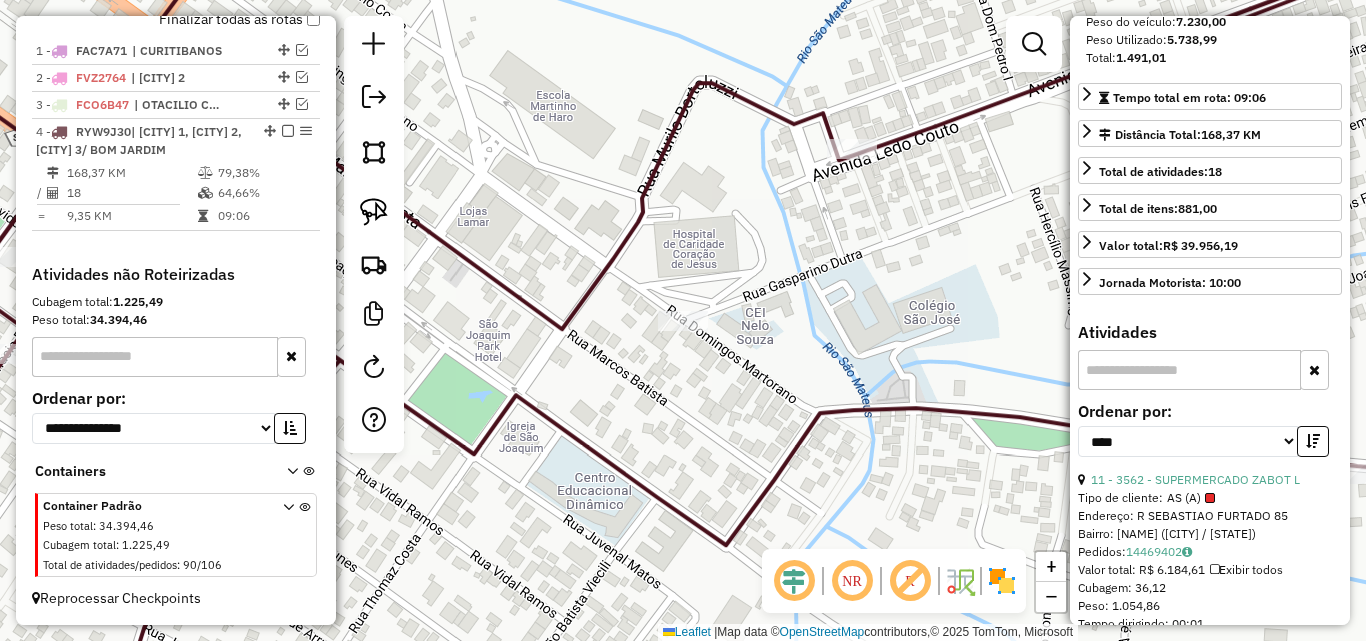 scroll, scrollTop: 482, scrollLeft: 0, axis: vertical 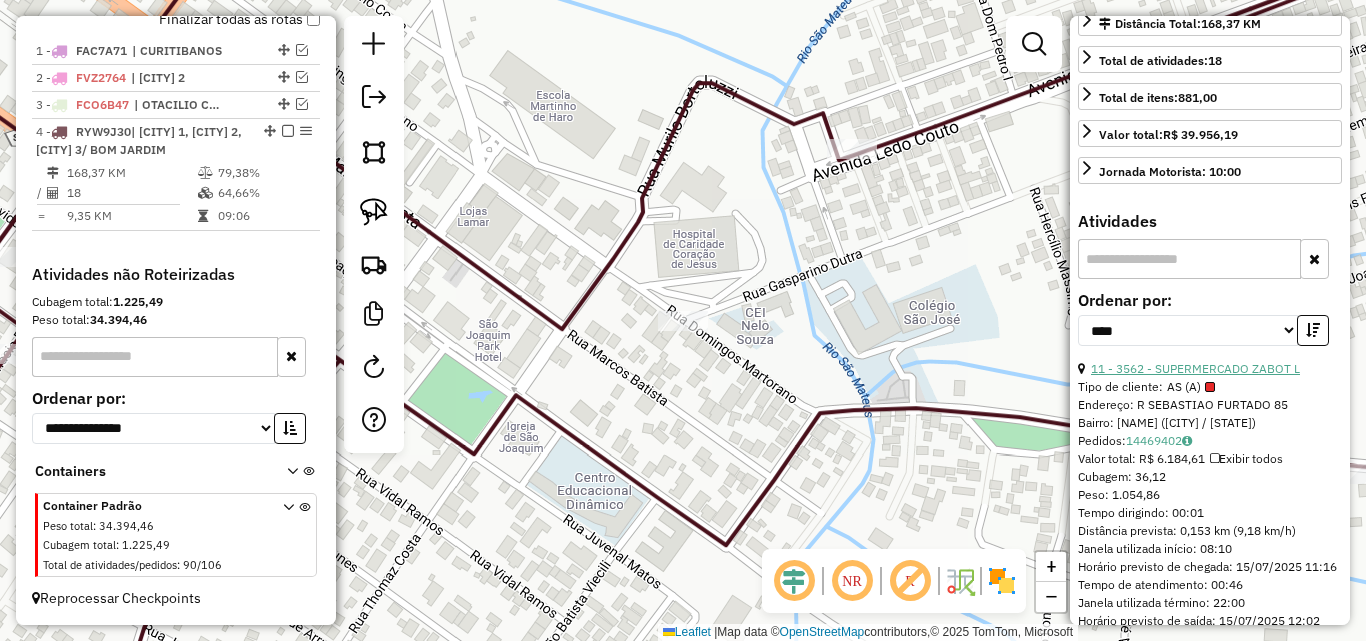 click on "11 - 3562 - SUPERMERCADO ZABOT L" at bounding box center (1195, 368) 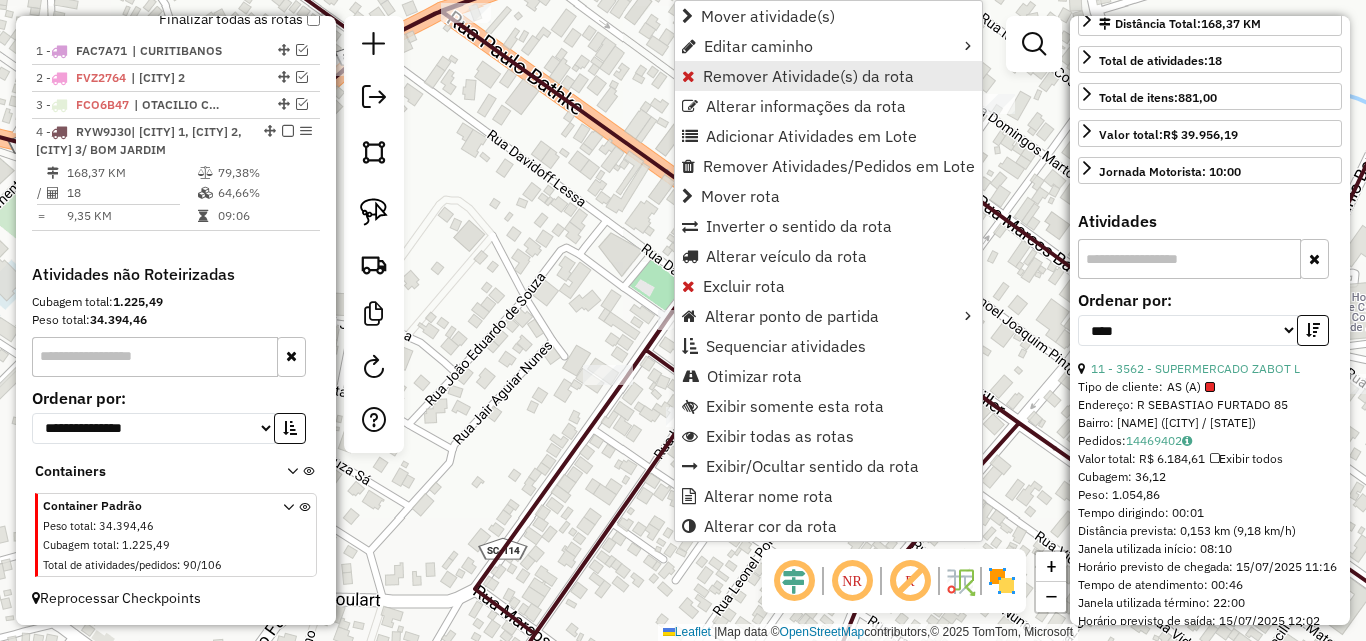 click on "Remover Atividade(s) da rota" at bounding box center [828, 76] 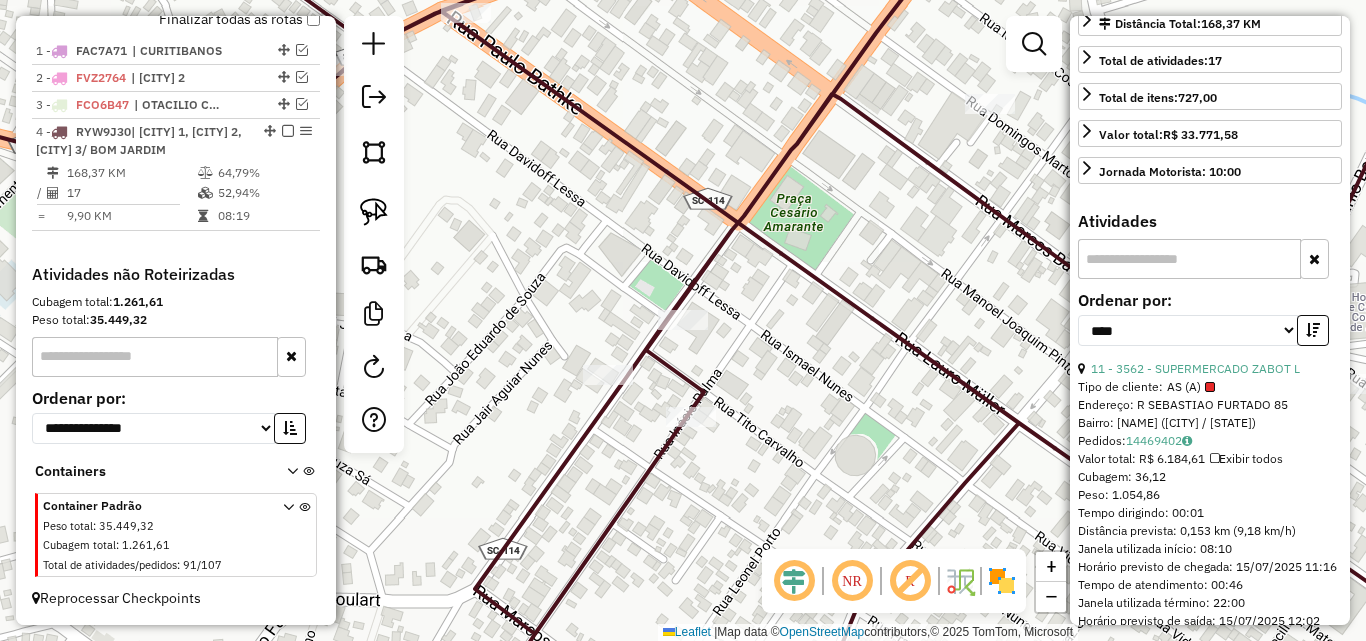 click on "**********" at bounding box center [1210, 326] 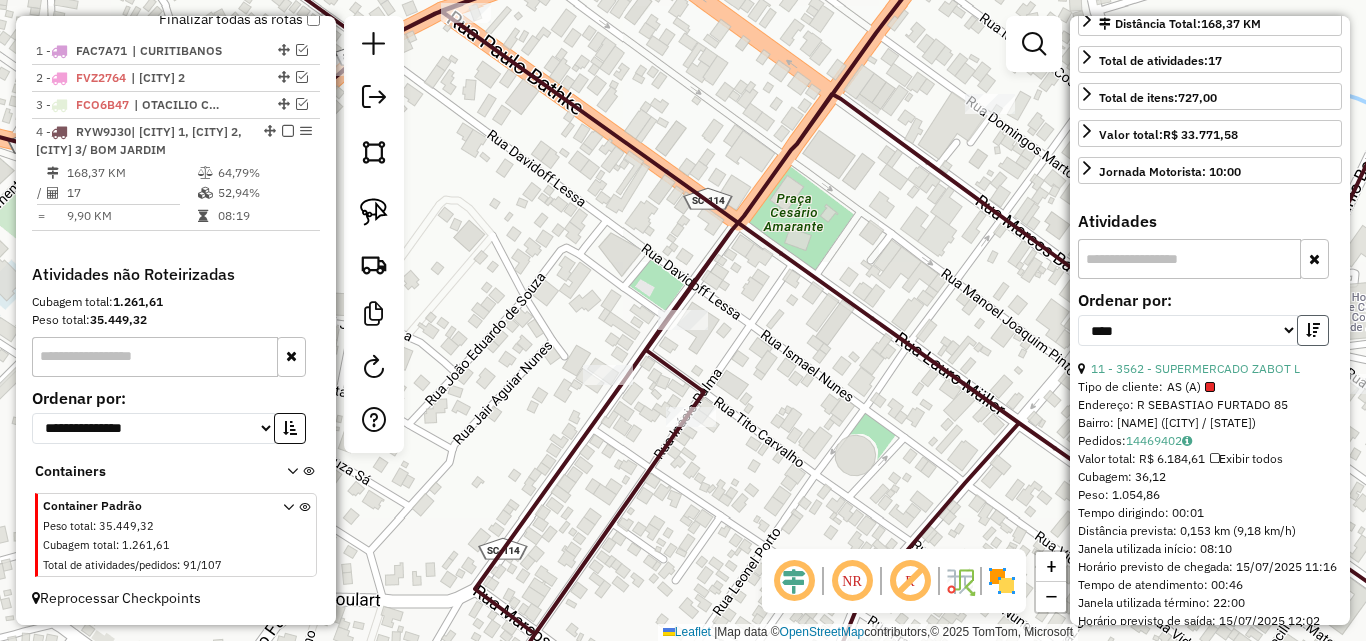 click at bounding box center (1313, 330) 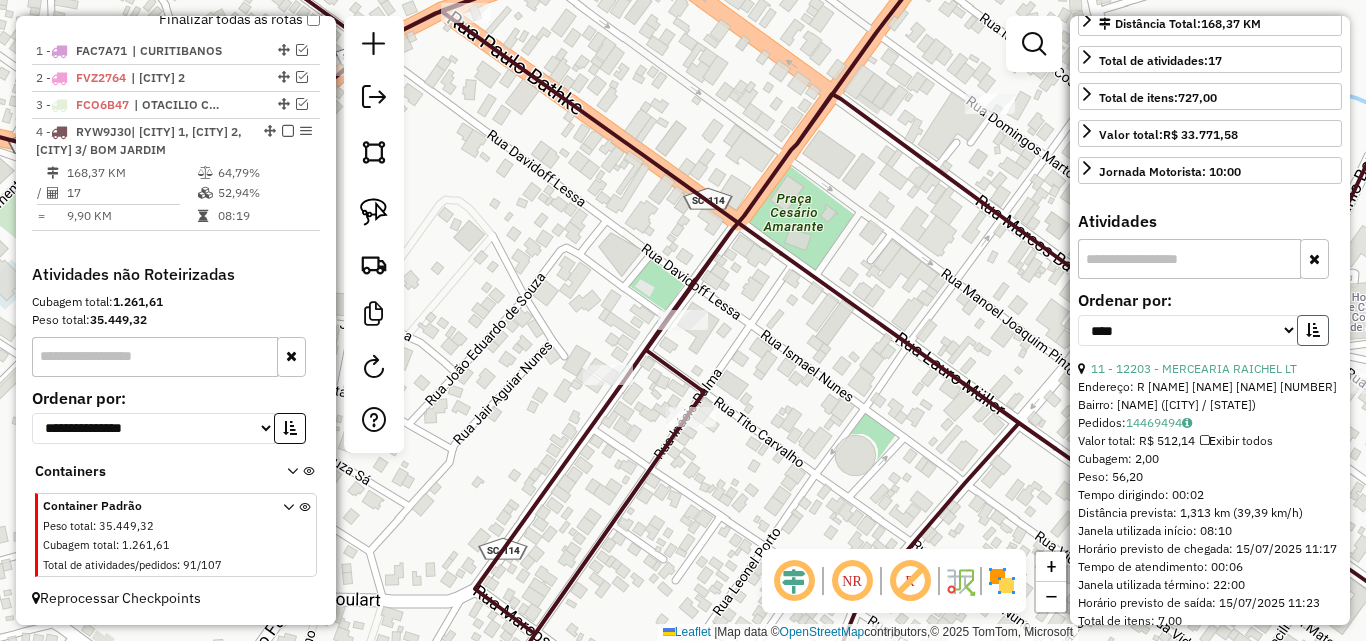 click at bounding box center (1313, 330) 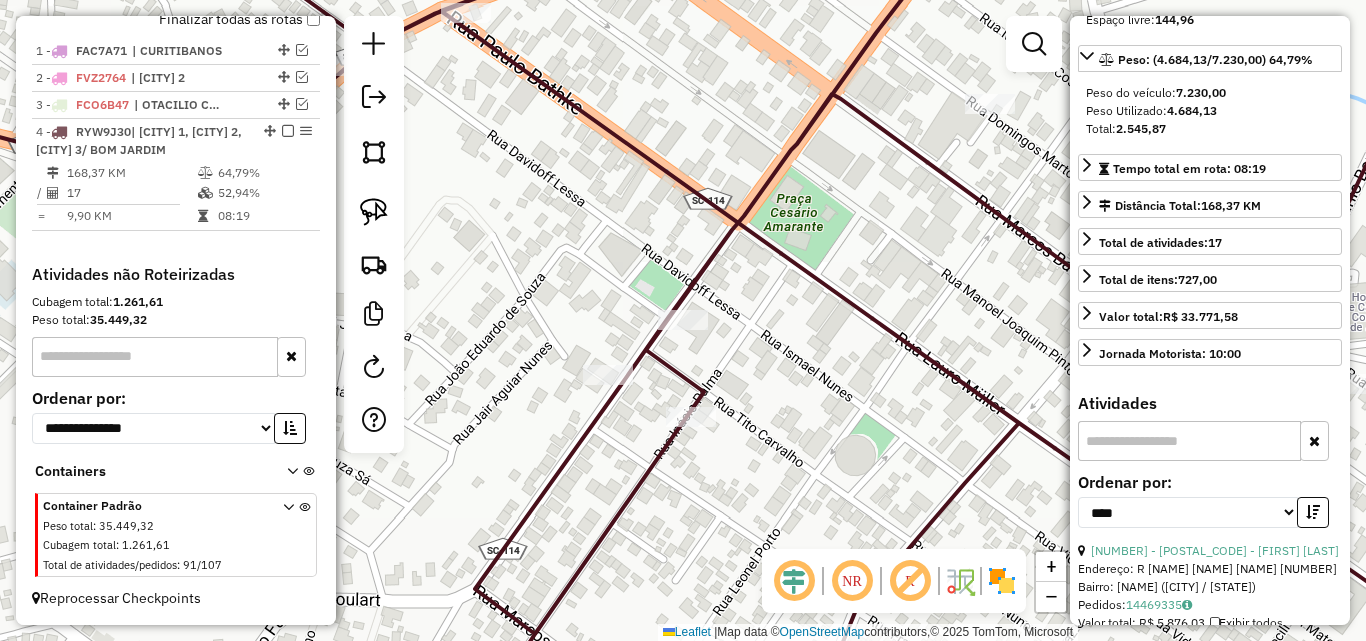 scroll, scrollTop: 282, scrollLeft: 0, axis: vertical 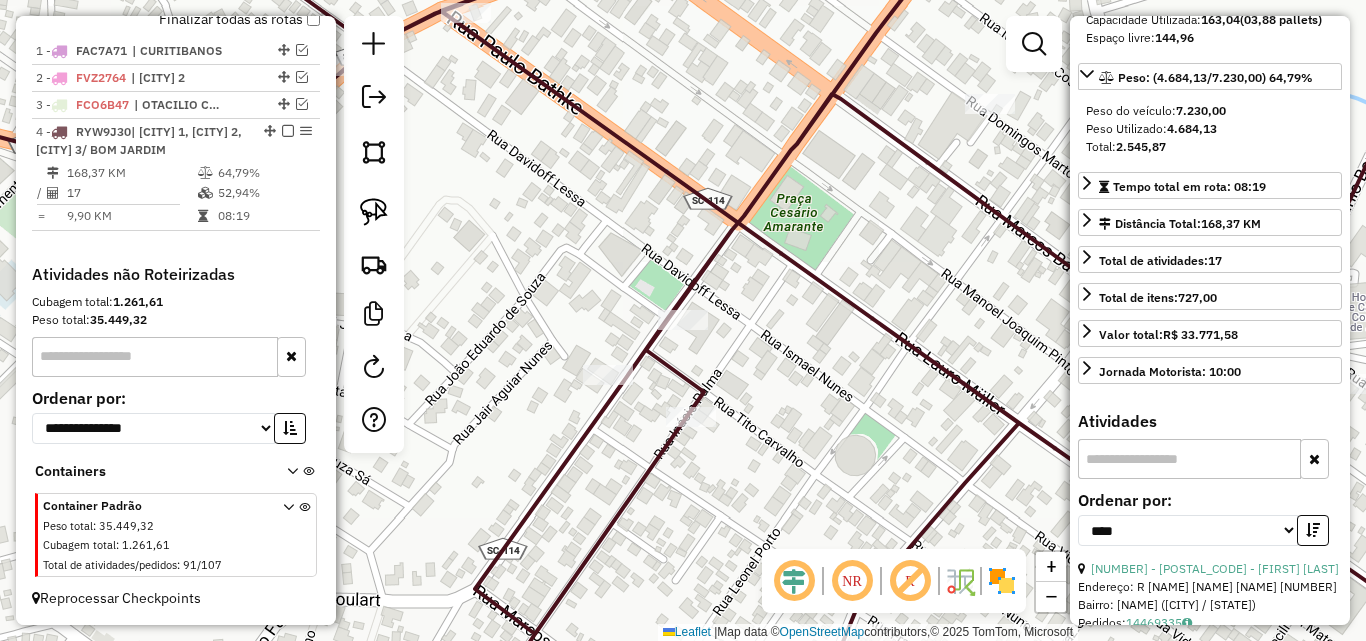 click on "Janela de atendimento Grade de atendimento Capacidade Transportadoras Veículos Cliente Pedidos  Rotas Selecione os dias de semana para filtrar as janelas de atendimento  Seg   Ter   Qua   Qui   Sex   Sáb   Dom  Informe o período da janela de atendimento: De: Até:  Filtrar exatamente a janela do cliente  Considerar janela de atendimento padrão  Selecione os dias de semana para filtrar as grades de atendimento  Seg   Ter   Qua   Qui   Sex   Sáb   Dom   Considerar clientes sem dia de atendimento cadastrado  Clientes fora do dia de atendimento selecionado Filtrar as atividades entre os valores definidos abaixo:  Peso mínimo:   Peso máximo:   Cubagem mínima:   Cubagem máxima:   De:   Até:  Filtrar as atividades entre o tempo de atendimento definido abaixo:  De:   Até:   Considerar capacidade total dos clientes não roteirizados Transportadora: Selecione um ou mais itens Tipo de veículo: Selecione um ou mais itens Veículo: Selecione um ou mais itens Motorista: Selecione um ou mais itens Nome: Rótulo:" 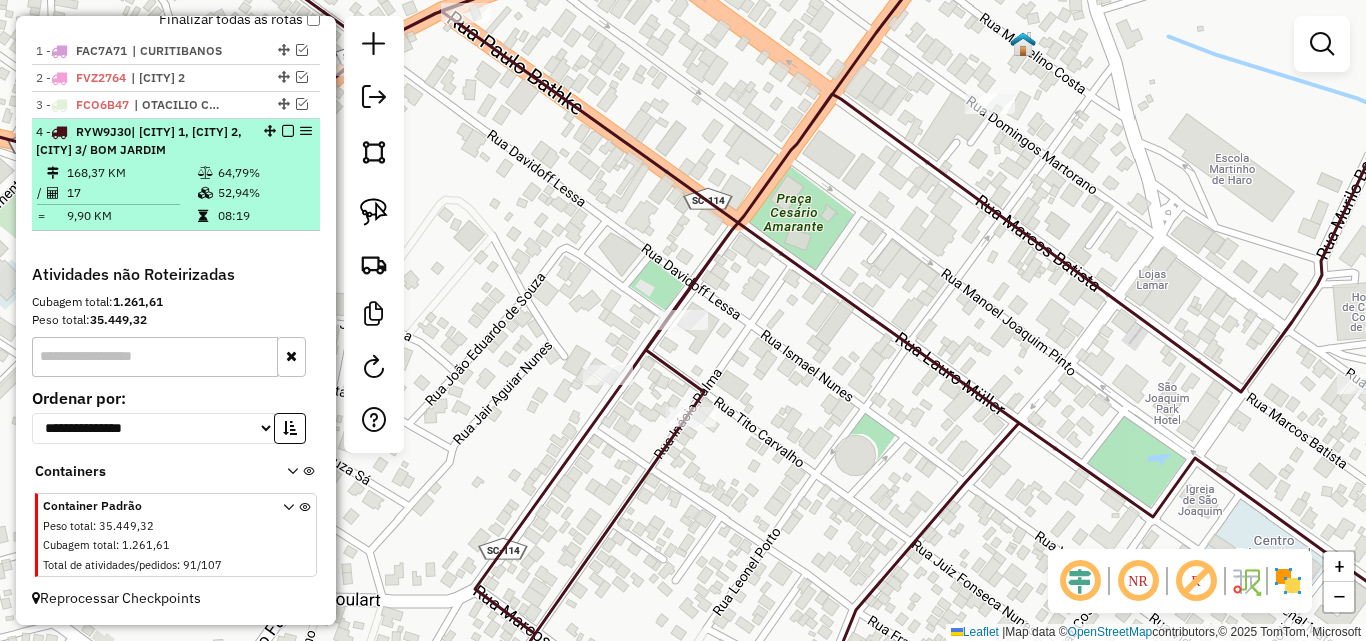 click at bounding box center [288, 131] 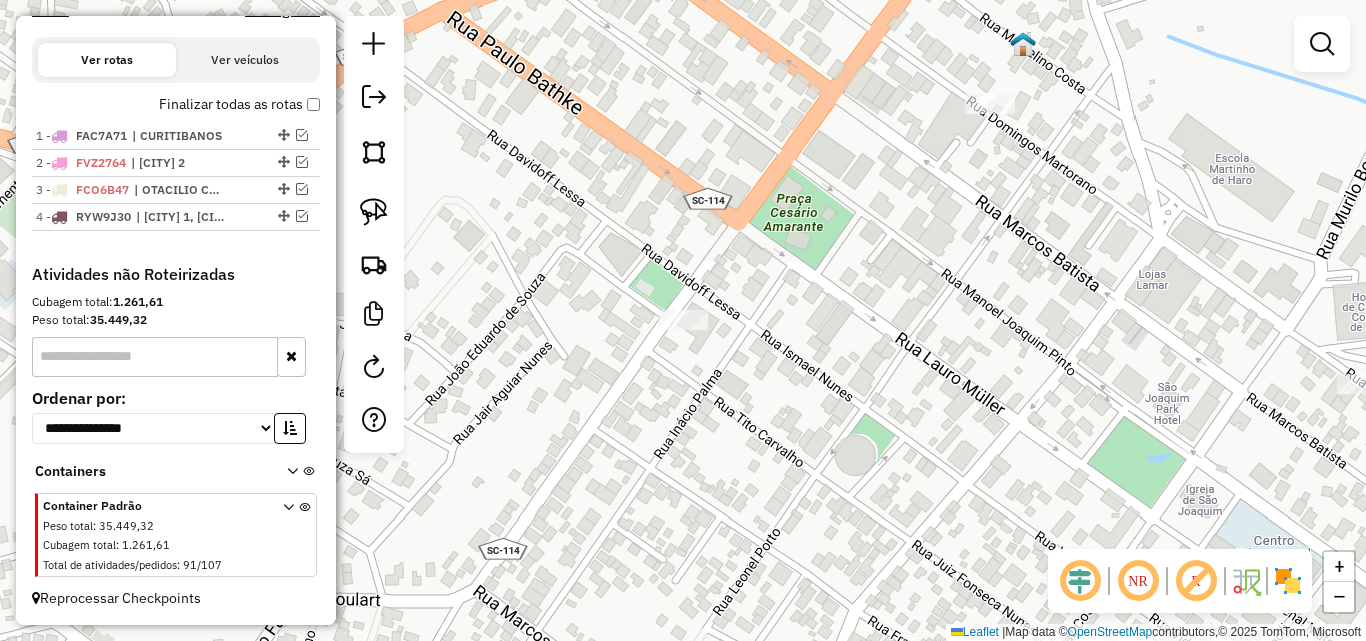 scroll, scrollTop: 667, scrollLeft: 0, axis: vertical 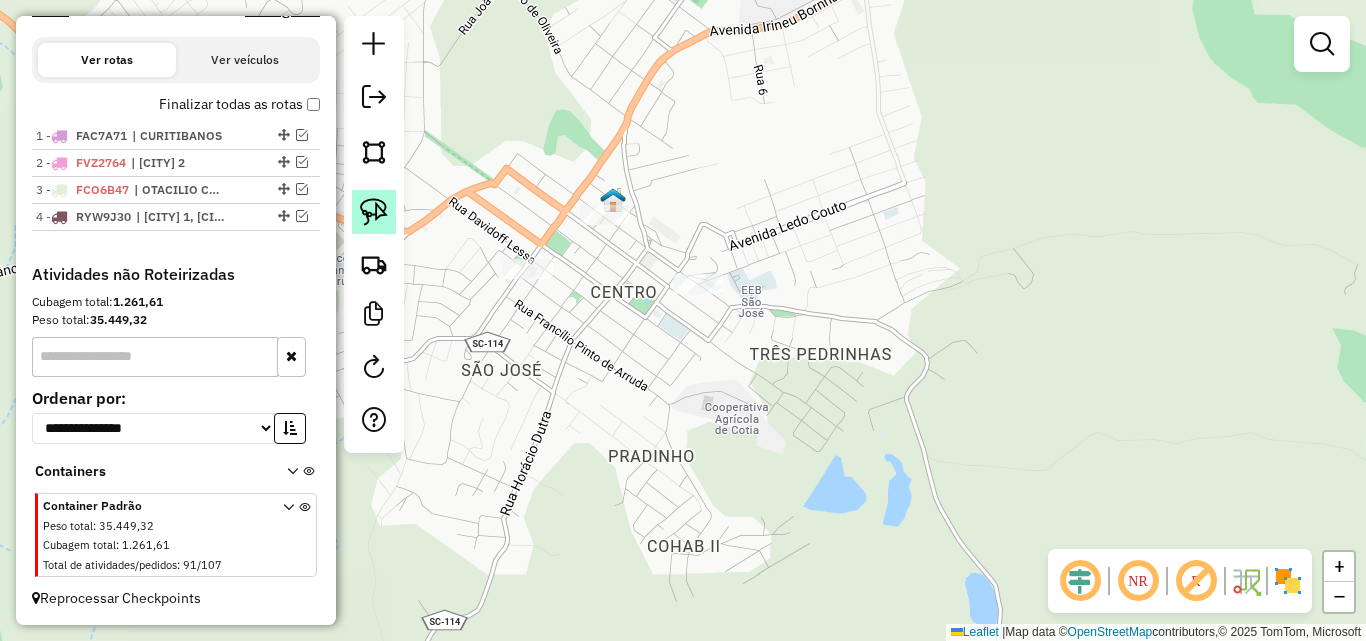 drag, startPoint x: 382, startPoint y: 205, endPoint x: 473, endPoint y: 281, distance: 118.56222 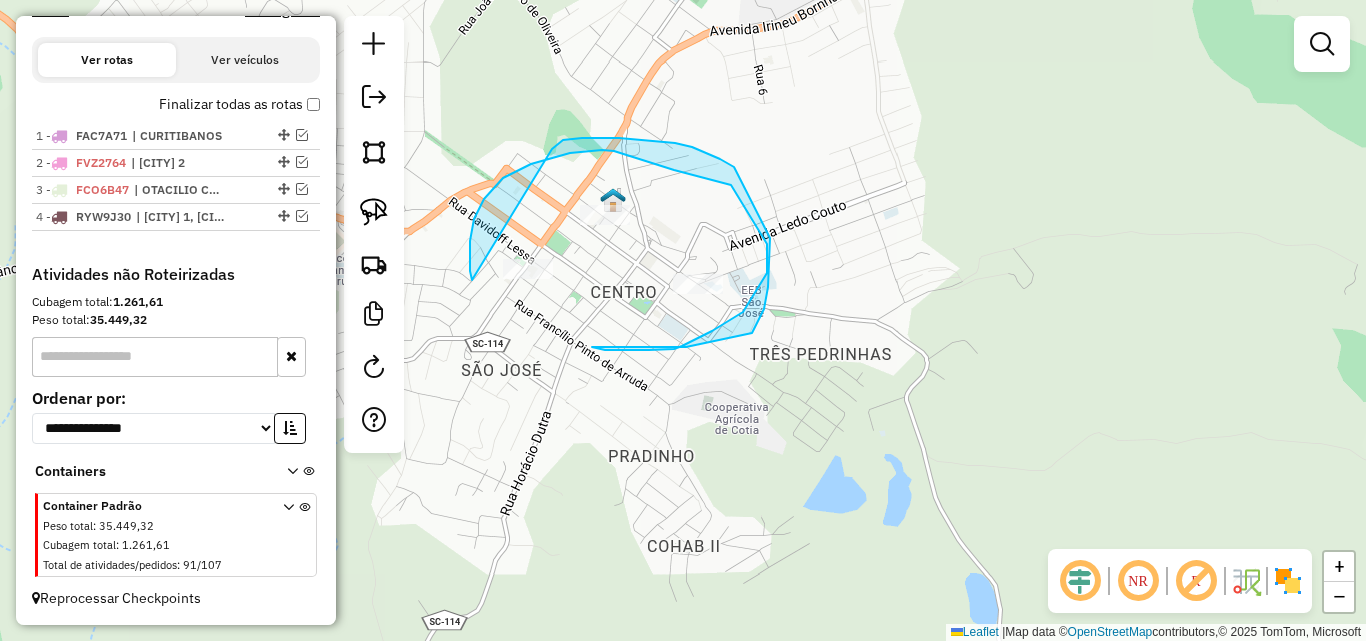 drag, startPoint x: 472, startPoint y: 280, endPoint x: 505, endPoint y: 234, distance: 56.61272 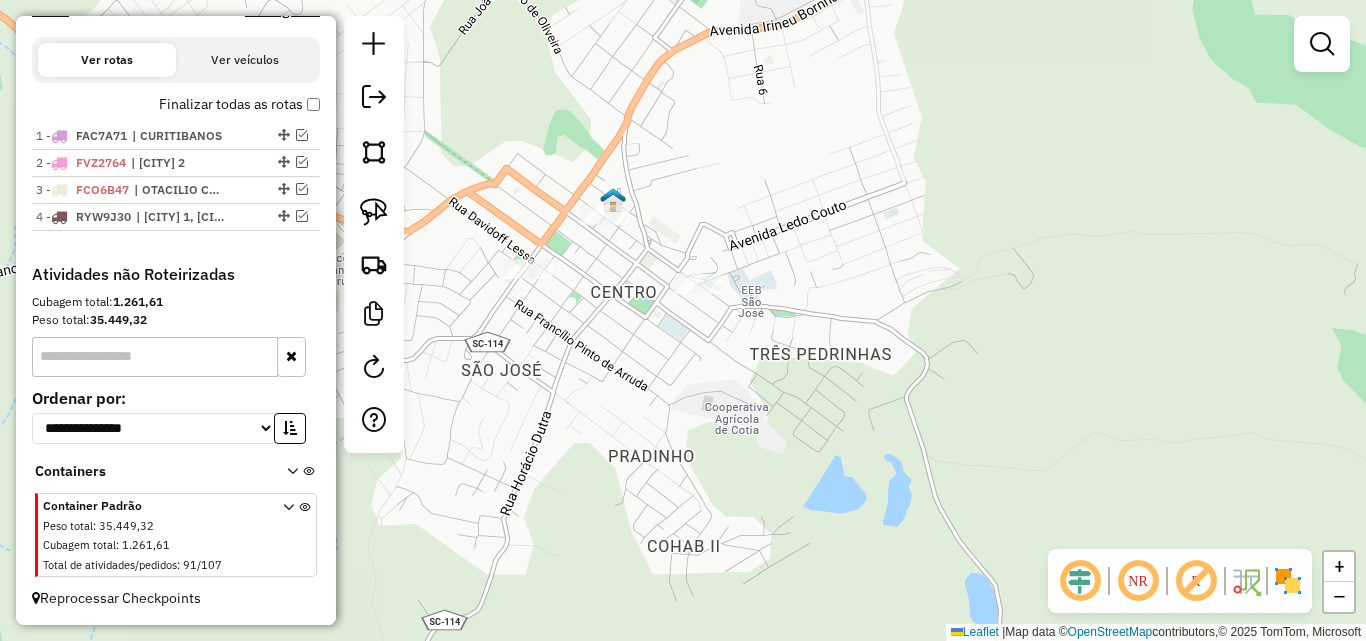 drag, startPoint x: 622, startPoint y: 249, endPoint x: 584, endPoint y: 293, distance: 58.137768 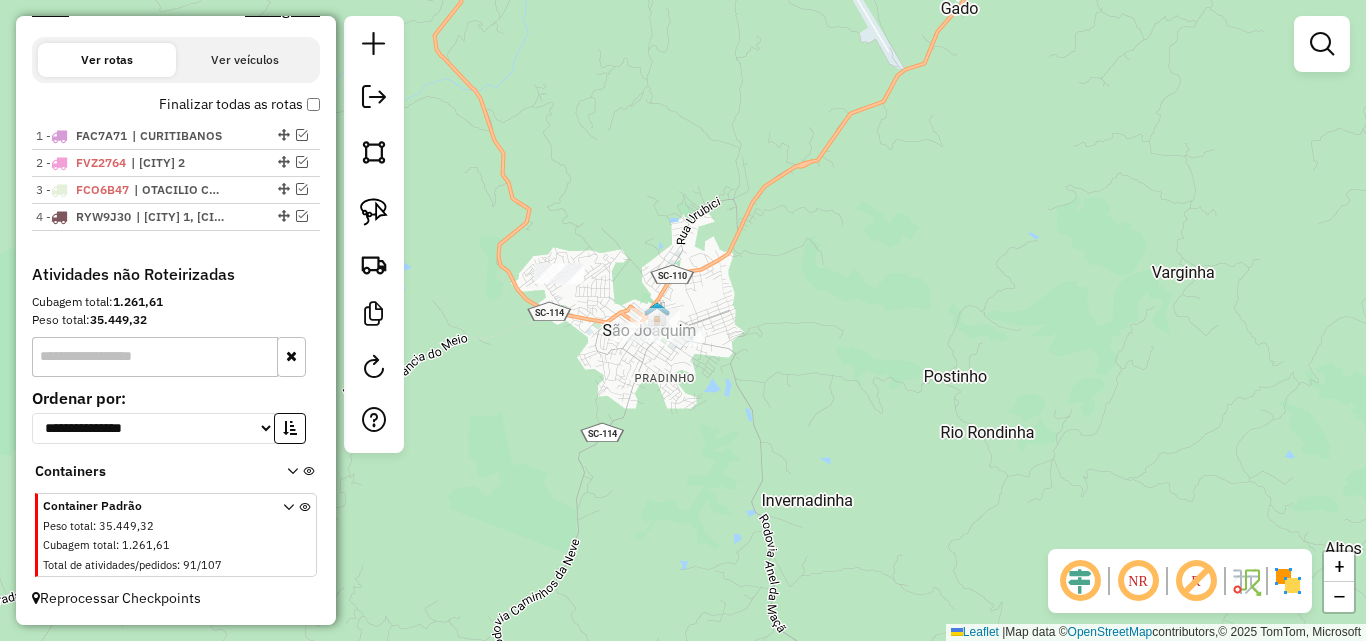click on "Janela de atendimento Grade de atendimento Capacidade Transportadoras Veículos Cliente Pedidos  Rotas Selecione os dias de semana para filtrar as janelas de atendimento  Seg   Ter   Qua   Qui   Sex   Sáb   Dom  Informe o período da janela de atendimento: De: Até:  Filtrar exatamente a janela do cliente  Considerar janela de atendimento padrão  Selecione os dias de semana para filtrar as grades de atendimento  Seg   Ter   Qua   Qui   Sex   Sáb   Dom   Considerar clientes sem dia de atendimento cadastrado  Clientes fora do dia de atendimento selecionado Filtrar as atividades entre os valores definidos abaixo:  Peso mínimo:   Peso máximo:   Cubagem mínima:   Cubagem máxima:   De:   Até:  Filtrar as atividades entre o tempo de atendimento definido abaixo:  De:   Até:   Considerar capacidade total dos clientes não roteirizados Transportadora: Selecione um ou mais itens Tipo de veículo: Selecione um ou mais itens Veículo: Selecione um ou mais itens Motorista: Selecione um ou mais itens Nome: Rótulo:" 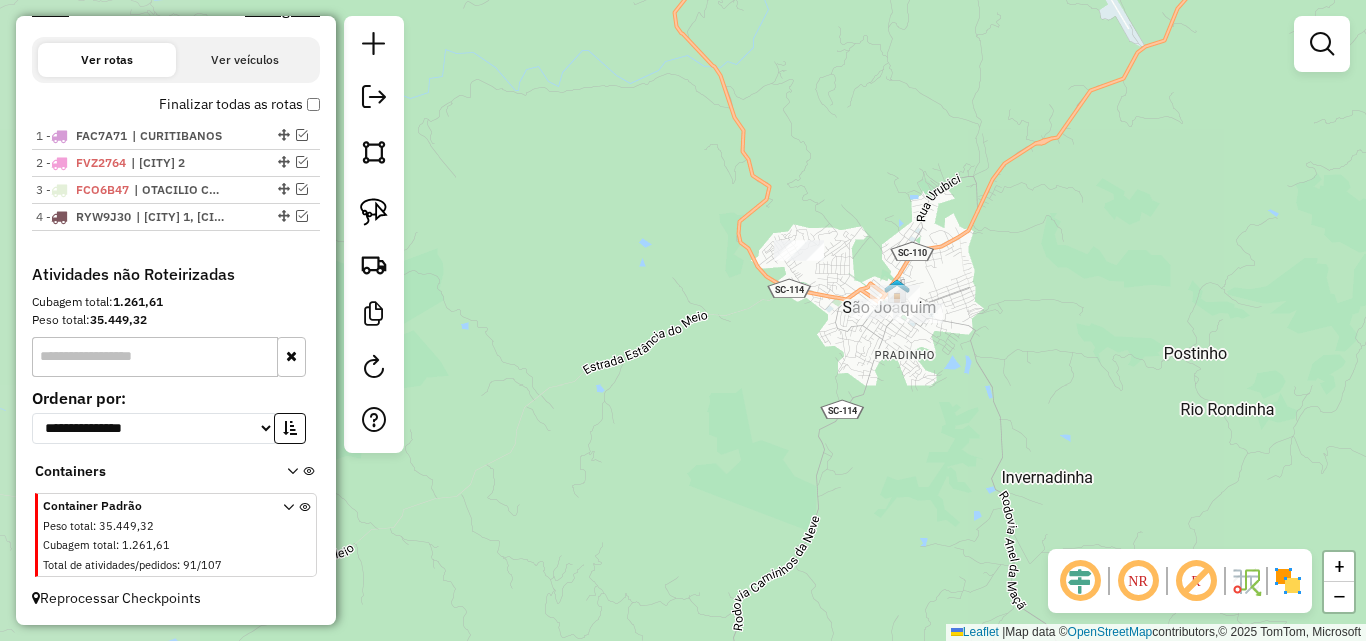 drag, startPoint x: 464, startPoint y: 277, endPoint x: 439, endPoint y: 218, distance: 64.07808 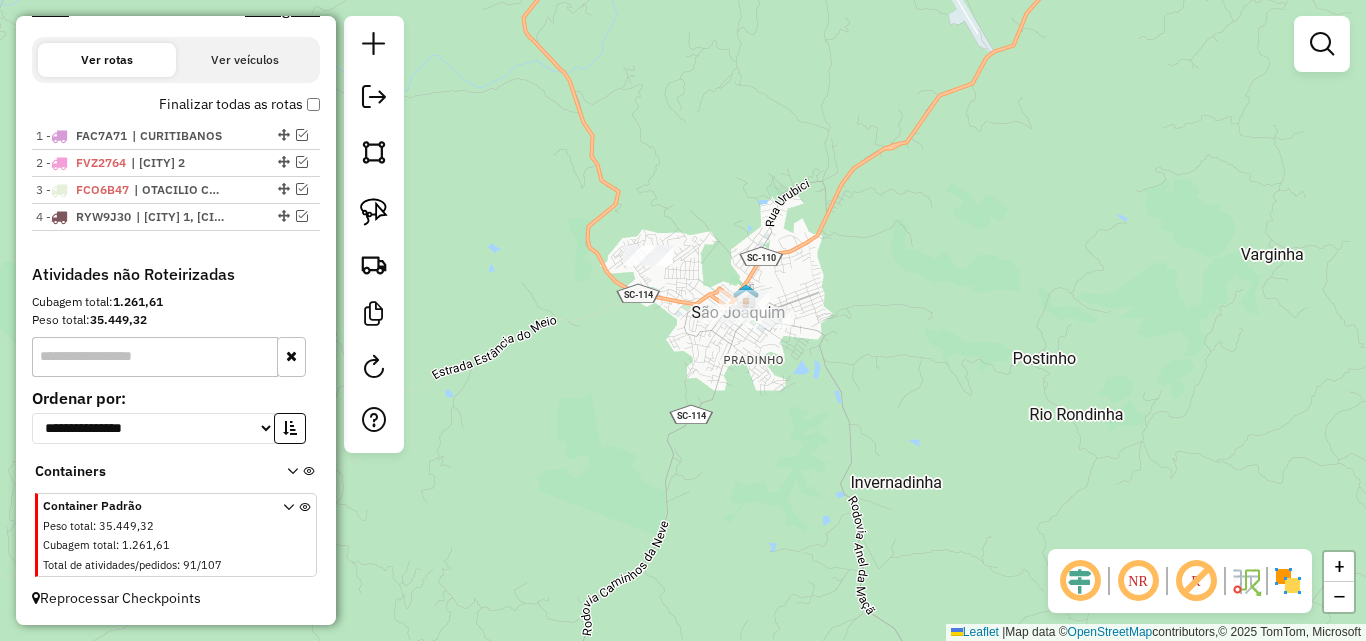 click on "Janela de atendimento Grade de atendimento Capacidade Transportadoras Veículos Cliente Pedidos  Rotas Selecione os dias de semana para filtrar as janelas de atendimento  Seg   Ter   Qua   Qui   Sex   Sáb   Dom  Informe o período da janela de atendimento: De: Até:  Filtrar exatamente a janela do cliente  Considerar janela de atendimento padrão  Selecione os dias de semana para filtrar as grades de atendimento  Seg   Ter   Qua   Qui   Sex   Sáb   Dom   Considerar clientes sem dia de atendimento cadastrado  Clientes fora do dia de atendimento selecionado Filtrar as atividades entre os valores definidos abaixo:  Peso mínimo:   Peso máximo:   Cubagem mínima:   Cubagem máxima:   De:   Até:  Filtrar as atividades entre o tempo de atendimento definido abaixo:  De:   Até:   Considerar capacidade total dos clientes não roteirizados Transportadora: Selecione um ou mais itens Tipo de veículo: Selecione um ou mais itens Veículo: Selecione um ou mais itens Motorista: Selecione um ou mais itens Nome: Rótulo:" 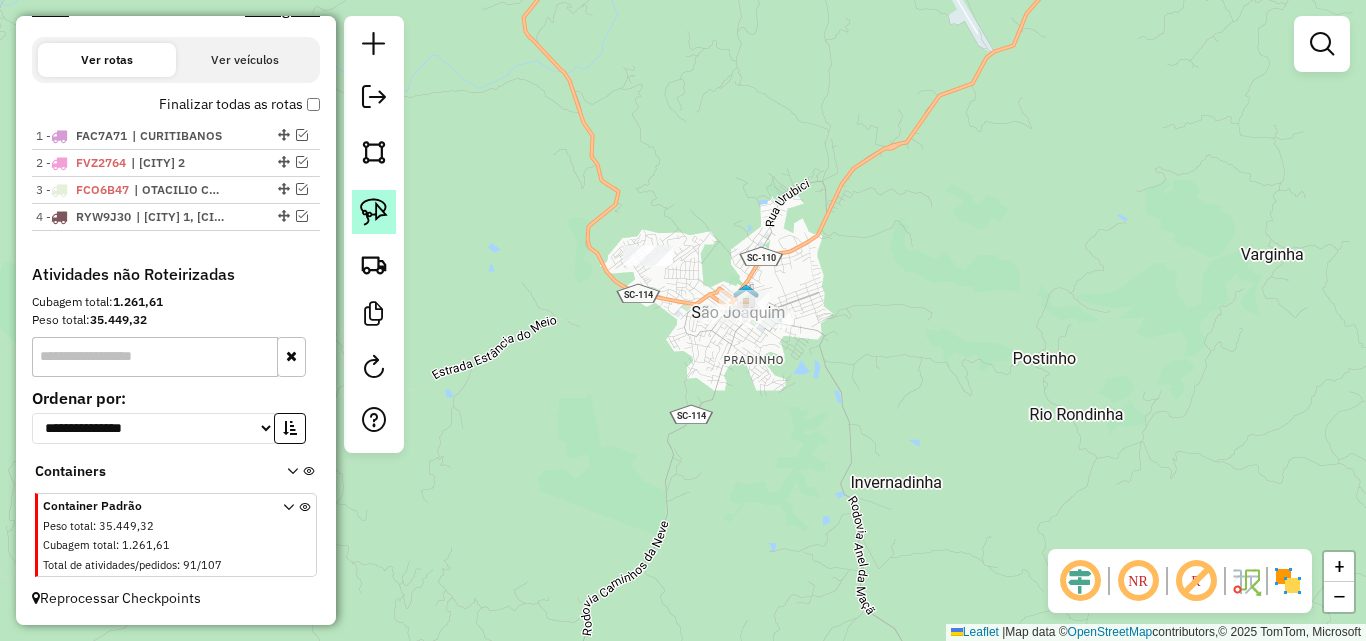 drag, startPoint x: 378, startPoint y: 210, endPoint x: 393, endPoint y: 214, distance: 15.524175 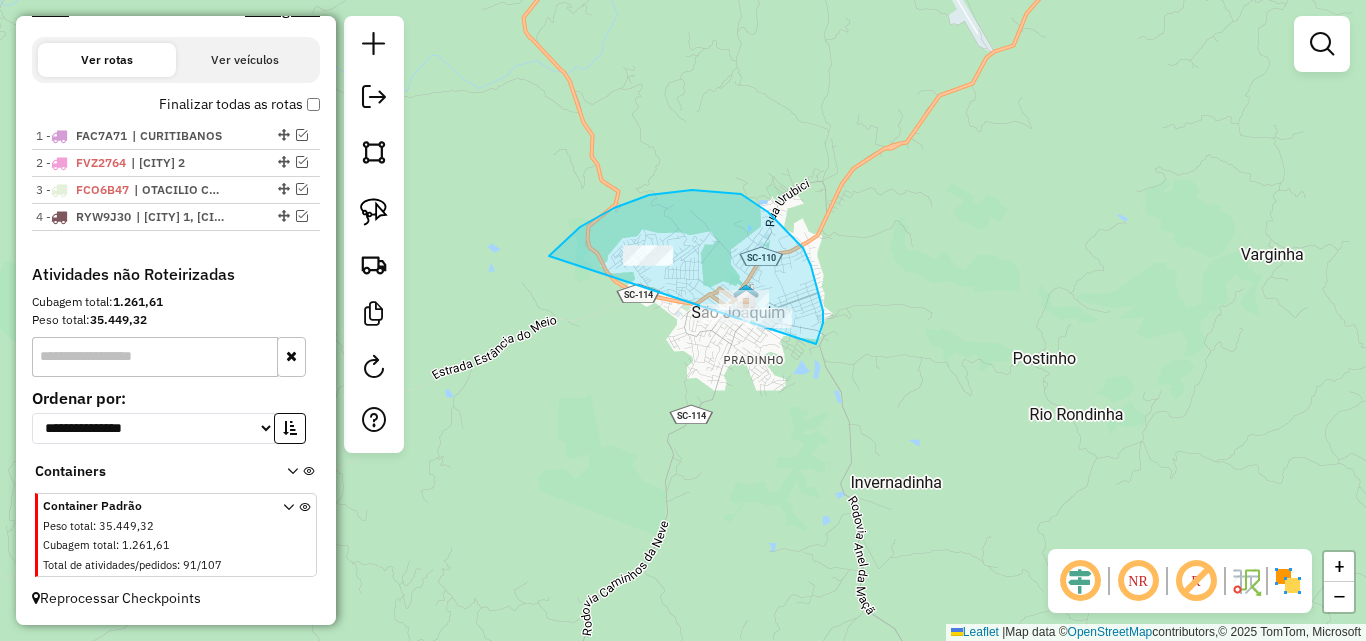 drag, startPoint x: 549, startPoint y: 256, endPoint x: 724, endPoint y: 371, distance: 209.40392 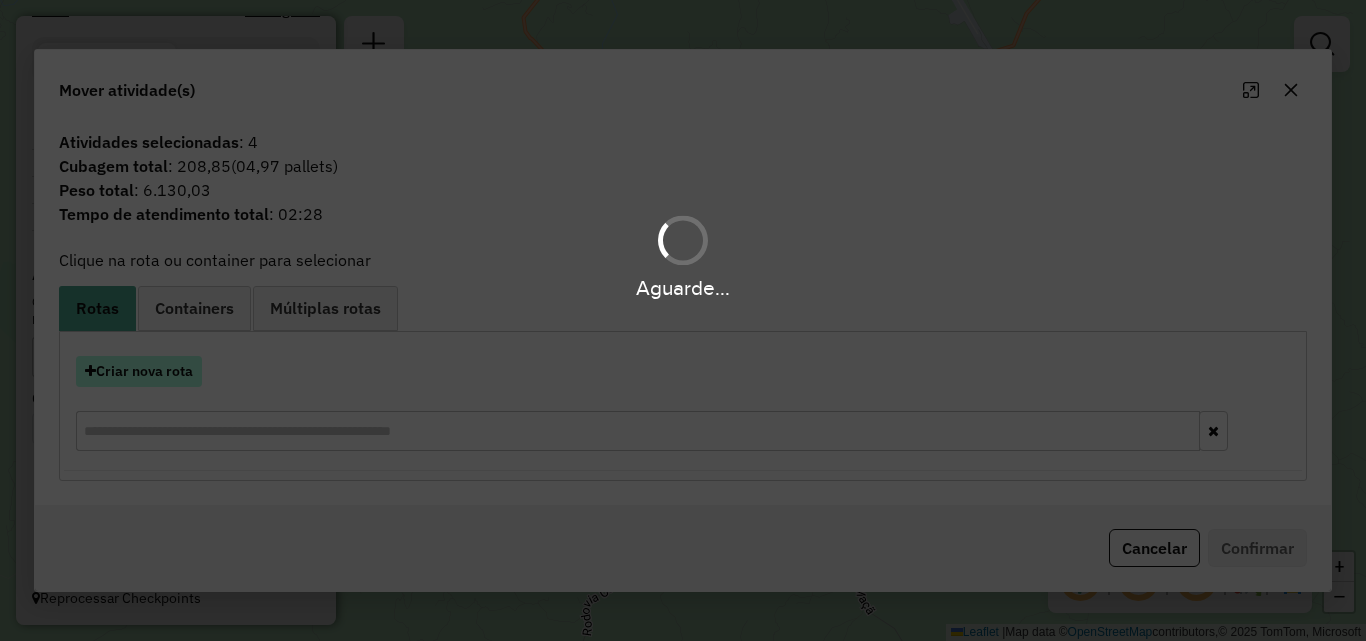 click on "Criar nova rota" at bounding box center (139, 371) 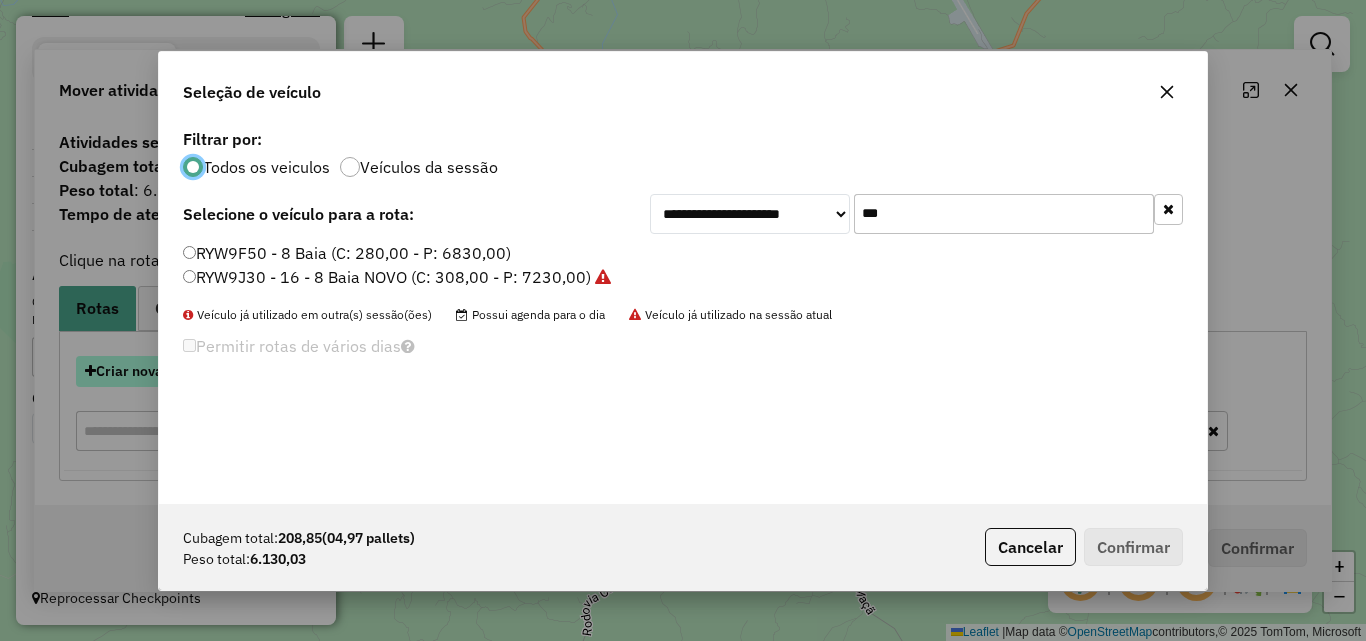 scroll, scrollTop: 11, scrollLeft: 6, axis: both 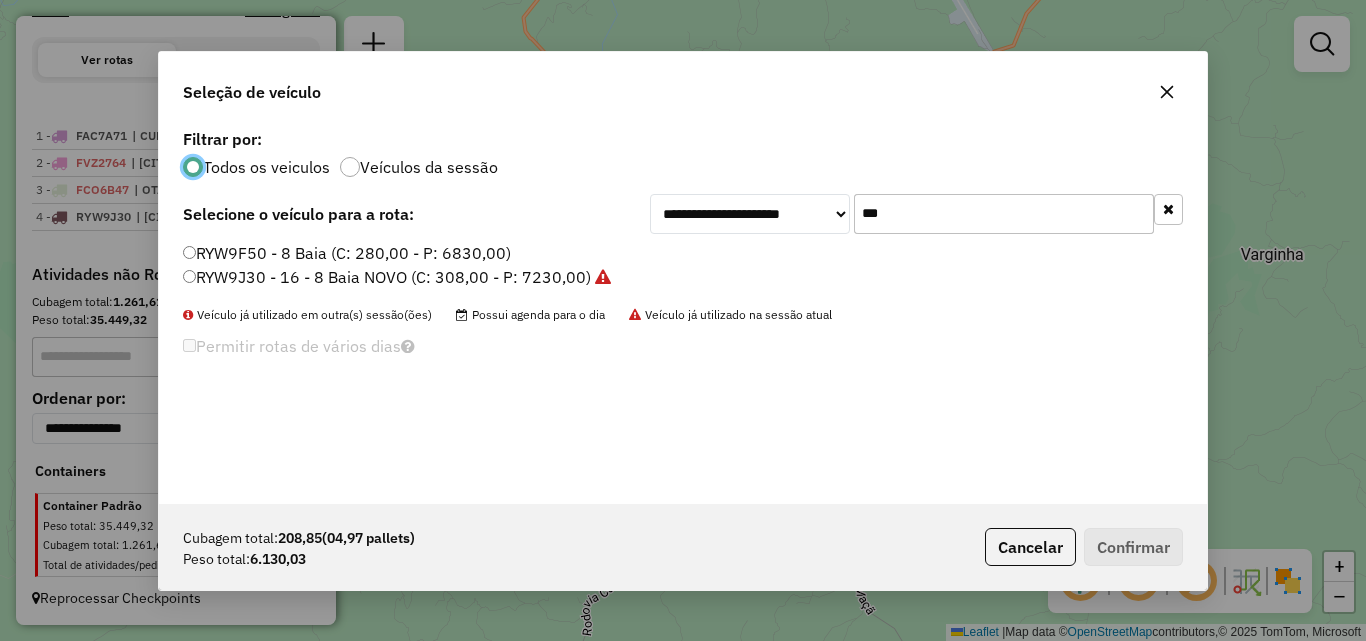 click on "***" 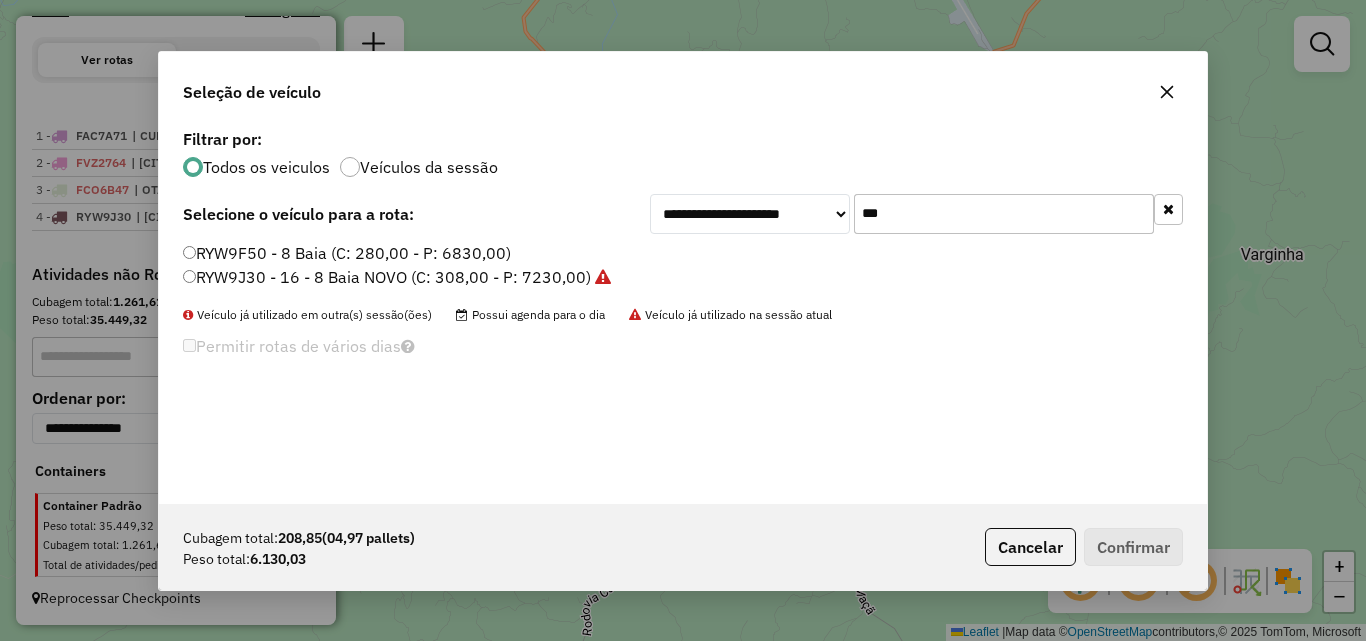 click on "***" 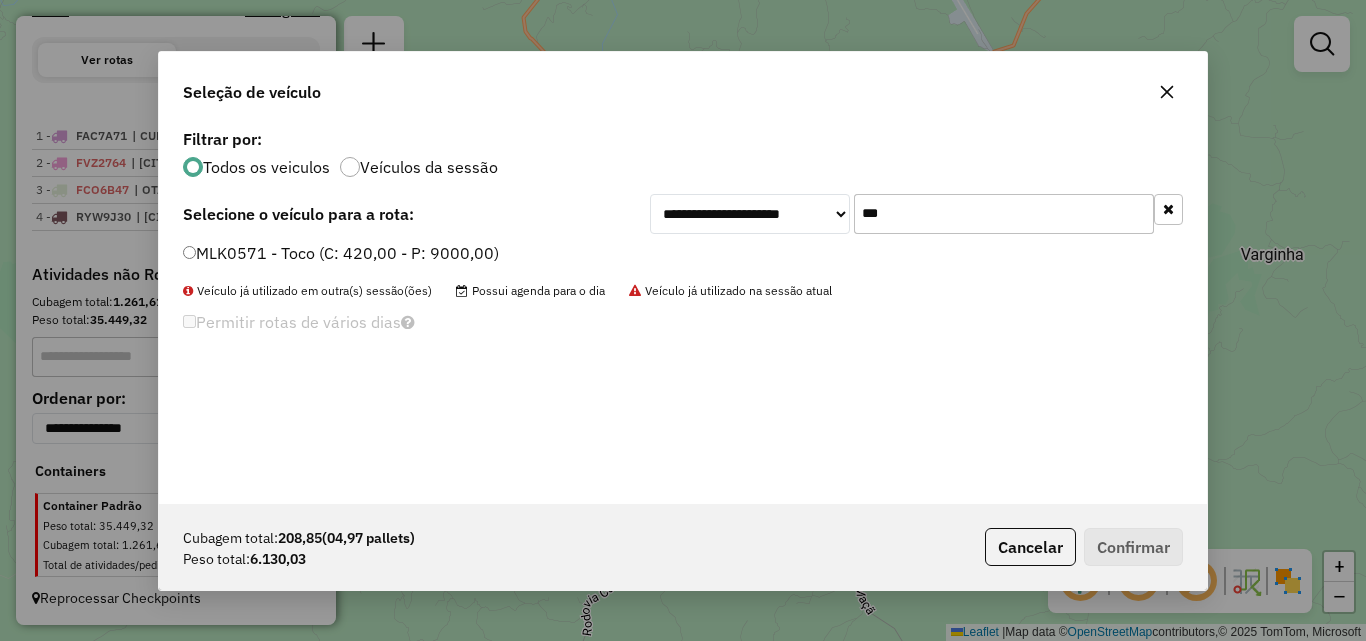 type on "***" 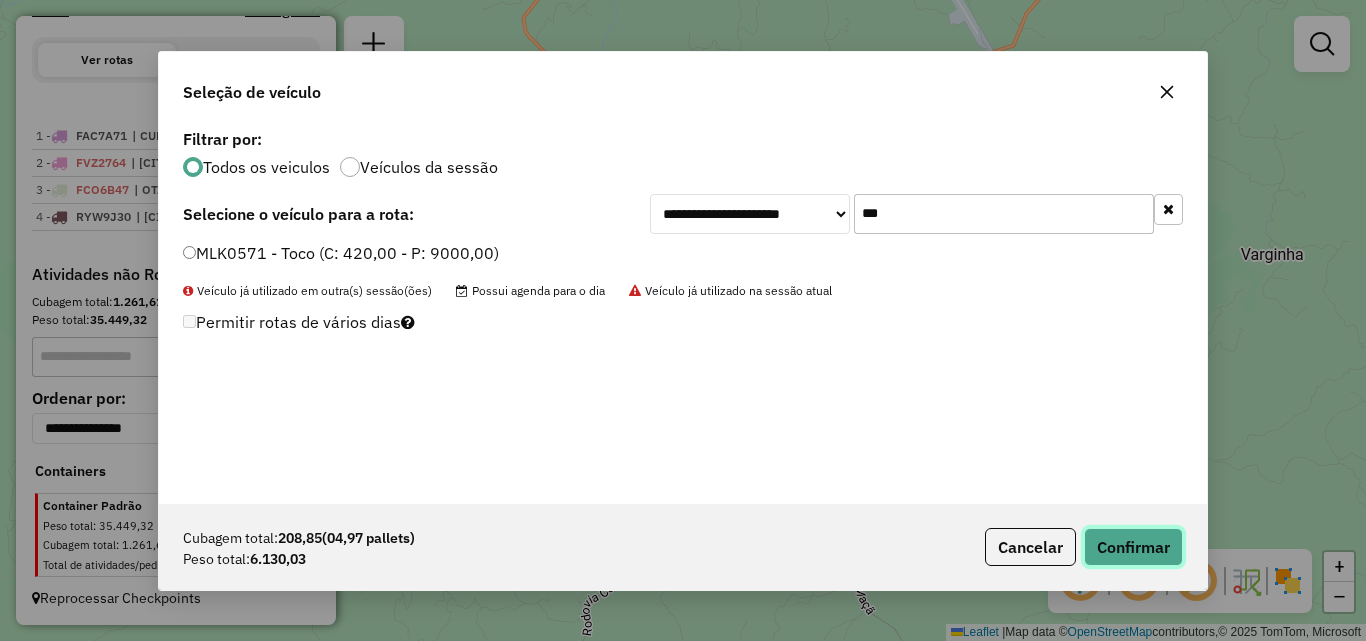 click on "Confirmar" 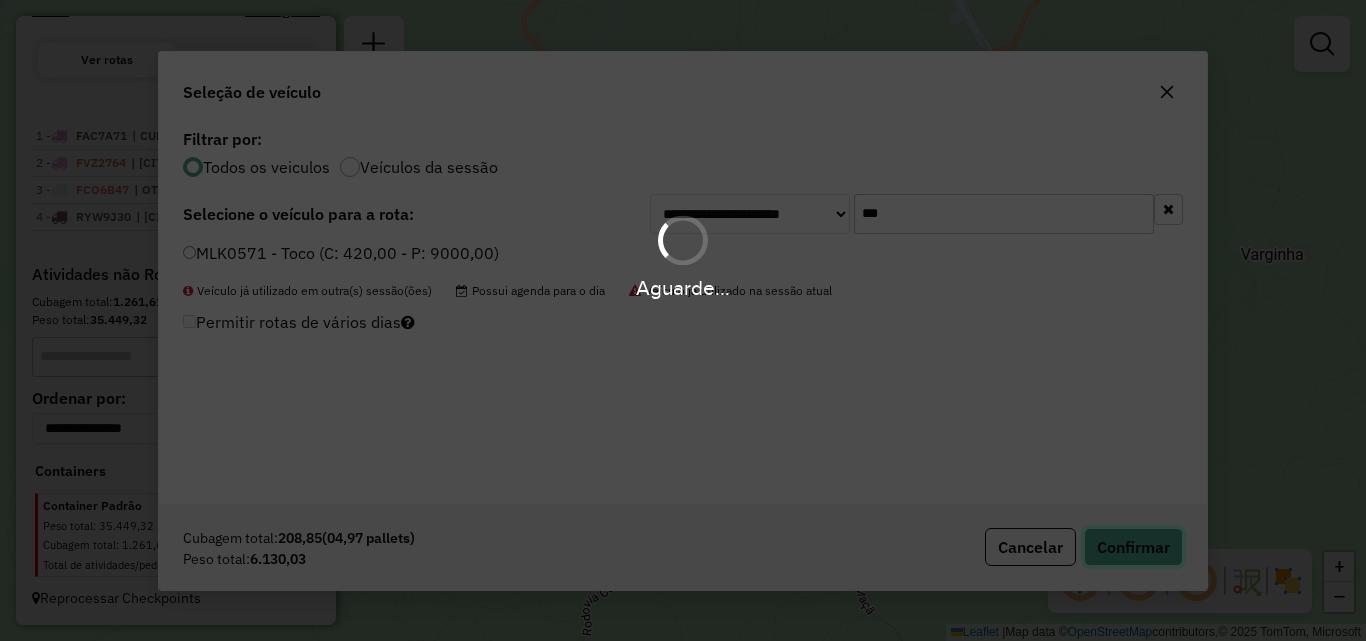 type 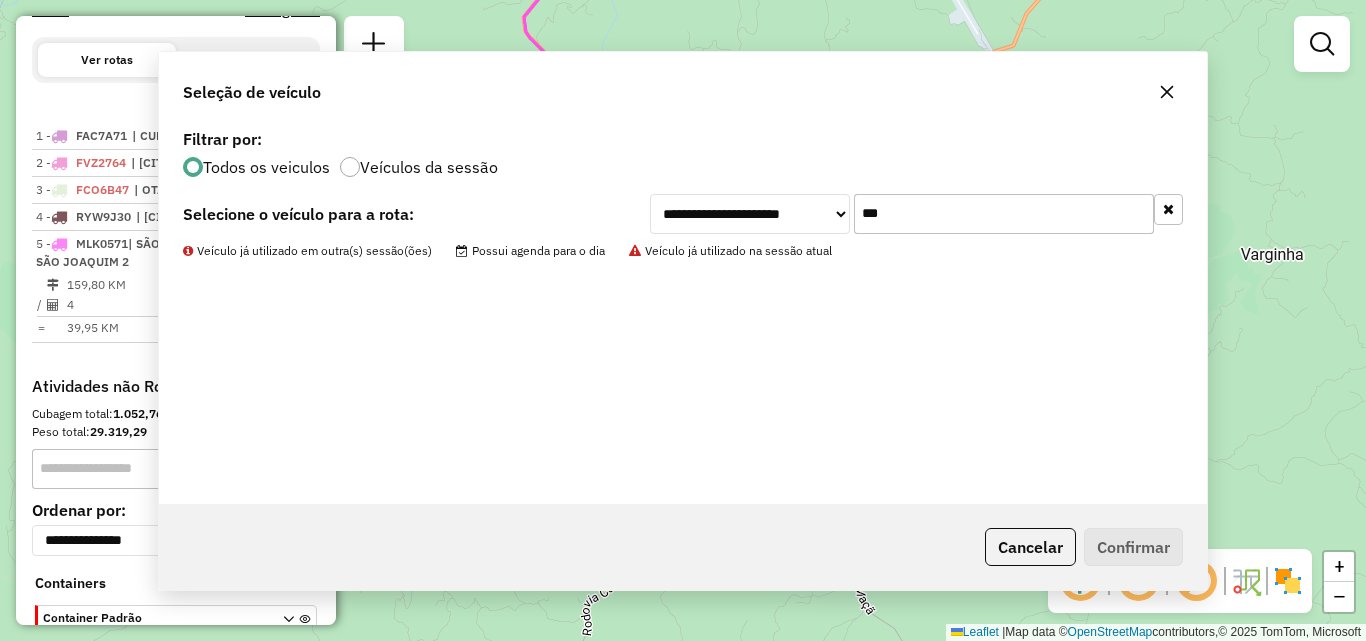 scroll, scrollTop: 770, scrollLeft: 0, axis: vertical 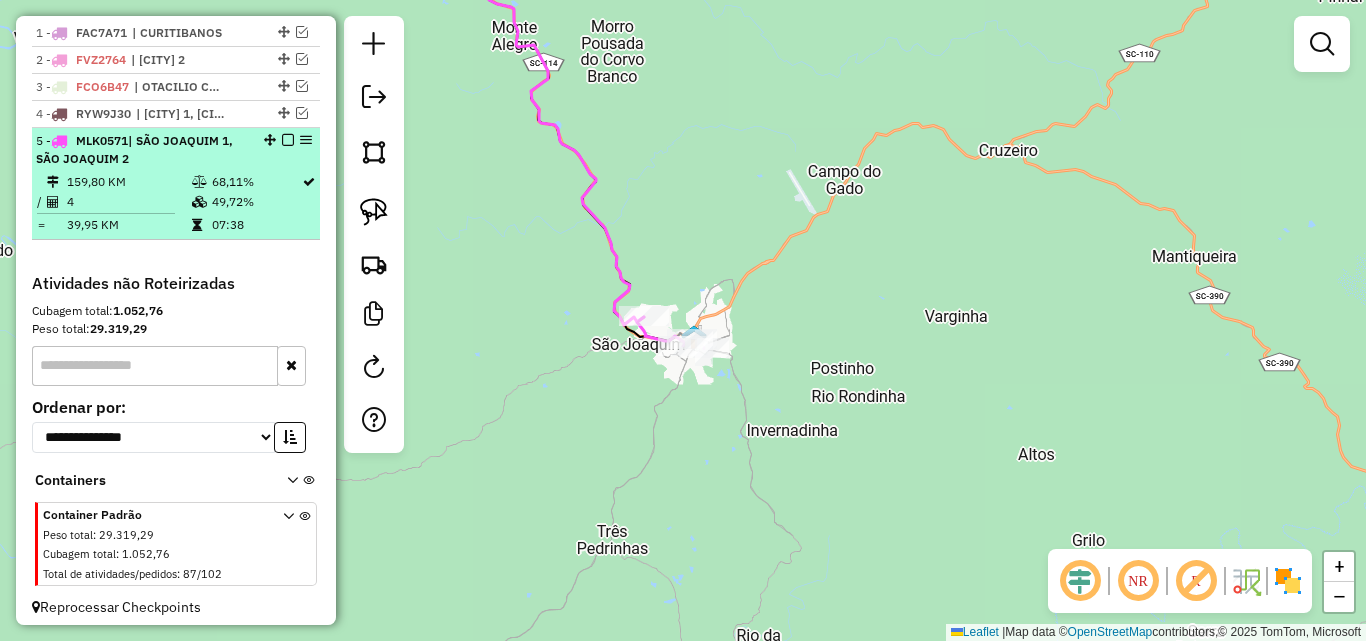 click at bounding box center [288, 140] 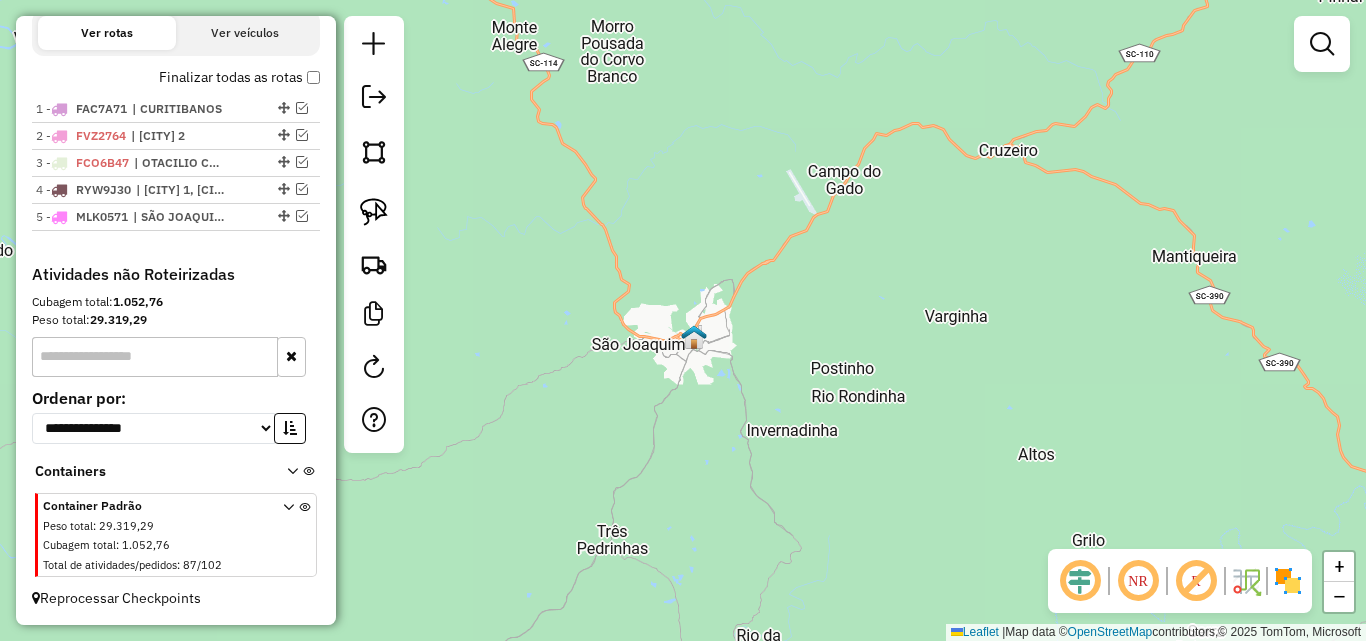 scroll, scrollTop: 694, scrollLeft: 0, axis: vertical 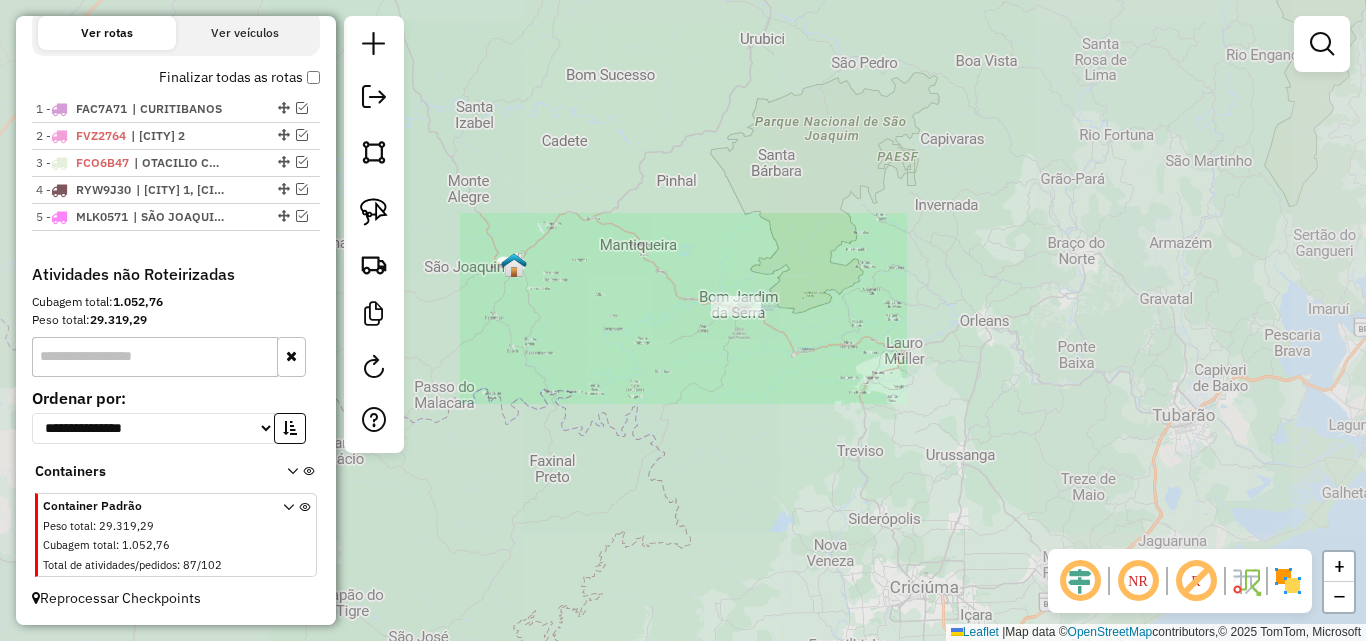drag, startPoint x: 522, startPoint y: 205, endPoint x: 630, endPoint y: 318, distance: 156.3106 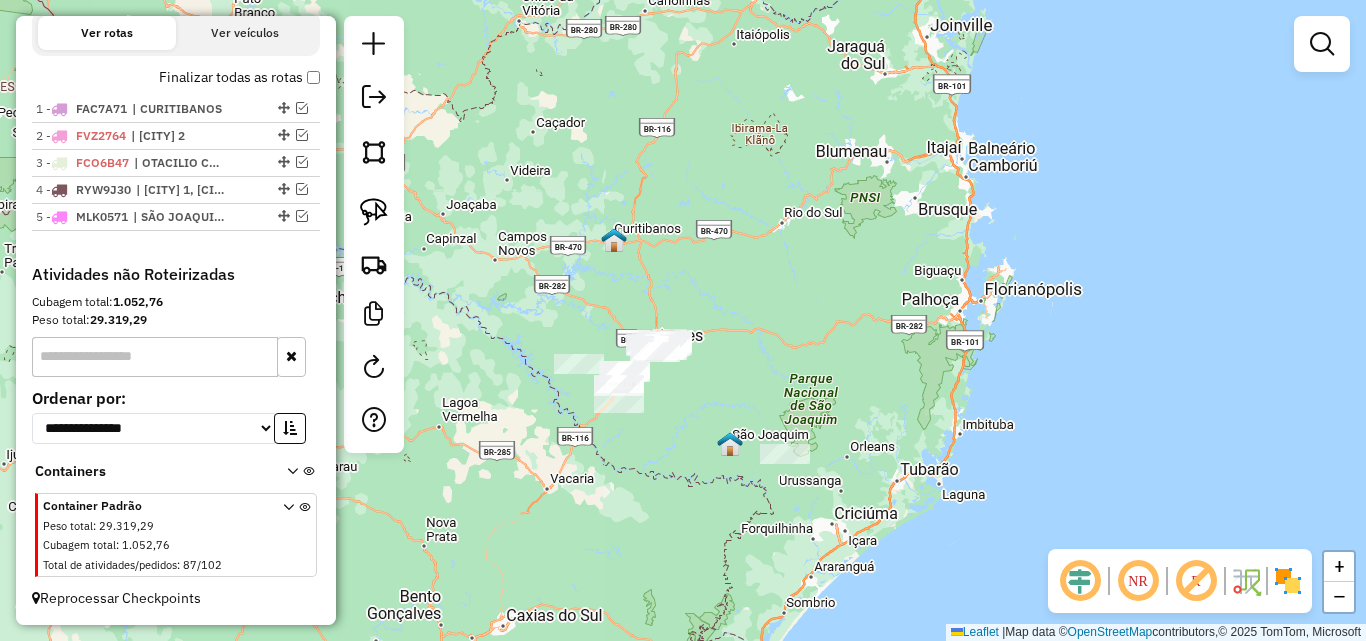 drag, startPoint x: 651, startPoint y: 293, endPoint x: 701, endPoint y: 386, distance: 105.58882 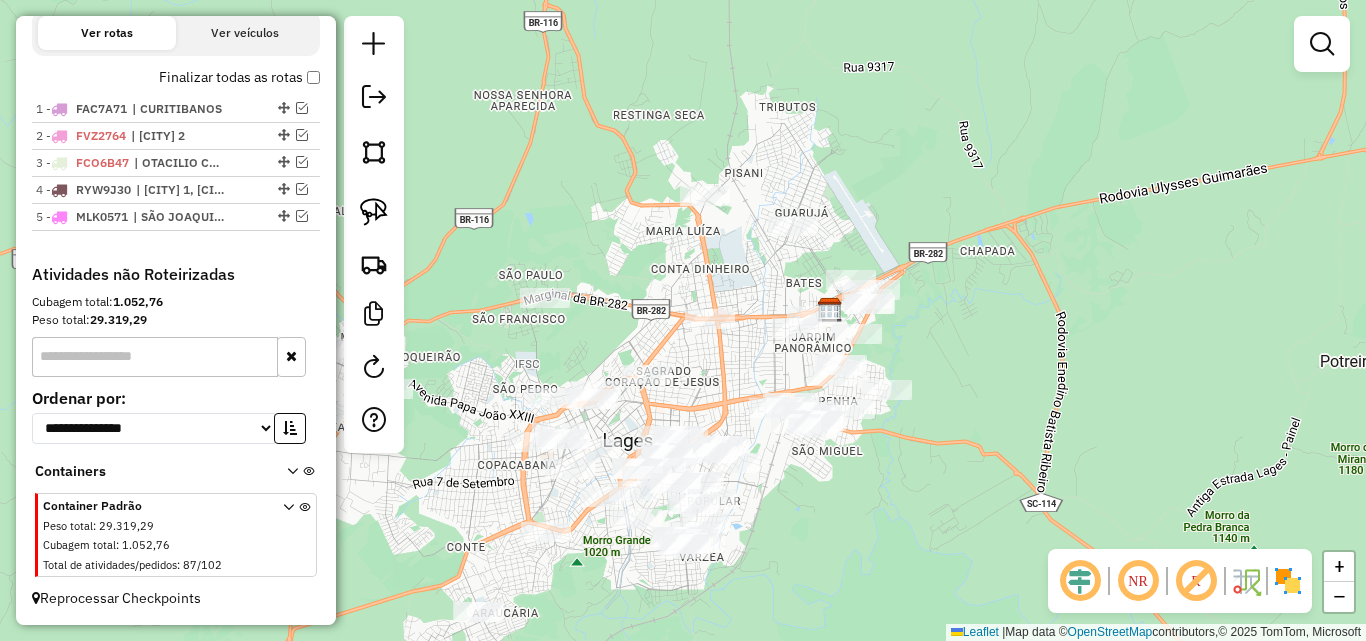 drag, startPoint x: 744, startPoint y: 375, endPoint x: 668, endPoint y: 376, distance: 76.00658 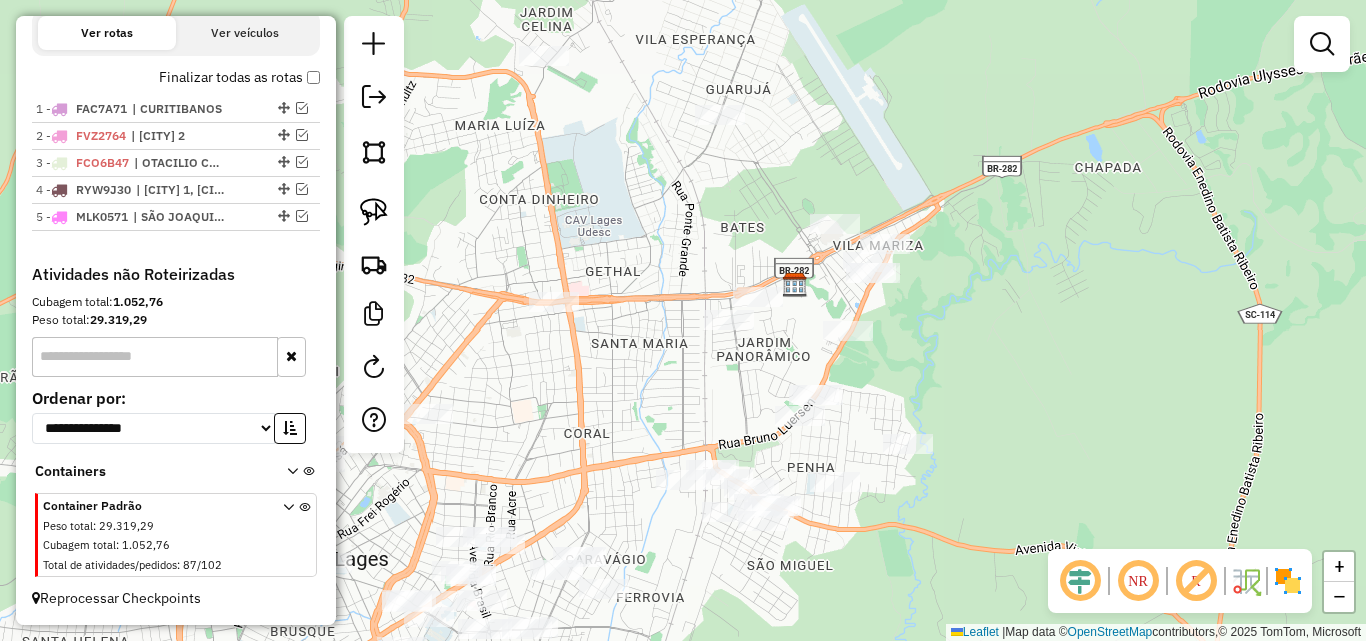 drag, startPoint x: 674, startPoint y: 381, endPoint x: 653, endPoint y: 403, distance: 30.413813 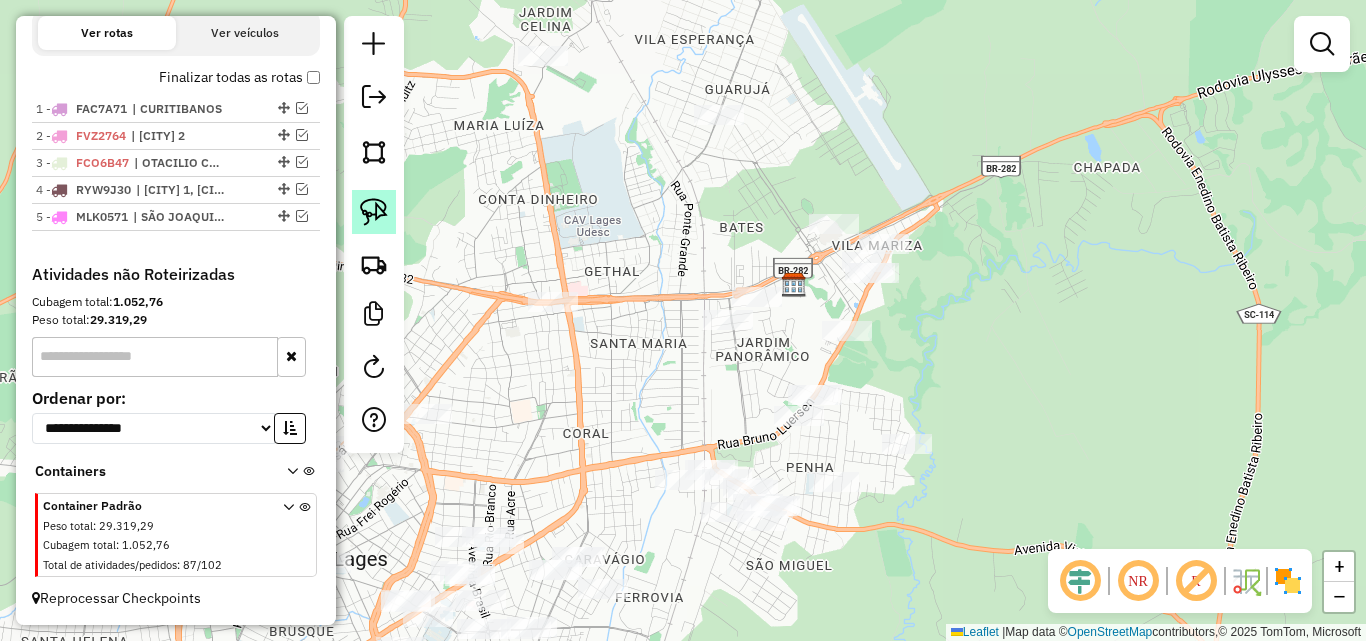 click 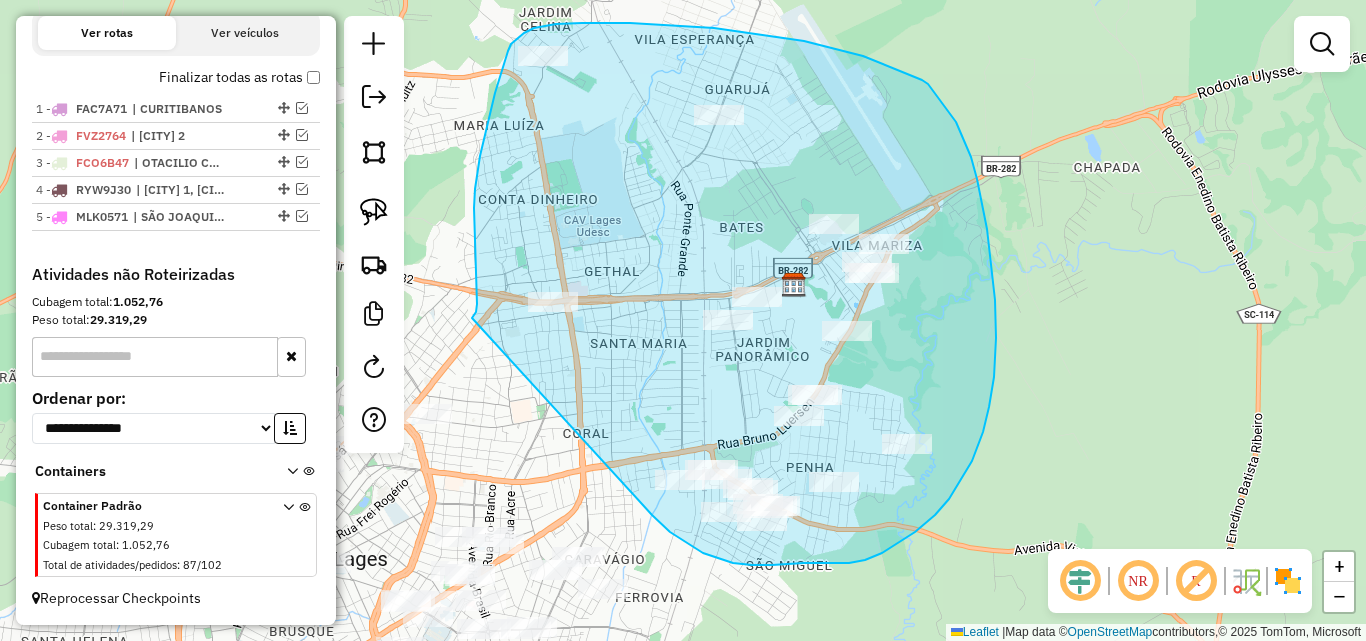 drag, startPoint x: 472, startPoint y: 318, endPoint x: 581, endPoint y: 439, distance: 162.85576 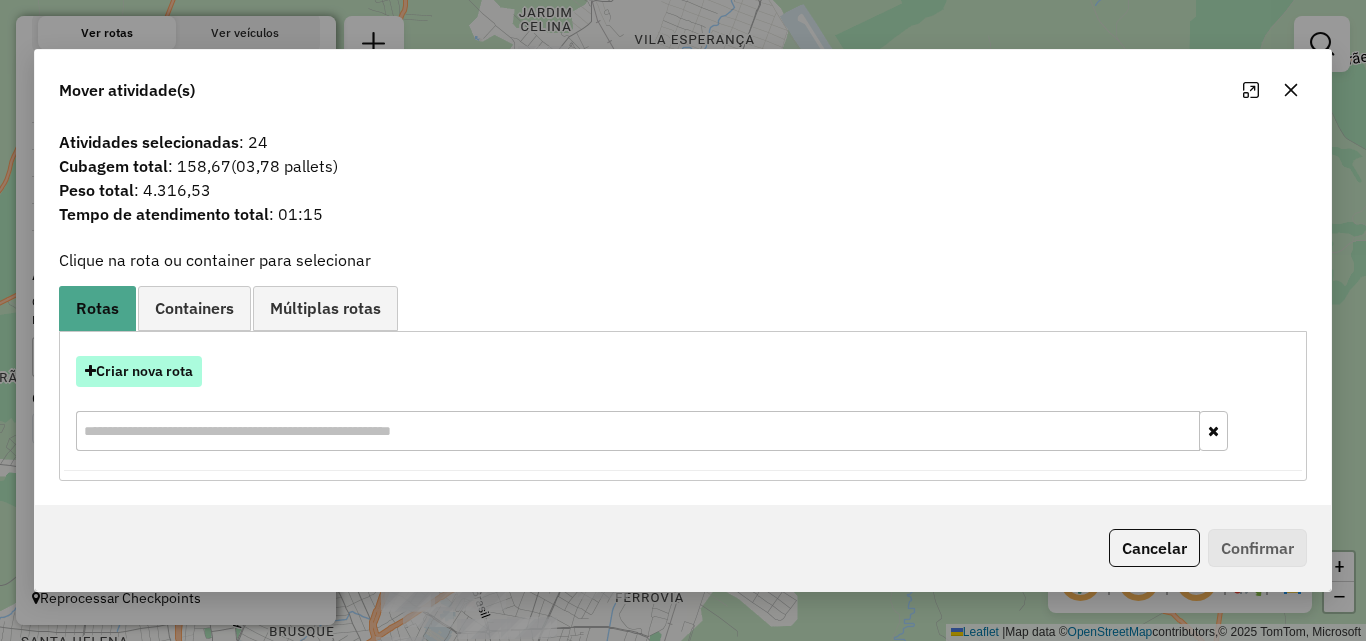 click on "Criar nova rota" at bounding box center (139, 371) 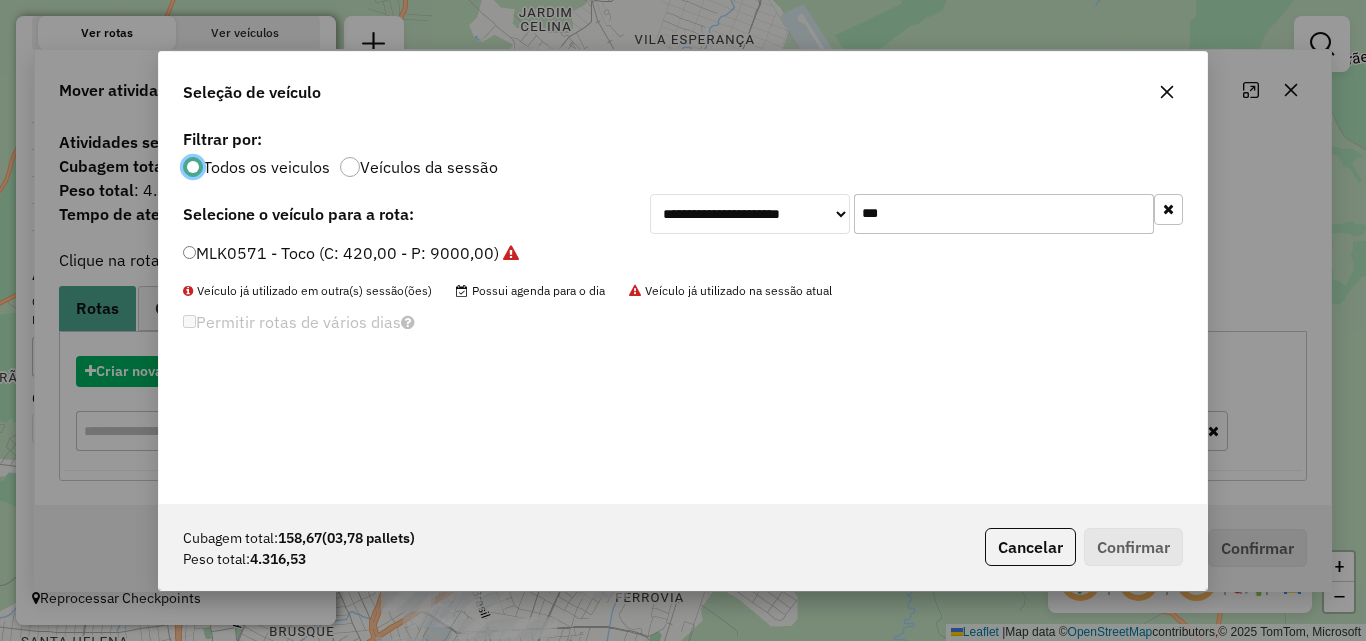 scroll, scrollTop: 11, scrollLeft: 6, axis: both 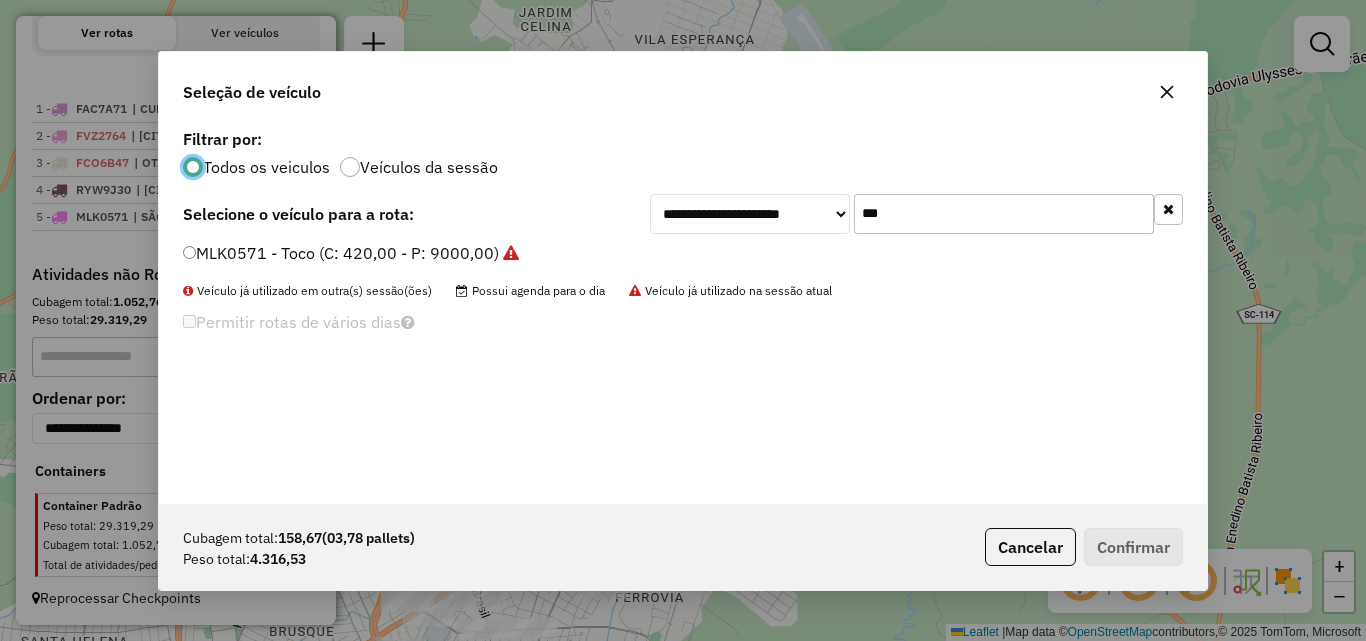 click on "***" 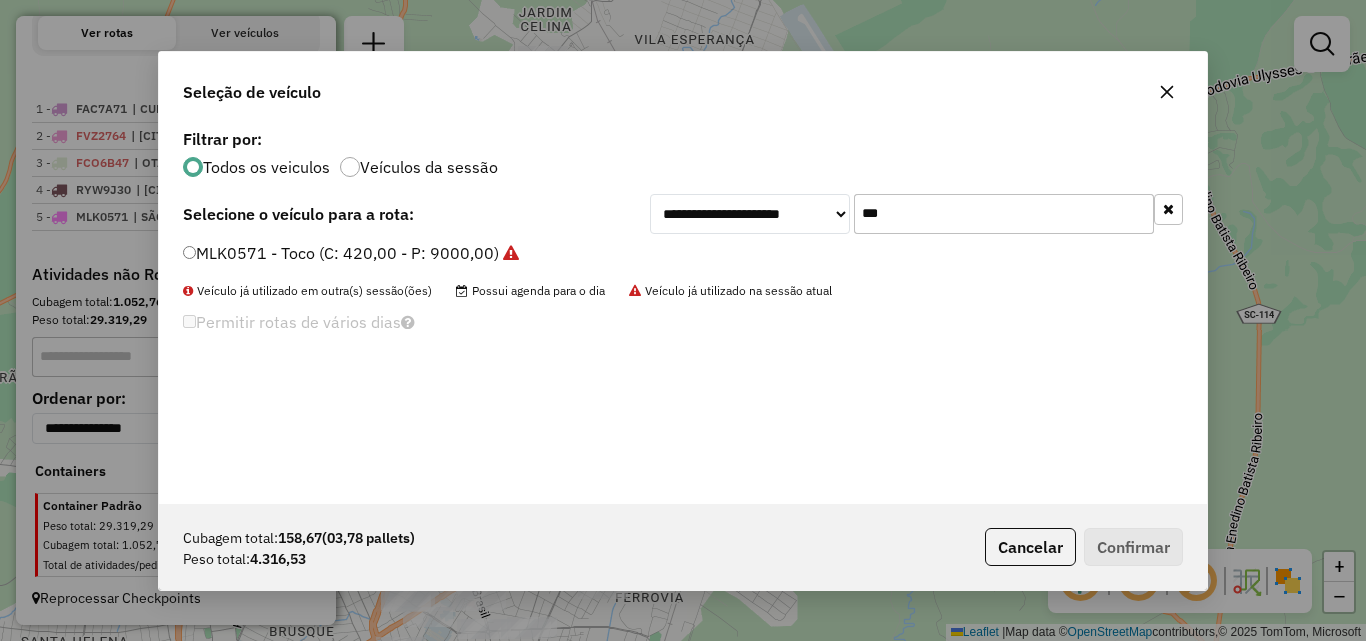click on "***" 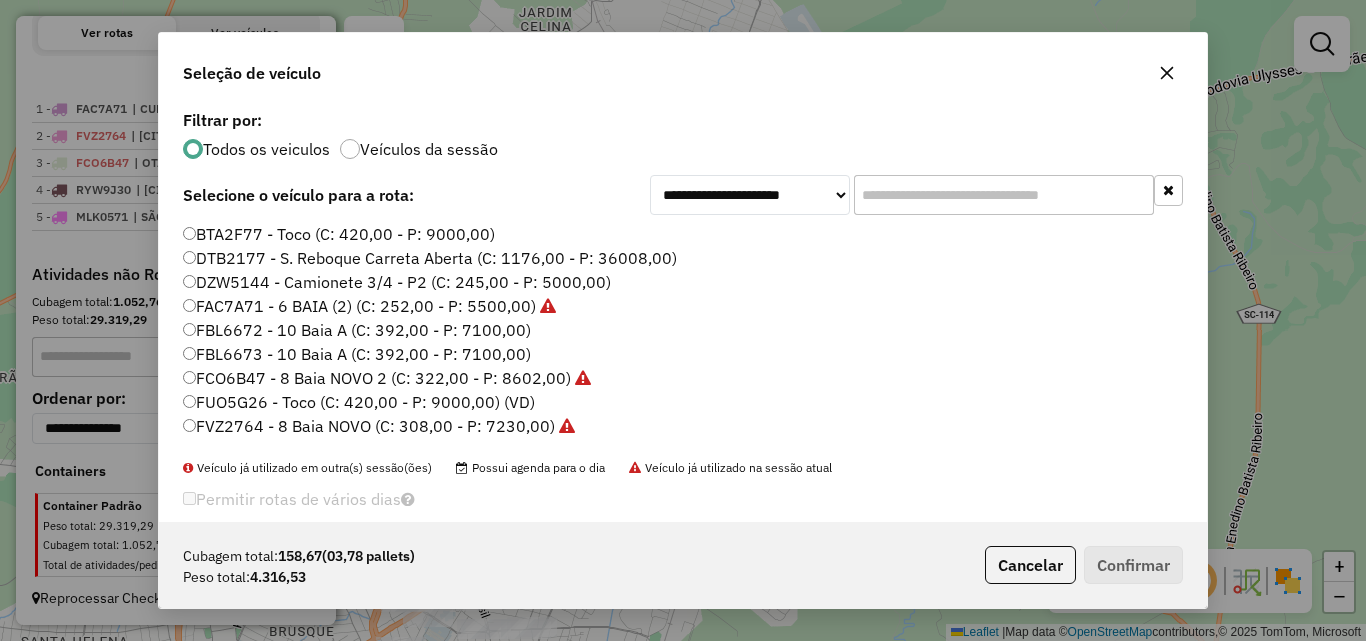 click 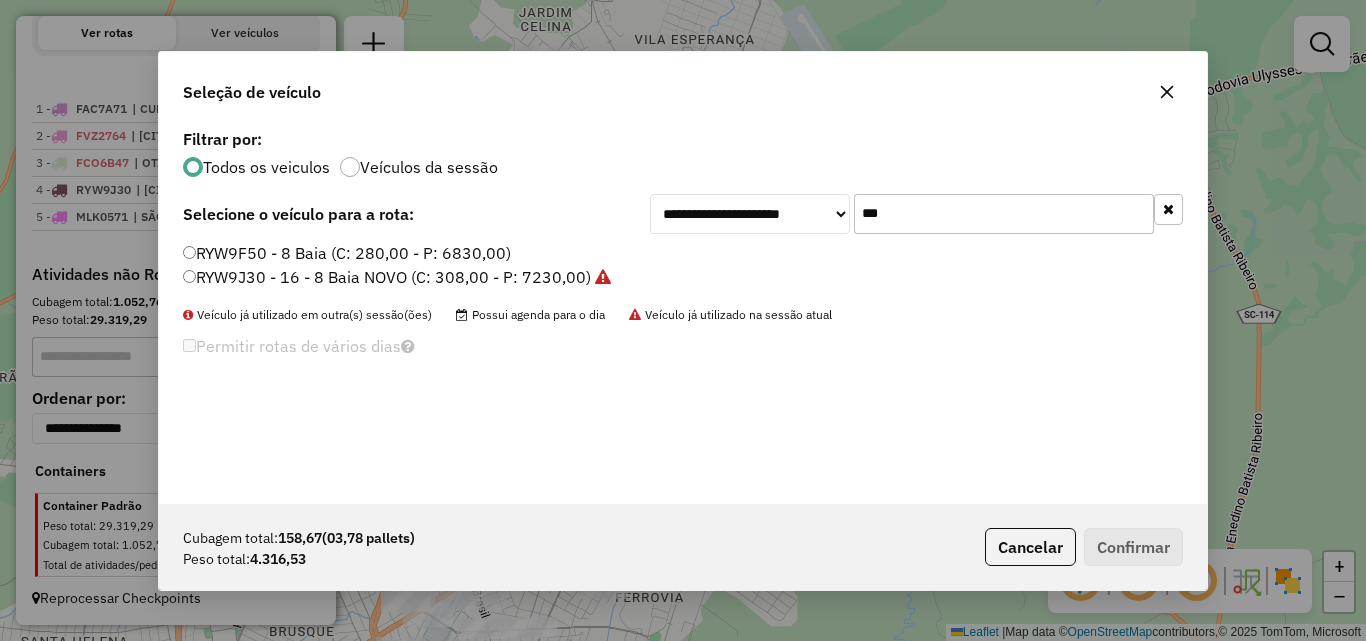 type on "***" 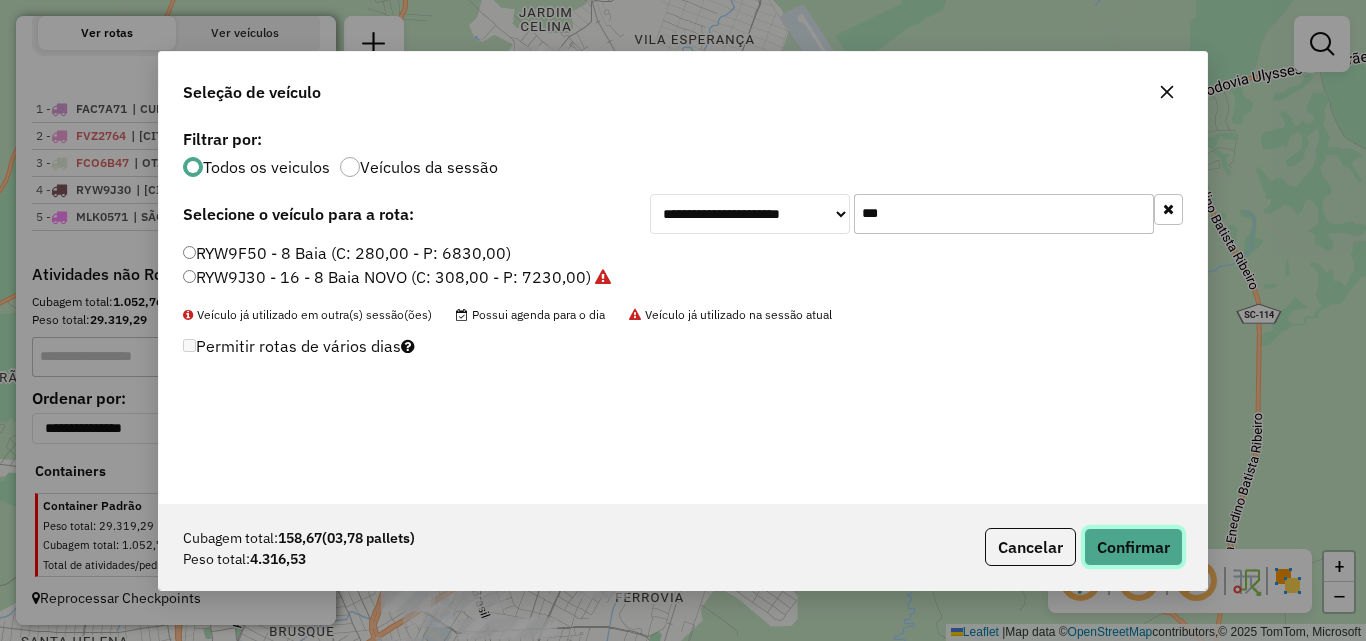 click on "Confirmar" 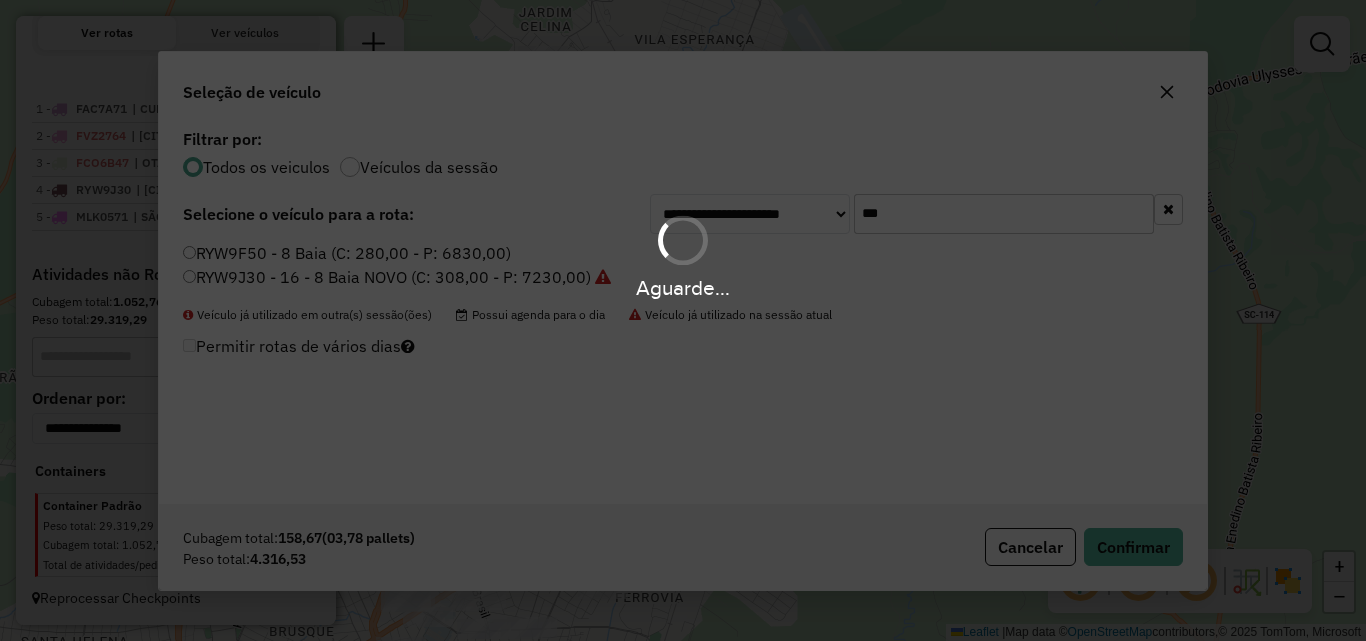 scroll, scrollTop: 770, scrollLeft: 0, axis: vertical 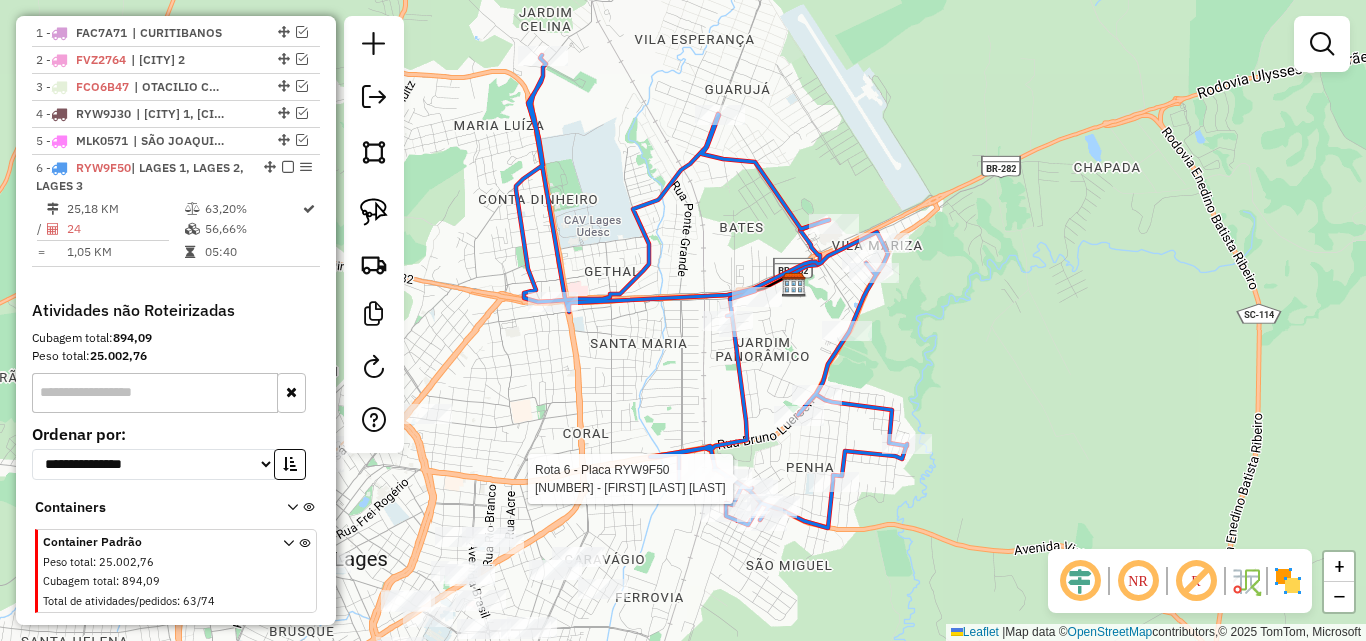click 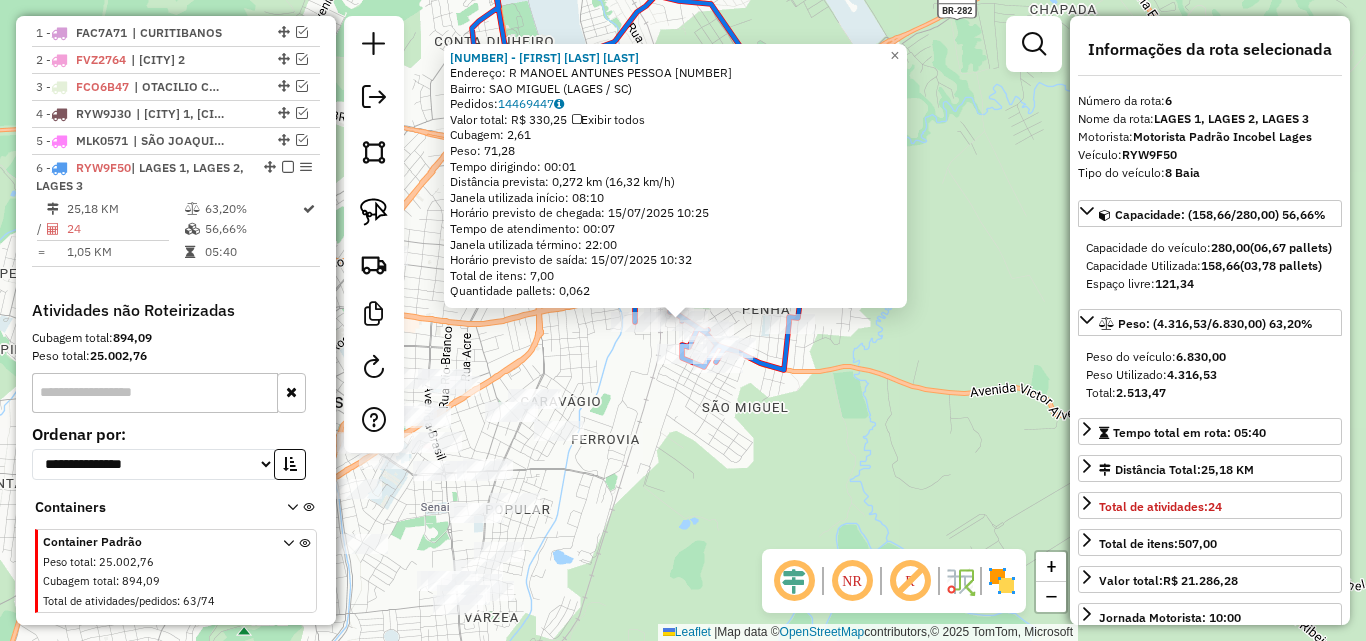 scroll, scrollTop: 806, scrollLeft: 0, axis: vertical 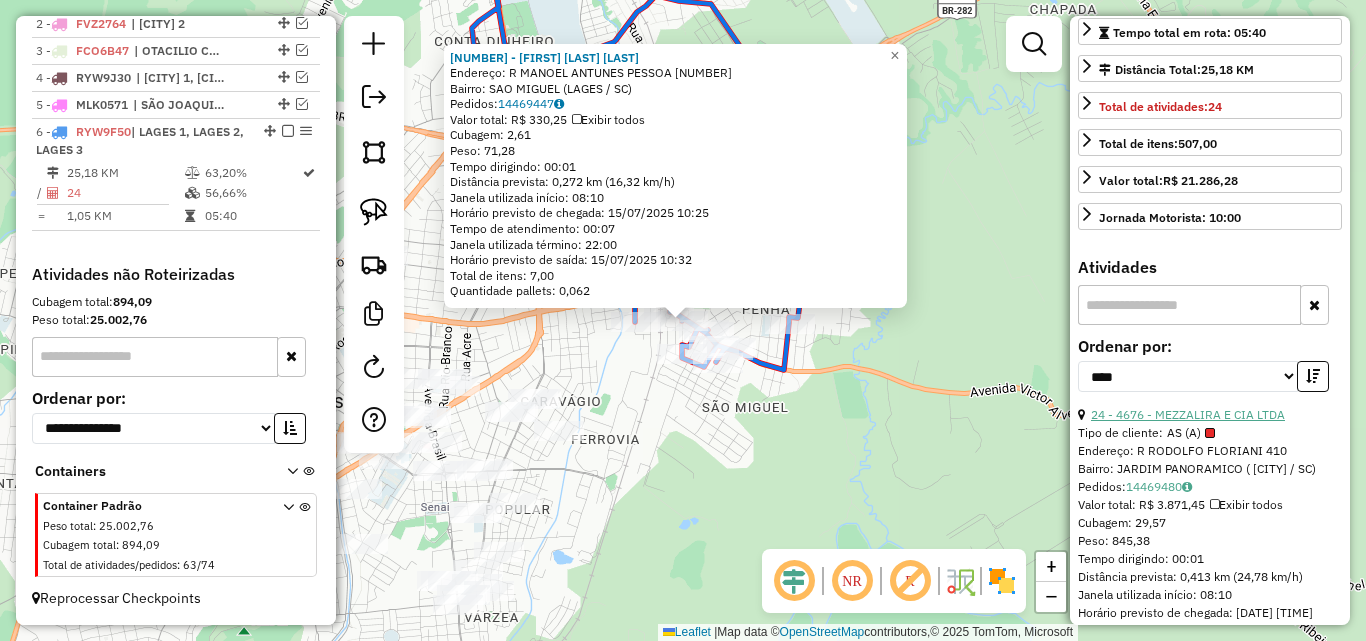 click on "24 - 4676 - MEZZALIRA E CIA LTDA" at bounding box center [1188, 414] 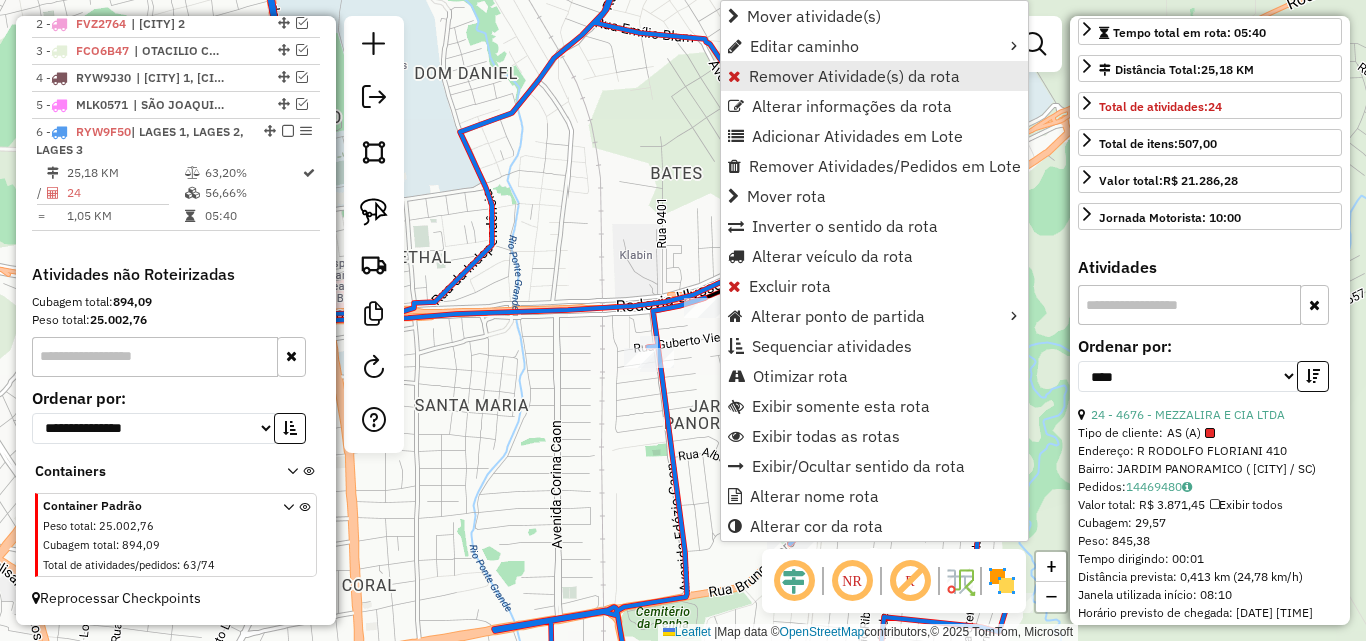 click on "Remover Atividade(s) da rota" at bounding box center [854, 76] 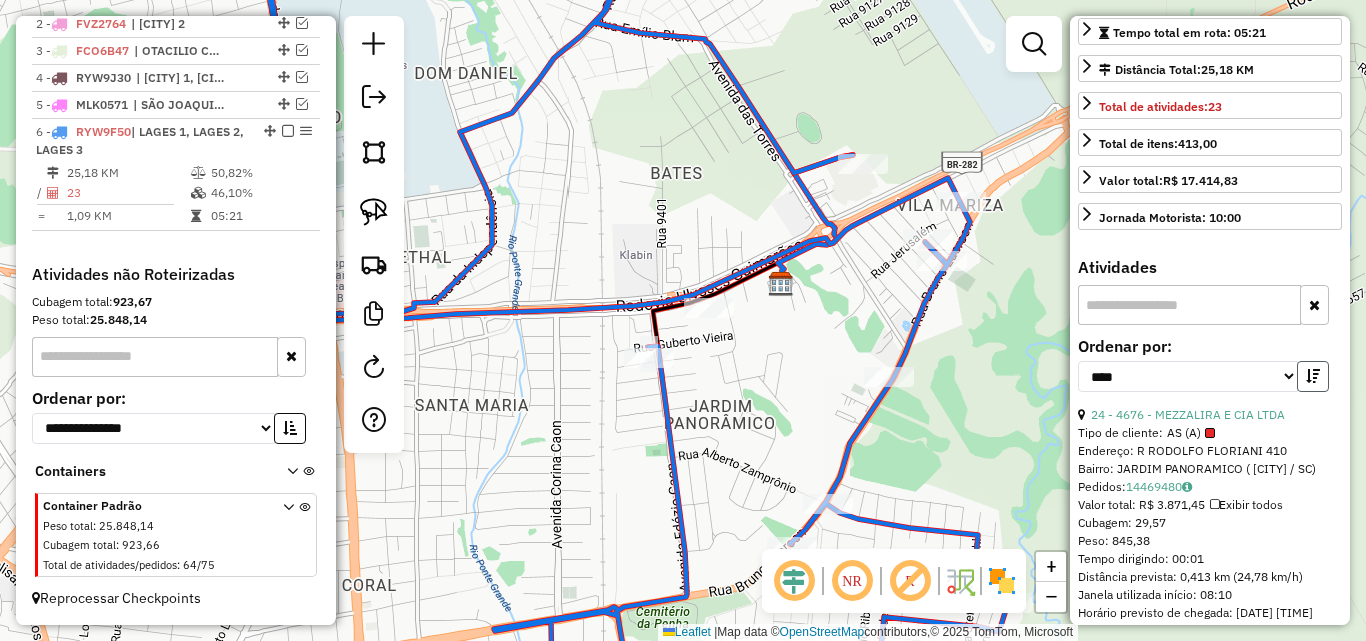 click at bounding box center [1313, 376] 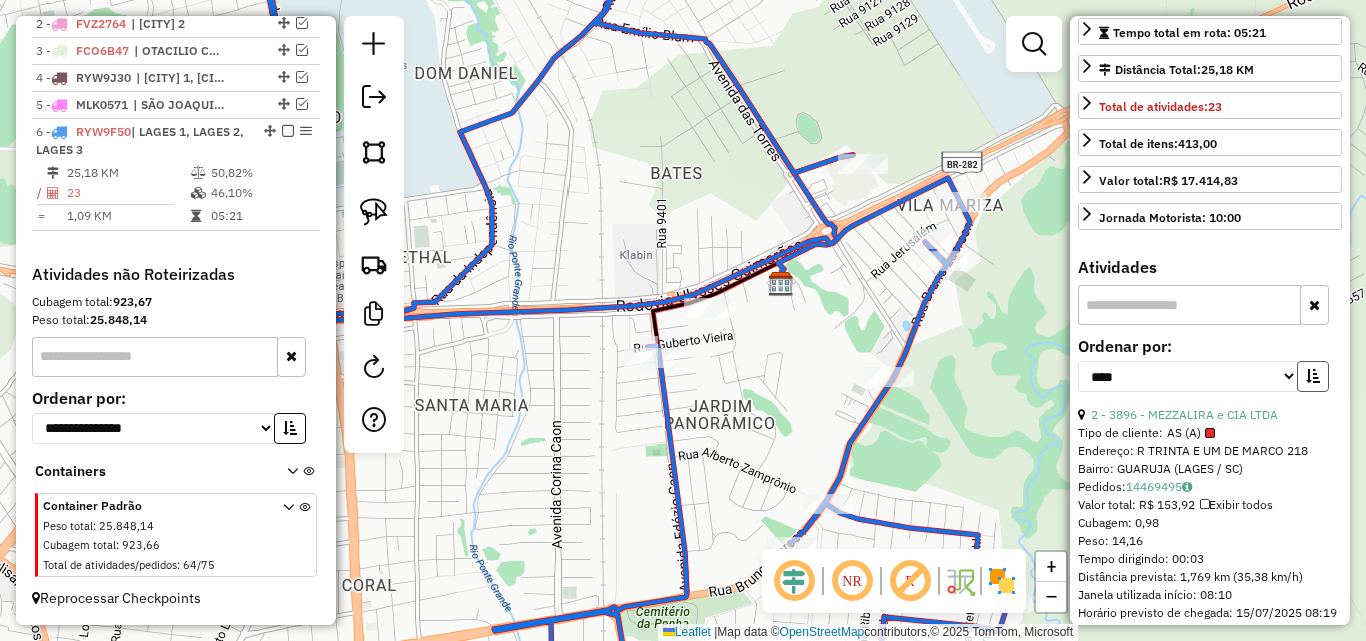 click at bounding box center (1313, 376) 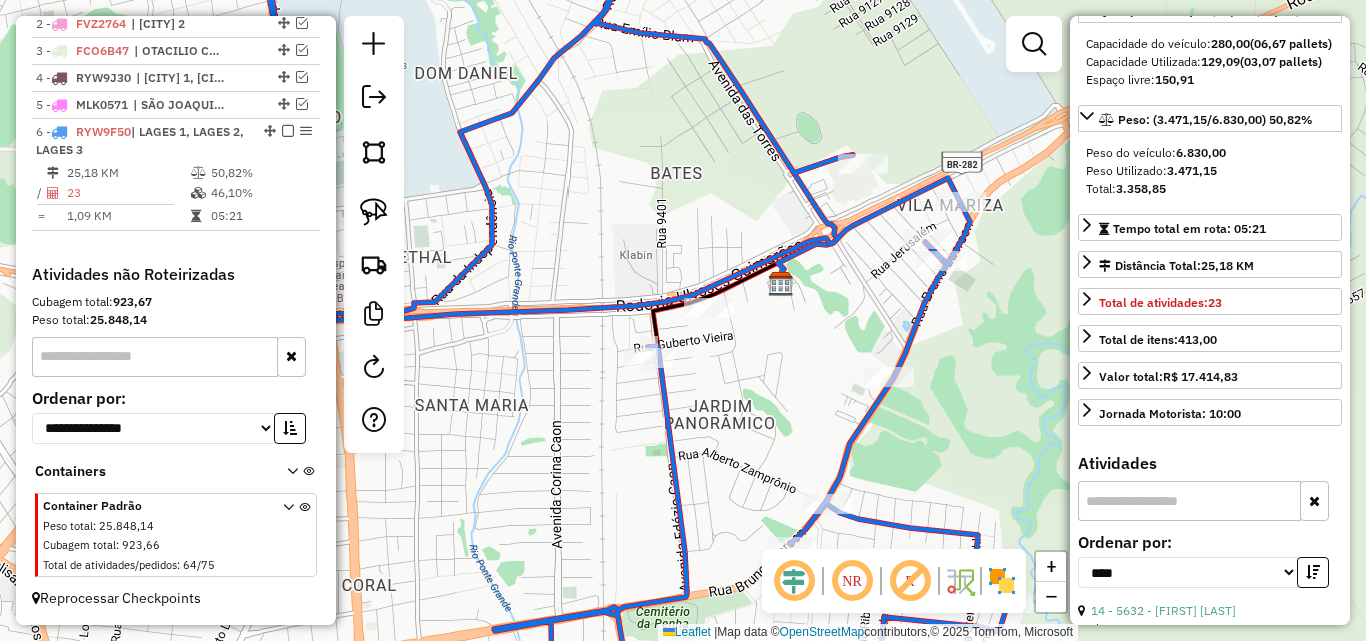 scroll, scrollTop: 200, scrollLeft: 0, axis: vertical 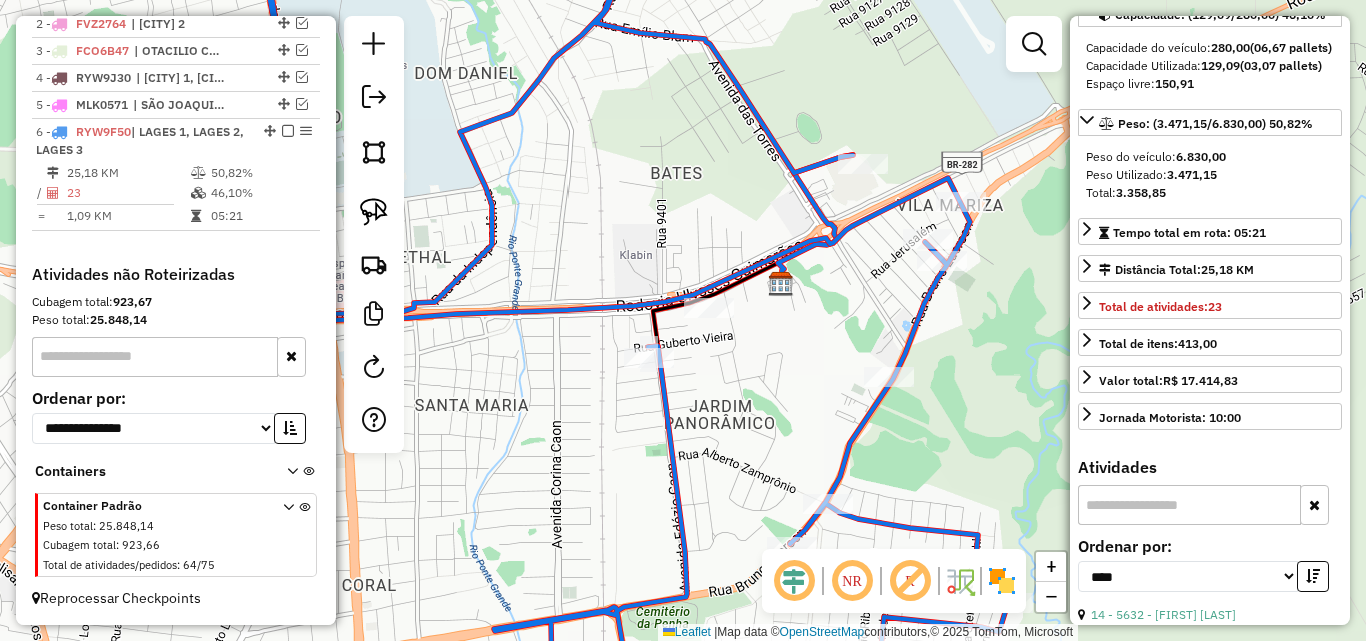 click on "Janela de atendimento Grade de atendimento Capacidade Transportadoras Veículos Cliente Pedidos  Rotas Selecione os dias de semana para filtrar as janelas de atendimento  Seg   Ter   Qua   Qui   Sex   Sáb   Dom  Informe o período da janela de atendimento: De: Até:  Filtrar exatamente a janela do cliente  Considerar janela de atendimento padrão  Selecione os dias de semana para filtrar as grades de atendimento  Seg   Ter   Qua   Qui   Sex   Sáb   Dom   Considerar clientes sem dia de atendimento cadastrado  Clientes fora do dia de atendimento selecionado Filtrar as atividades entre os valores definidos abaixo:  Peso mínimo:   Peso máximo:   Cubagem mínima:   Cubagem máxima:   De:   Até:  Filtrar as atividades entre o tempo de atendimento definido abaixo:  De:   Até:   Considerar capacidade total dos clientes não roteirizados Transportadora: Selecione um ou mais itens Tipo de veículo: Selecione um ou mais itens Veículo: Selecione um ou mais itens Motorista: Selecione um ou mais itens Nome: Rótulo:" 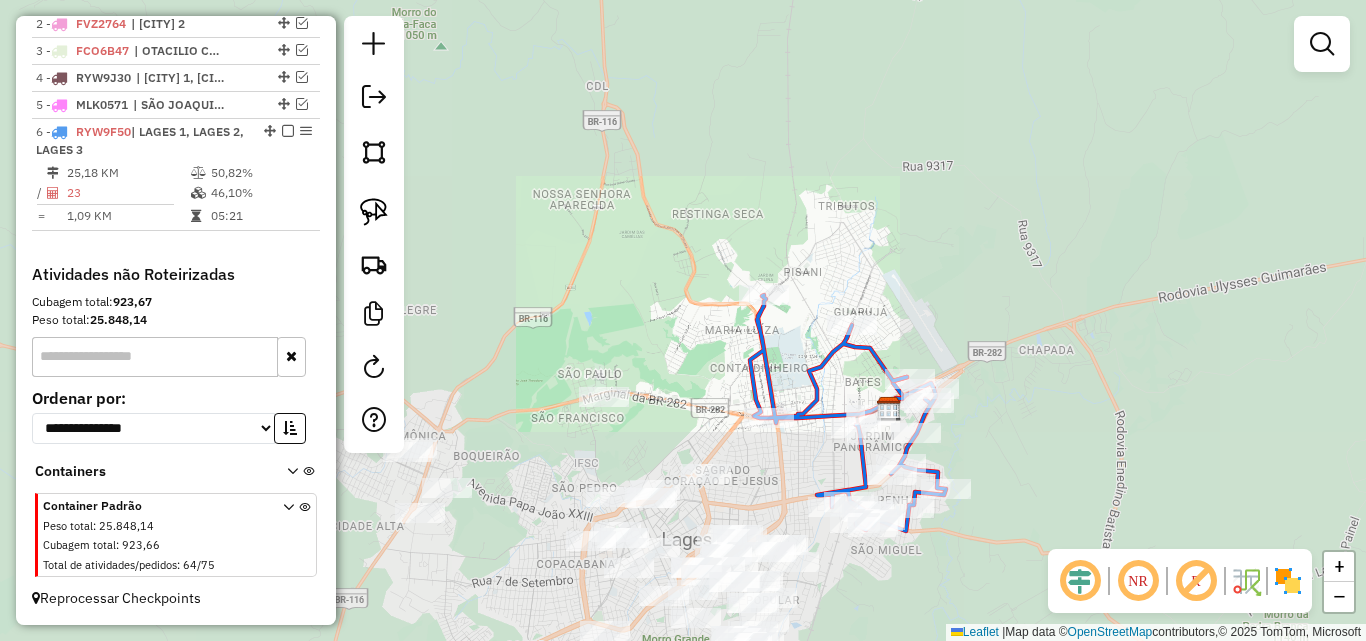 drag, startPoint x: 939, startPoint y: 449, endPoint x: 999, endPoint y: 401, distance: 76.837494 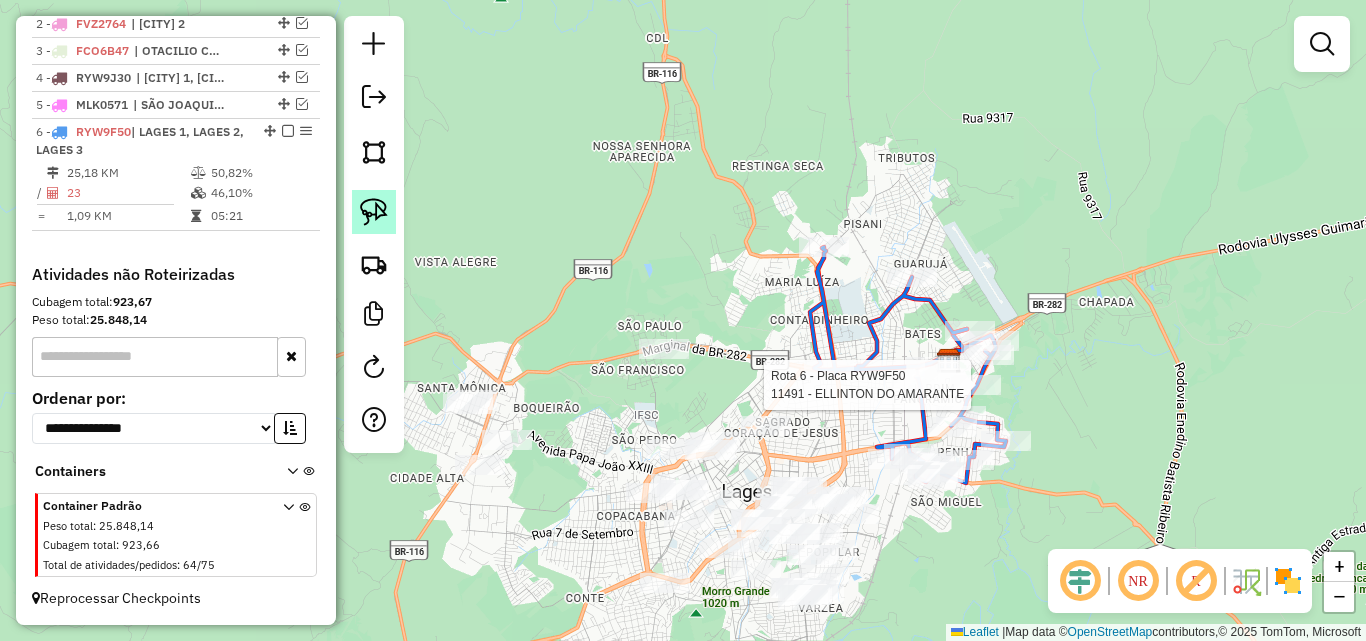 click 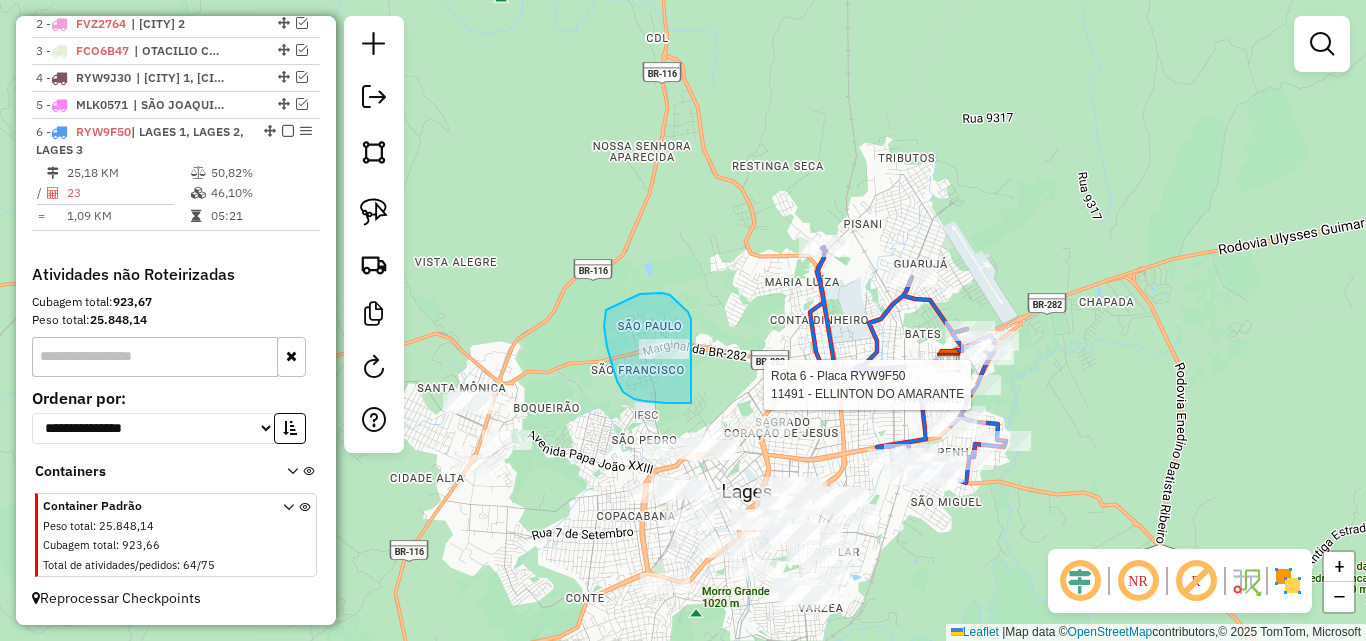 drag, startPoint x: 666, startPoint y: 403, endPoint x: 699, endPoint y: 337, distance: 73.790245 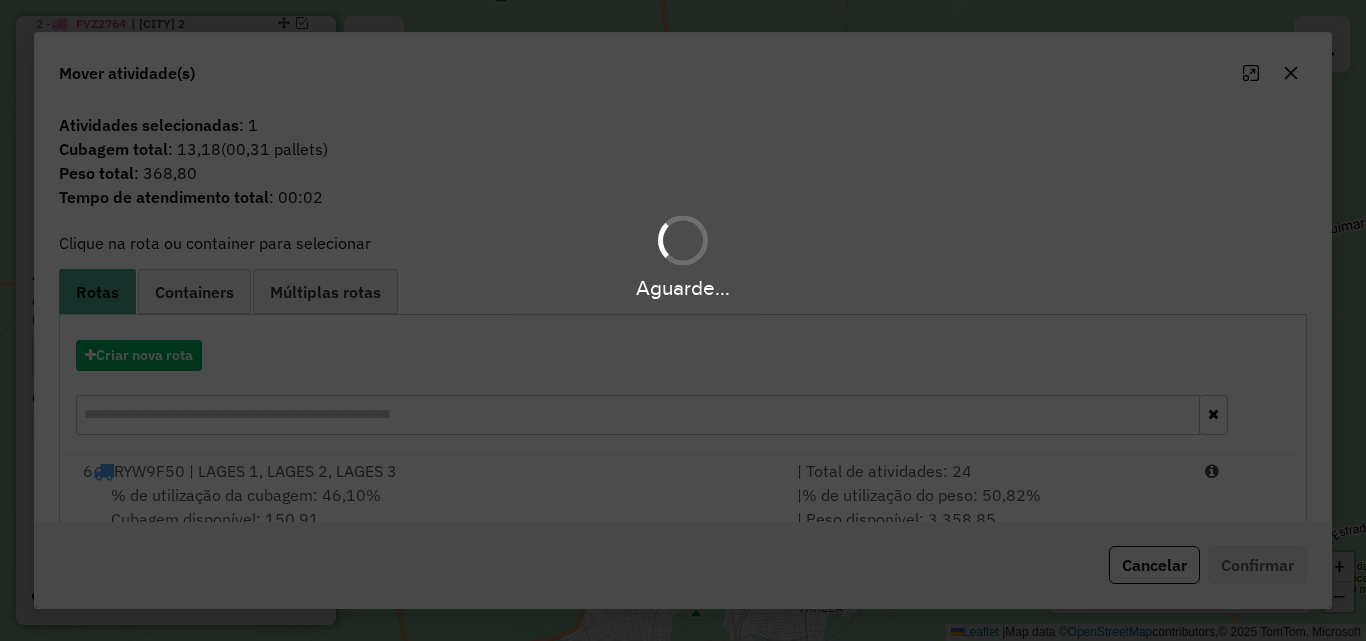click on "Aguarde..." at bounding box center (683, 320) 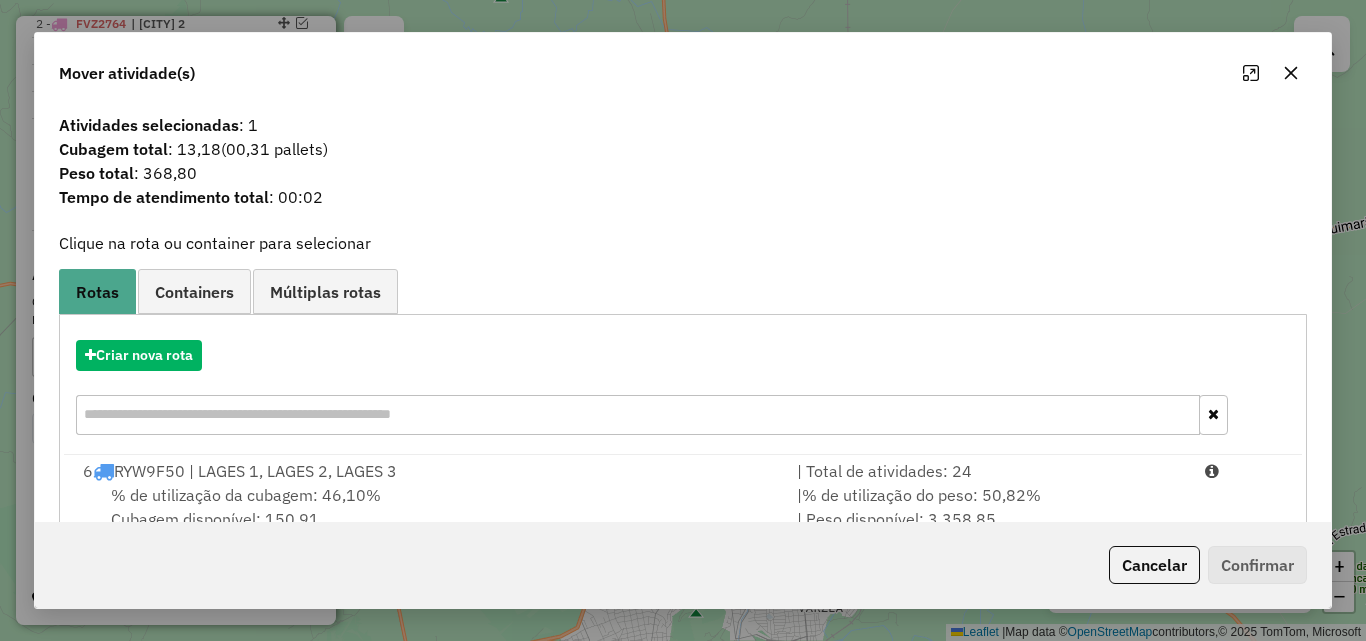 drag, startPoint x: 1151, startPoint y: 476, endPoint x: 1246, endPoint y: 550, distance: 120.4201 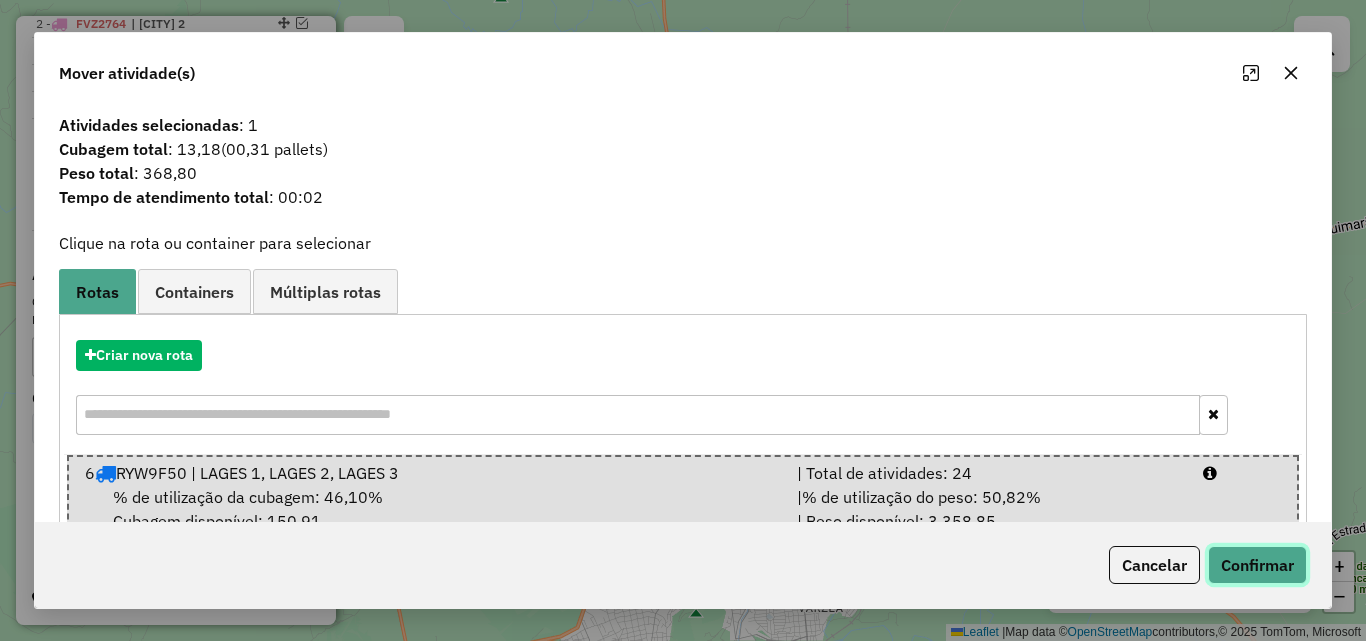 click on "Confirmar" 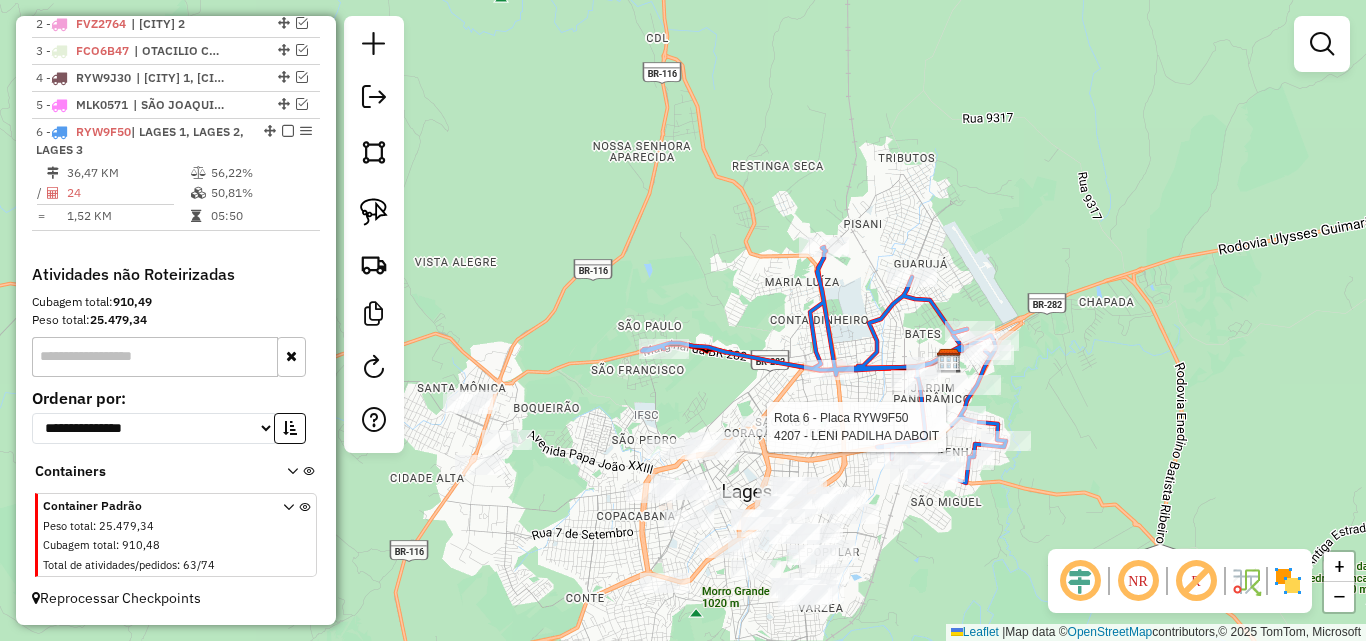 select on "*********" 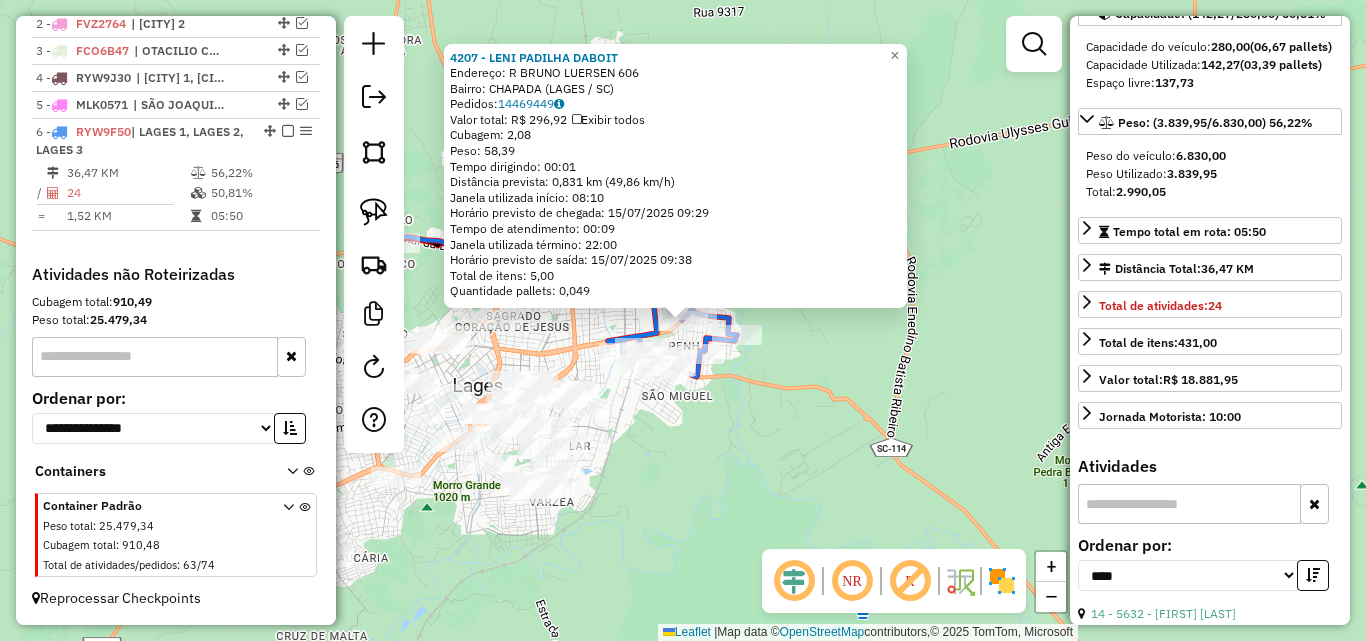 scroll, scrollTop: 300, scrollLeft: 0, axis: vertical 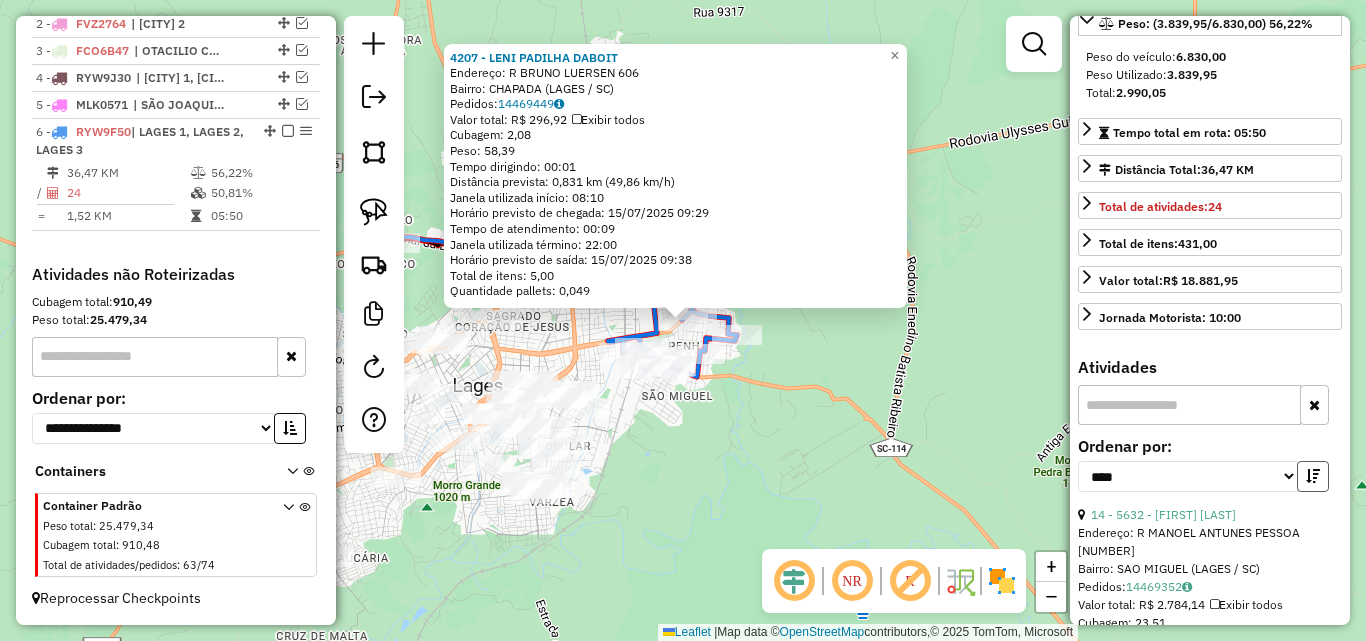 click at bounding box center (1313, 476) 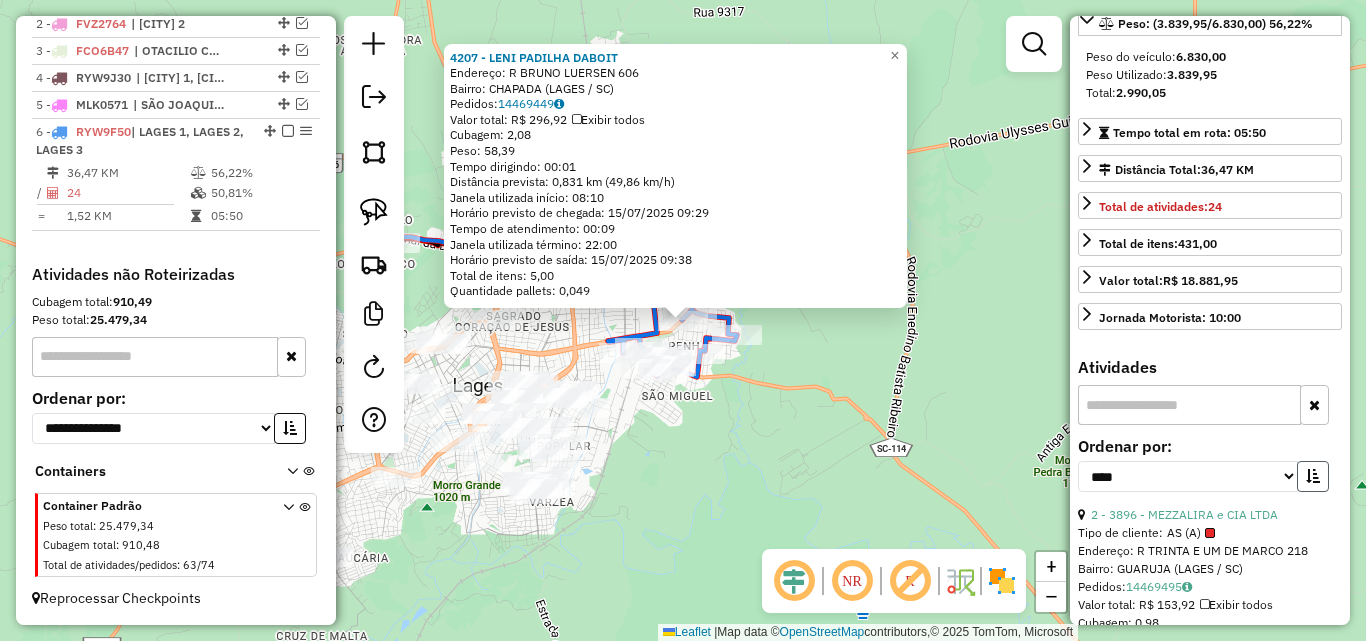 click at bounding box center (1313, 476) 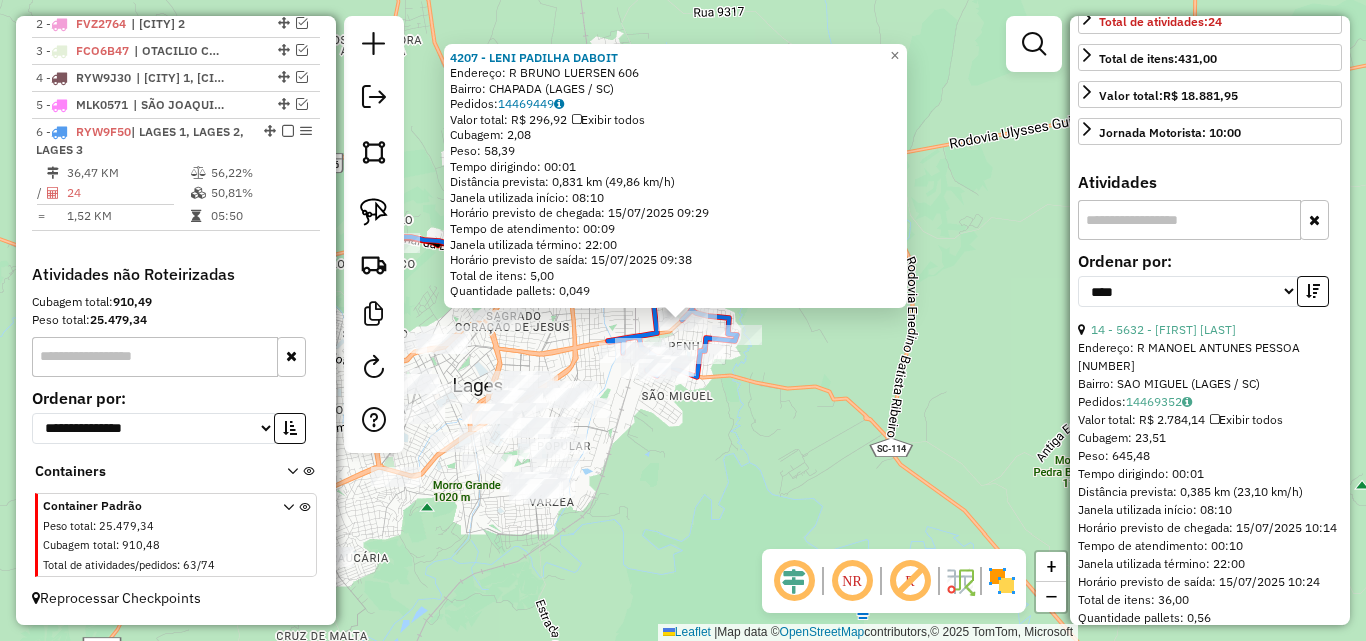 scroll, scrollTop: 500, scrollLeft: 0, axis: vertical 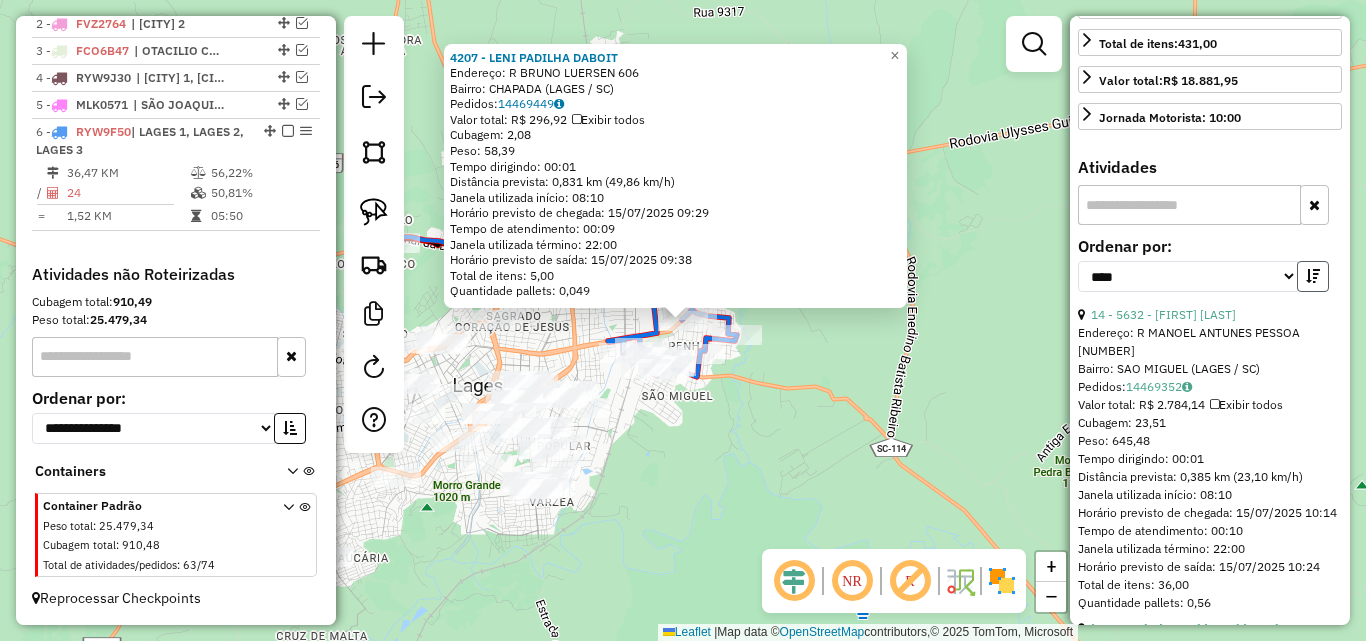 click at bounding box center [1313, 276] 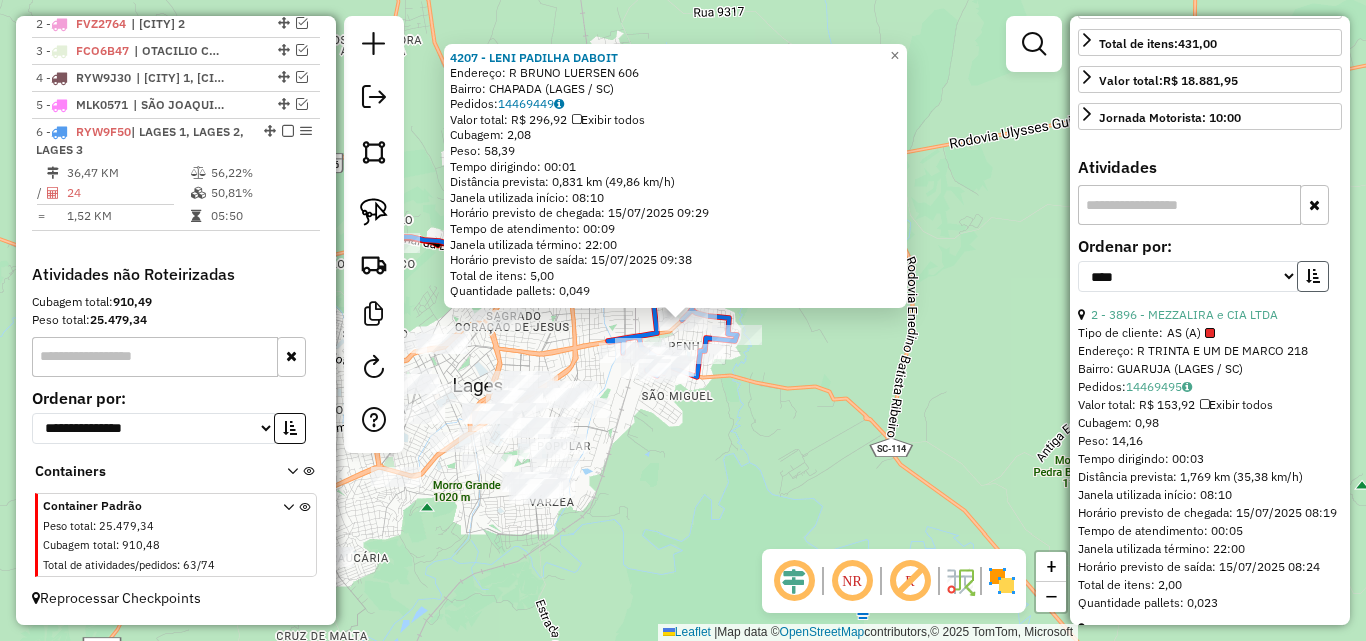 click at bounding box center [1313, 276] 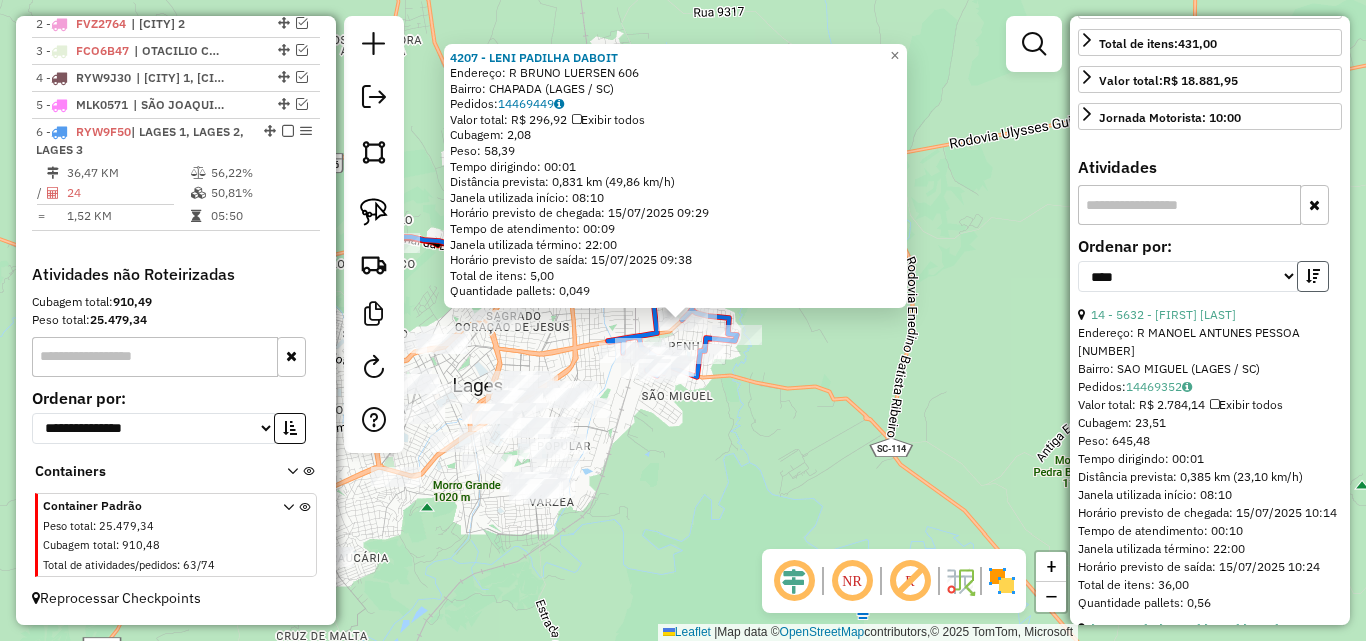 click at bounding box center [1313, 276] 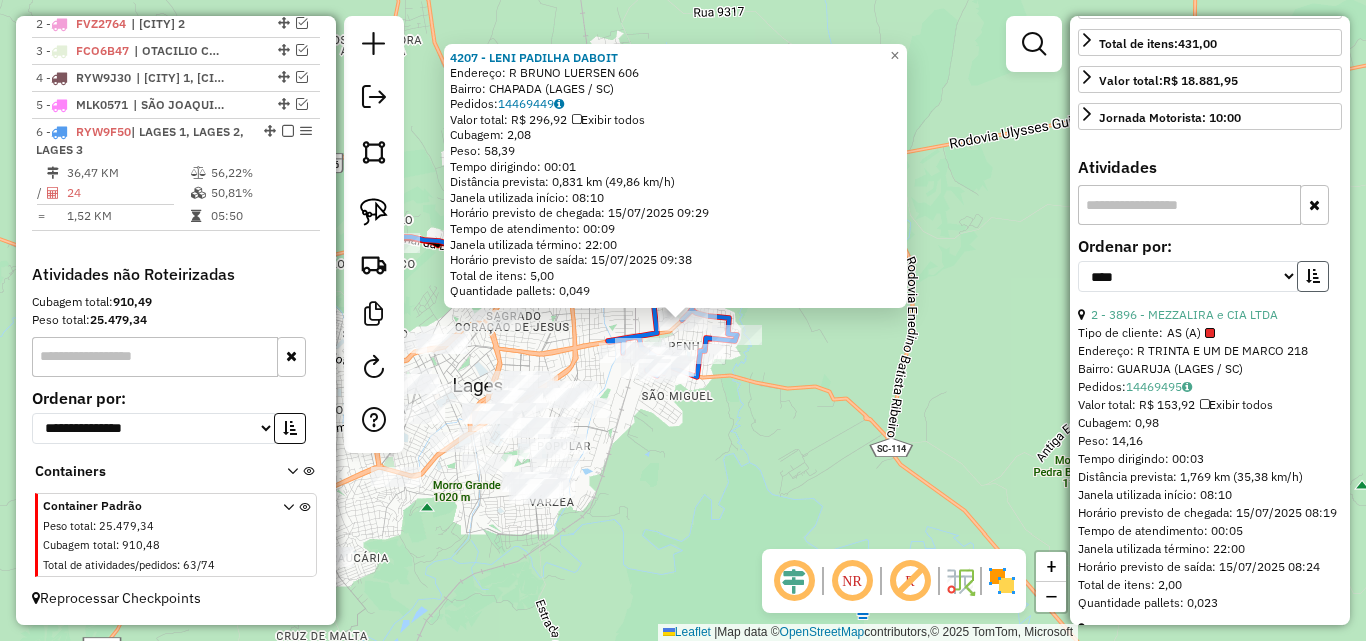 click at bounding box center [1313, 276] 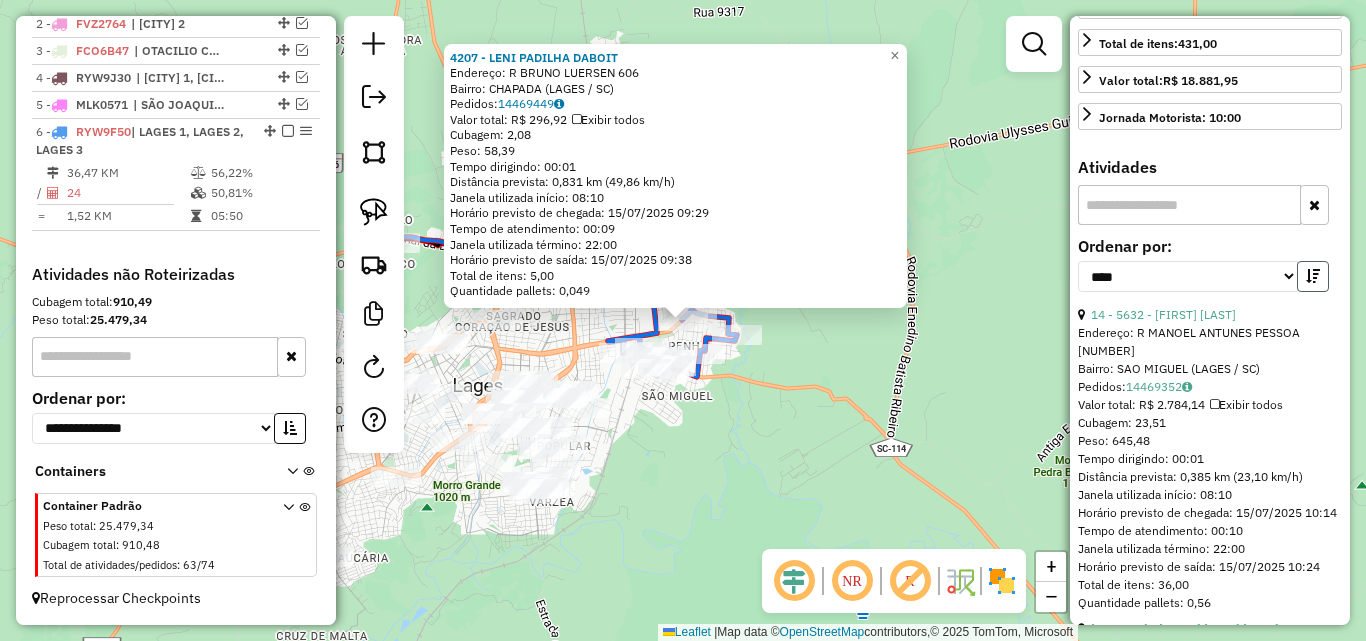 click at bounding box center [1313, 276] 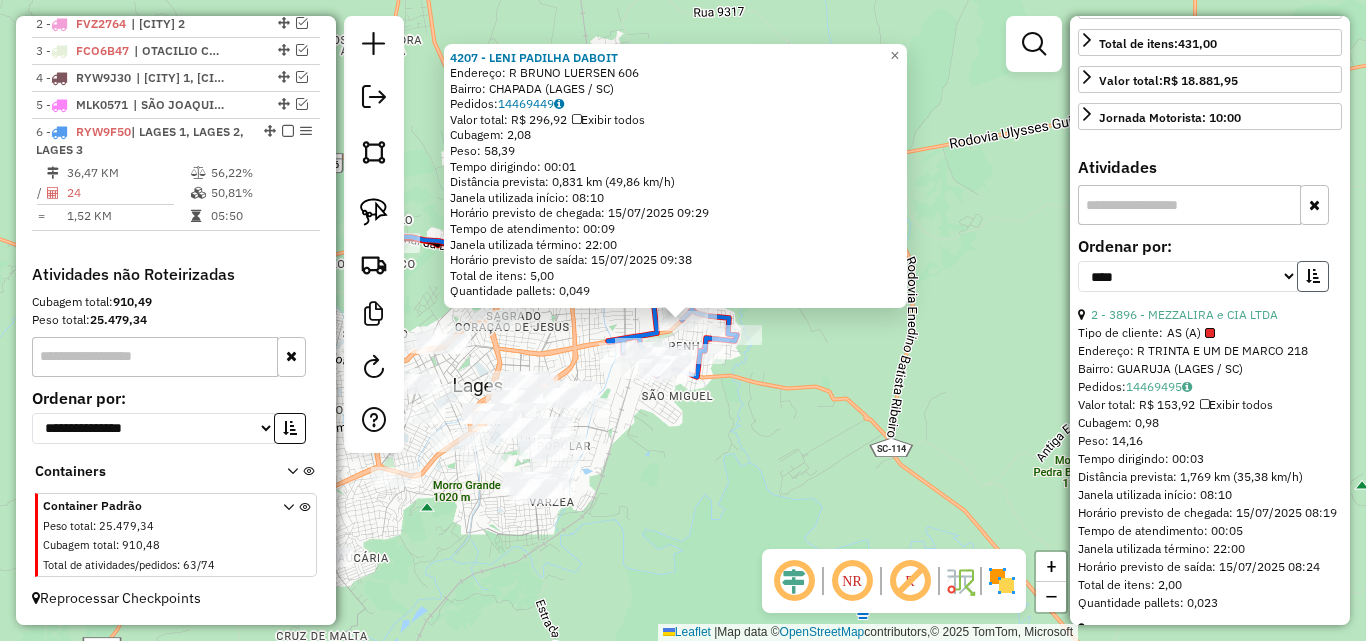click at bounding box center [1313, 276] 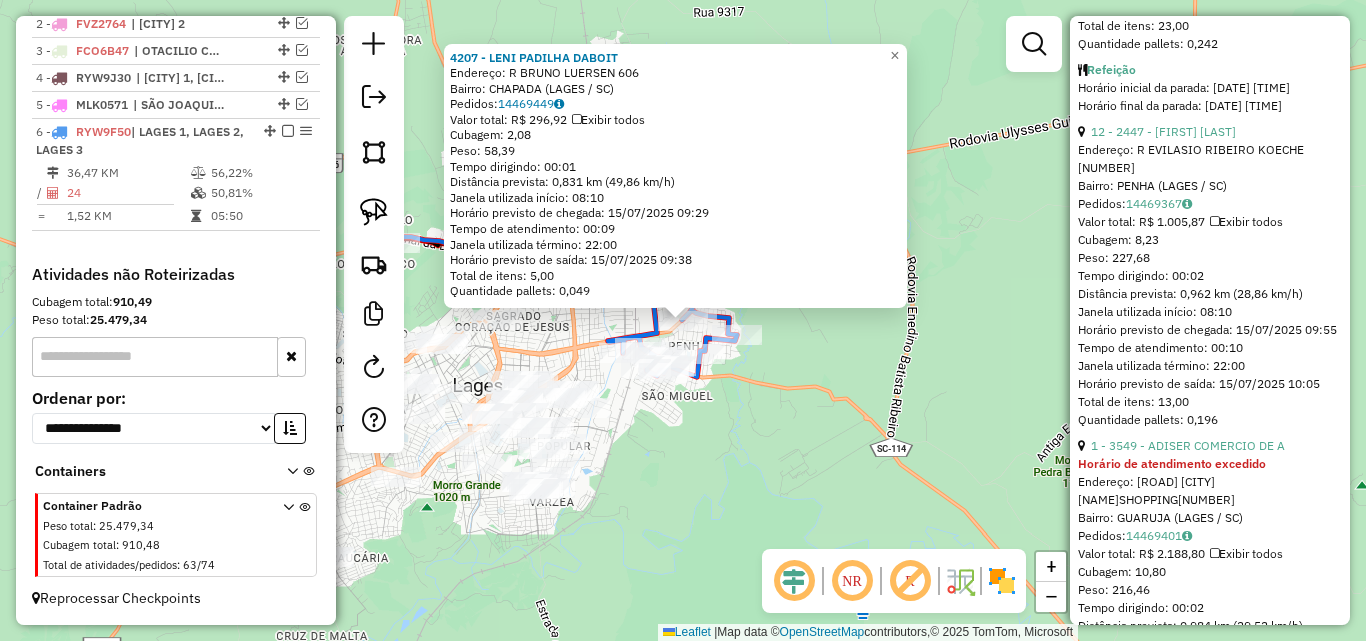 scroll, scrollTop: 2800, scrollLeft: 0, axis: vertical 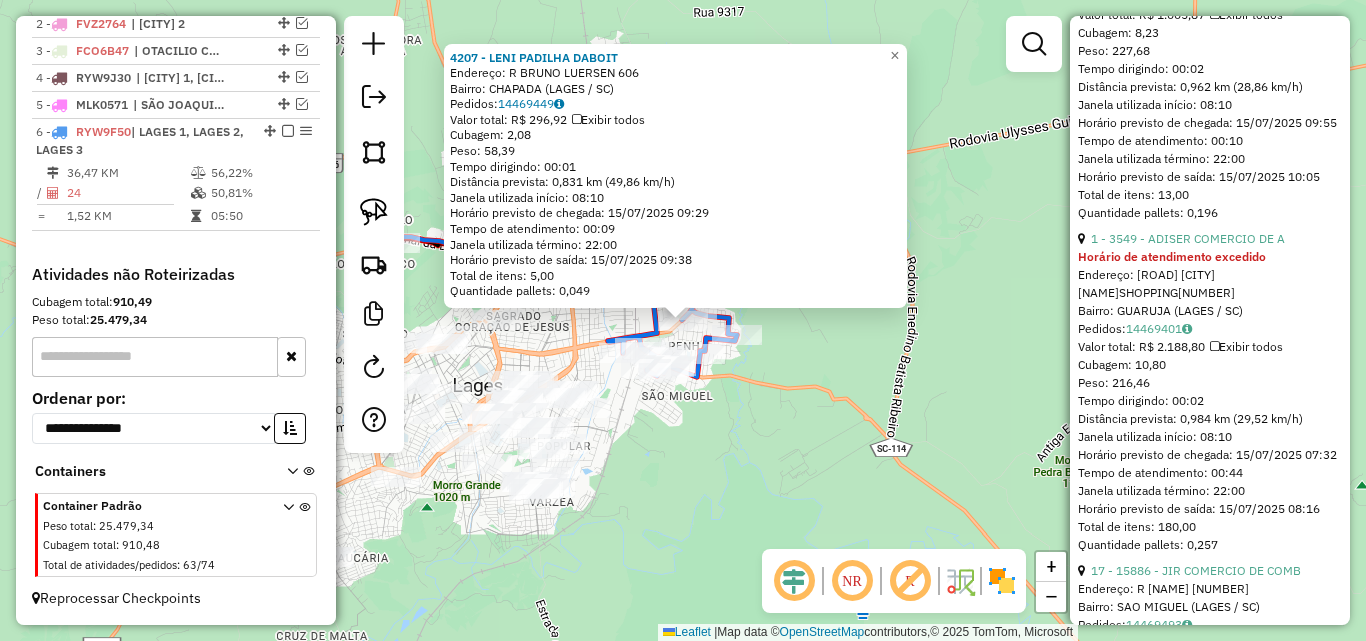 click on "[NUMBER] - [FIRST] [LAST] [LAST]  Endereço: R   [NAME] [LAST]                 [NUMBER]   Bairro: [NAME] ([CITY] / [STATE])   Pedidos:  [ORDER_ID]   Valor total: [CURRENCY] [PRICE]   Exibir todos   Cubagem: [CUBAGE]  Peso: [WEIGHT]  Tempo dirigindo: [TIME]   Distância prevista: [DISTANCE] km ([SPEED] km/h)   Janela utilizada início: [TIME]   Horário previsto de chegada: [DATE] [TIME]   Tempo de atendimento: [TIME]   Janela utilizada término: [TIME]   Horário previsto de saída: [DATE] [TIME]   Total de itens: [ITEMS]   Quantidade pallets: [PALLETS]  × Janela de atendimento Grade de atendimento Capacidade Transportadoras Veículos Cliente Pedidos  Rotas Selecione os dias de semana para filtrar as janelas de atendimento  Seg   Ter   Qua   Qui   Sex   Sáb   Dom  Informe o período da janela de atendimento: De: Até:  Filtrar exatamente a janela do cliente  Considerar janela de atendimento padrão  Selecione os dias de semana para filtrar as grades de atendimento  Seg   Ter   Qua   Qui   Sex   Sáb   Dom   Peso mínimo:   Peso máximo:   De:   Até:" 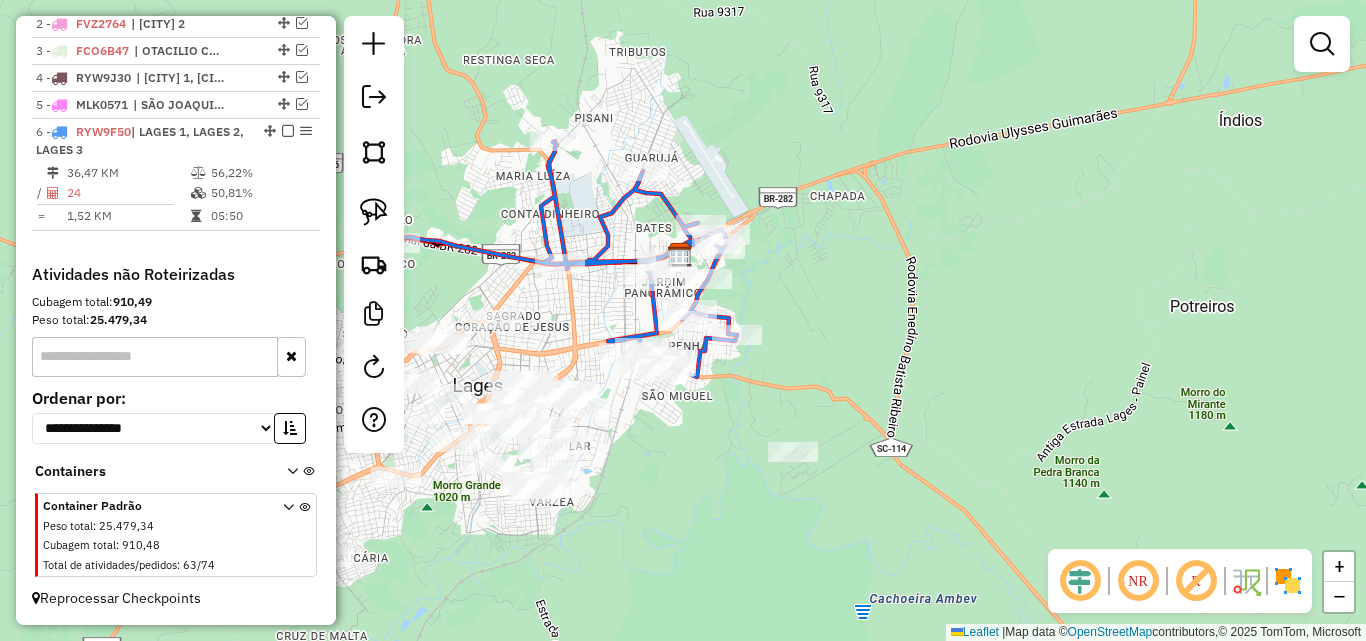 drag, startPoint x: 710, startPoint y: 368, endPoint x: 800, endPoint y: 464, distance: 131.59027 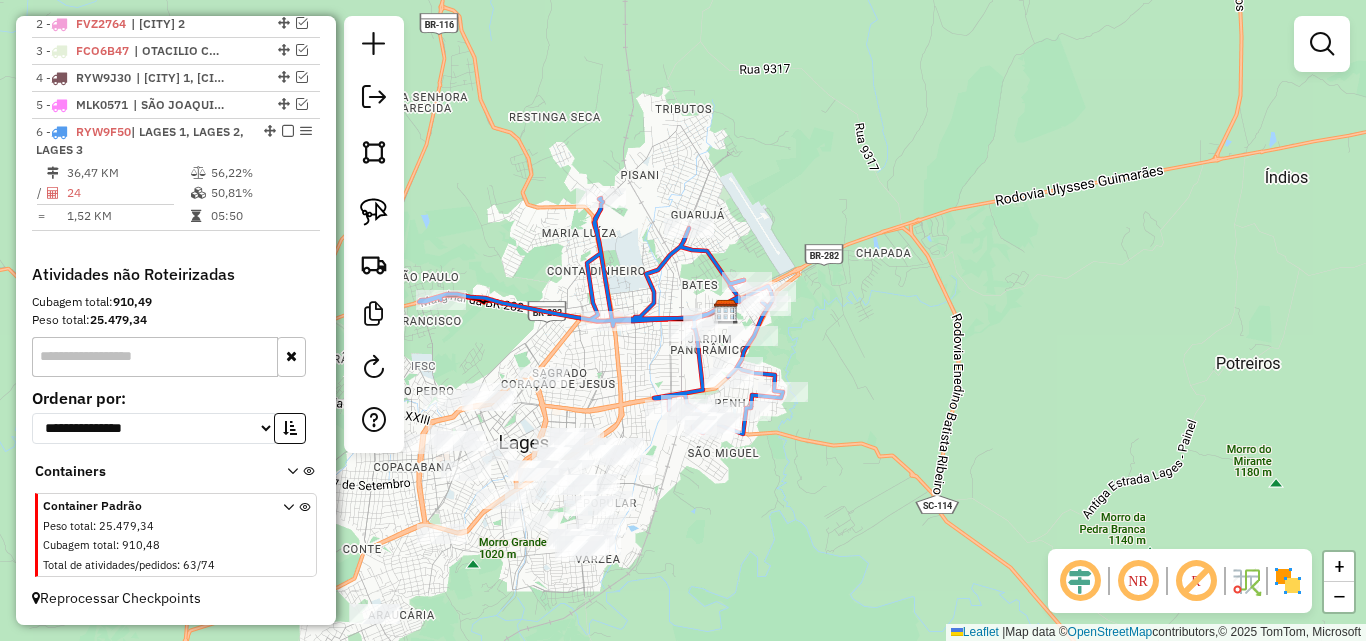 drag, startPoint x: 759, startPoint y: 462, endPoint x: 800, endPoint y: 503, distance: 57.982758 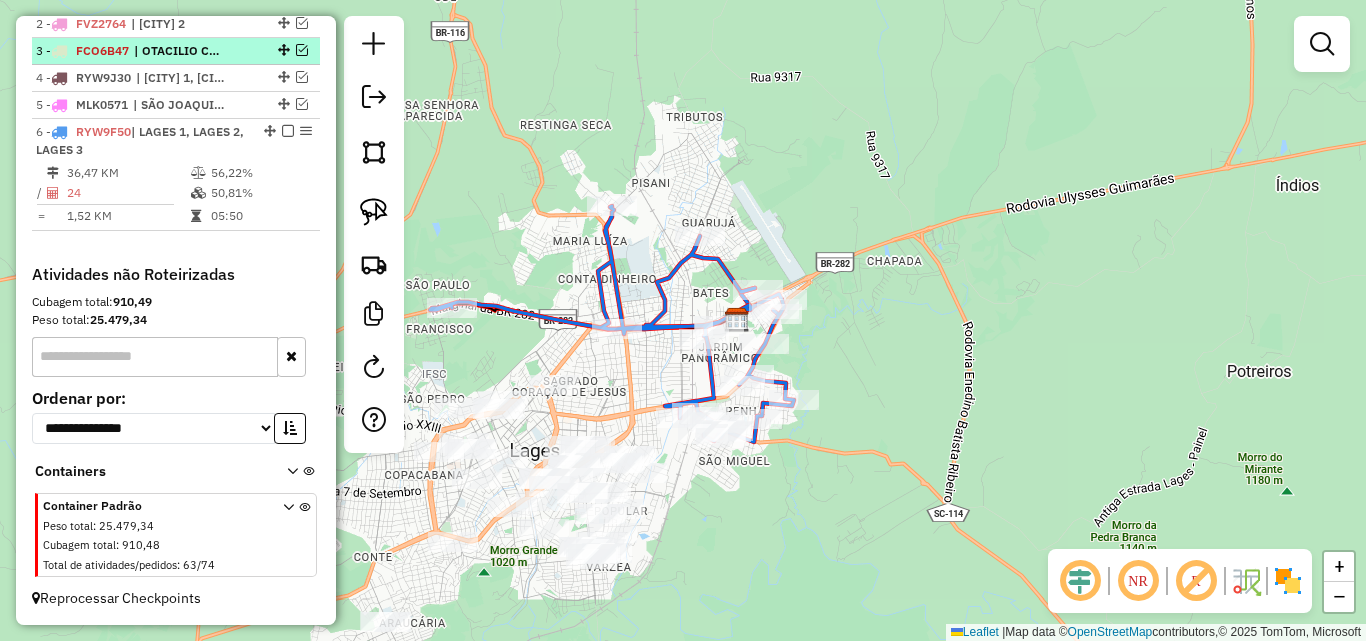 click at bounding box center [288, 131] 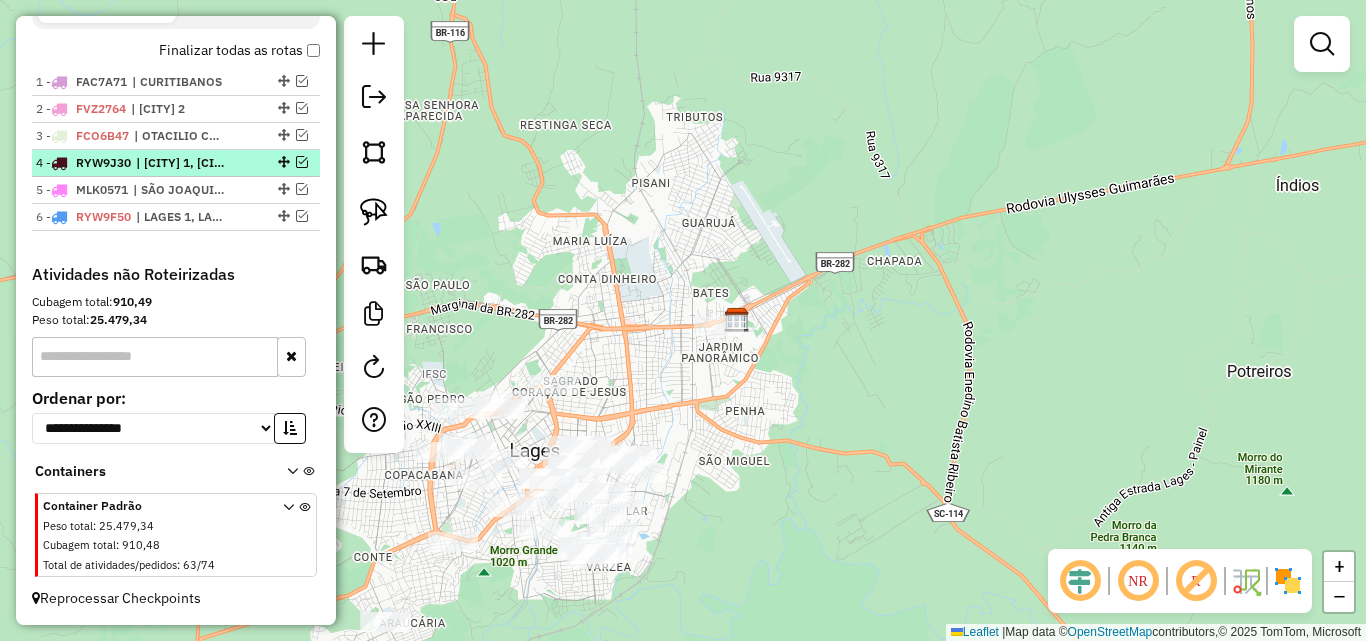 scroll, scrollTop: 721, scrollLeft: 0, axis: vertical 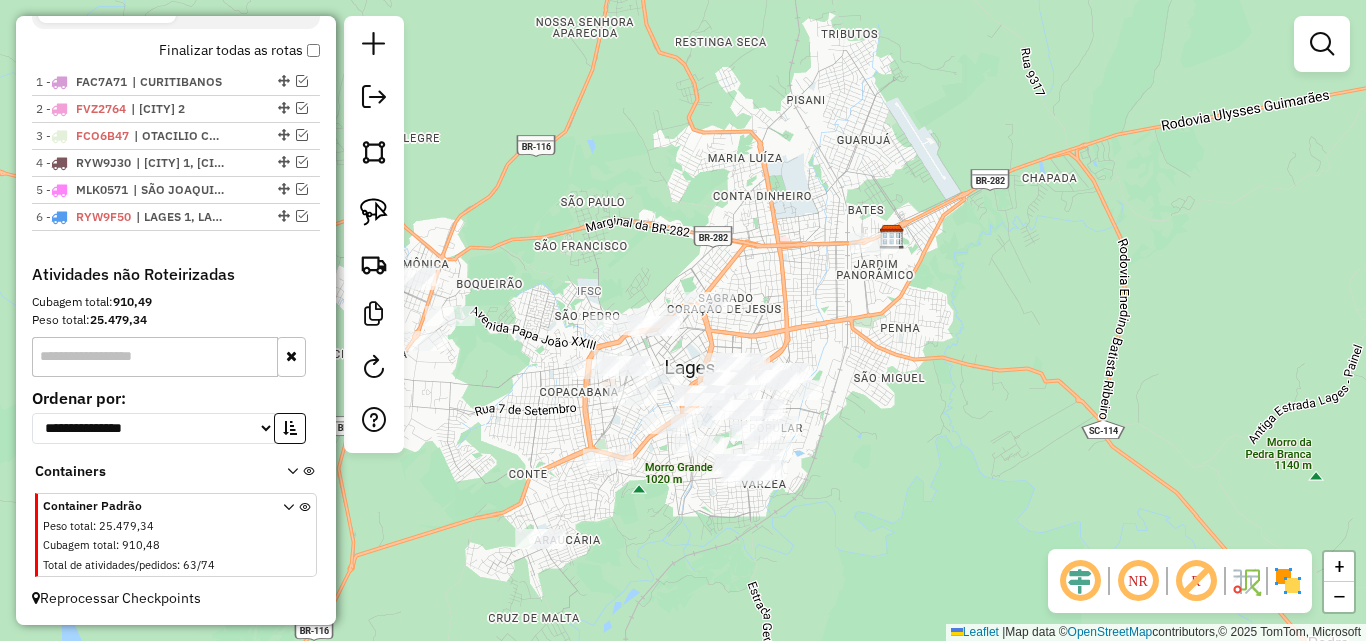 drag, startPoint x: 812, startPoint y: 335, endPoint x: 833, endPoint y: 308, distance: 34.20526 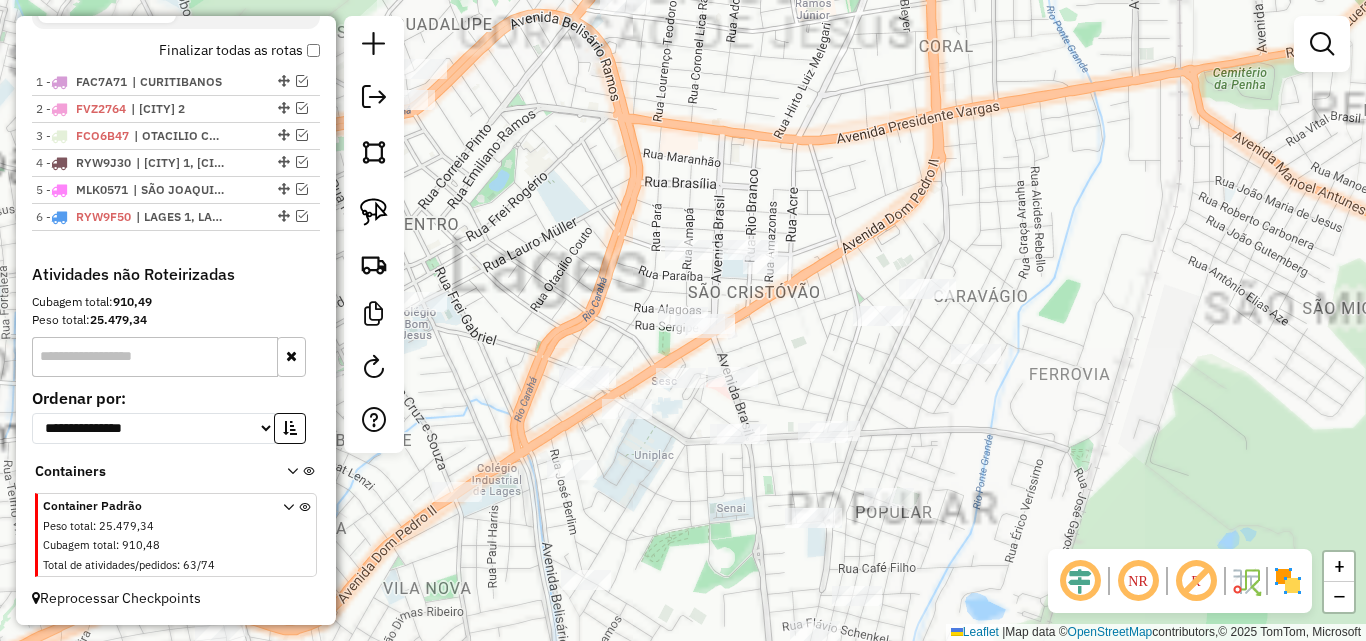 drag, startPoint x: 895, startPoint y: 421, endPoint x: 917, endPoint y: 274, distance: 148.63715 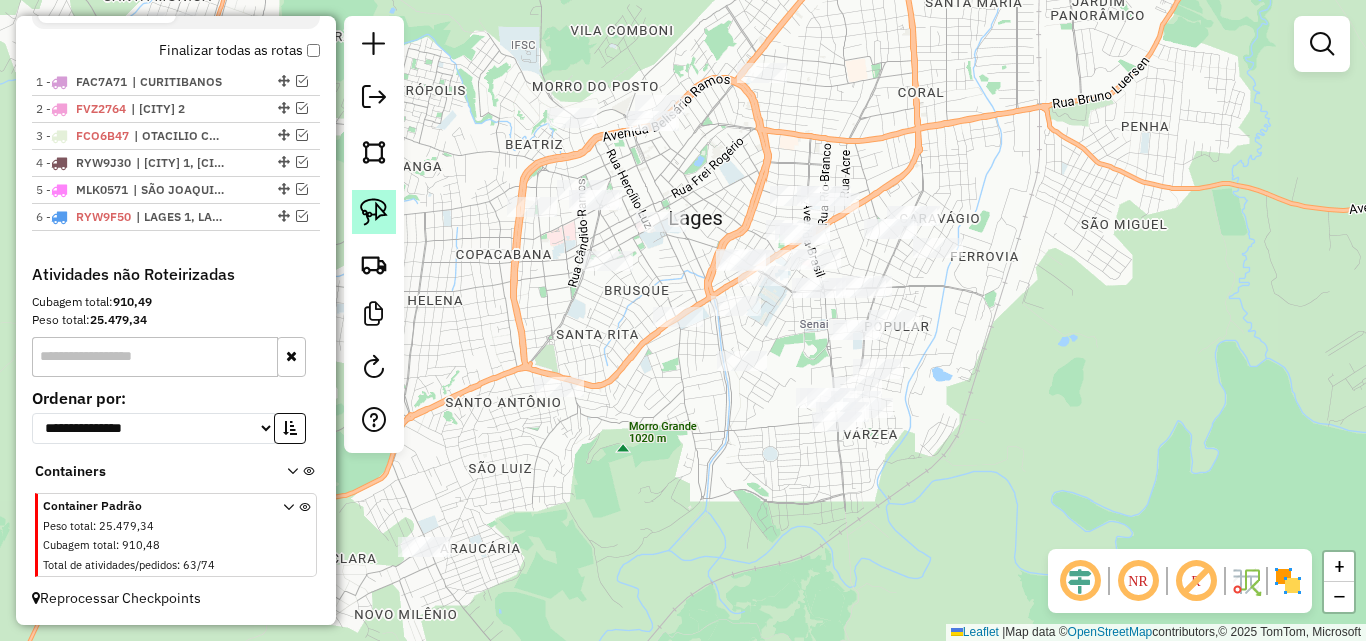 click 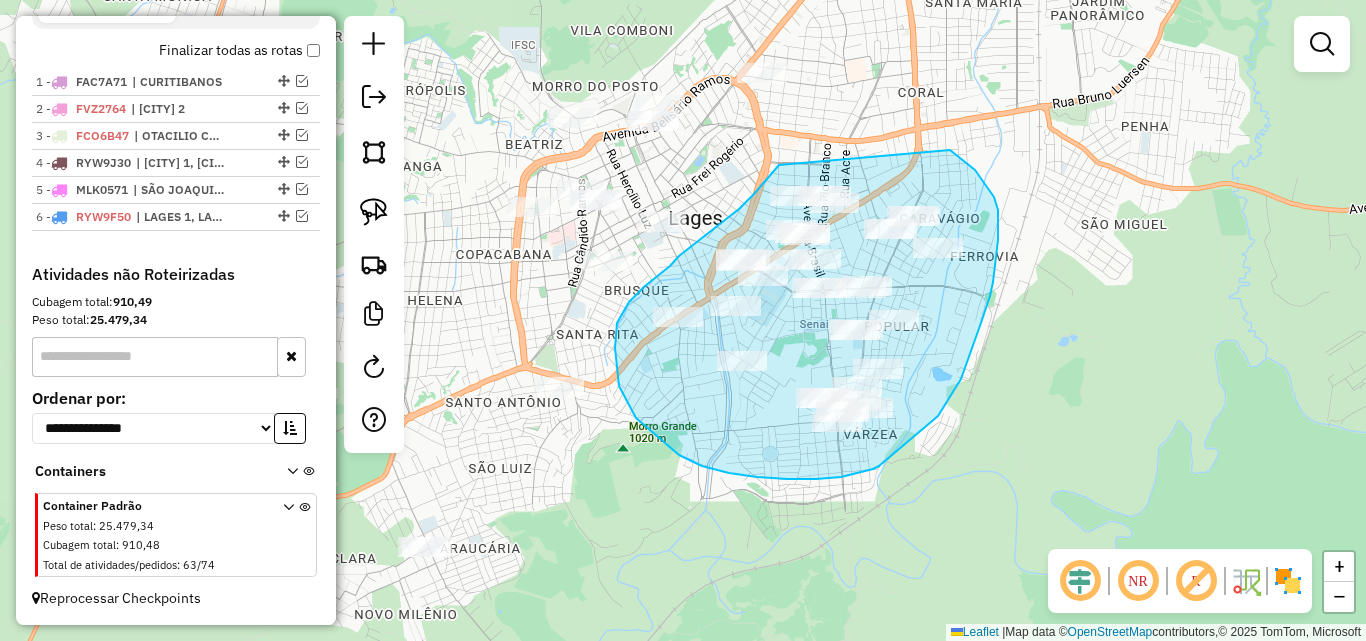 drag, startPoint x: 739, startPoint y: 209, endPoint x: 890, endPoint y: 105, distance: 183.3494 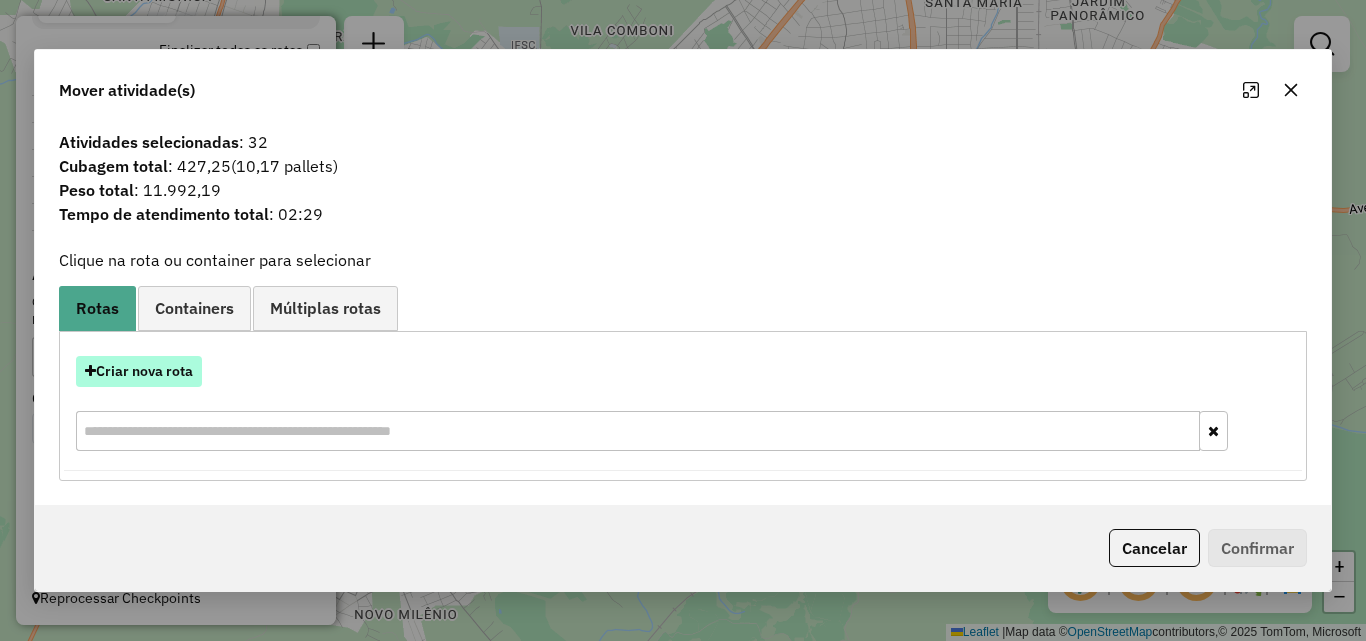 click on "Criar nova rota" at bounding box center (139, 371) 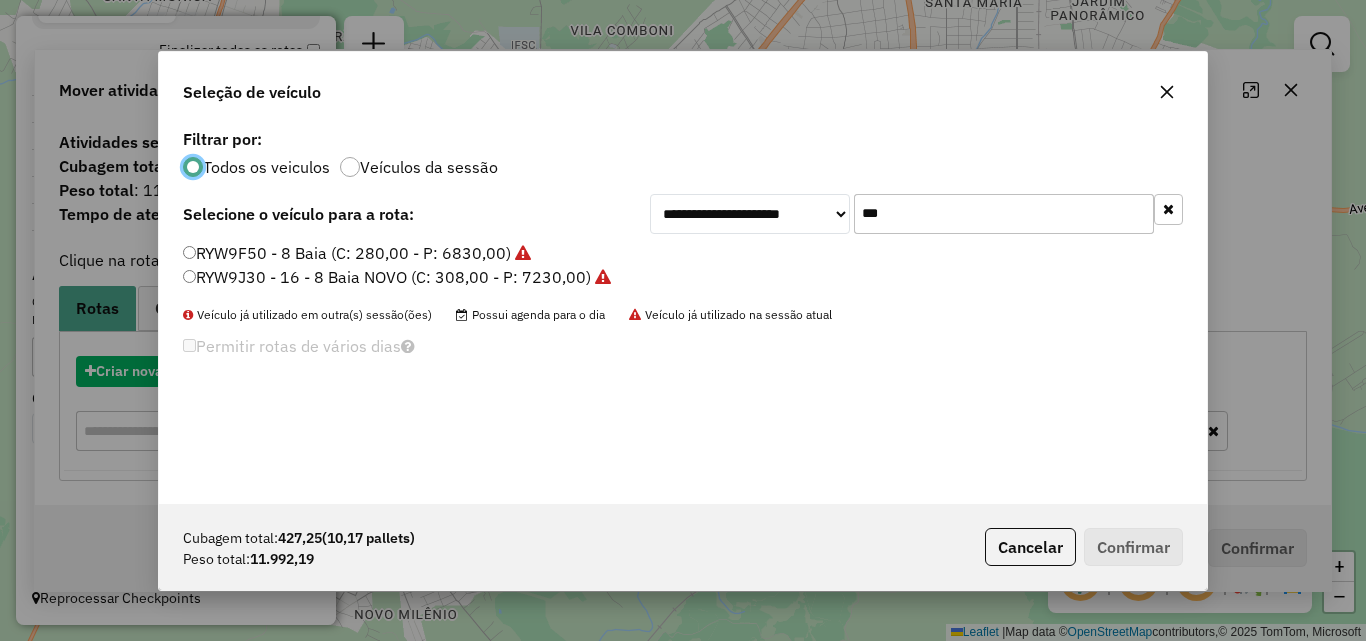 scroll, scrollTop: 11, scrollLeft: 6, axis: both 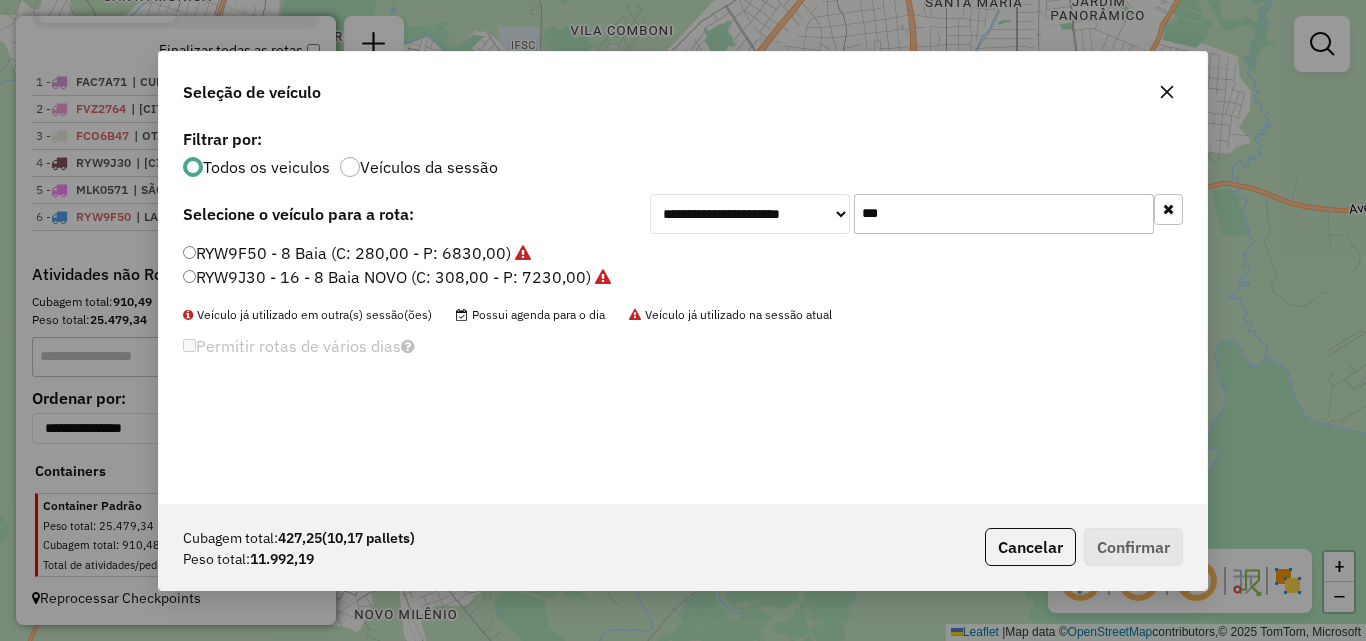 click on "***" 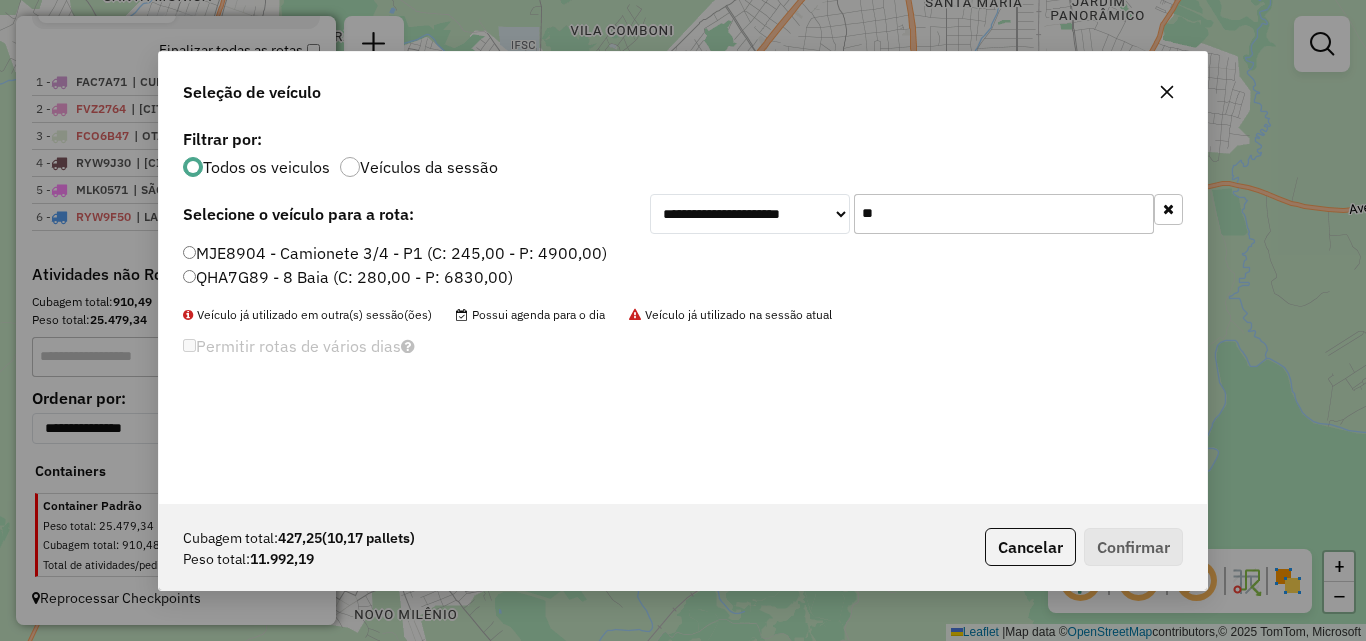 type on "**" 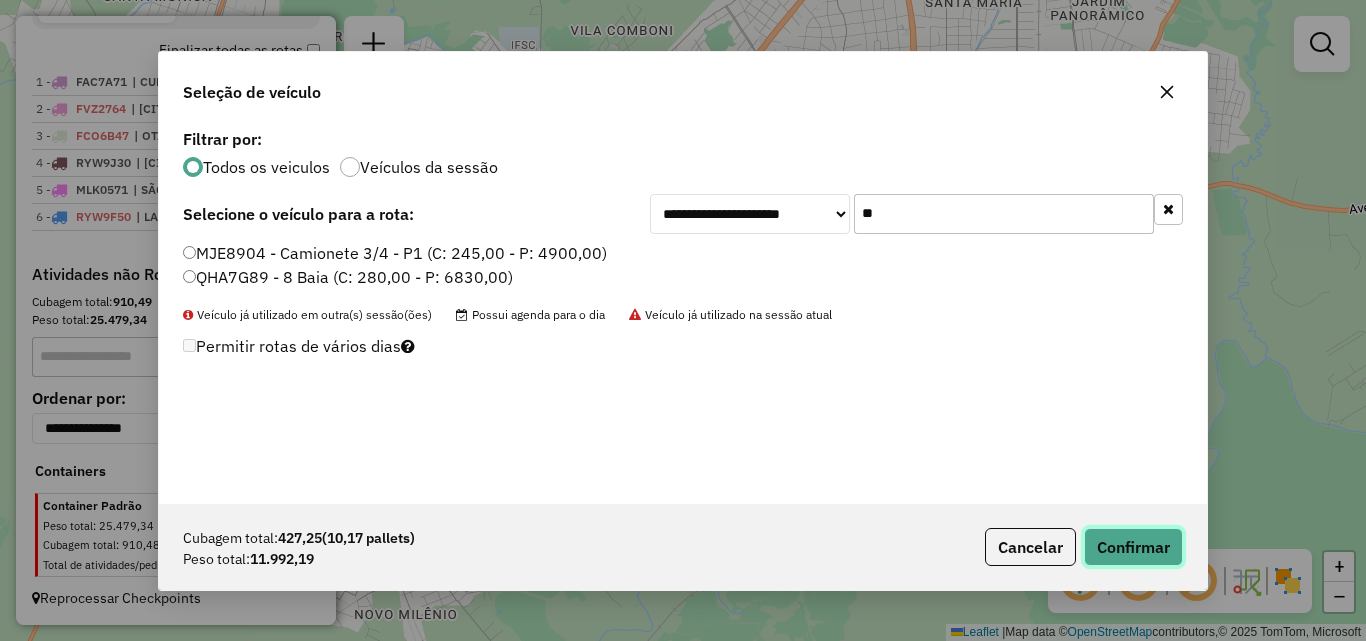 click on "Confirmar" 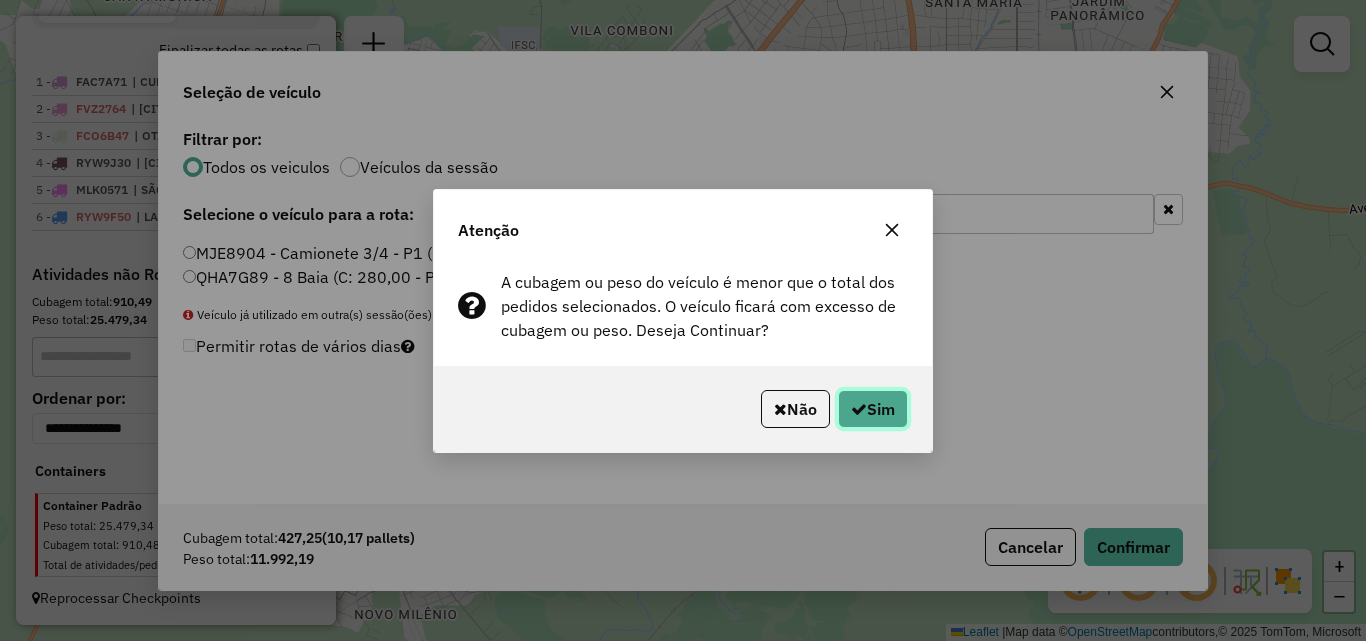 click on "Sim" 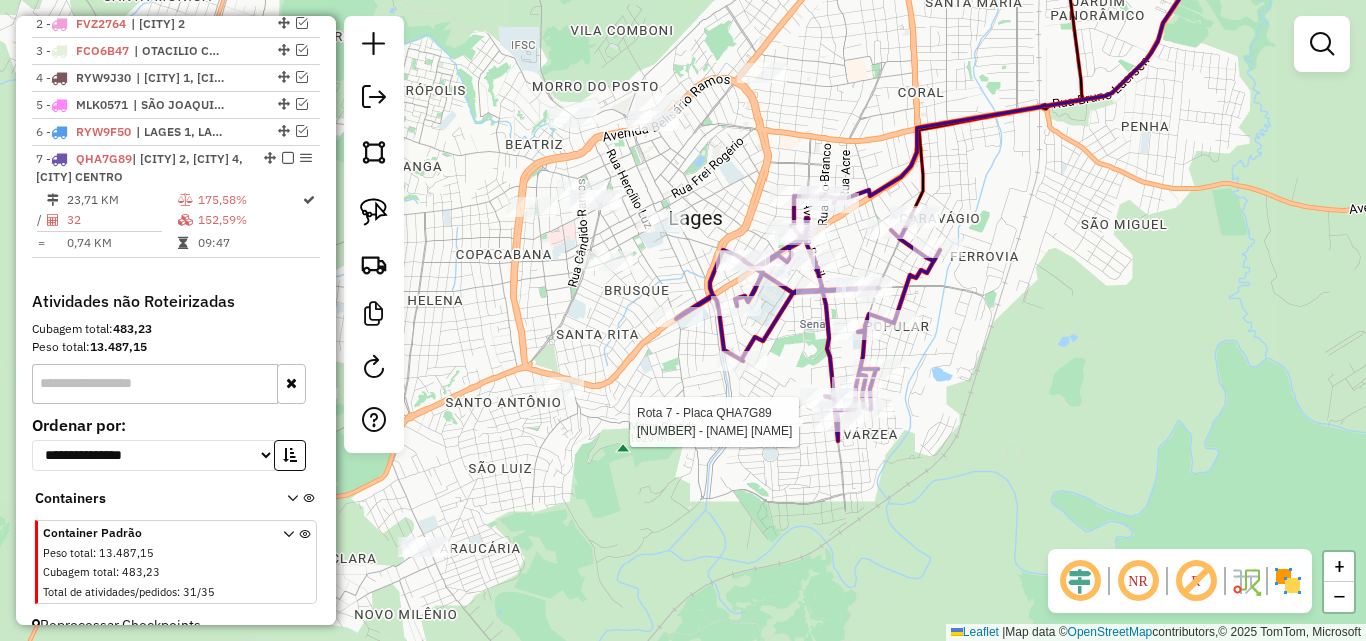 select on "*********" 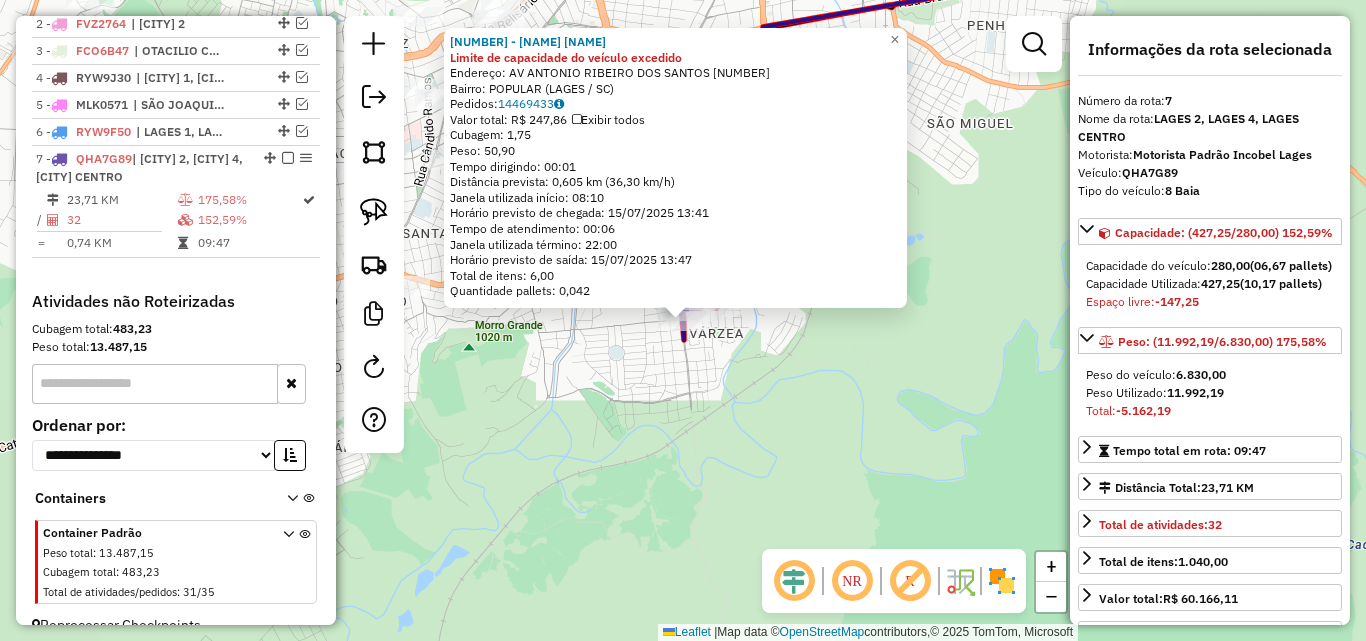 scroll, scrollTop: 833, scrollLeft: 0, axis: vertical 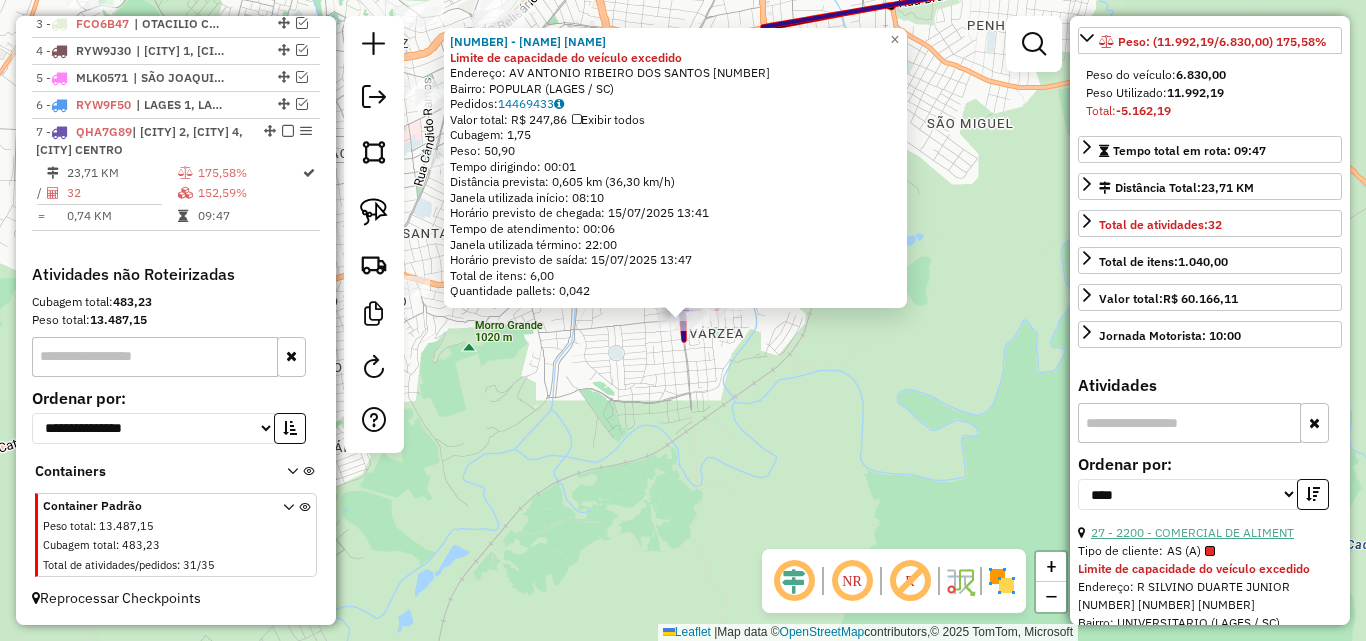 click on "27 - 2200 - COMERCIAL DE ALIMENT" at bounding box center [1192, 532] 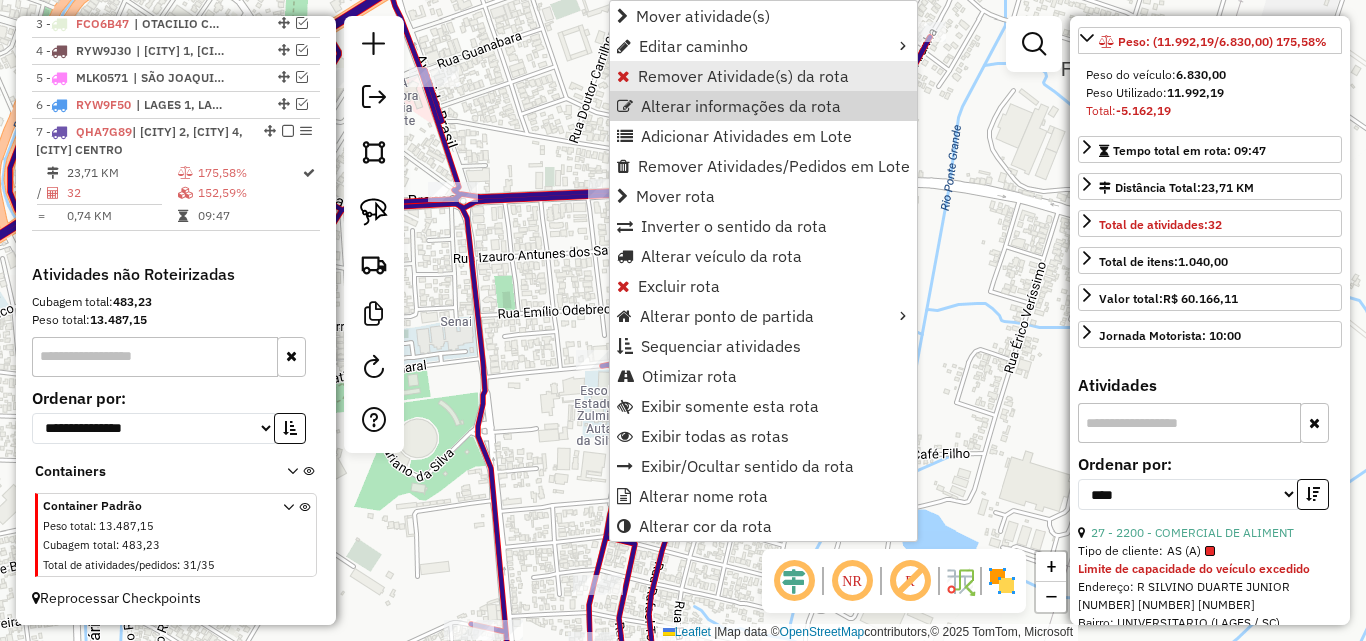 click on "Remover Atividade(s) da rota" at bounding box center [743, 76] 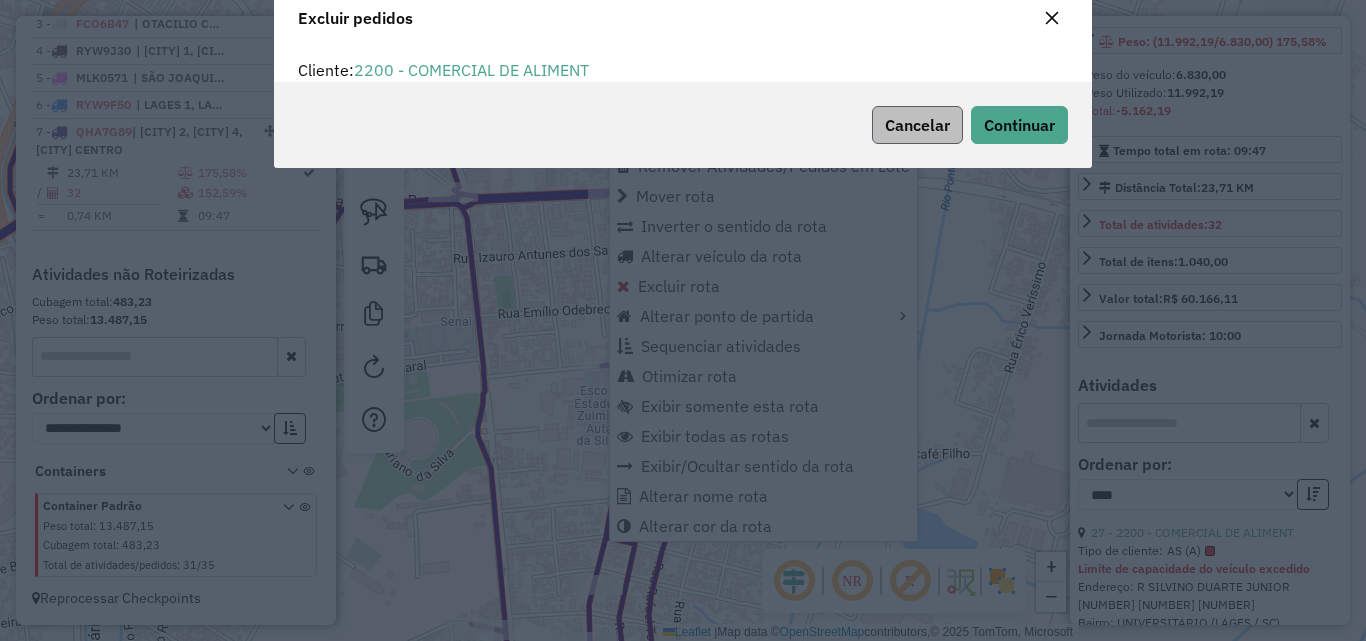 scroll, scrollTop: 12, scrollLeft: 6, axis: both 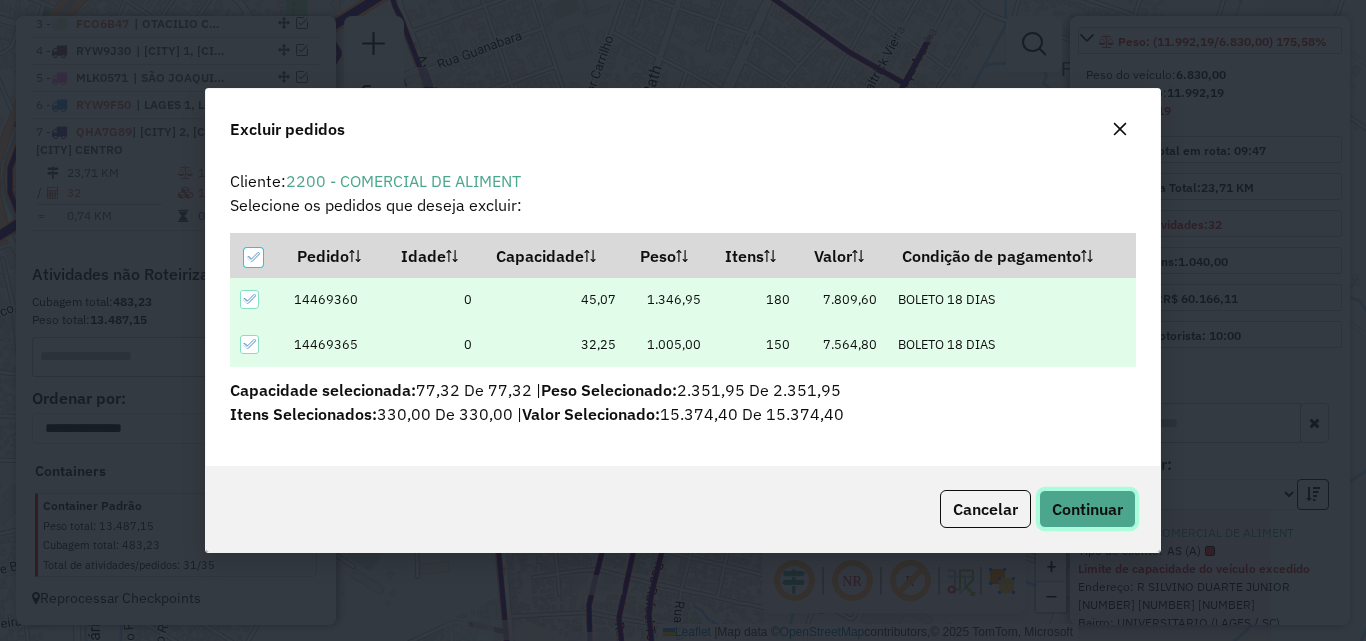 click on "Continuar" 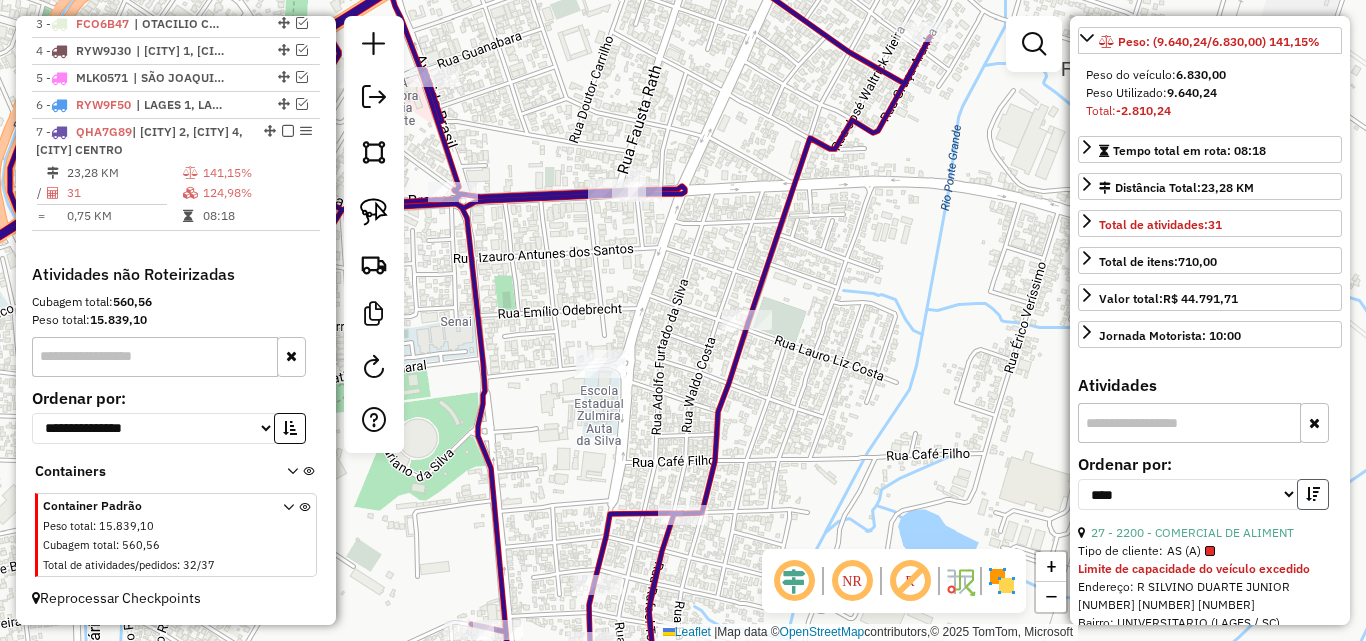 click at bounding box center [1313, 494] 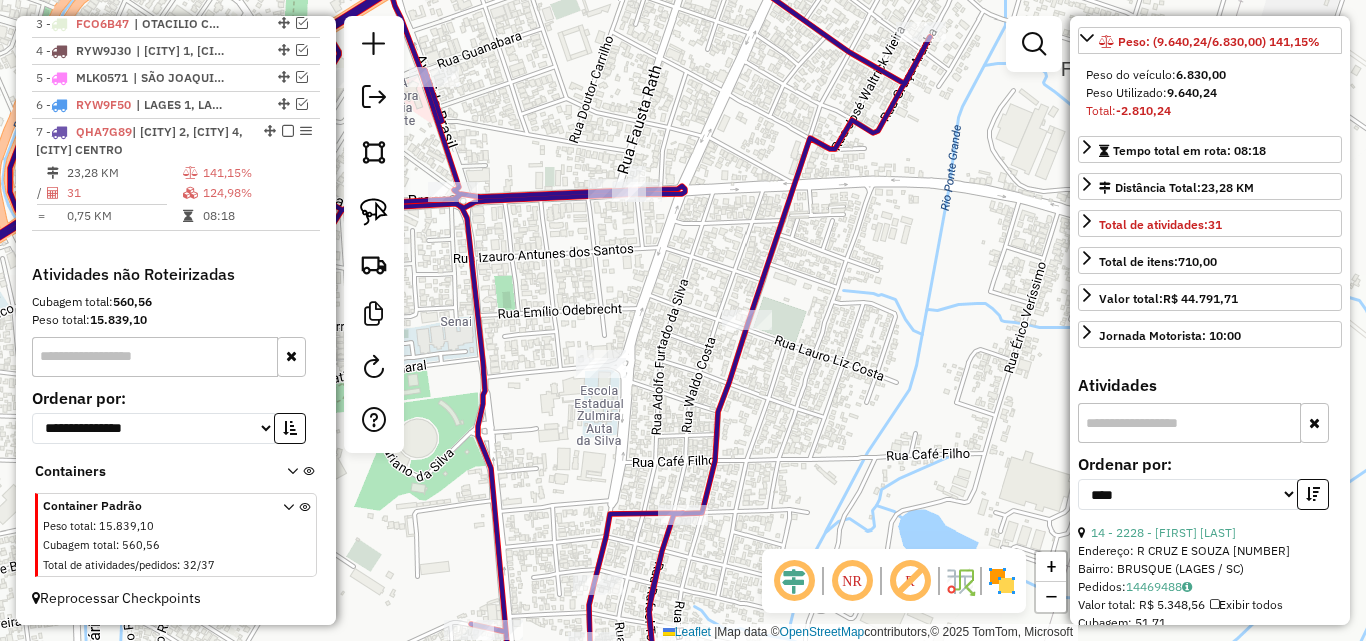 scroll, scrollTop: 500, scrollLeft: 0, axis: vertical 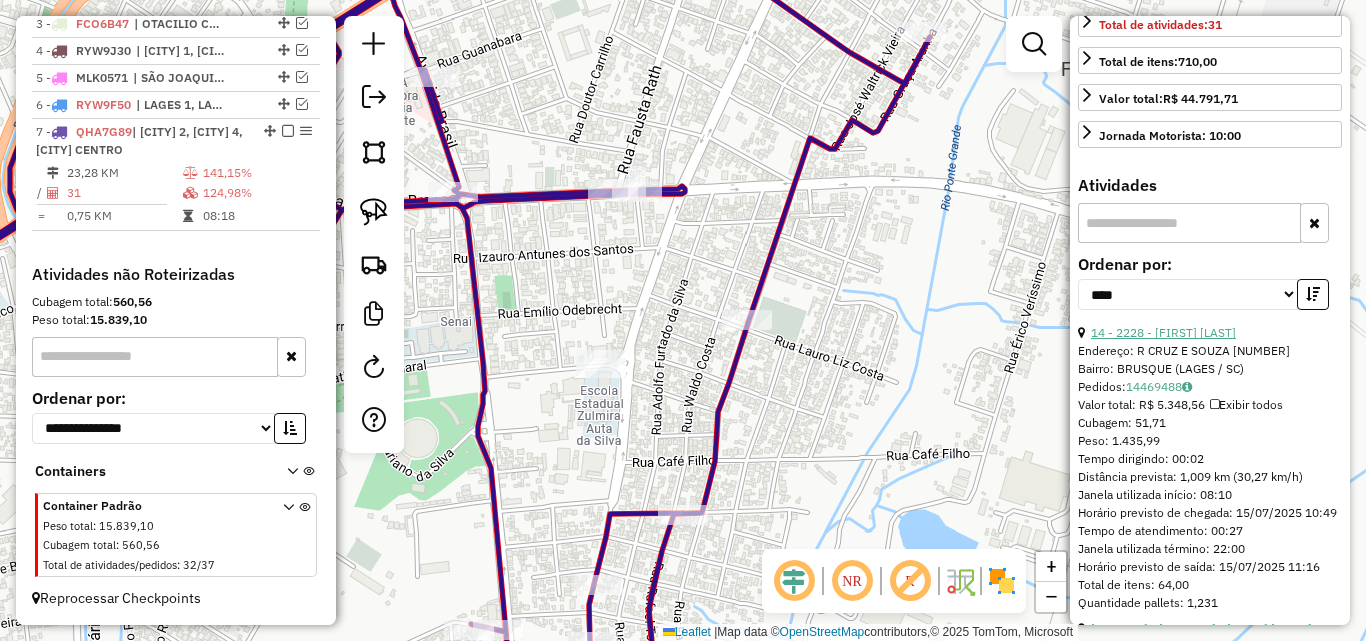 click on "14 - 2228 - [FIRST] [LAST]" at bounding box center (1163, 332) 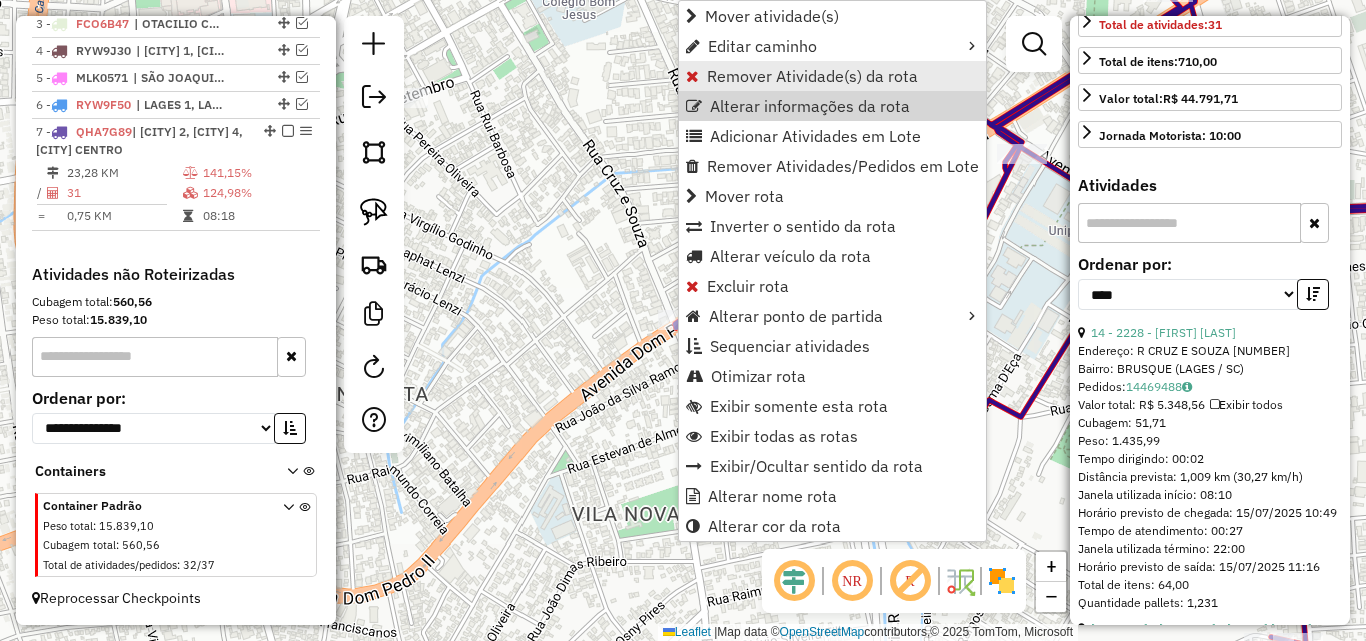 click on "Remover Atividade(s) da rota" at bounding box center [812, 76] 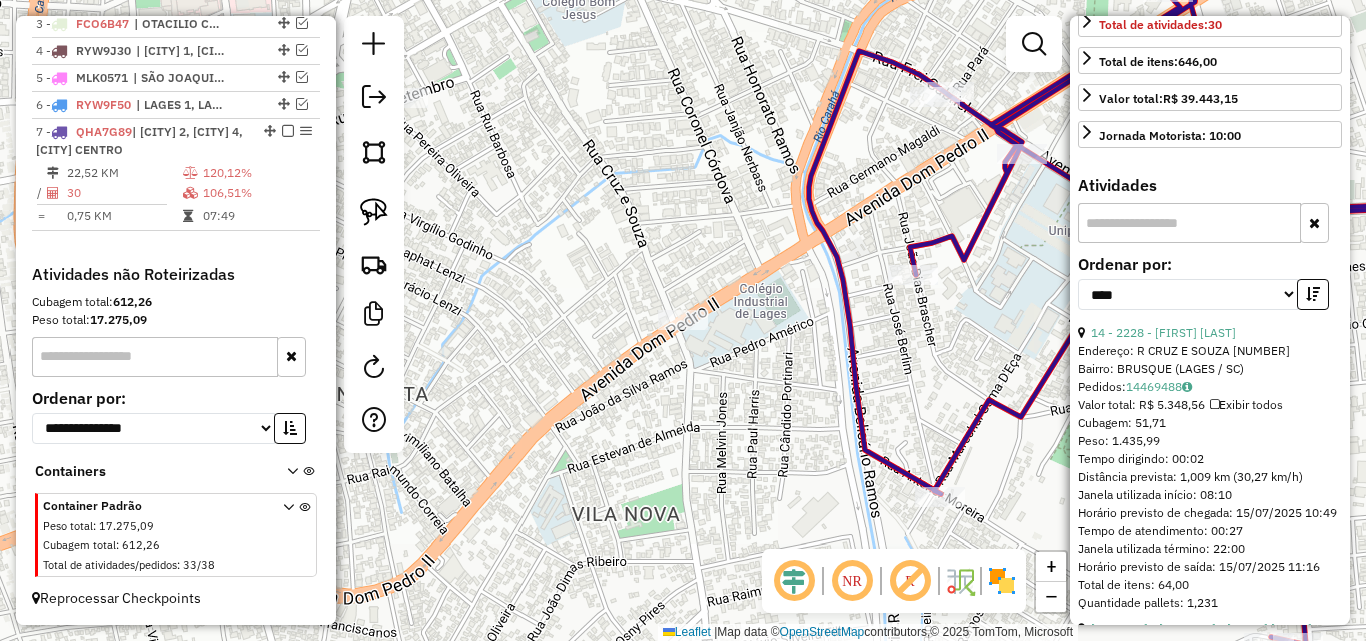 click at bounding box center [1313, 294] 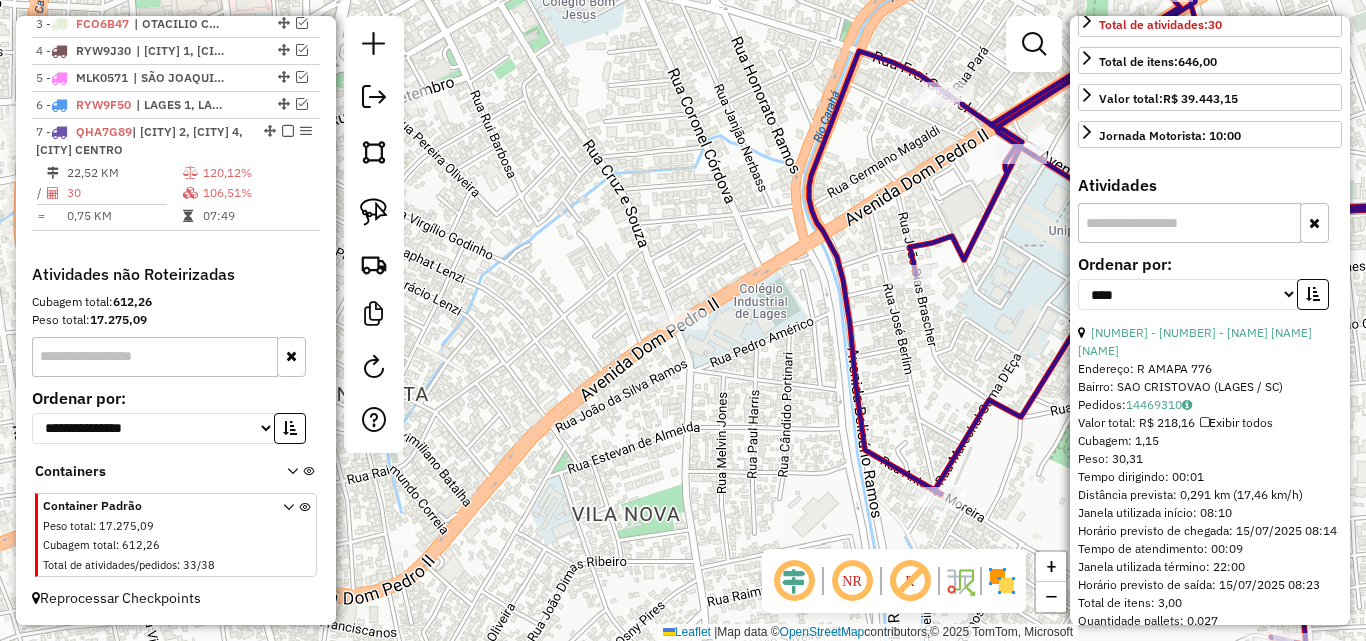 click at bounding box center (1313, 294) 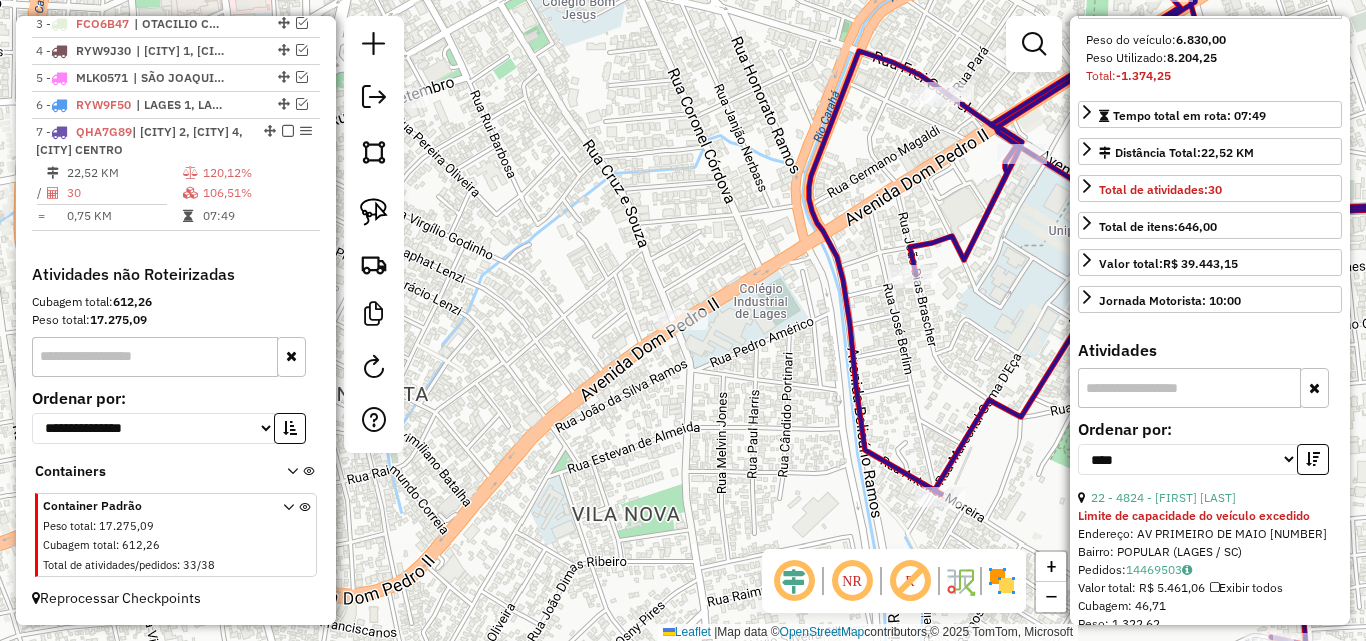 scroll, scrollTop: 300, scrollLeft: 0, axis: vertical 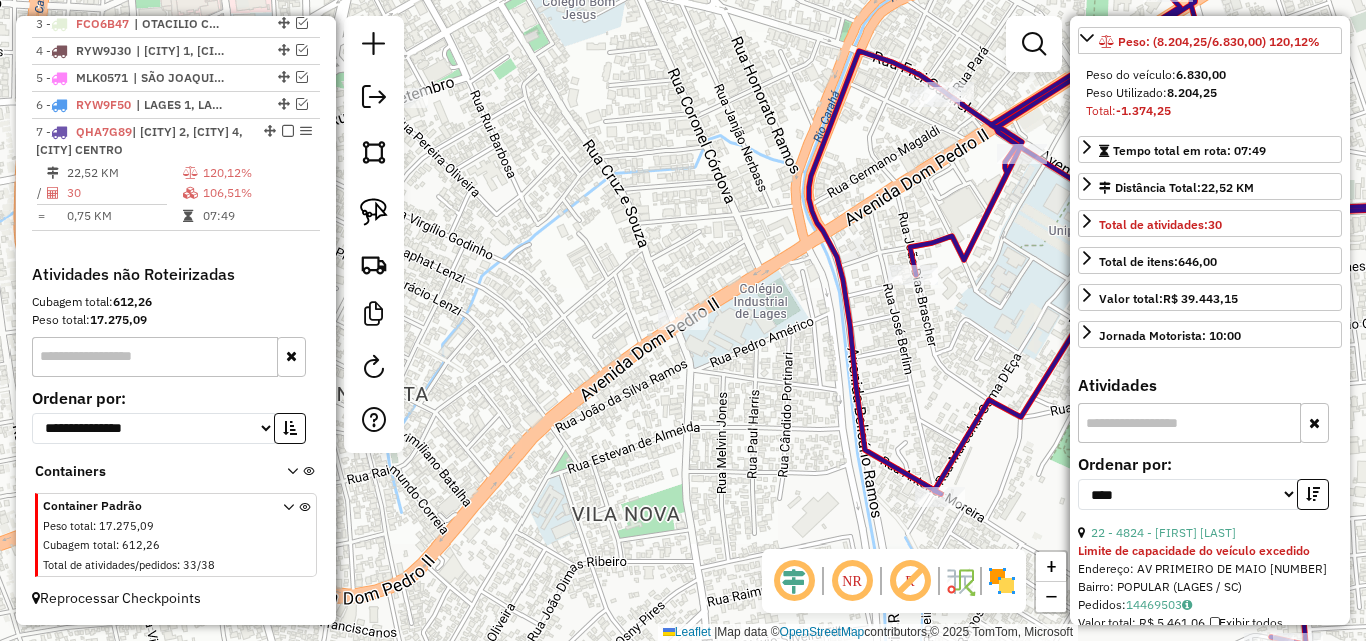 click on "22 - 4824 - [FIRST] [LAST]" at bounding box center (1210, 533) 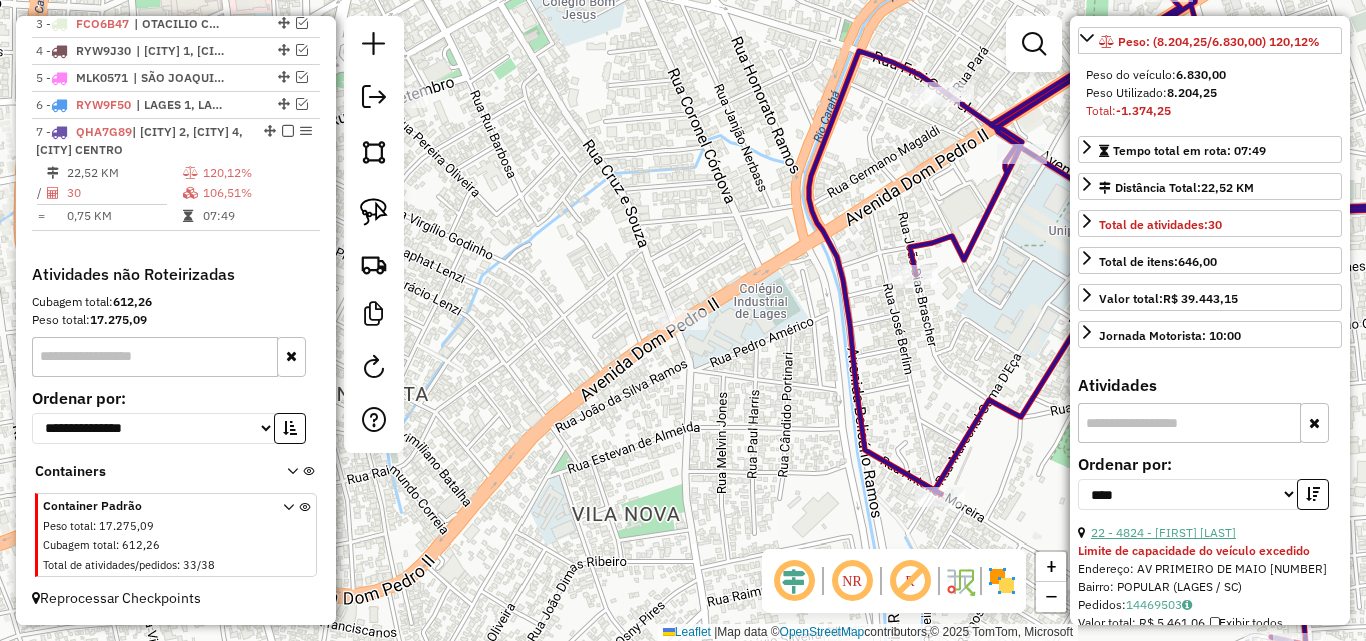 click on "22 - 4824 - [FIRST] [LAST]" at bounding box center [1163, 532] 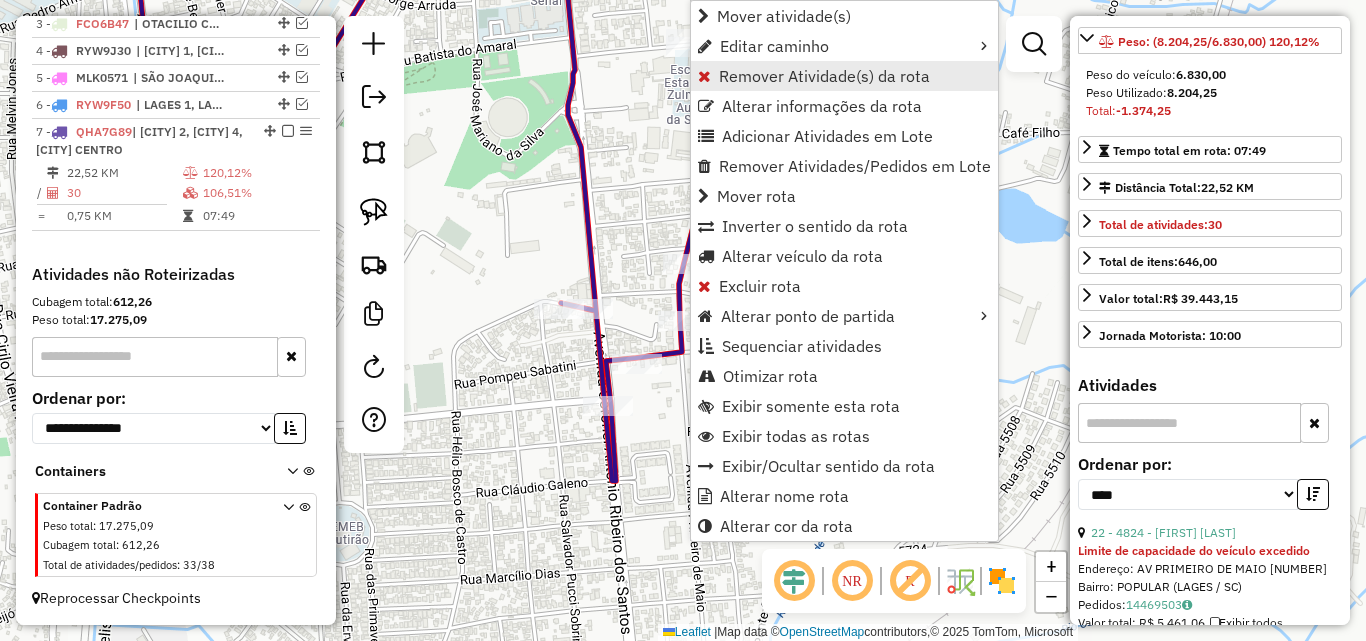 click on "Remover Atividade(s) da rota" at bounding box center (824, 76) 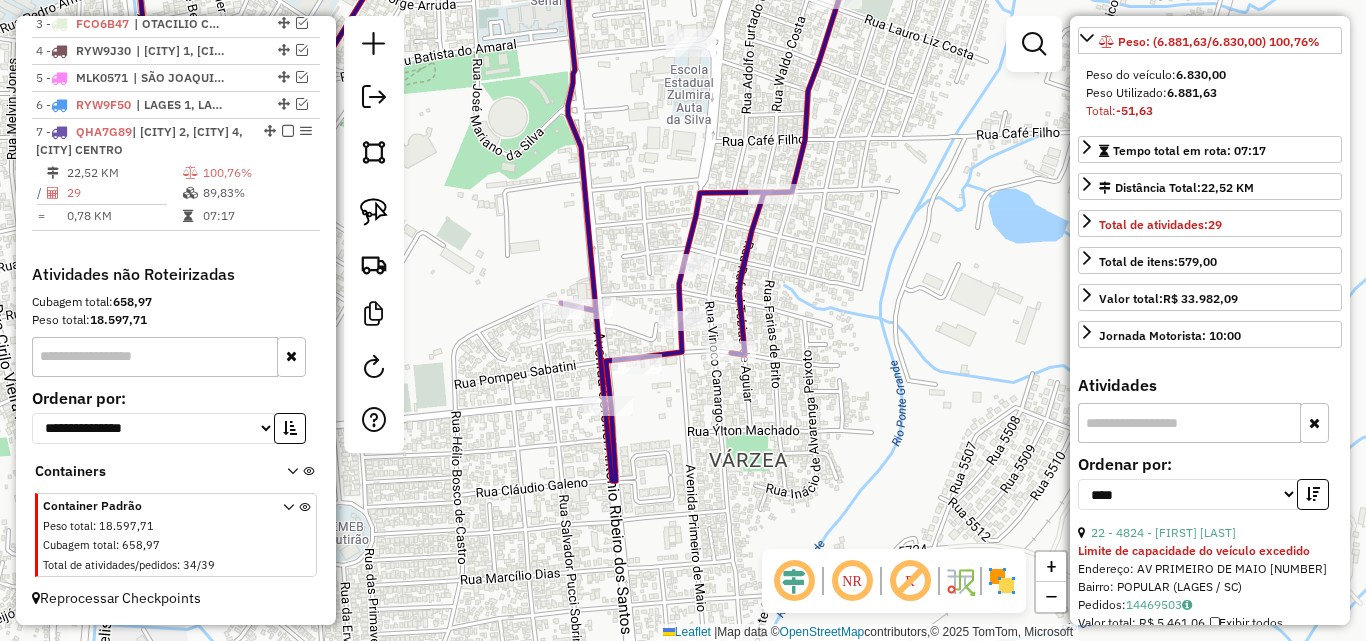 scroll, scrollTop: 282, scrollLeft: 0, axis: vertical 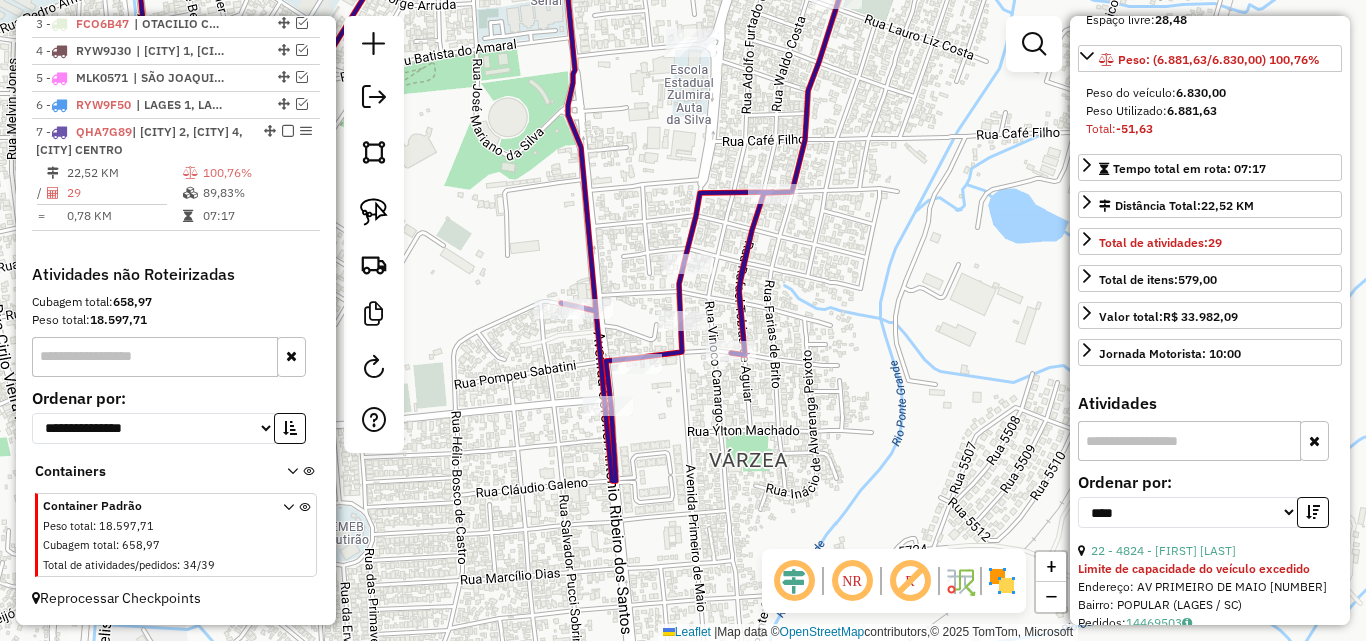 click at bounding box center (1313, 512) 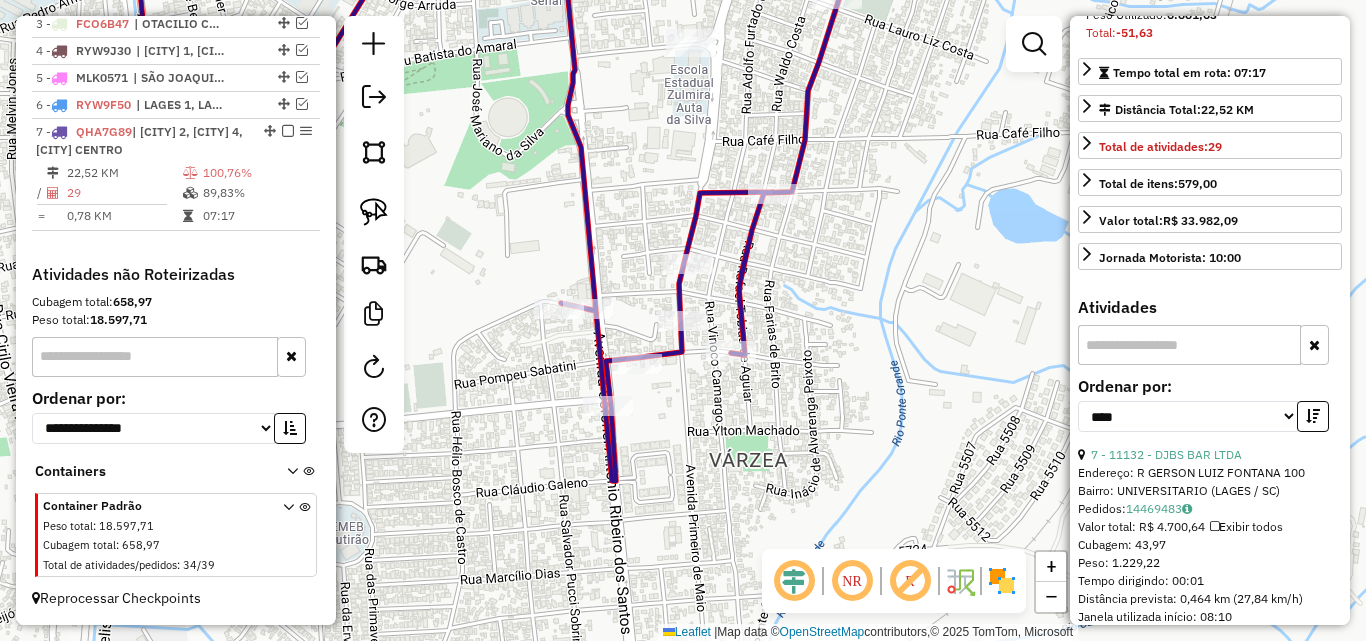 scroll, scrollTop: 482, scrollLeft: 0, axis: vertical 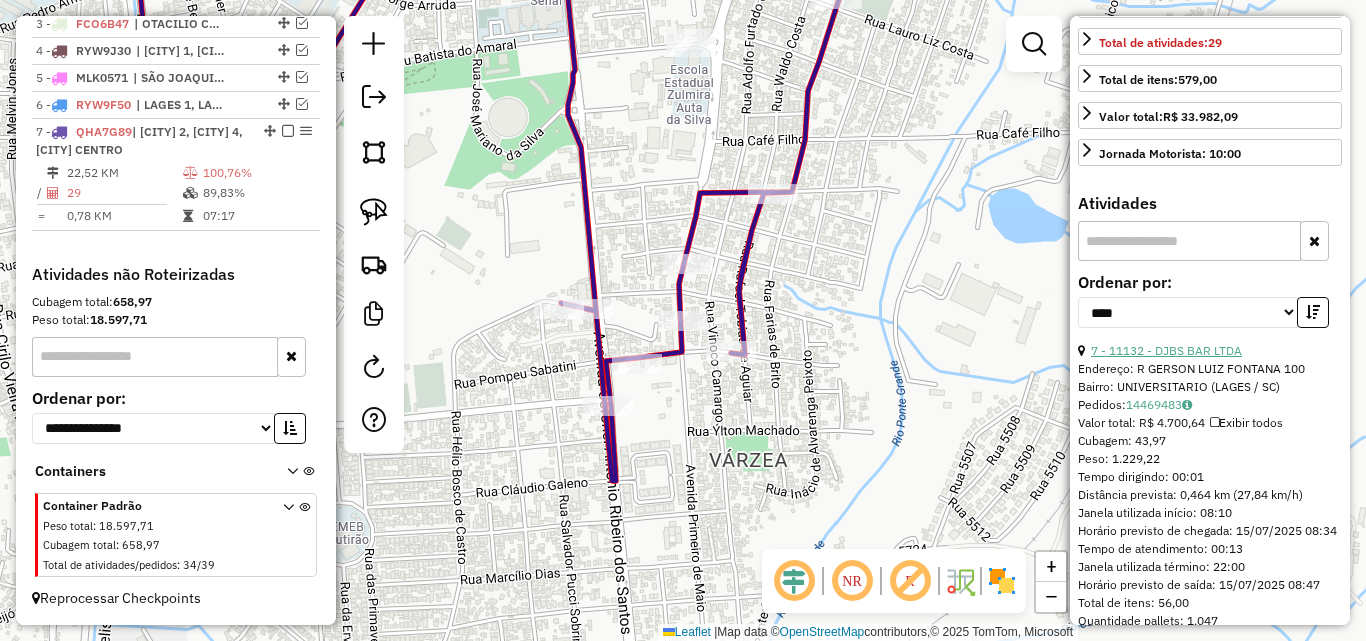 click on "7 - 11132 - DJBS BAR LTDA" at bounding box center [1166, 350] 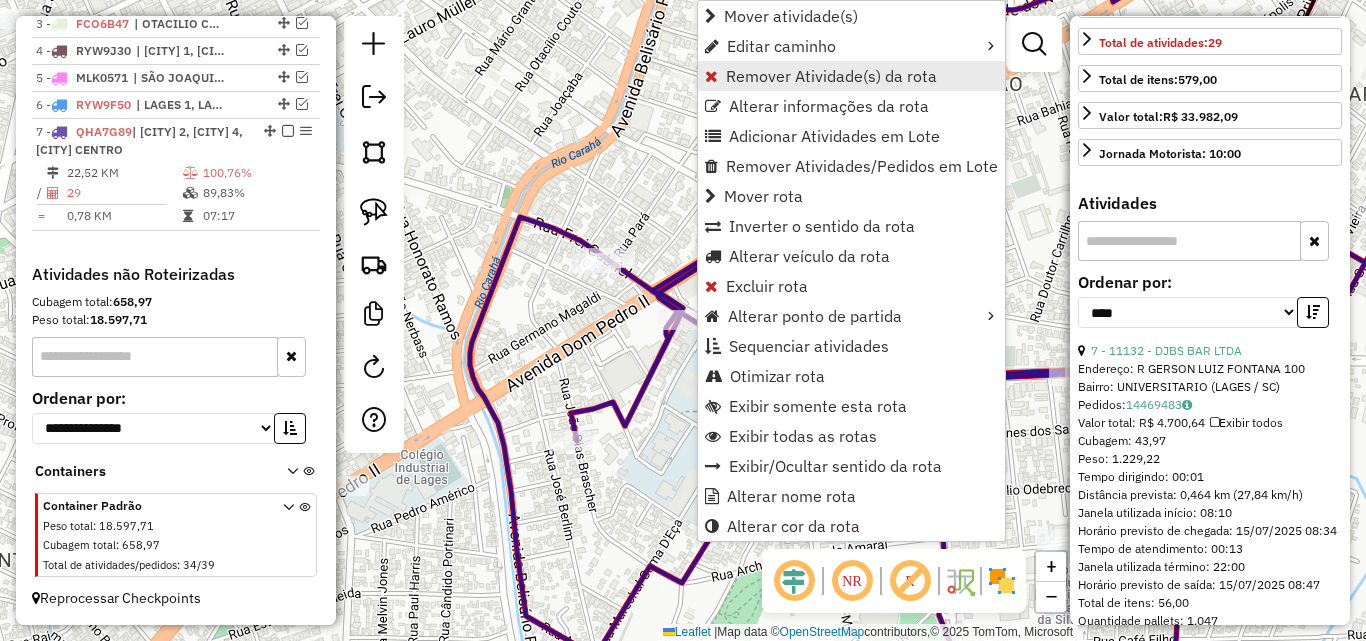 click on "Remover Atividade(s) da rota" at bounding box center (831, 76) 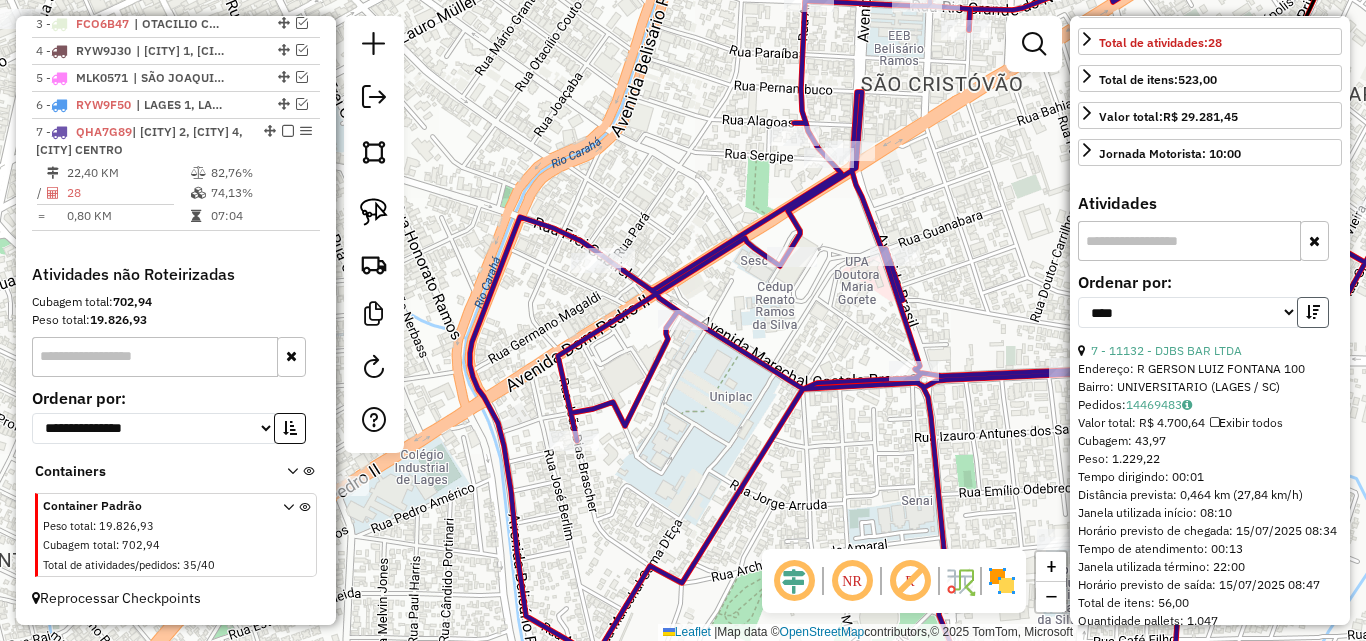 click at bounding box center (1313, 312) 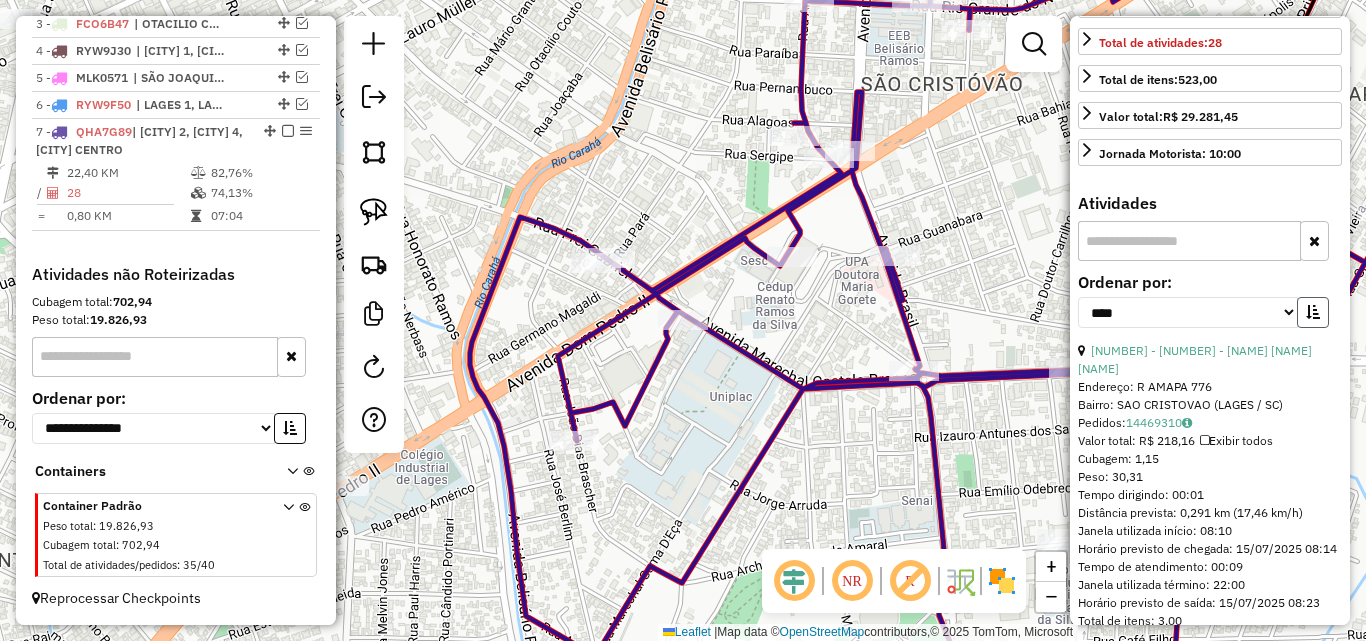 click at bounding box center (1313, 312) 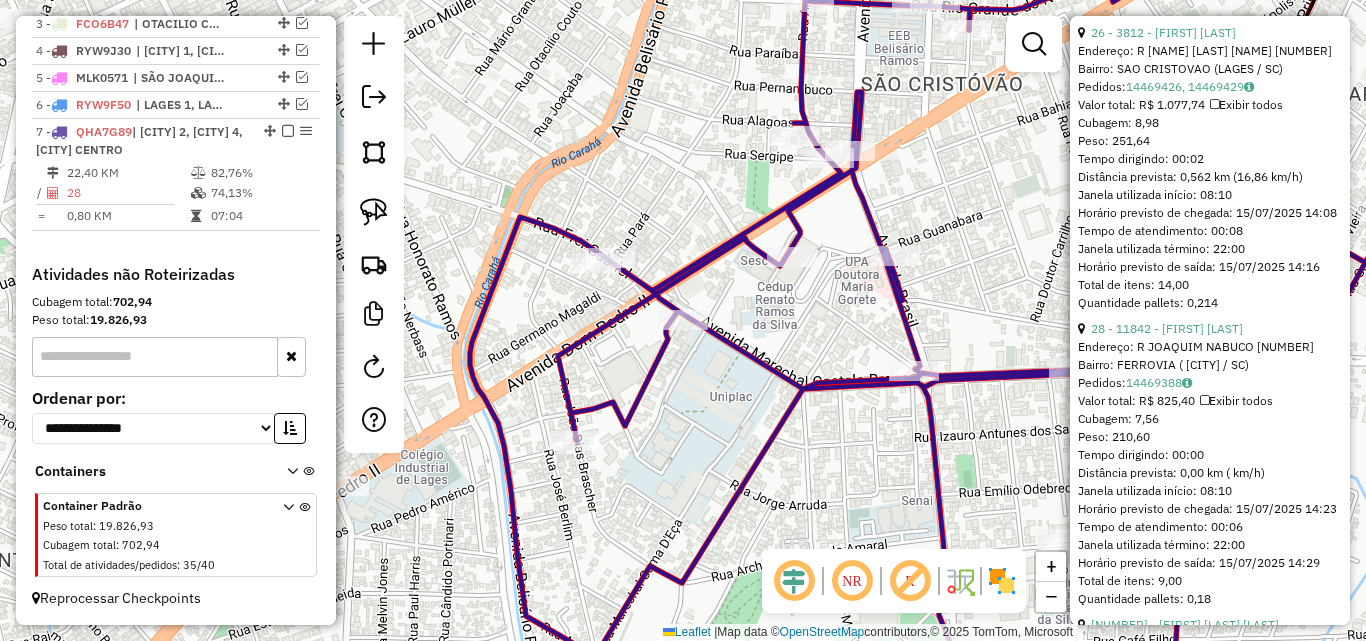 scroll, scrollTop: 3382, scrollLeft: 0, axis: vertical 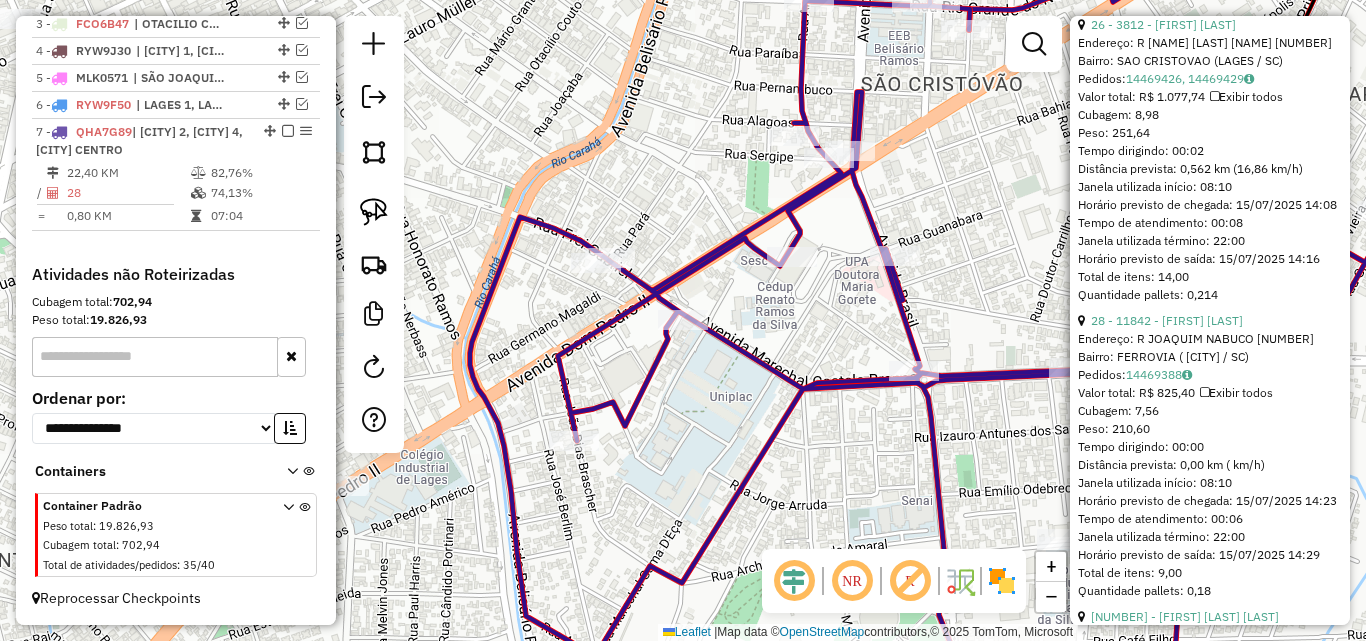 click on "Janela de atendimento Grade de atendimento Capacidade Transportadoras Veículos Cliente Pedidos  Rotas Selecione os dias de semana para filtrar as janelas de atendimento  Seg   Ter   Qua   Qui   Sex   Sáb   Dom  Informe o período da janela de atendimento: De: Até:  Filtrar exatamente a janela do cliente  Considerar janela de atendimento padrão  Selecione os dias de semana para filtrar as grades de atendimento  Seg   Ter   Qua   Qui   Sex   Sáb   Dom   Considerar clientes sem dia de atendimento cadastrado  Clientes fora do dia de atendimento selecionado Filtrar as atividades entre os valores definidos abaixo:  Peso mínimo:   Peso máximo:   Cubagem mínima:   Cubagem máxima:   De:   Até:  Filtrar as atividades entre o tempo de atendimento definido abaixo:  De:   Até:   Considerar capacidade total dos clientes não roteirizados Transportadora: Selecione um ou mais itens Tipo de veículo: Selecione um ou mais itens Veículo: Selecione um ou mais itens Motorista: Selecione um ou mais itens Nome: Rótulo:" 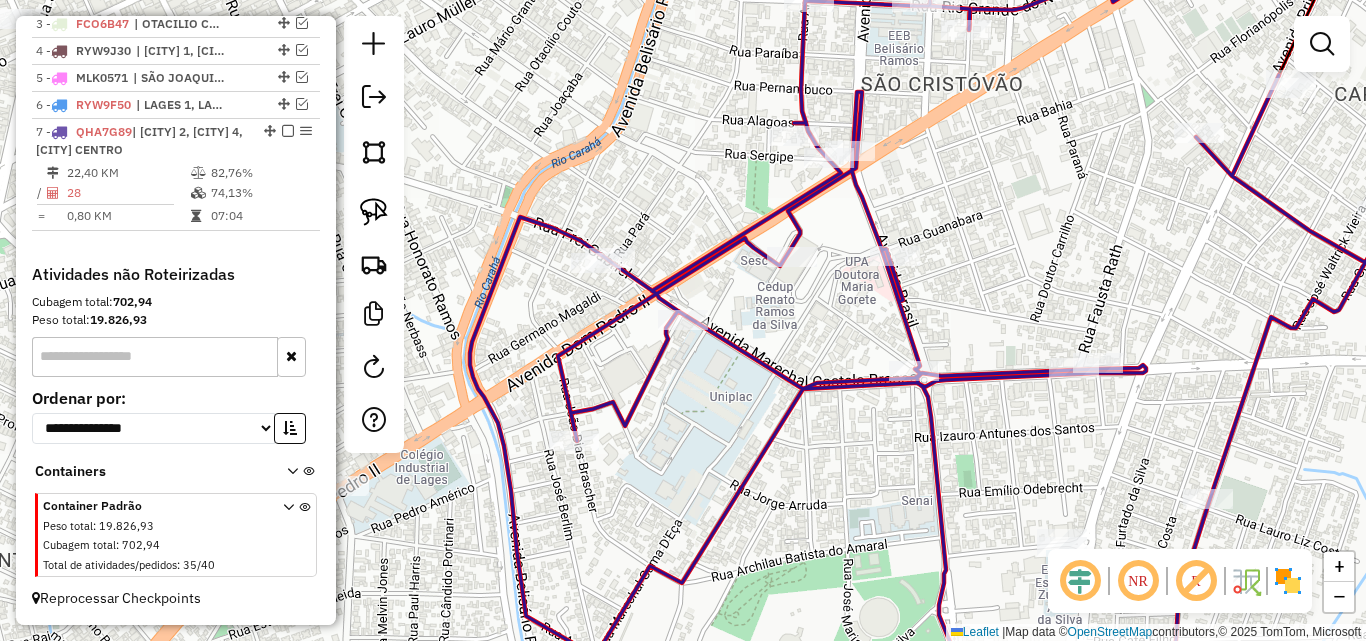 select on "*********" 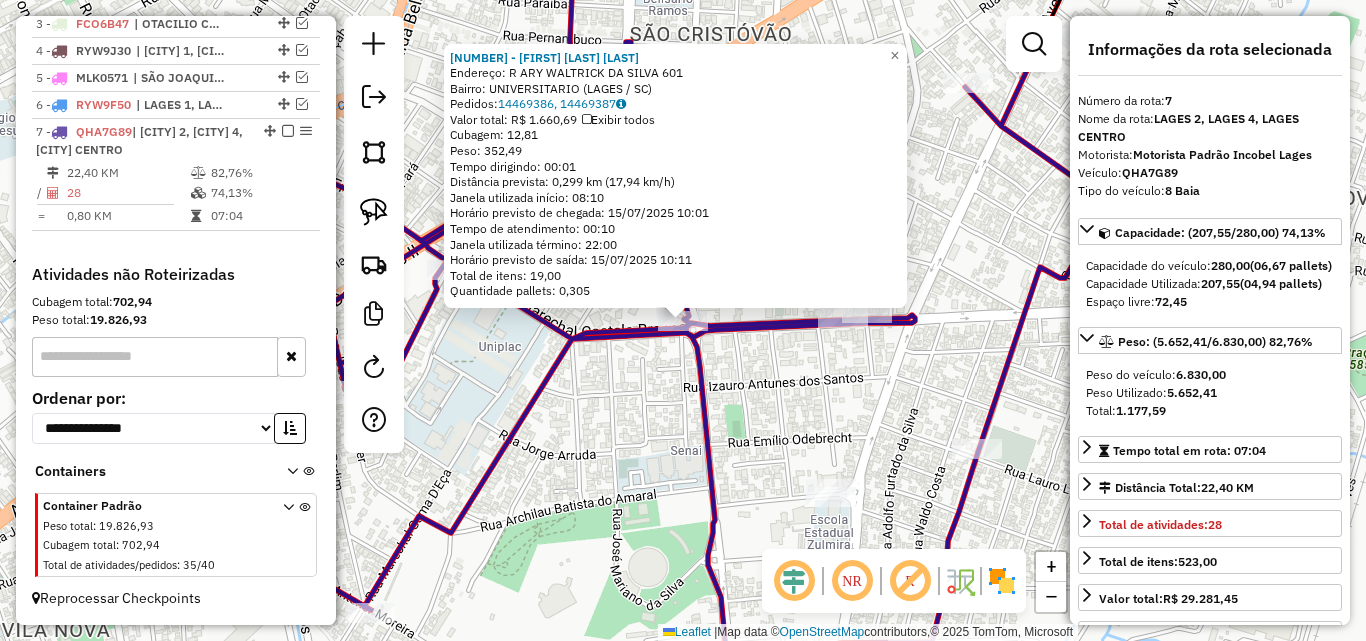 click on "[NUMBER] - [FIRST] [LAST] [LAST]  Endereço: R   [NAME] [LAST] [NAME]         [NUMBER]   Bairro: [NAME] ([CITY] / [STATE])   Pedidos:  [ORDER_ID], [ORDER_ID]   Valor total: [CURRENCY] [PRICE]   Exibir todos   Cubagem: [CUBAGE]  Peso: [WEIGHT]  Tempo dirigindo: [TIME]   Distância prevista: [DISTANCE] km ([SPEED] km/h)   Janela utilizada início: [TIME]   Horário previsto de chegada: [DATE] [TIME]   Tempo de atendimento: [TIME]   Janela utilizada término: [TIME]   Horário previsto de saída: [DATE] [TIME]   Total de itens: [ITEMS]   Quantidade pallets: [PALLETS]  × Janela de atendimento Grade de atendimento Capacidade Transportadoras Veículos Cliente Pedidos  Rotas Selecione os dias de semana para filtrar as janelas de atendimento  Seg   Ter   Qua   Qui   Sex   Sáb   Dom  Informe o período da janela de atendimento: De: Até:  Filtrar exatamente a janela do cliente  Considerar janela de atendimento padrão  Selecione os dias de semana para filtrar as grades de atendimento  Seg   Ter   Qua   Qui   Sex   Sáb   Dom   Peso mínimo:   De:  +" 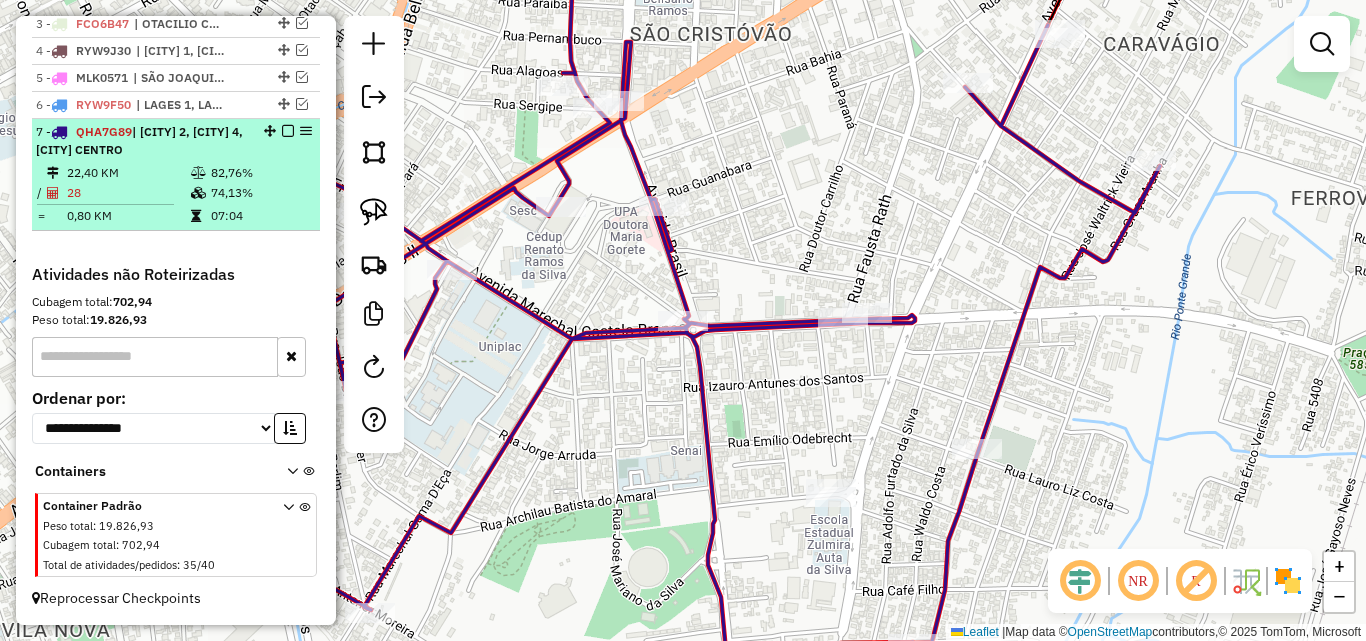click at bounding box center (288, 131) 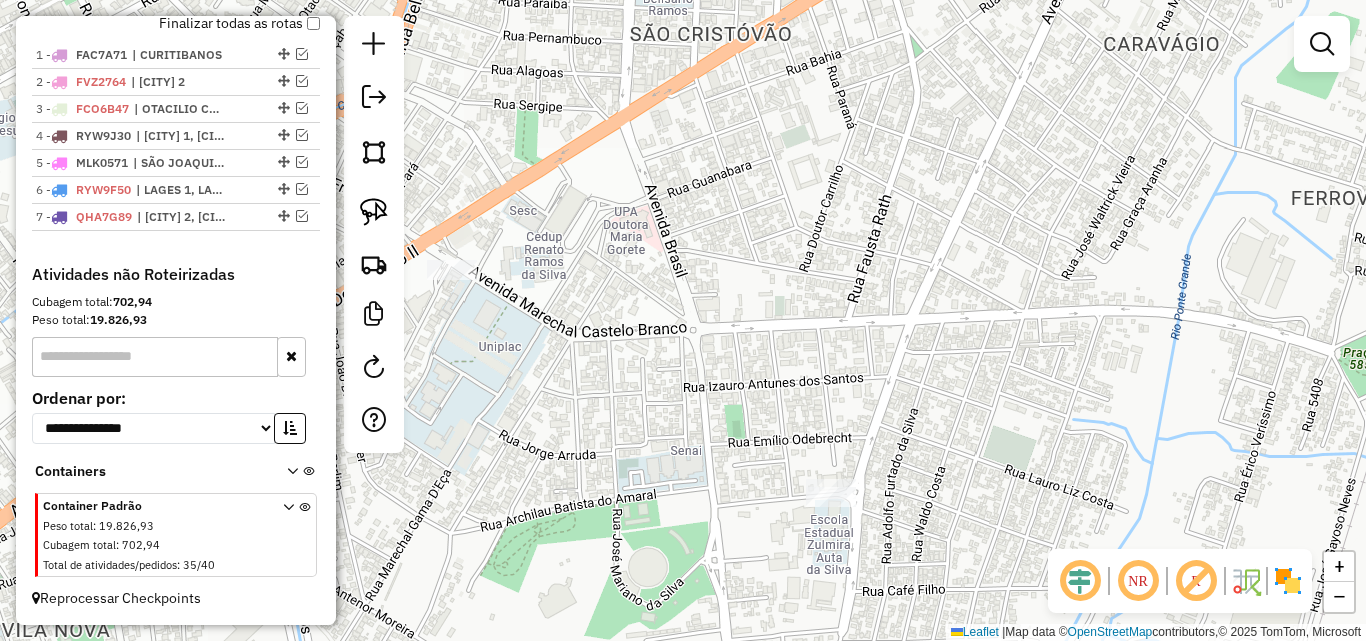scroll, scrollTop: 748, scrollLeft: 0, axis: vertical 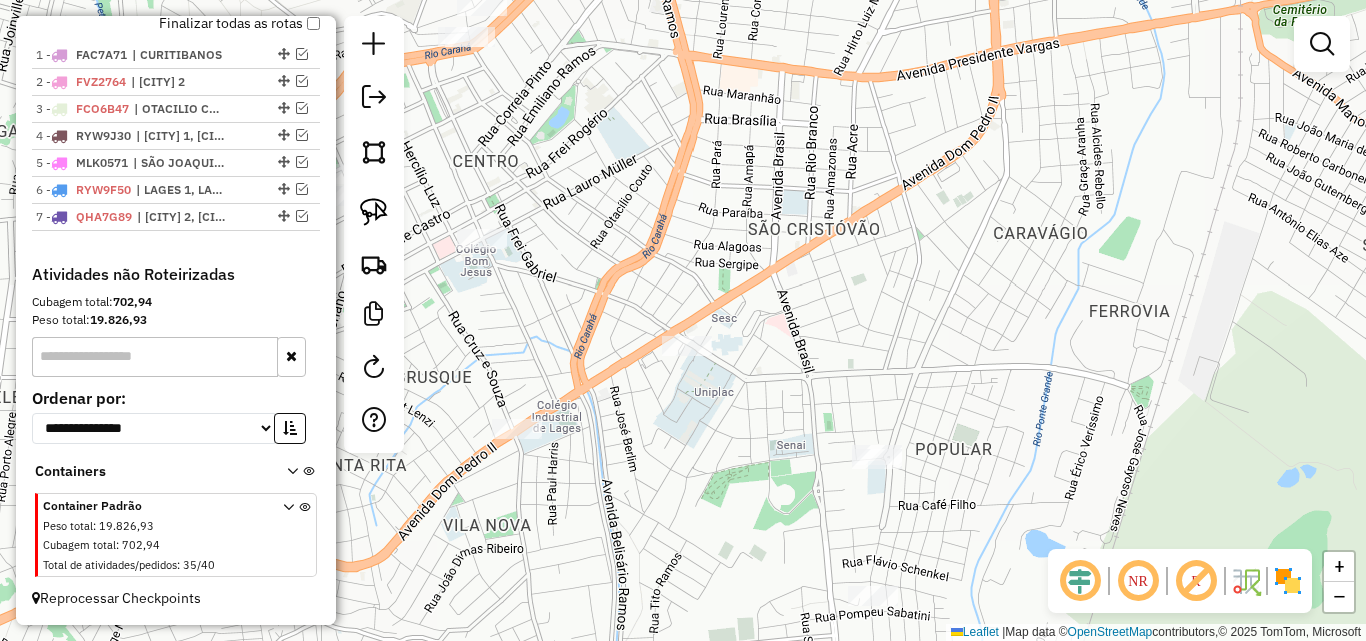 drag, startPoint x: 672, startPoint y: 319, endPoint x: 788, endPoint y: 327, distance: 116.275536 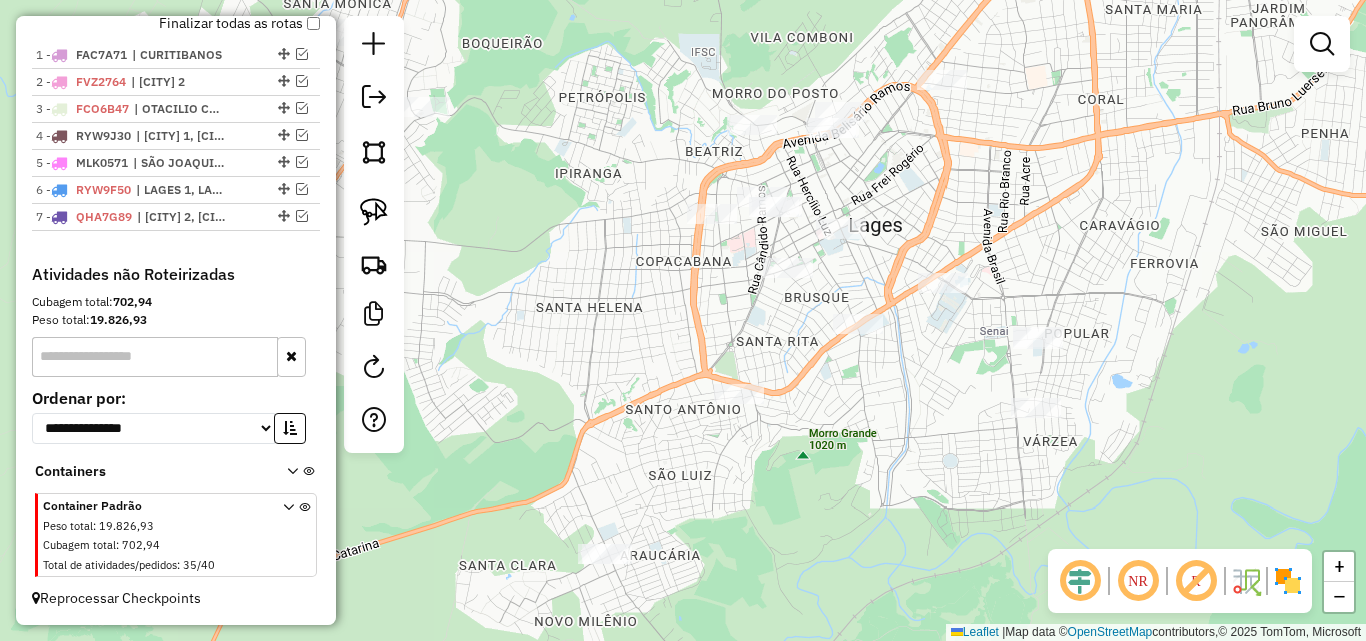drag, startPoint x: 753, startPoint y: 261, endPoint x: 901, endPoint y: 264, distance: 148.0304 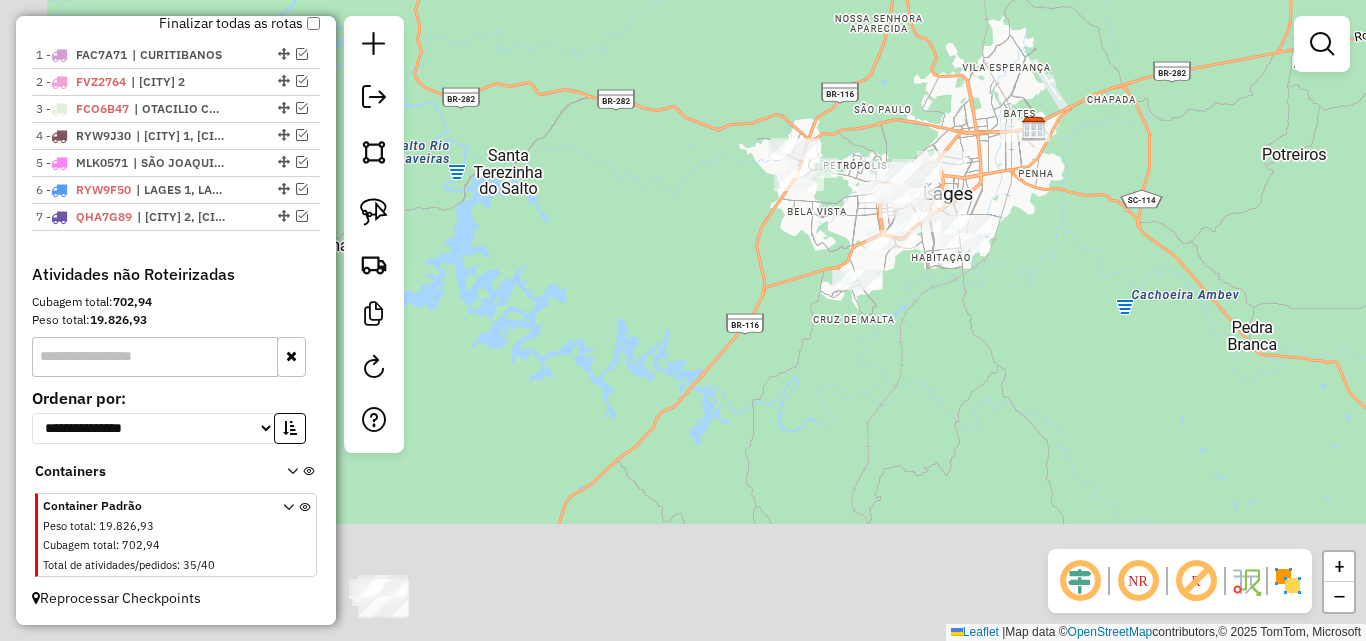 drag, startPoint x: 786, startPoint y: 520, endPoint x: 927, endPoint y: 281, distance: 277.49234 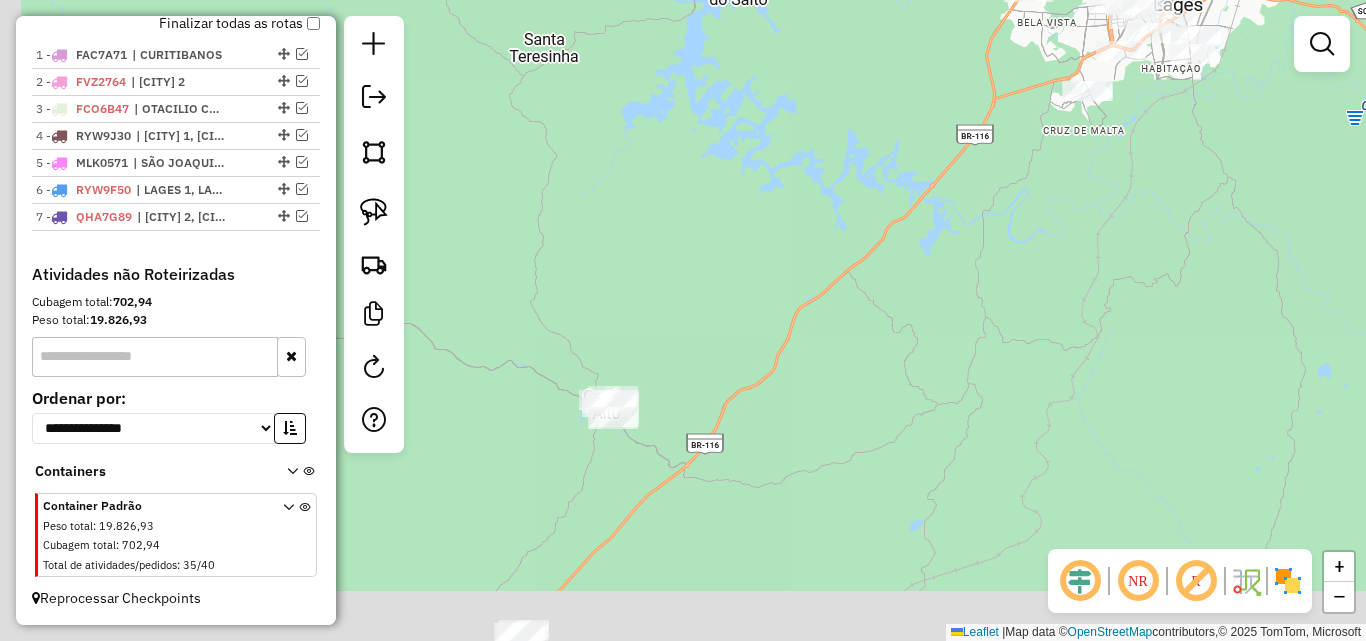 drag, startPoint x: 679, startPoint y: 400, endPoint x: 968, endPoint y: 167, distance: 371.2277 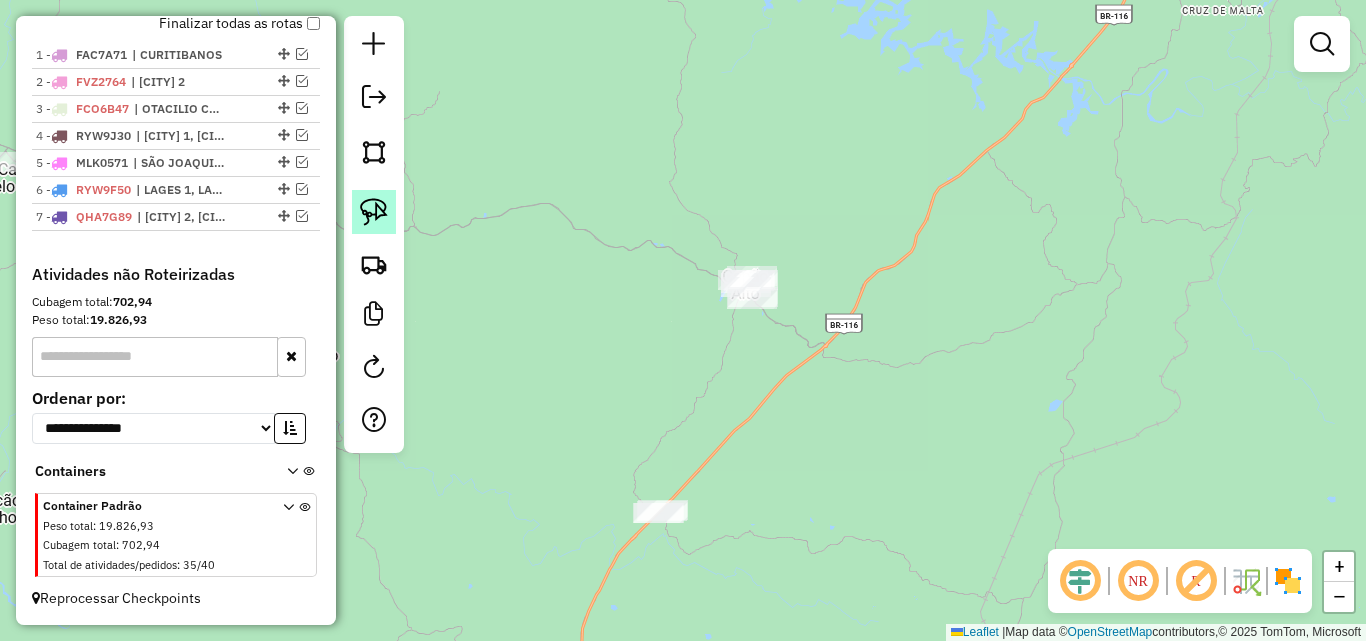 click 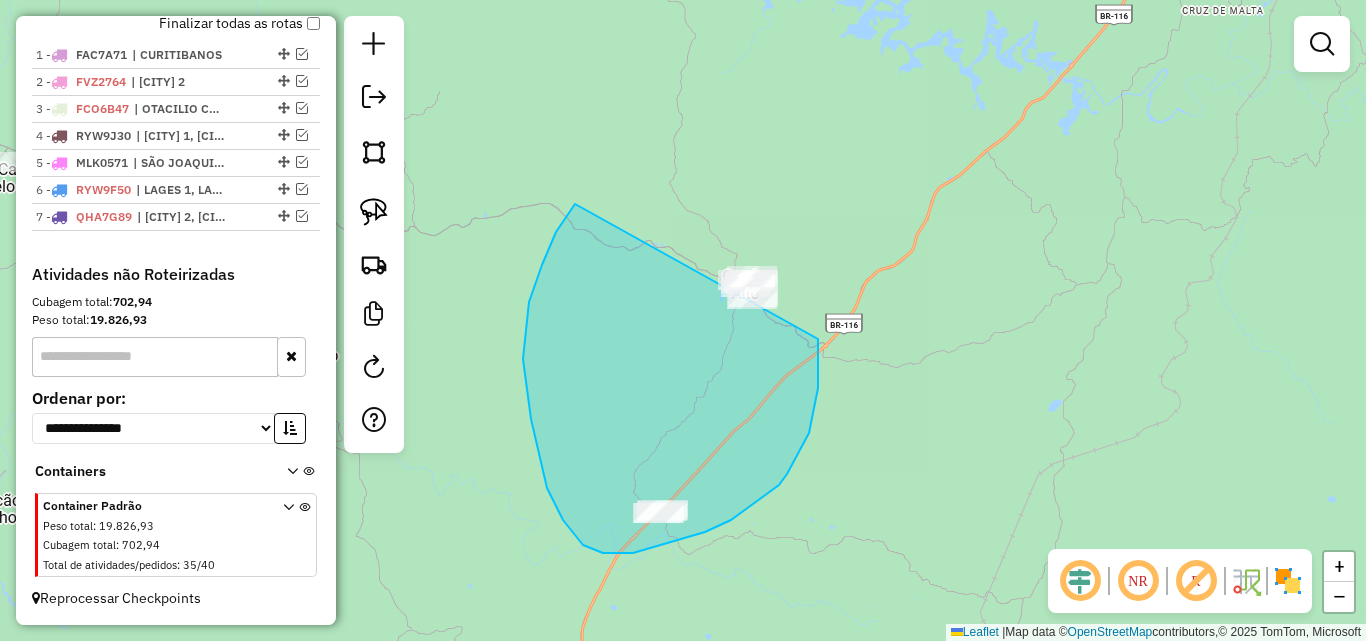 drag, startPoint x: 575, startPoint y: 204, endPoint x: 773, endPoint y: 243, distance: 201.80437 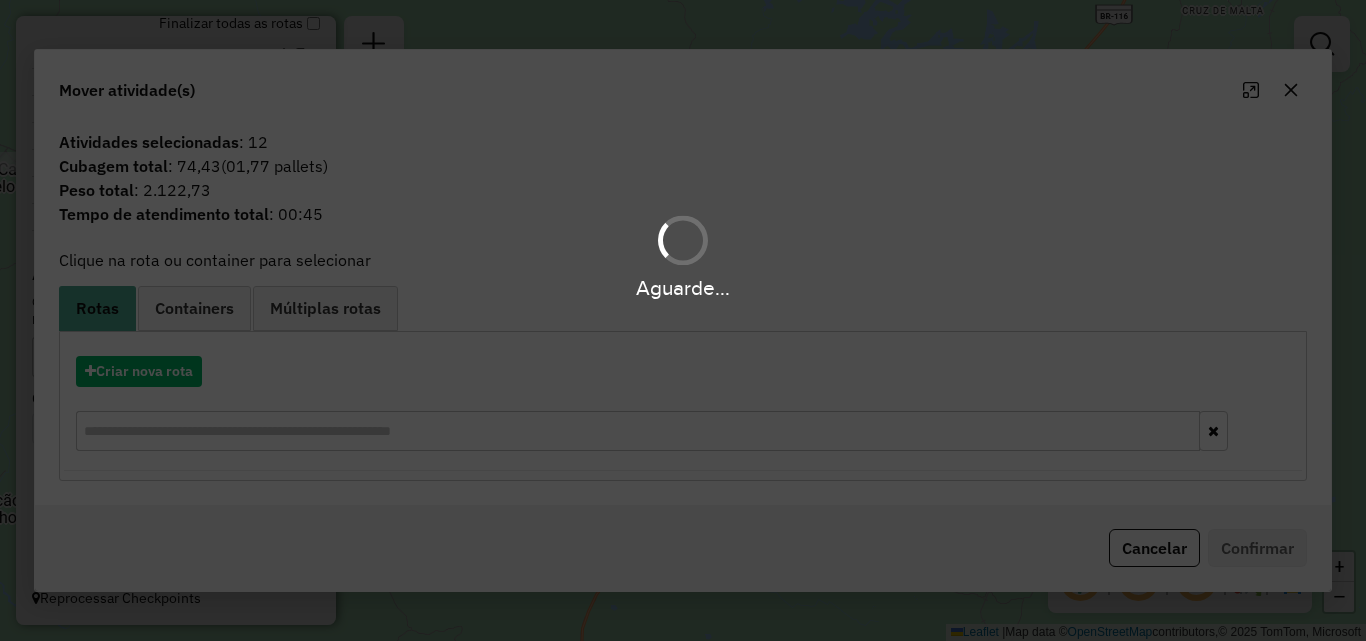 click on "Aguarde..." at bounding box center (683, 320) 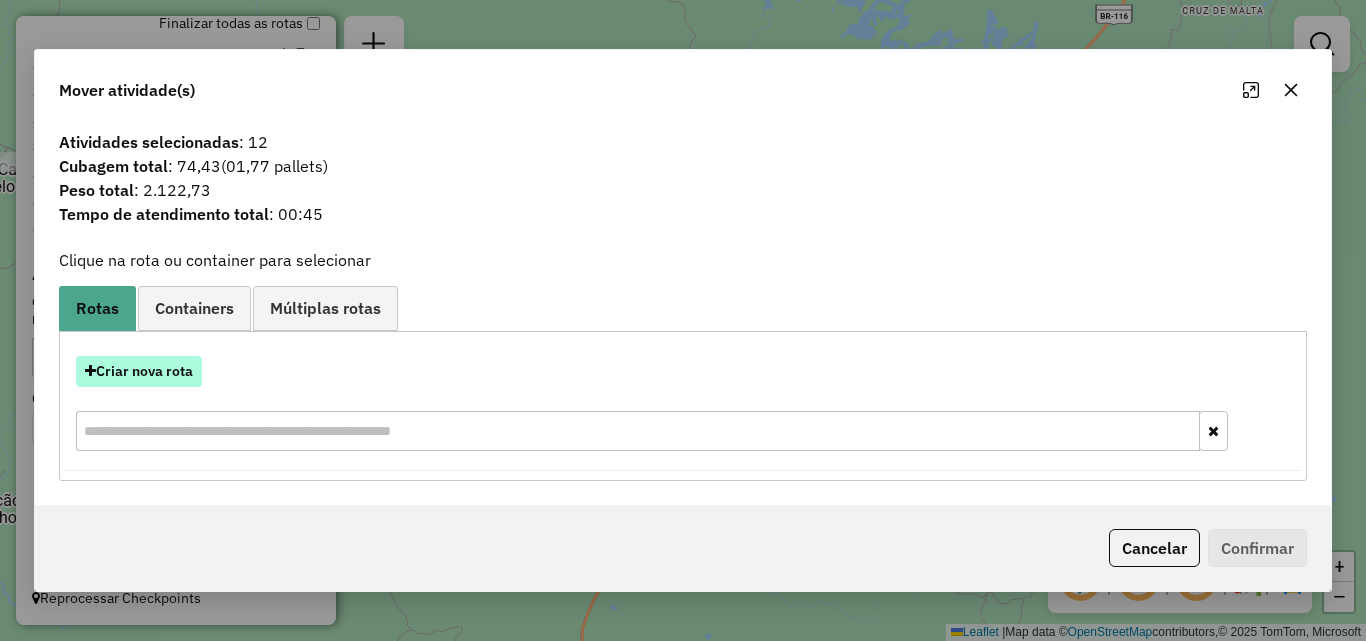 click on "Criar nova rota" at bounding box center [139, 371] 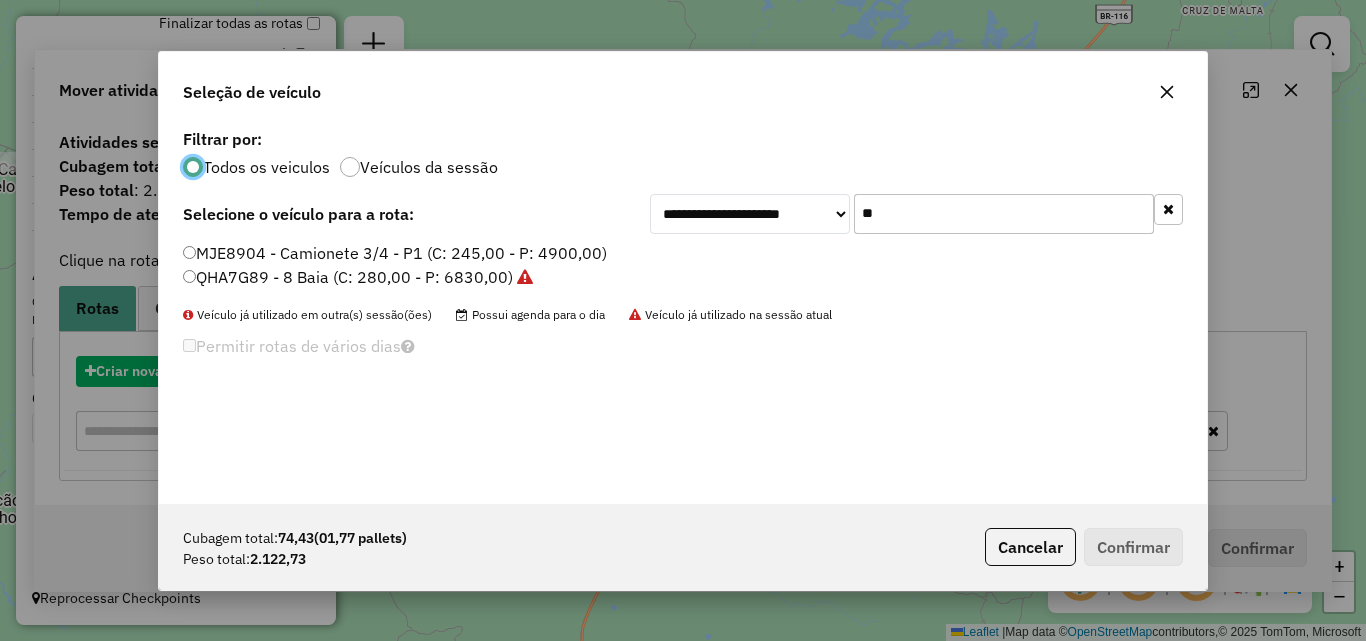 scroll, scrollTop: 11, scrollLeft: 6, axis: both 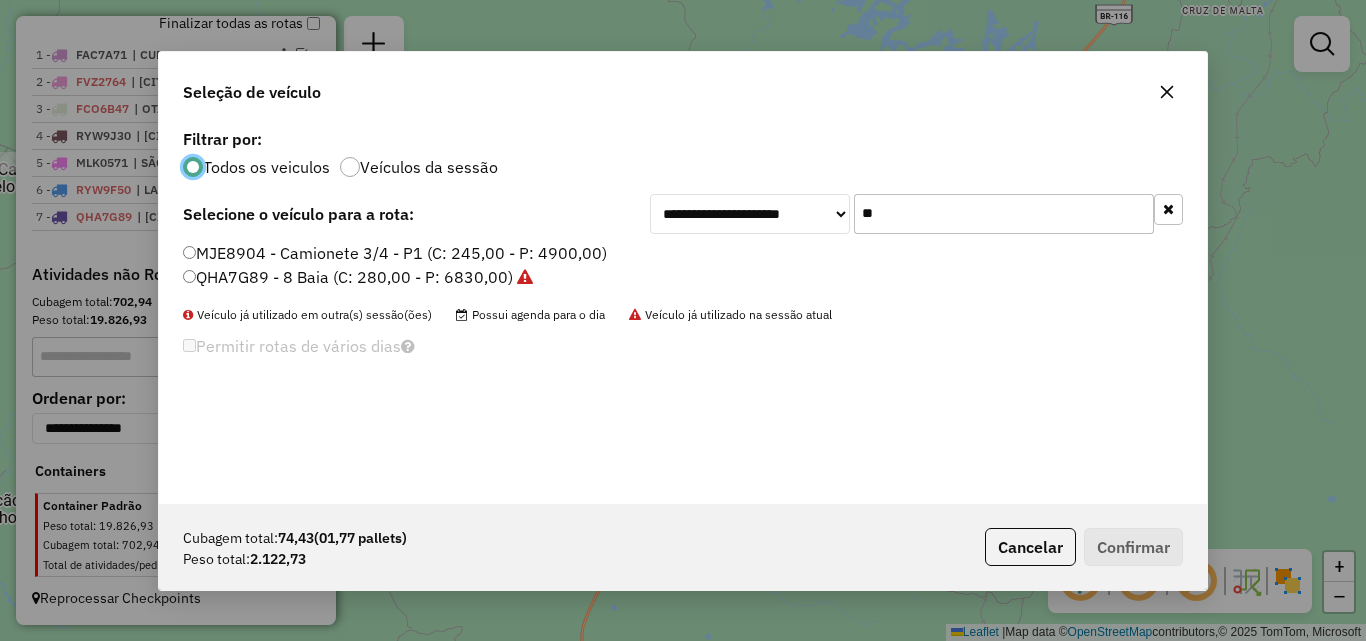 click on "**" 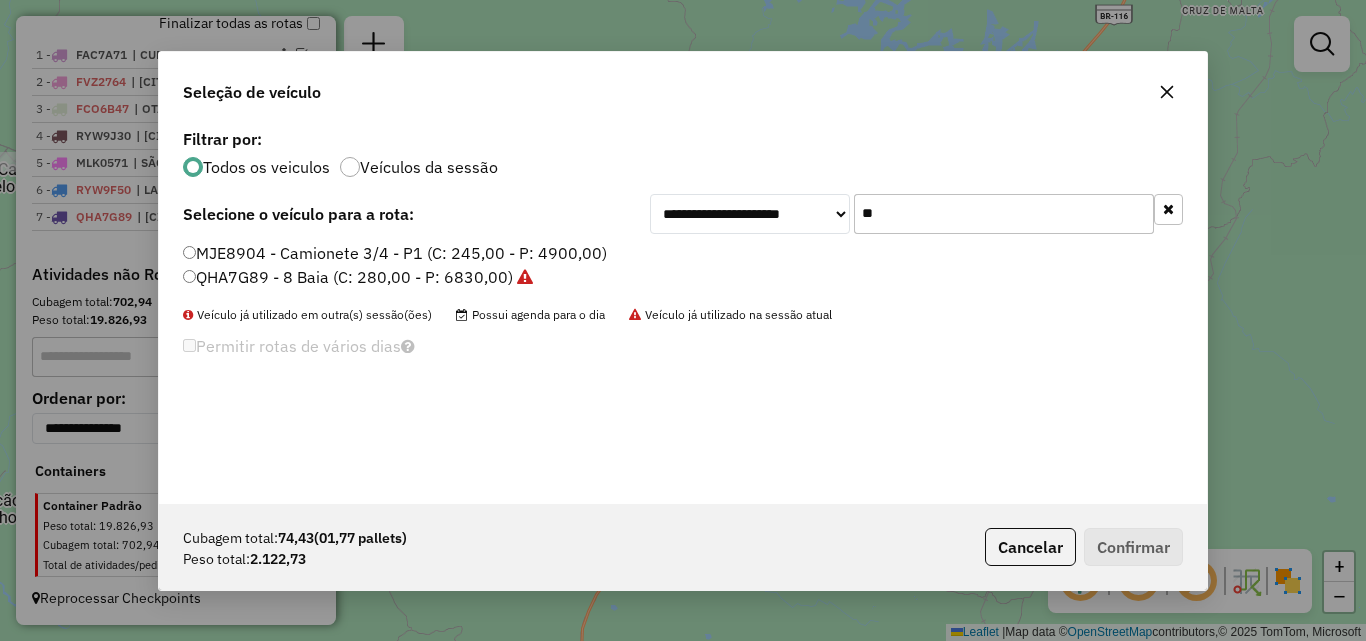 click on "**" 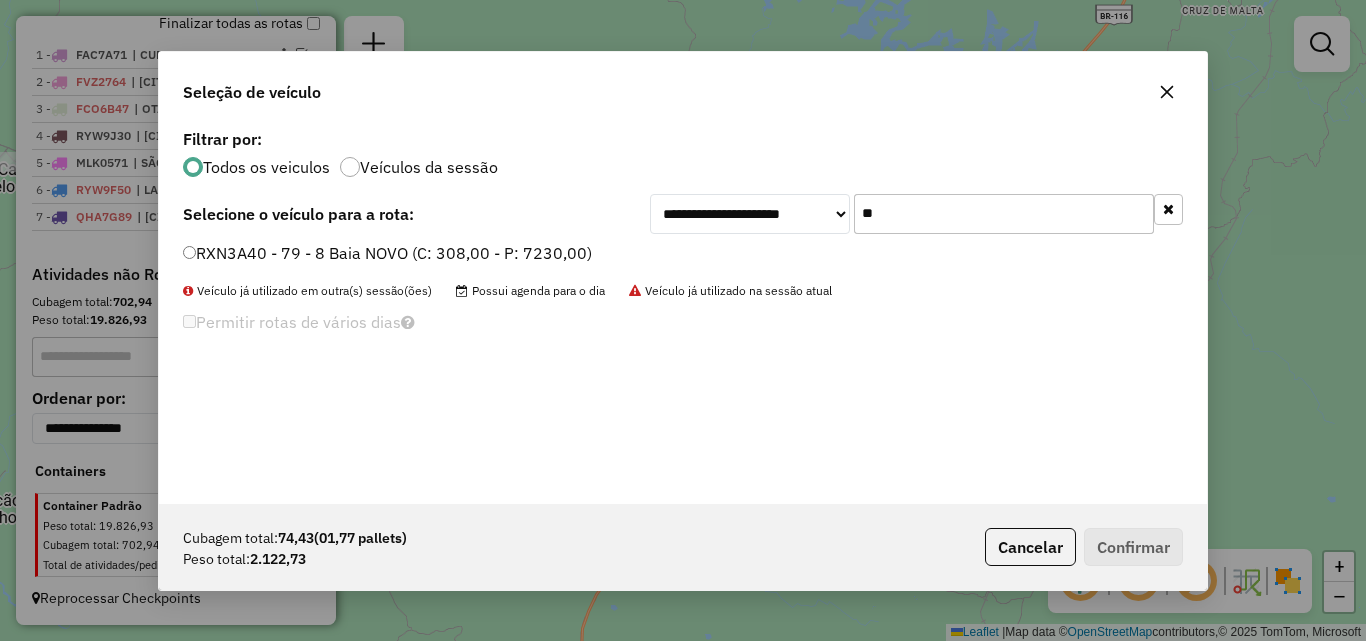 type on "**" 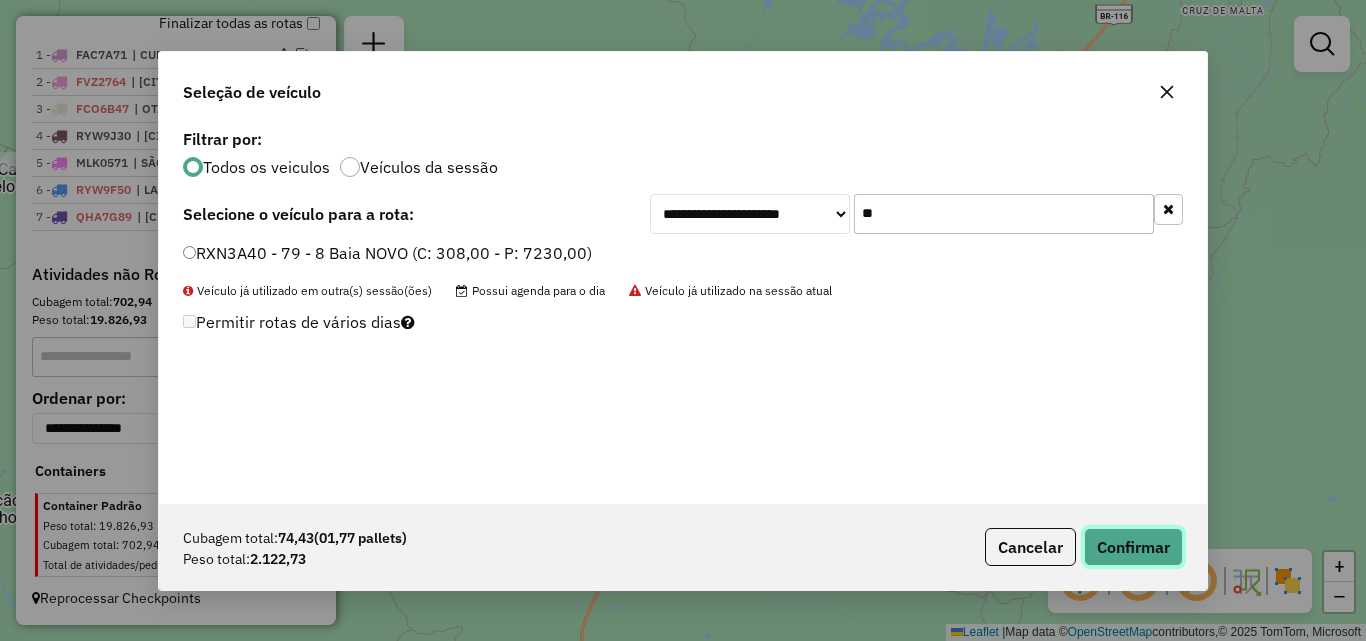 click on "Confirmar" 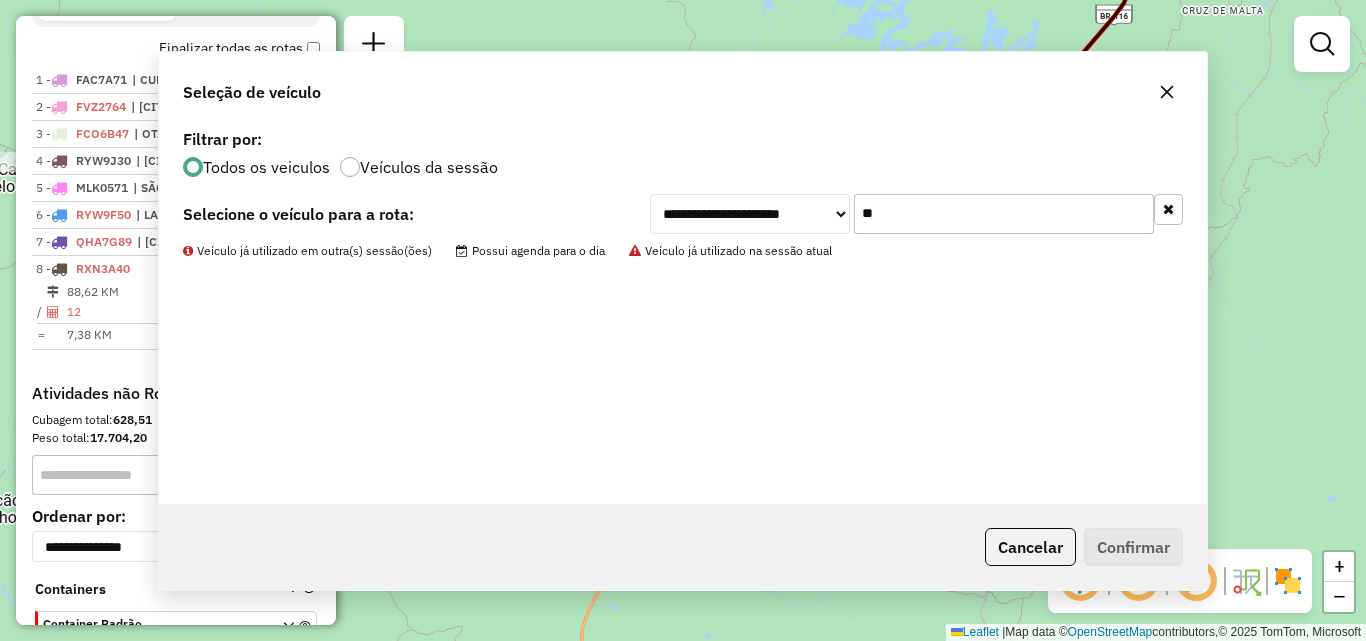 scroll, scrollTop: 858, scrollLeft: 0, axis: vertical 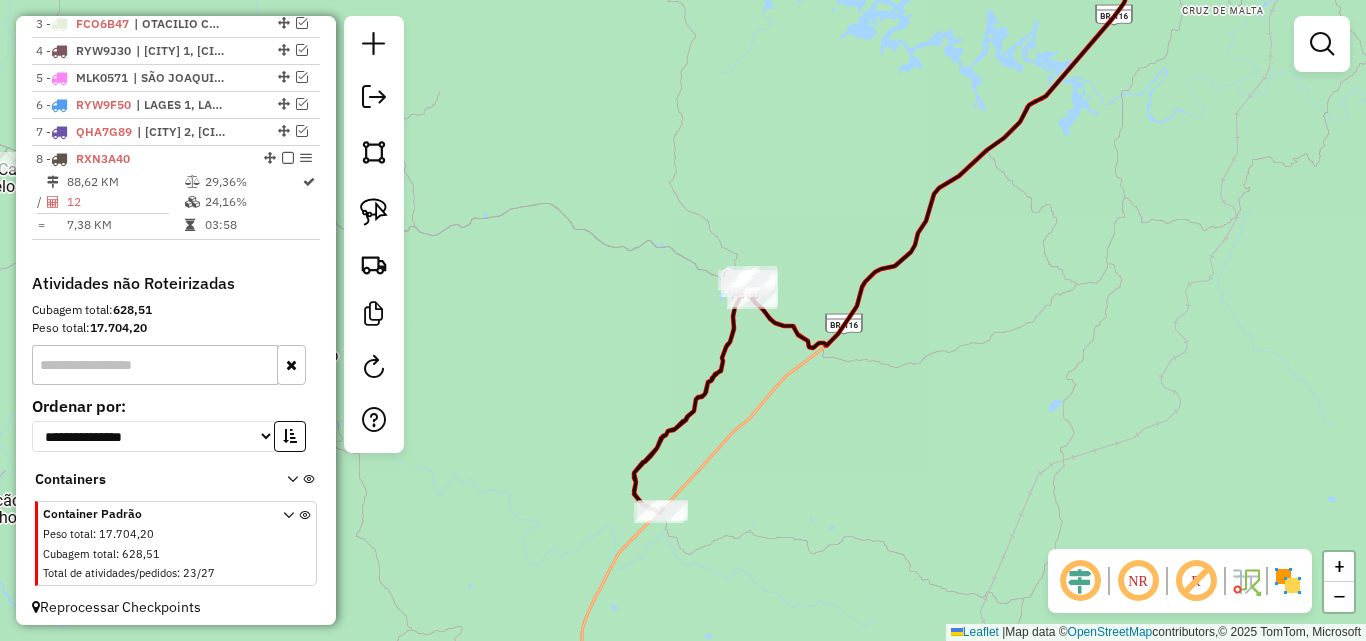 drag, startPoint x: 957, startPoint y: 240, endPoint x: 716, endPoint y: 478, distance: 338.7108 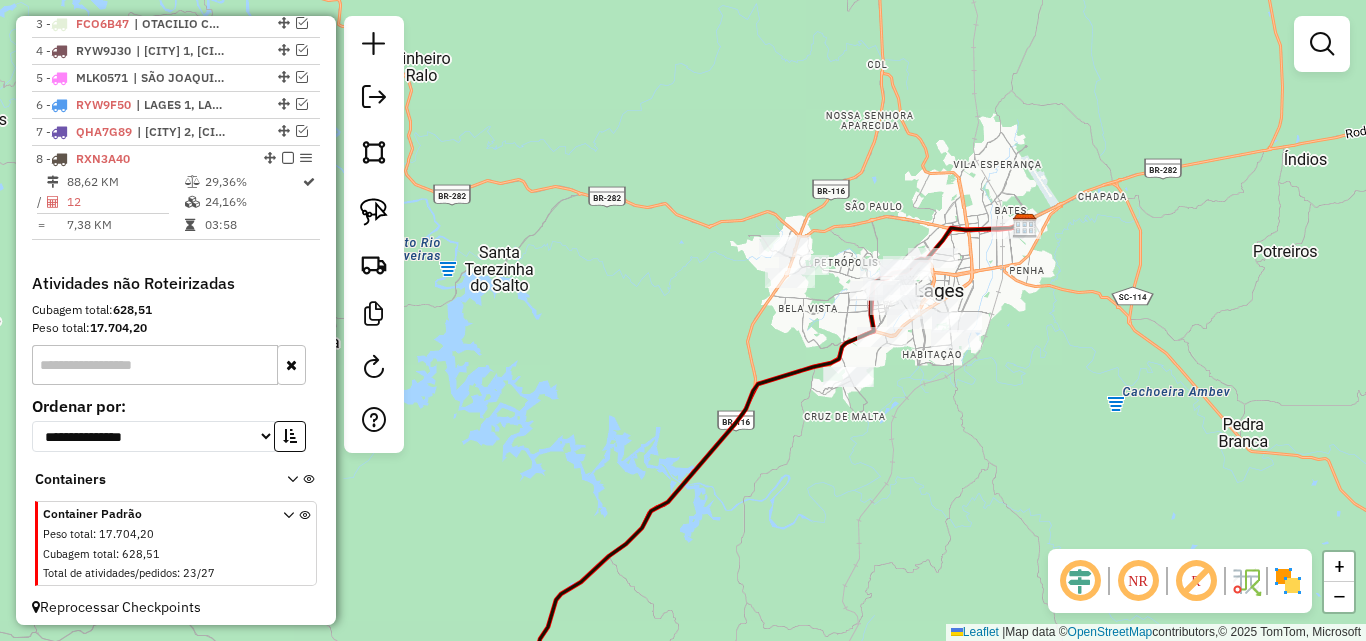 drag, startPoint x: 885, startPoint y: 368, endPoint x: 798, endPoint y: 463, distance: 128.8177 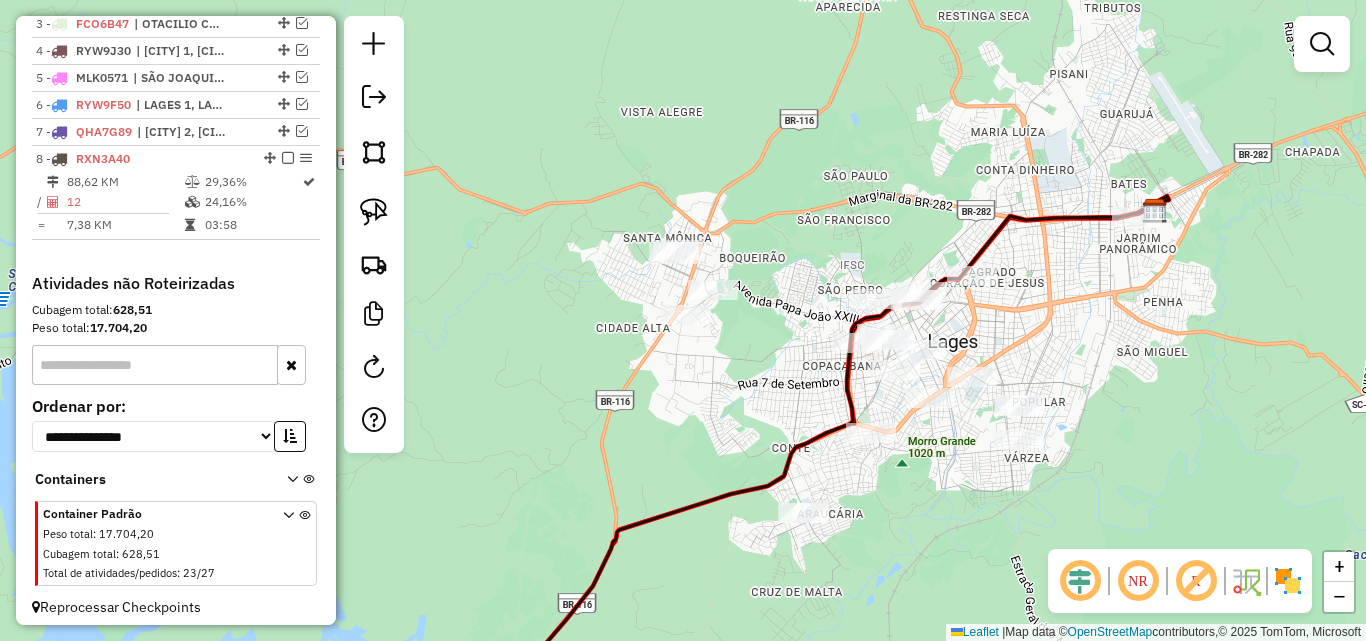 drag, startPoint x: 844, startPoint y: 376, endPoint x: 781, endPoint y: 385, distance: 63.63961 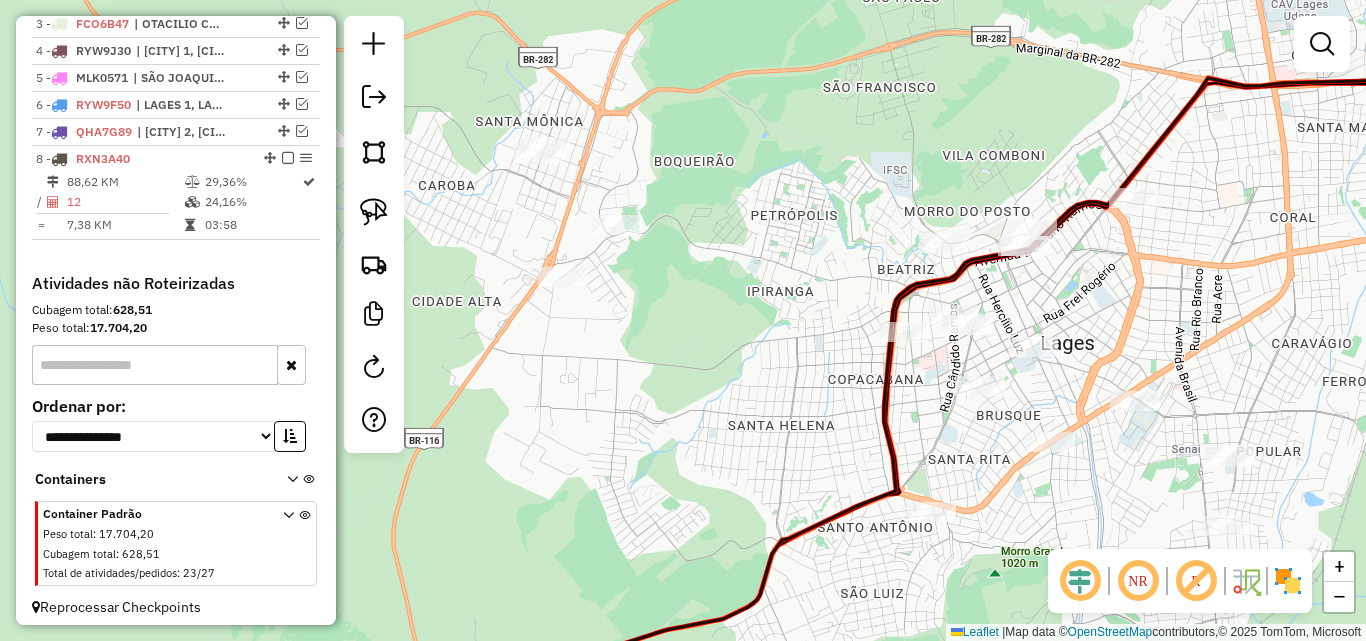 drag, startPoint x: 779, startPoint y: 380, endPoint x: 796, endPoint y: 395, distance: 22.671568 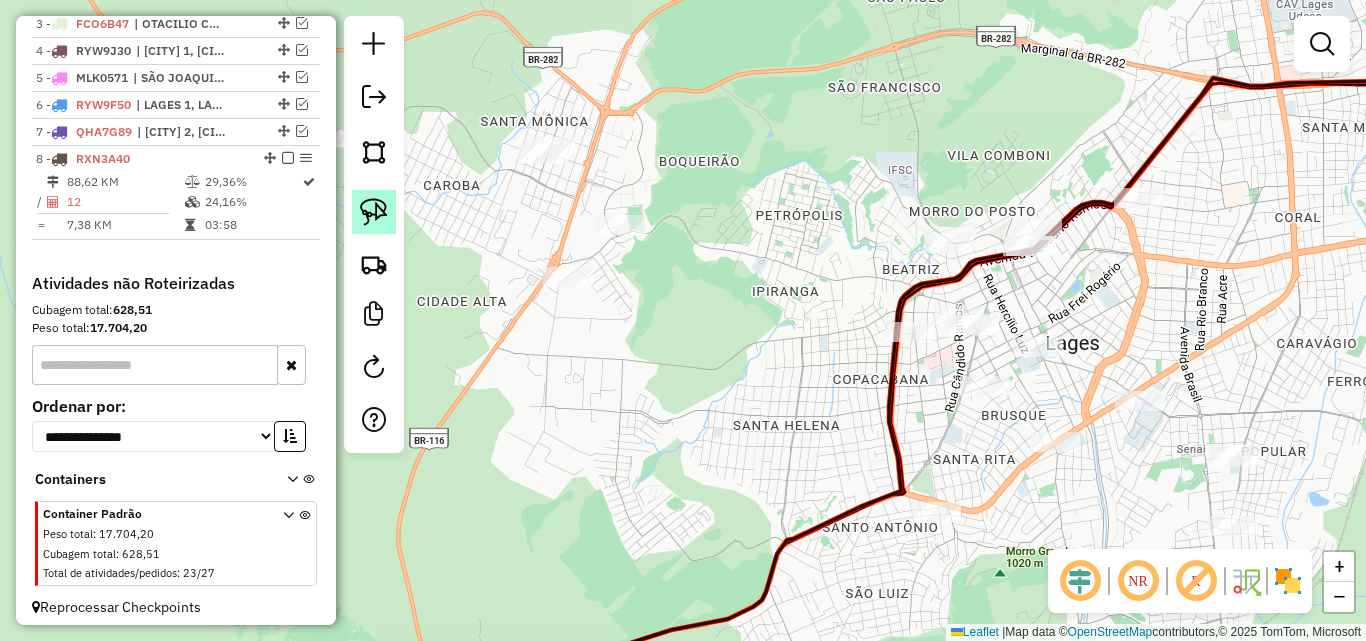 click 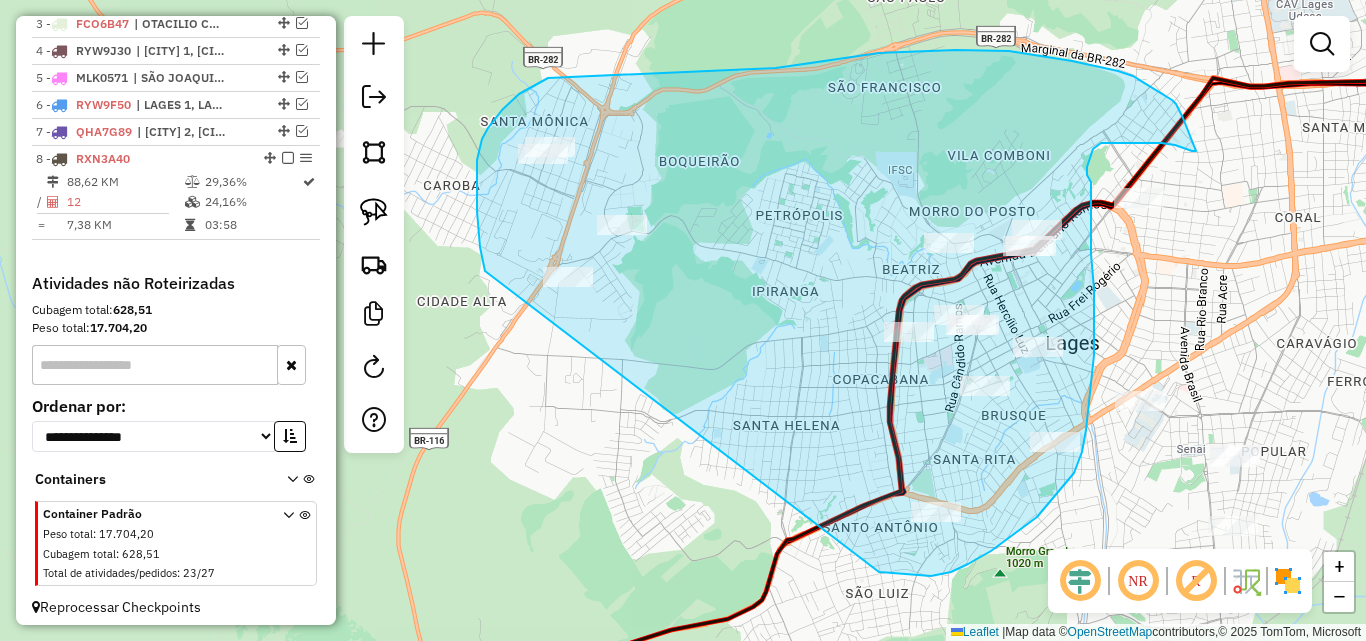 drag, startPoint x: 480, startPoint y: 247, endPoint x: 852, endPoint y: 558, distance: 484.87628 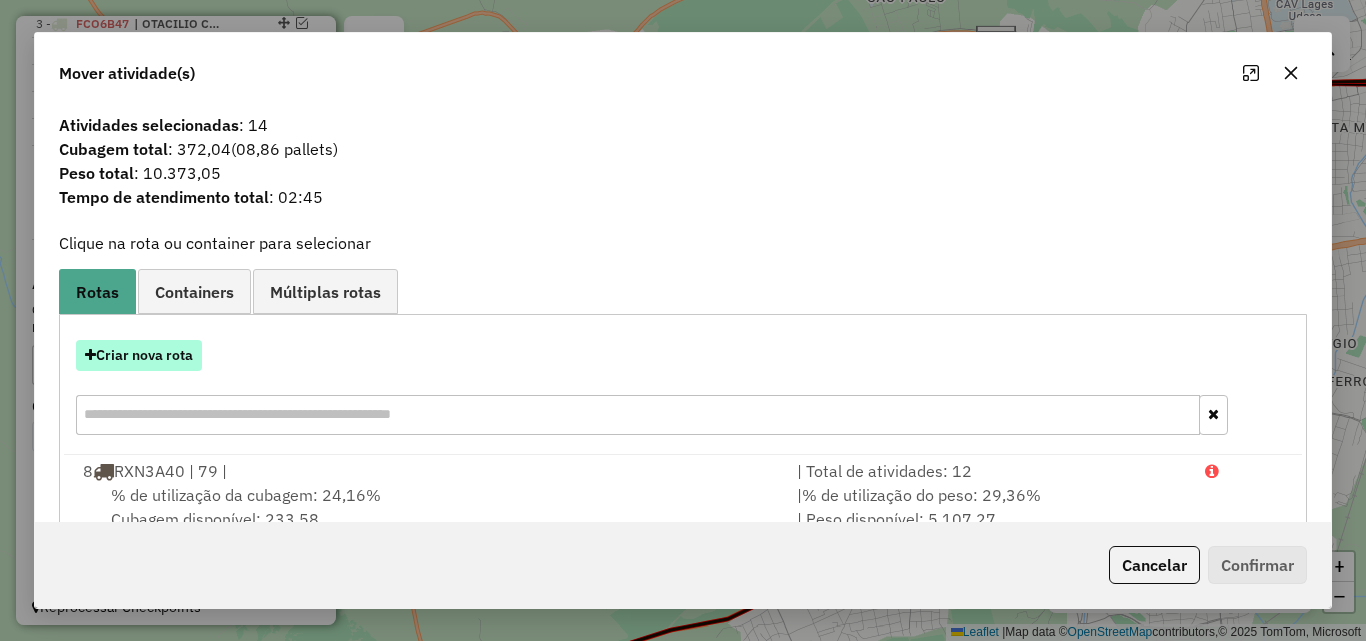 click on "Criar nova rota" at bounding box center [139, 355] 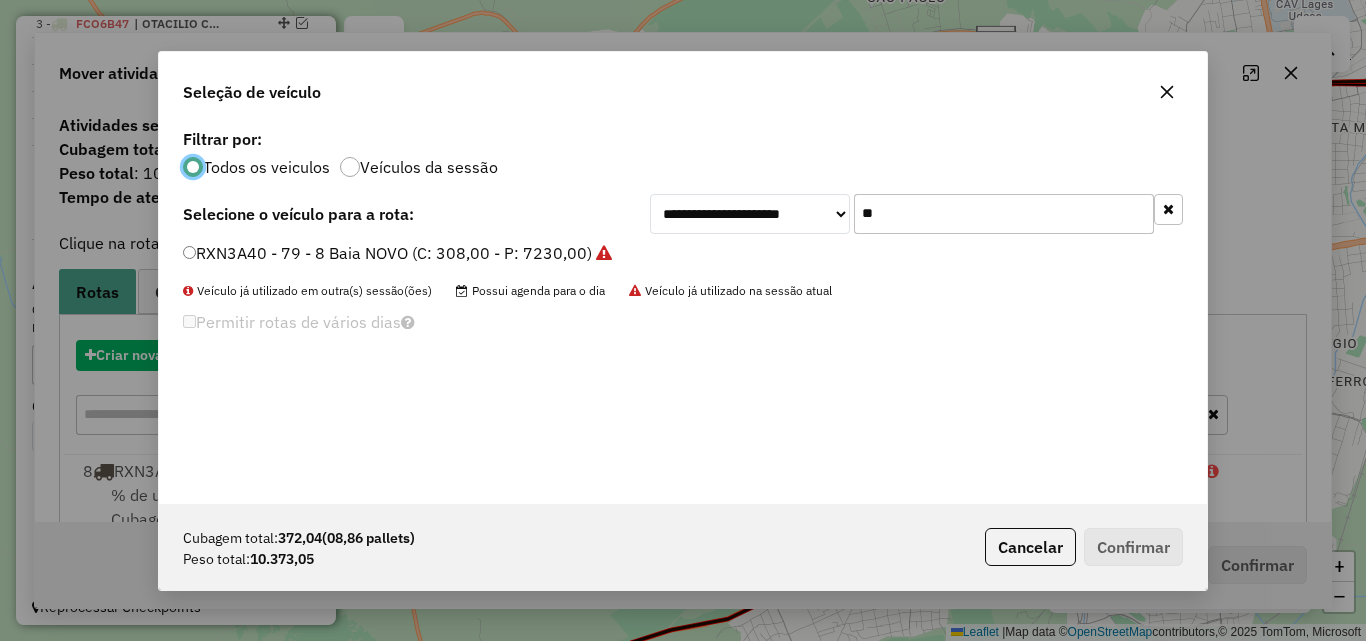scroll, scrollTop: 11, scrollLeft: 6, axis: both 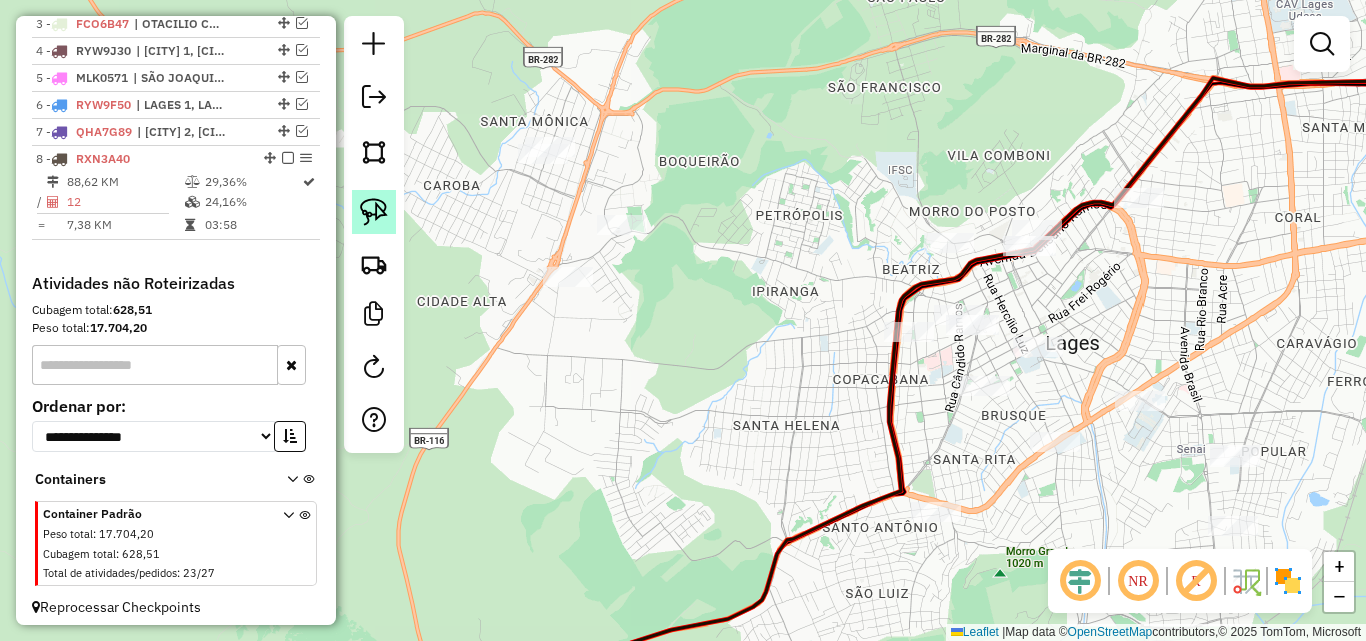 click 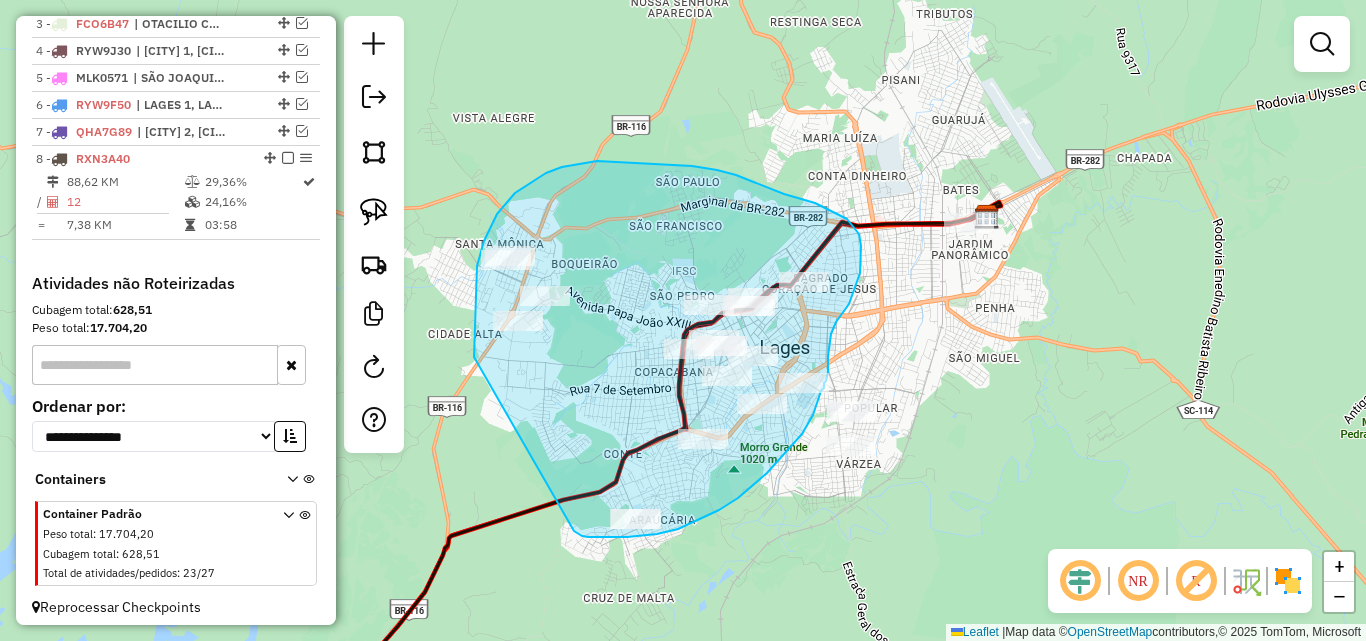 drag, startPoint x: 475, startPoint y: 339, endPoint x: 562, endPoint y: 525, distance: 205.34119 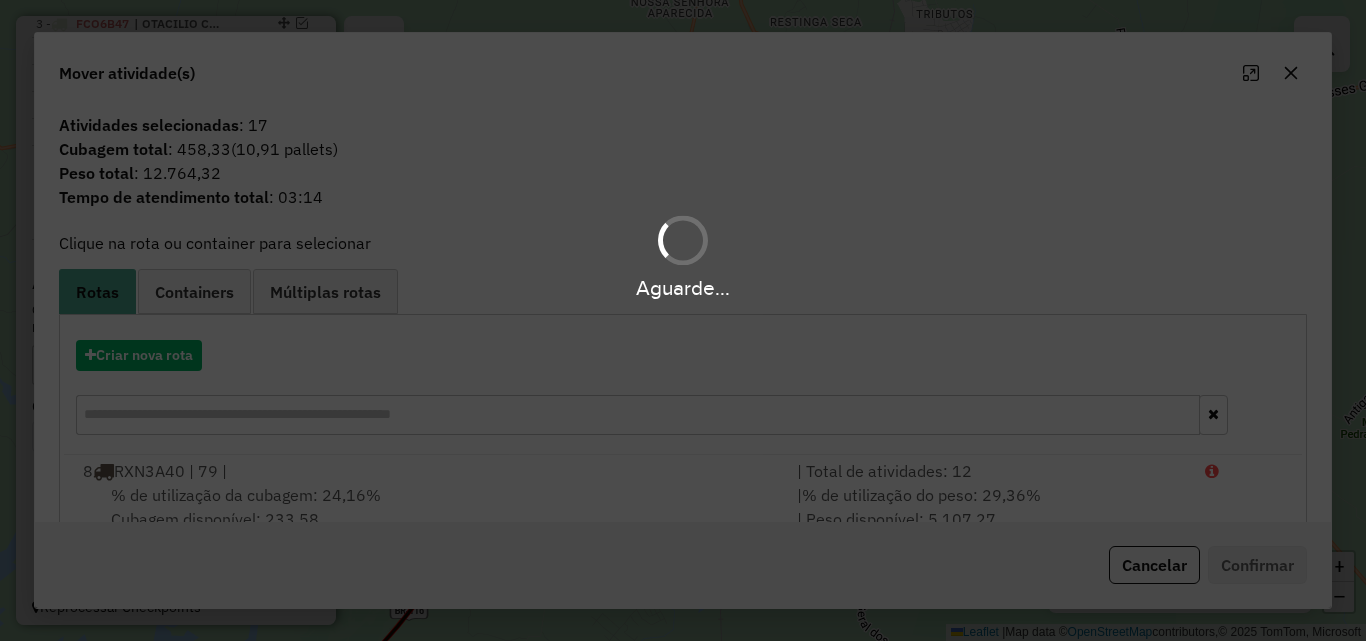 click on "Aguarde..." at bounding box center (683, 320) 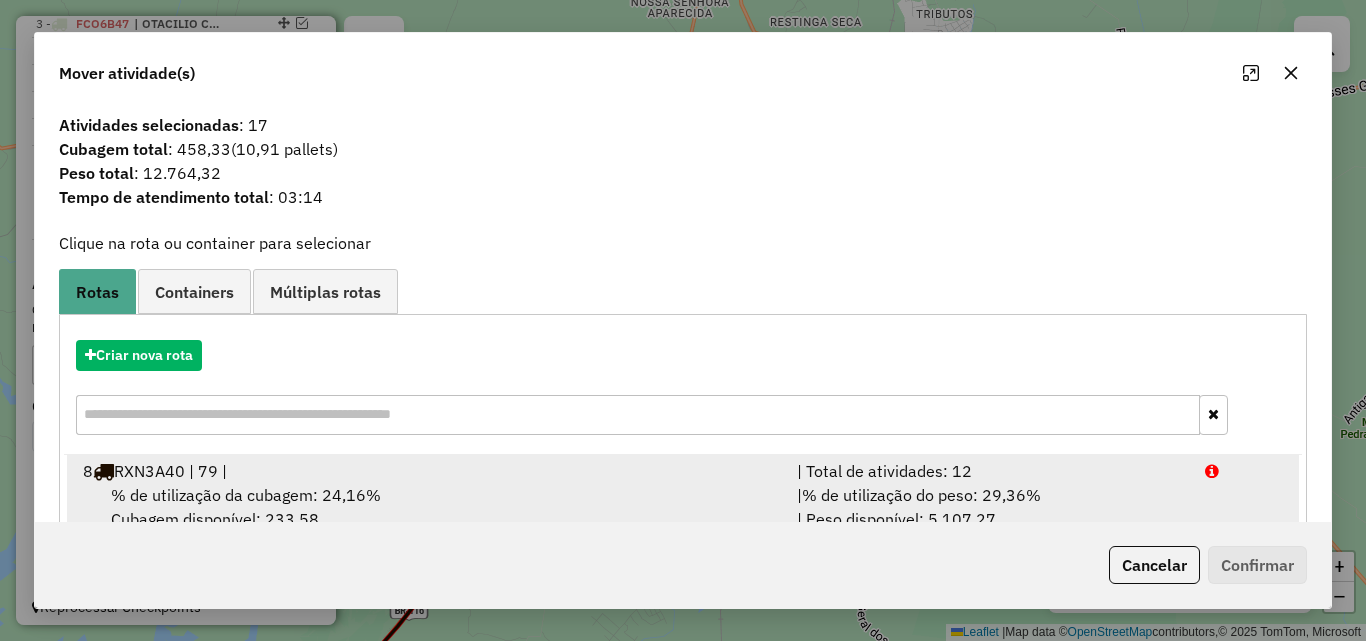 click on "% de utilização do peso: 29,36%" at bounding box center (921, 495) 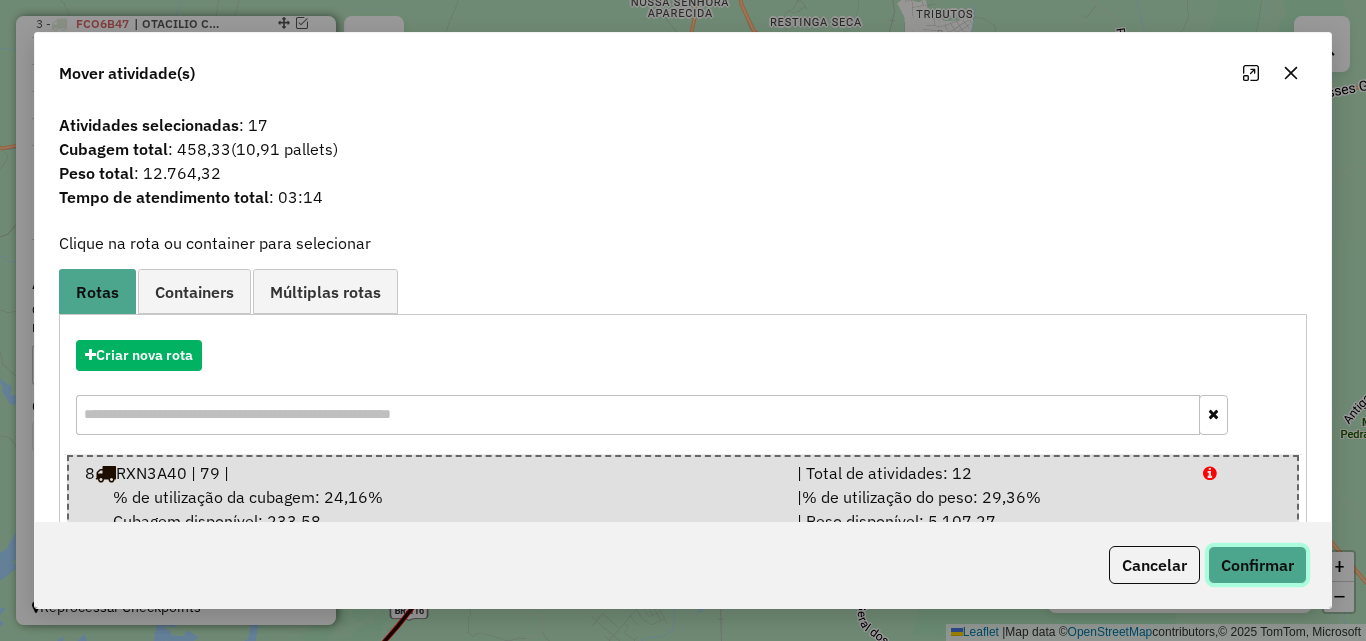 click on "Confirmar" 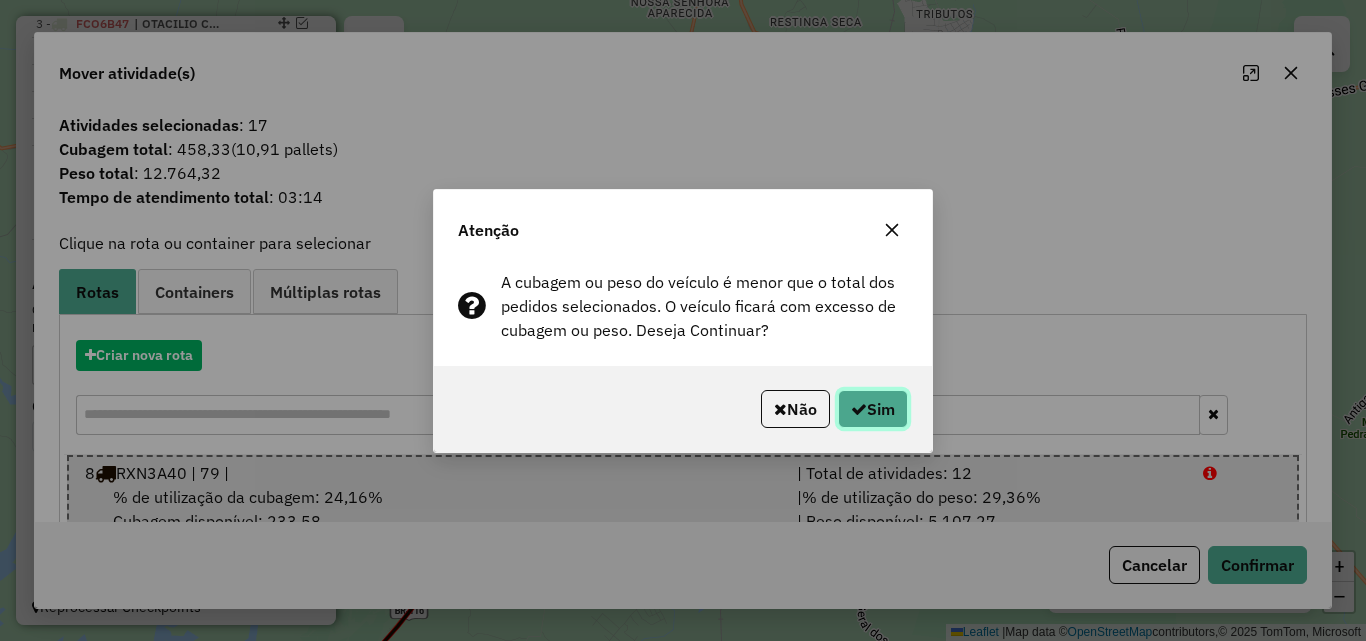 click on "Sim" 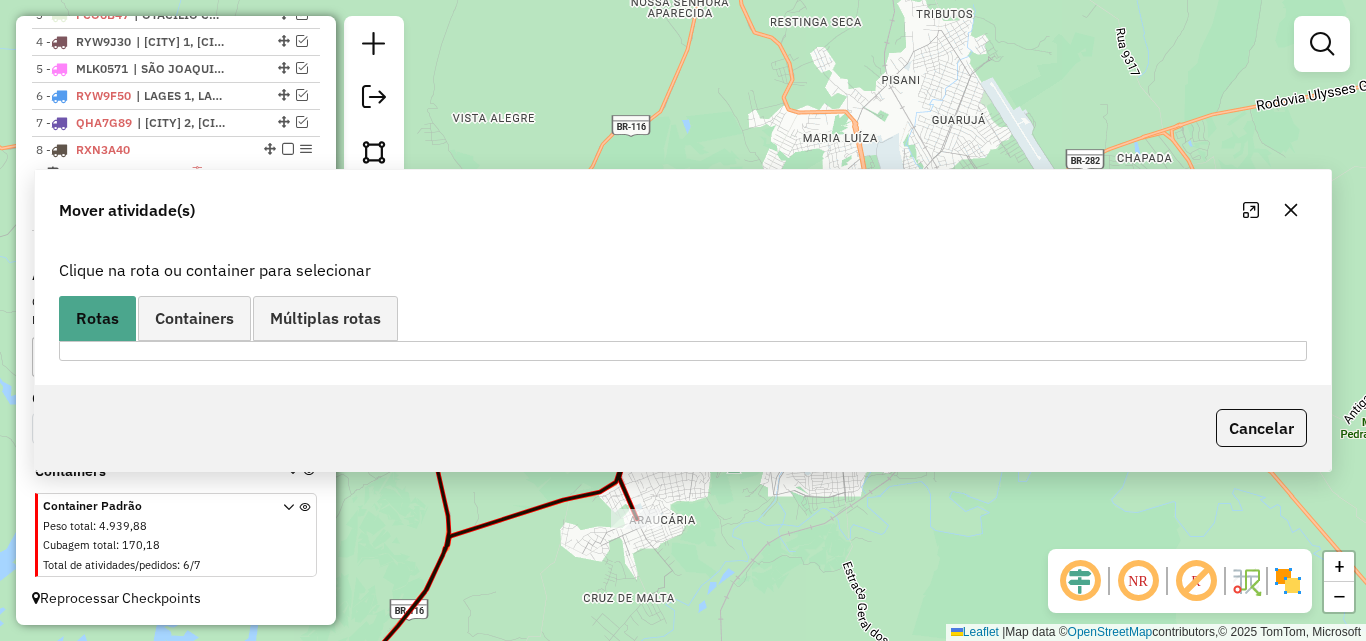 scroll, scrollTop: 833, scrollLeft: 0, axis: vertical 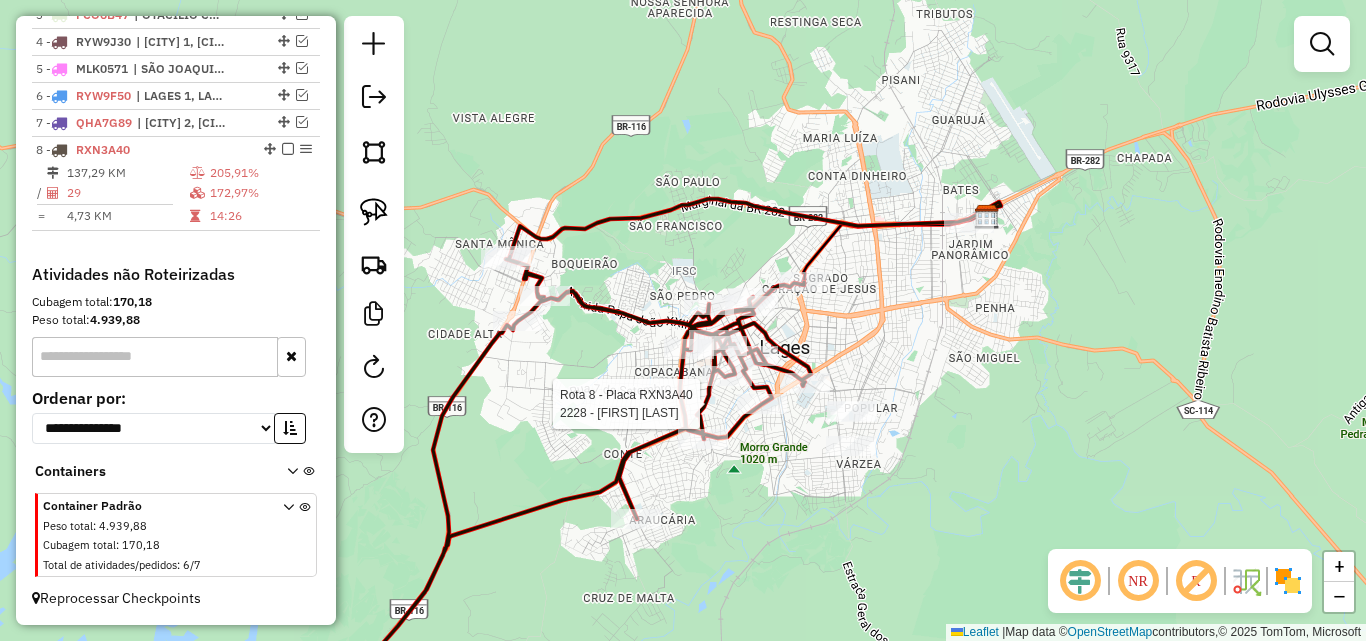 select on "*********" 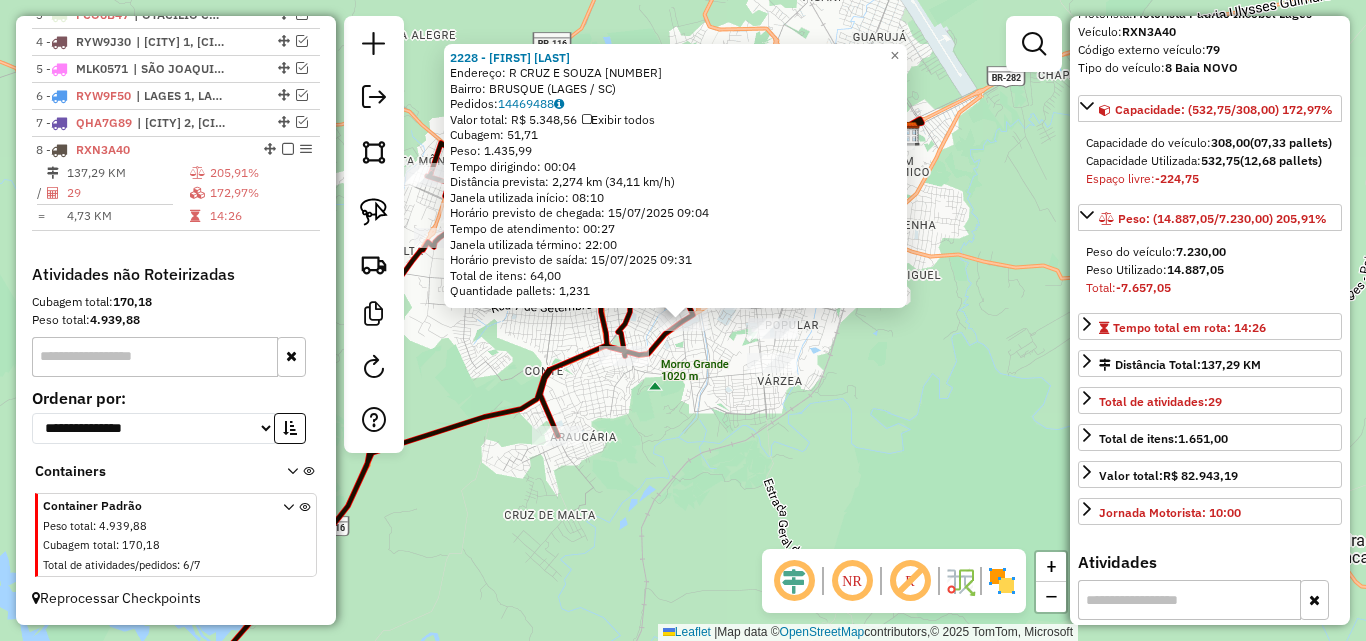 scroll, scrollTop: 300, scrollLeft: 0, axis: vertical 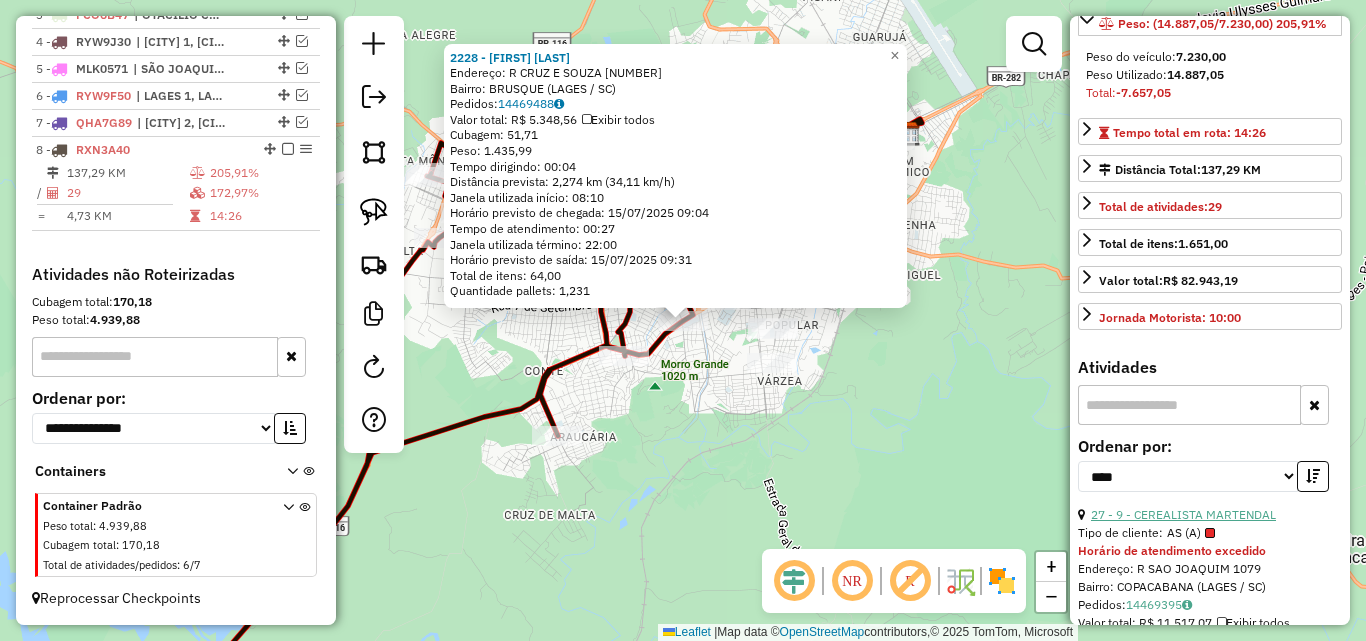 click on "27 - 9 - CEREALISTA MARTENDAL" at bounding box center (1183, 514) 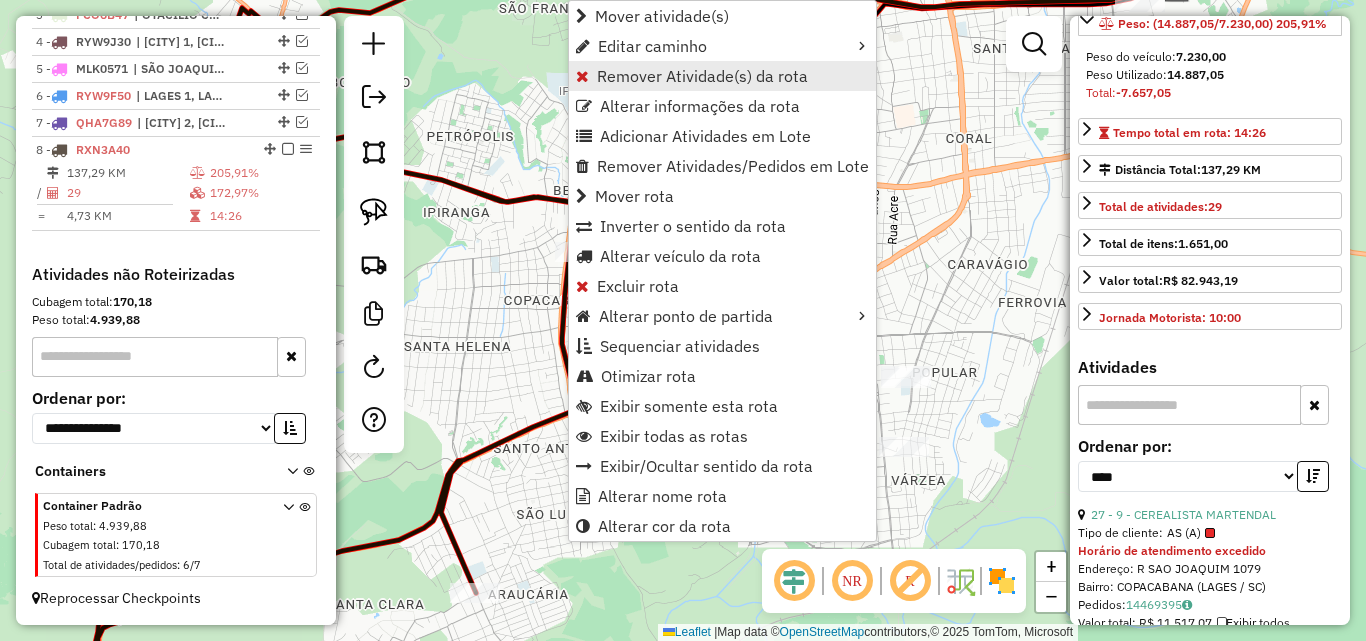 click on "Remover Atividade(s) da rota" at bounding box center [702, 76] 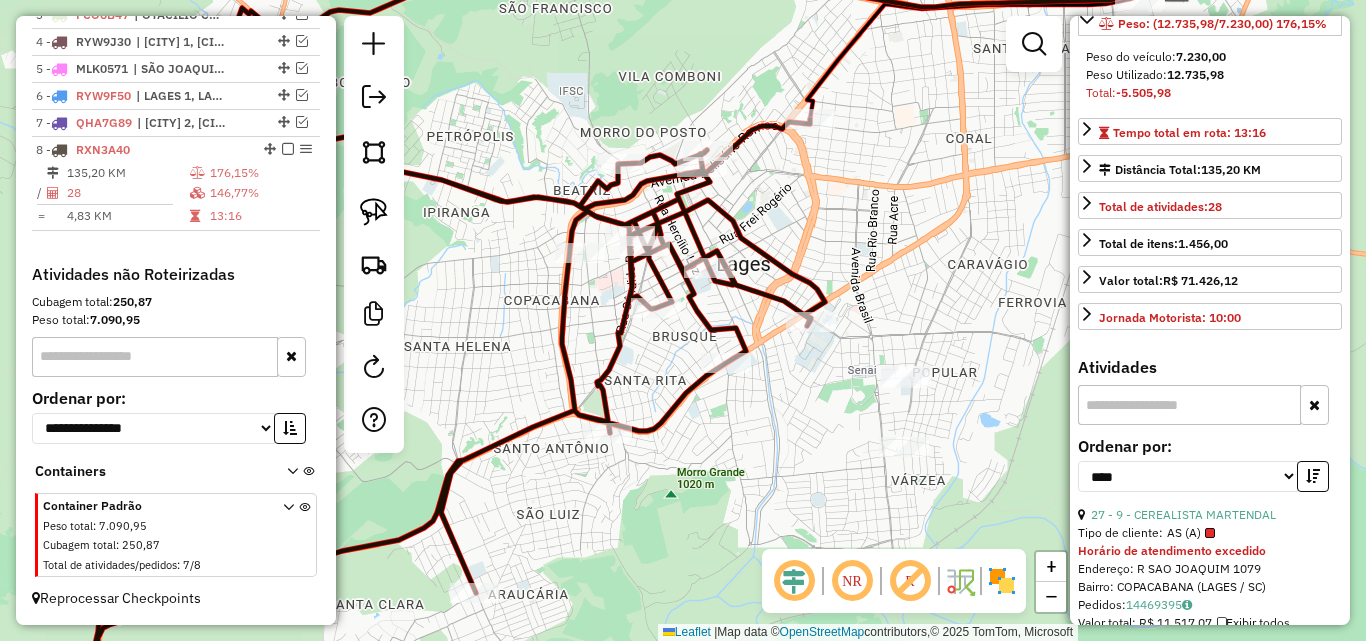 click at bounding box center [1313, 476] 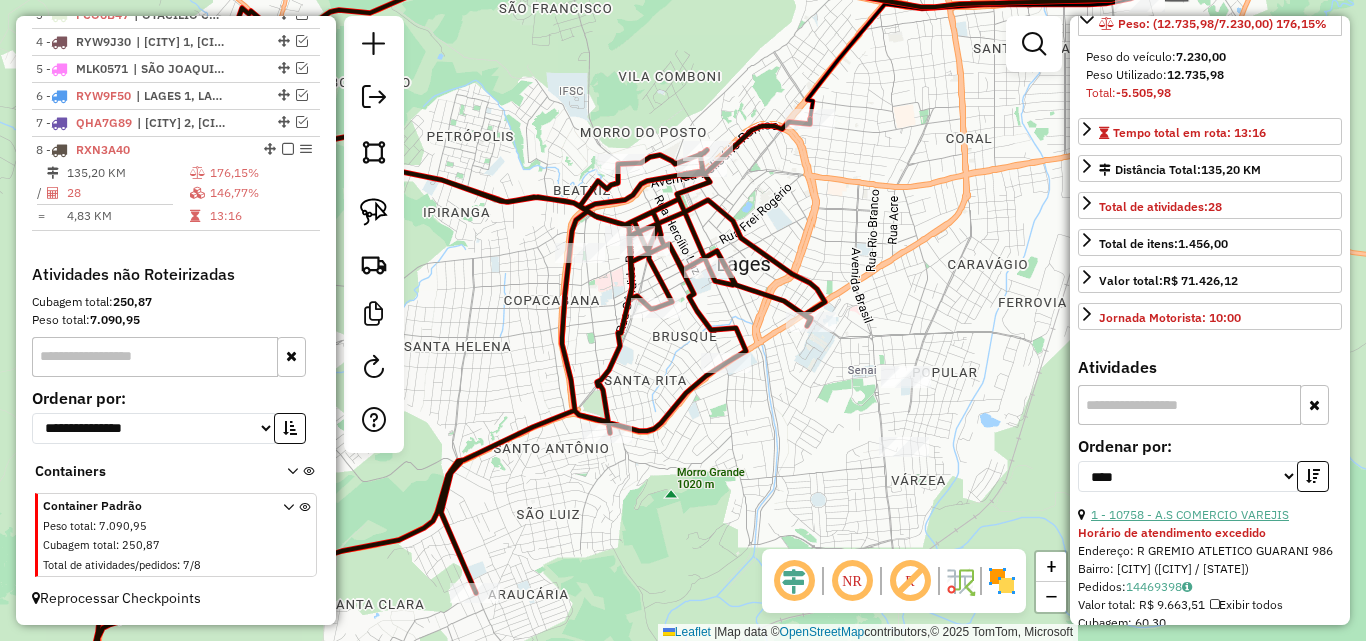 click on "1 - 10758 - A.S COMERCIO VAREJIS" at bounding box center (1190, 514) 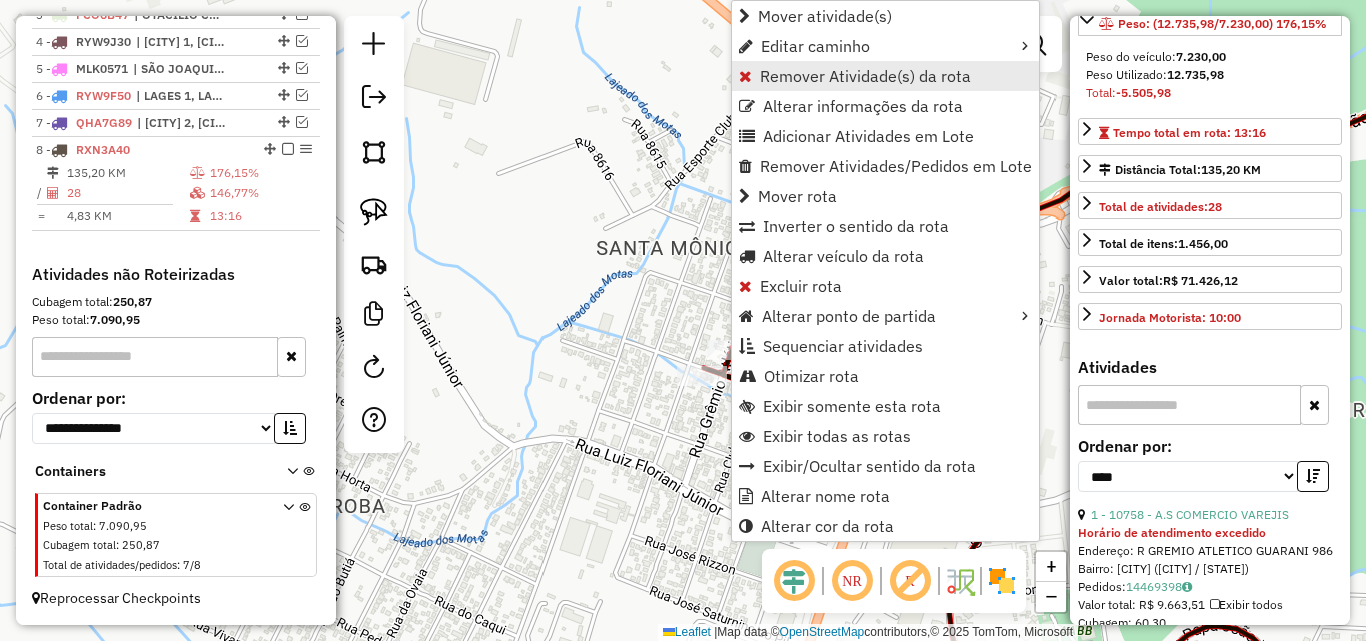 click on "Remover Atividade(s) da rota" at bounding box center [885, 76] 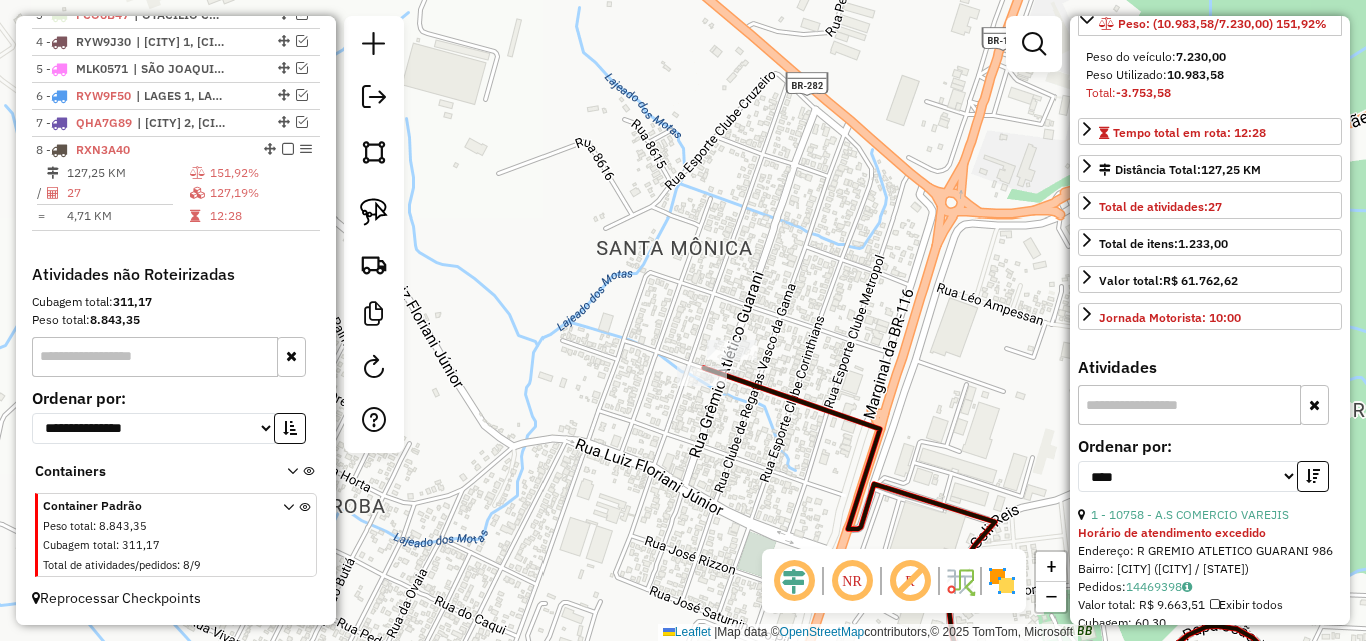 click at bounding box center [1313, 476] 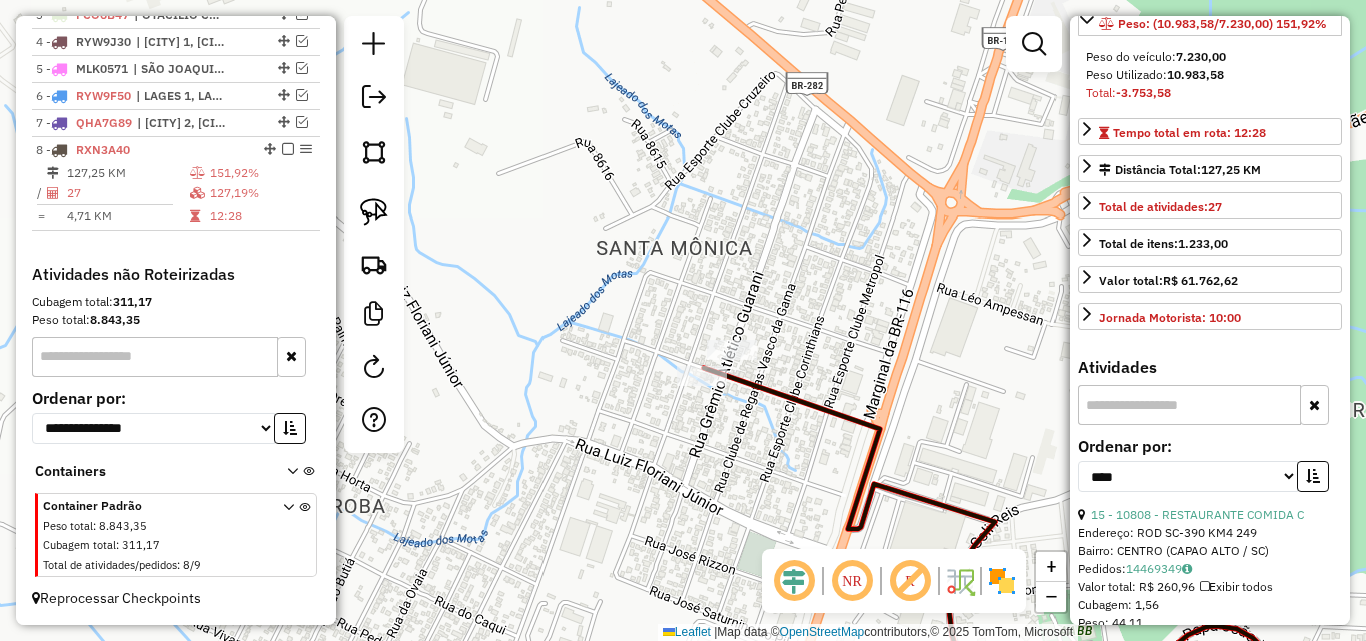 click at bounding box center [1313, 476] 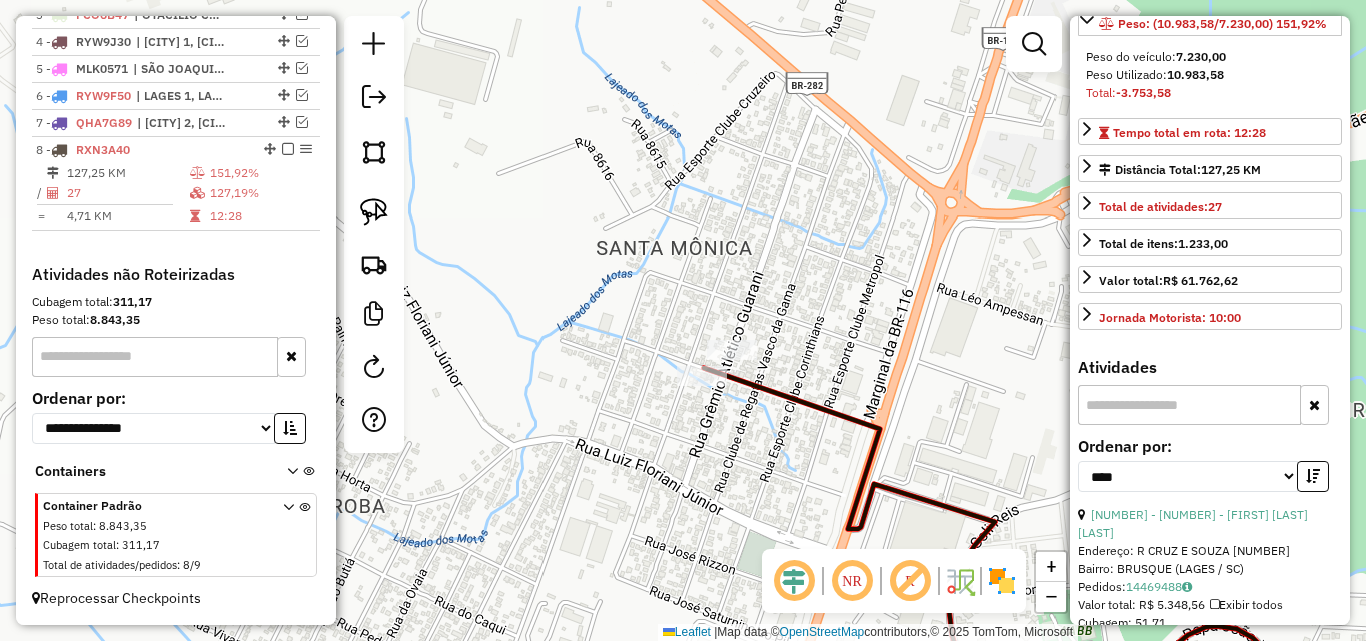 scroll, scrollTop: 400, scrollLeft: 0, axis: vertical 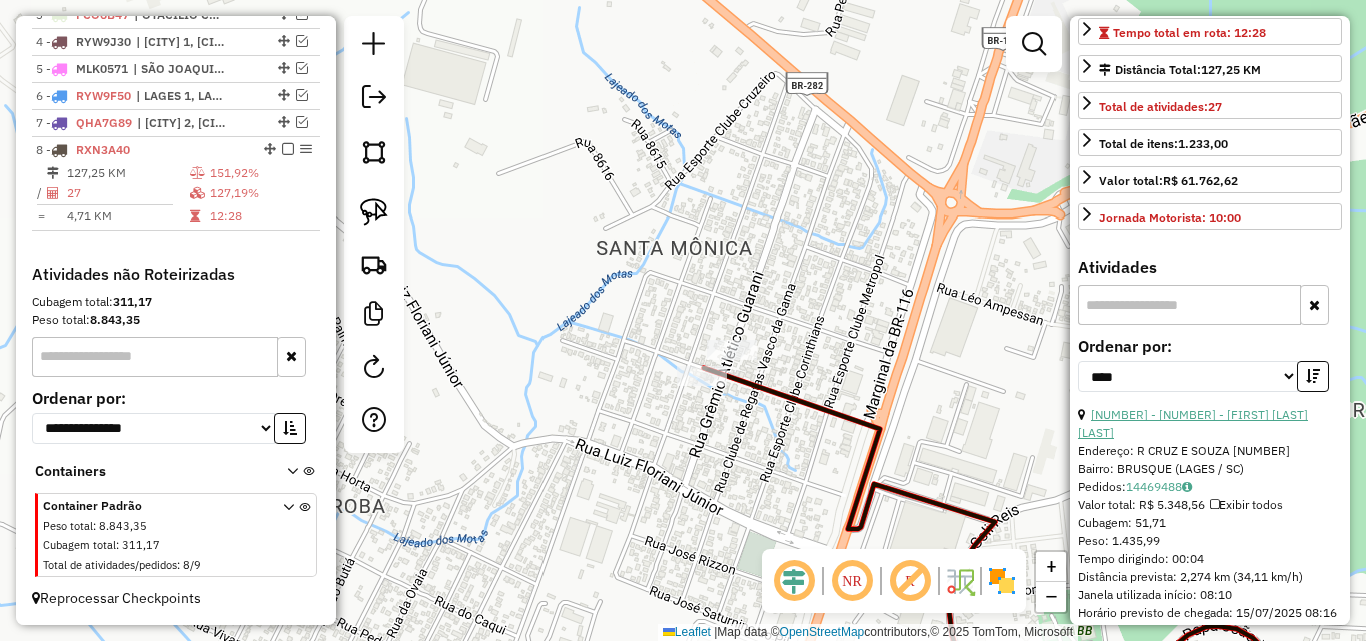 click on "[NUMBER] - [NUMBER] - [FIRST] [LAST] [LAST]" at bounding box center [1193, 423] 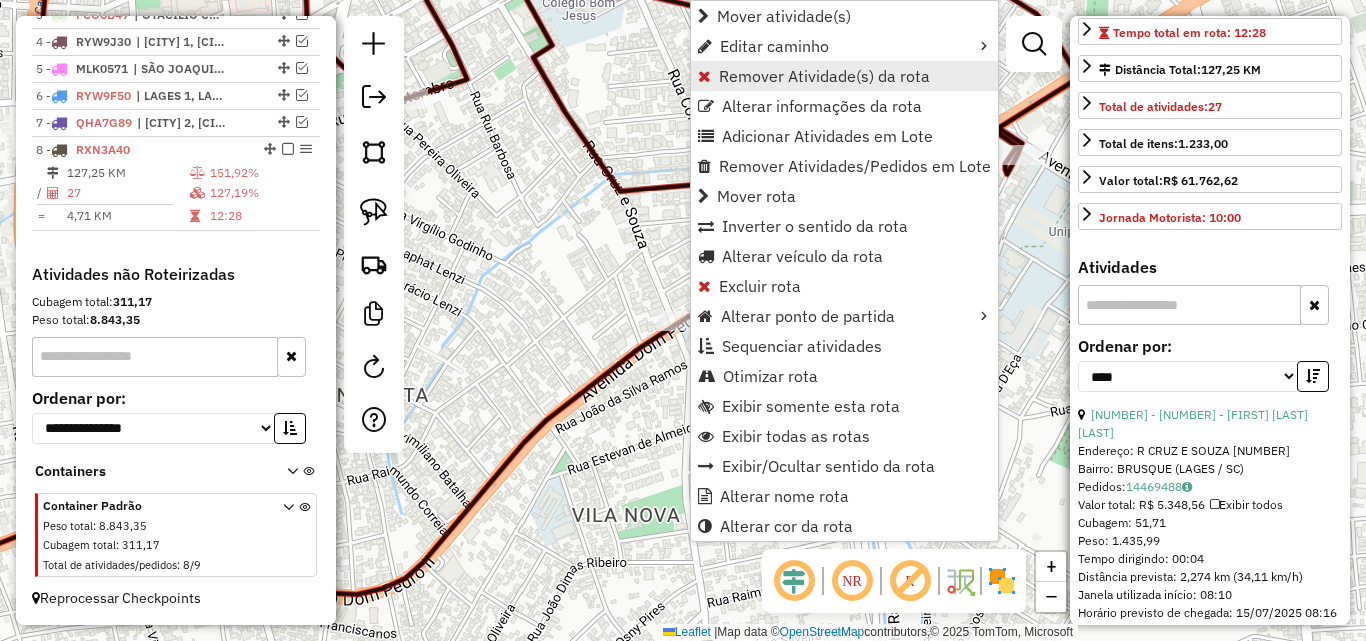 click on "Remover Atividade(s) da rota" at bounding box center (824, 76) 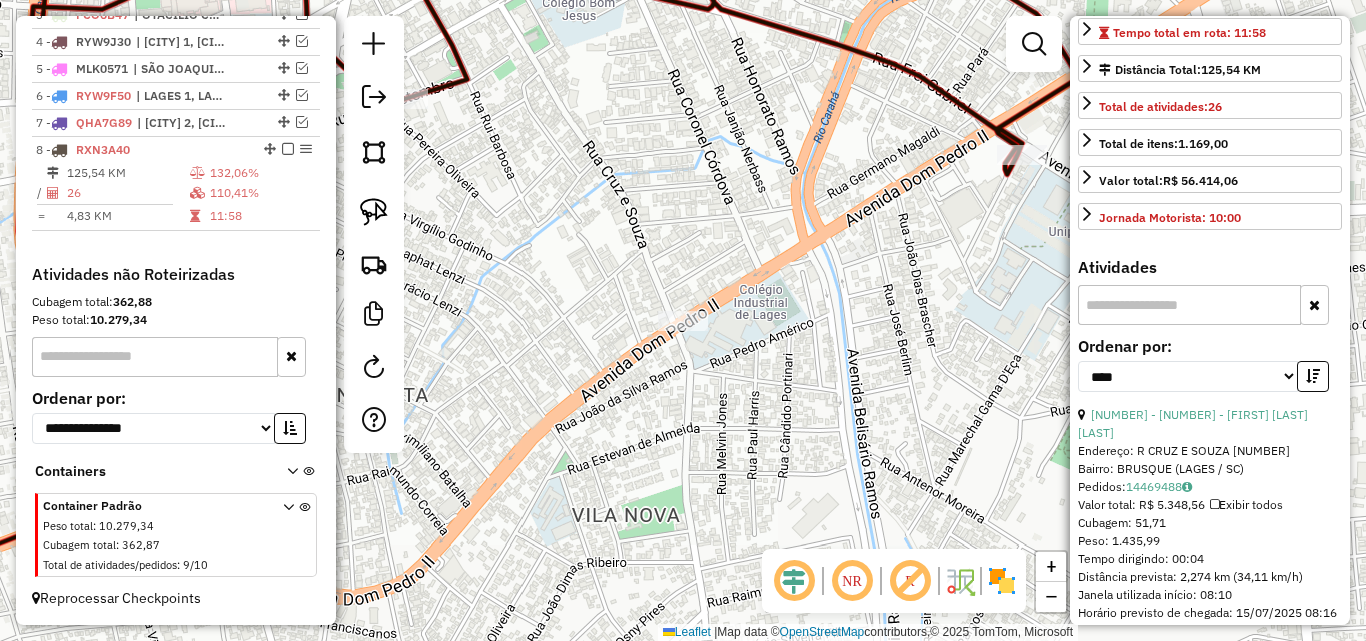 click at bounding box center [1313, 376] 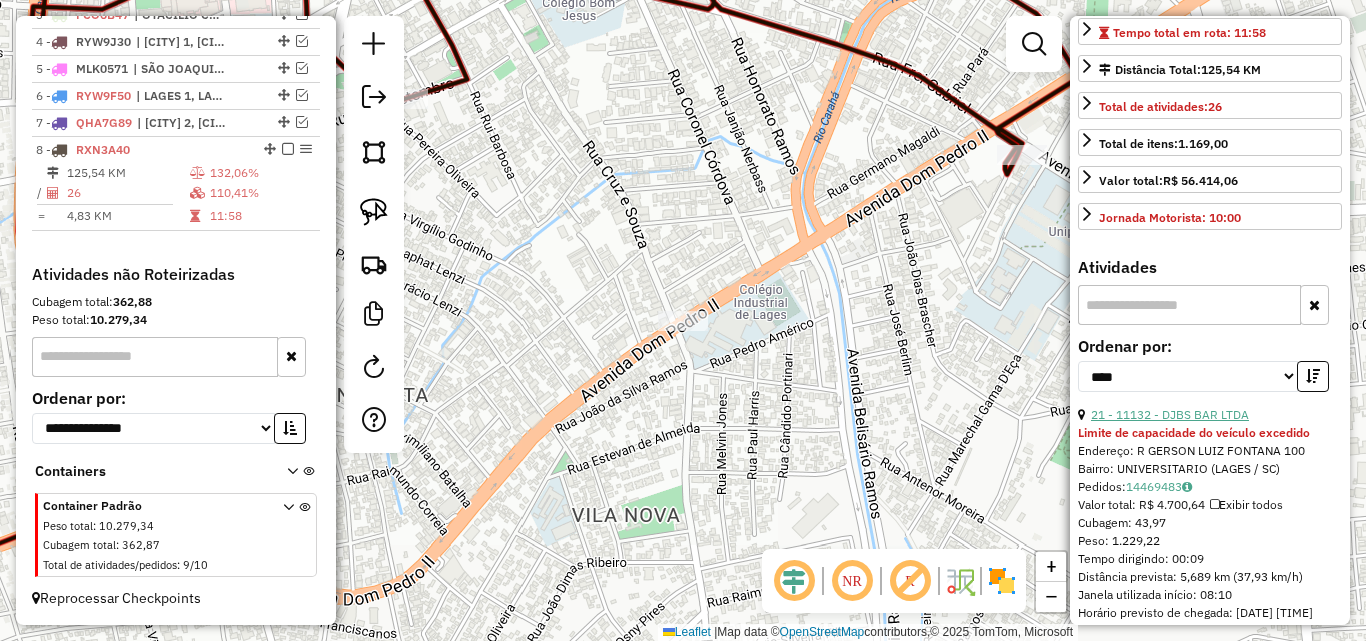 click on "21 - 11132 - DJBS BAR LTDA" at bounding box center (1170, 414) 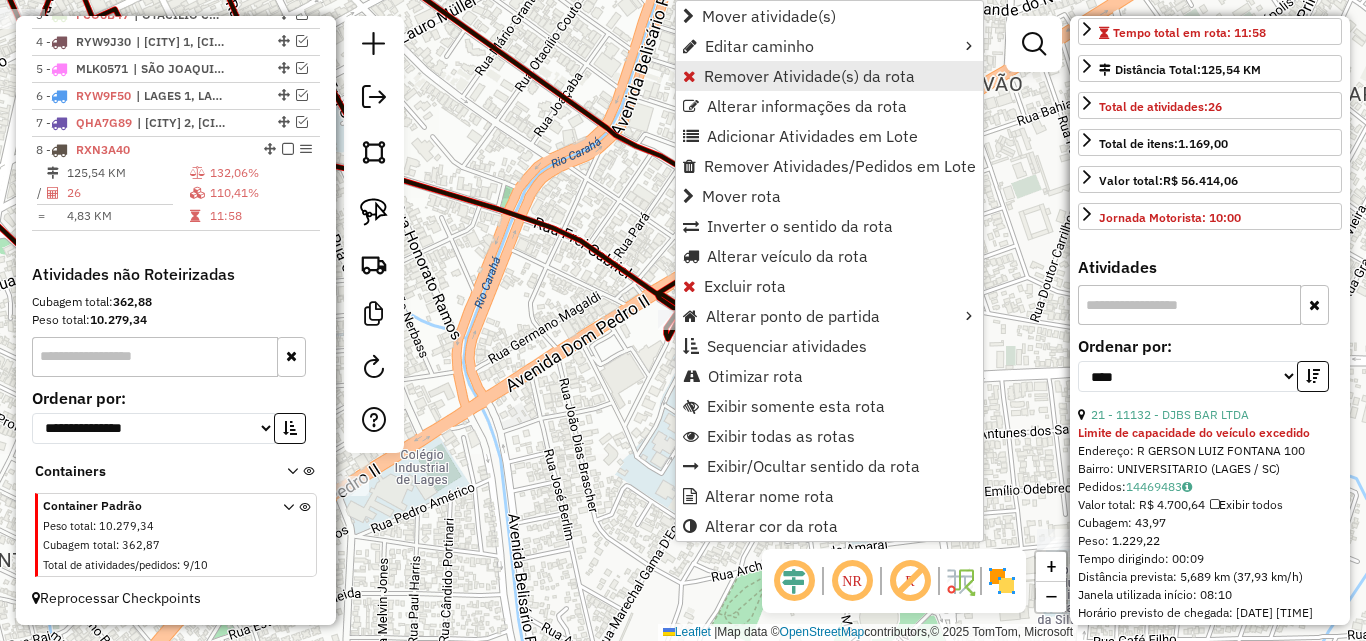 click on "Remover Atividade(s) da rota" at bounding box center (809, 76) 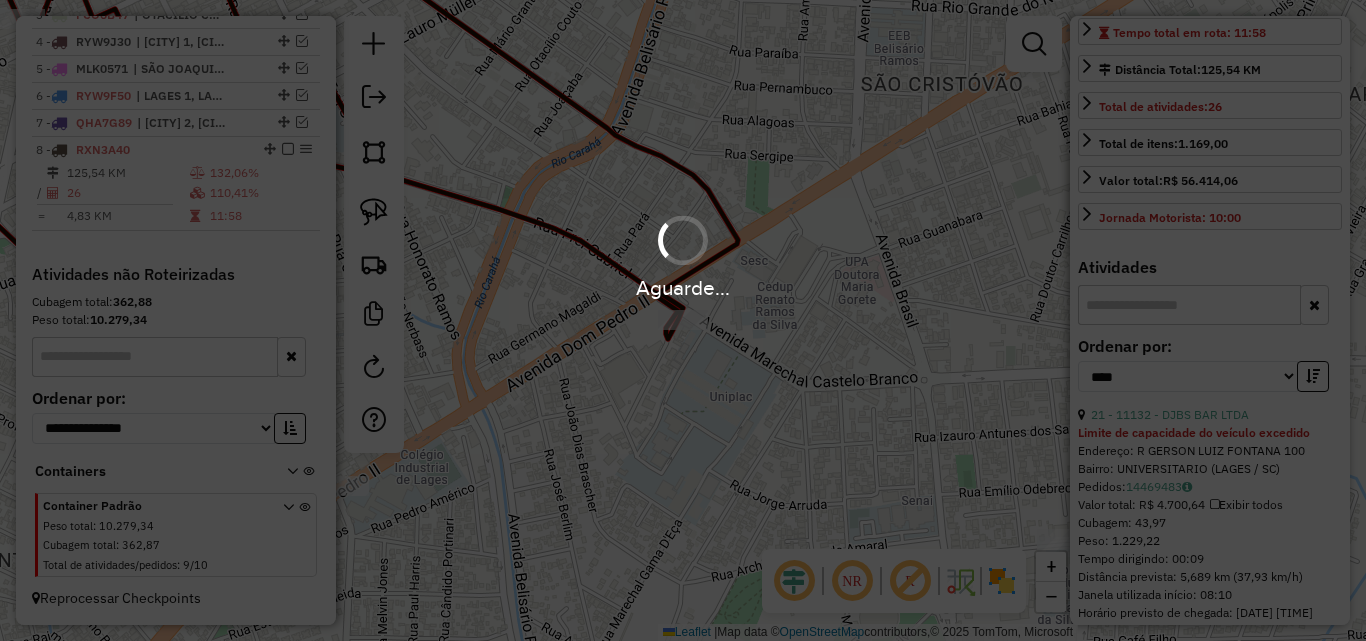 click on "Aguarde..." at bounding box center (683, 320) 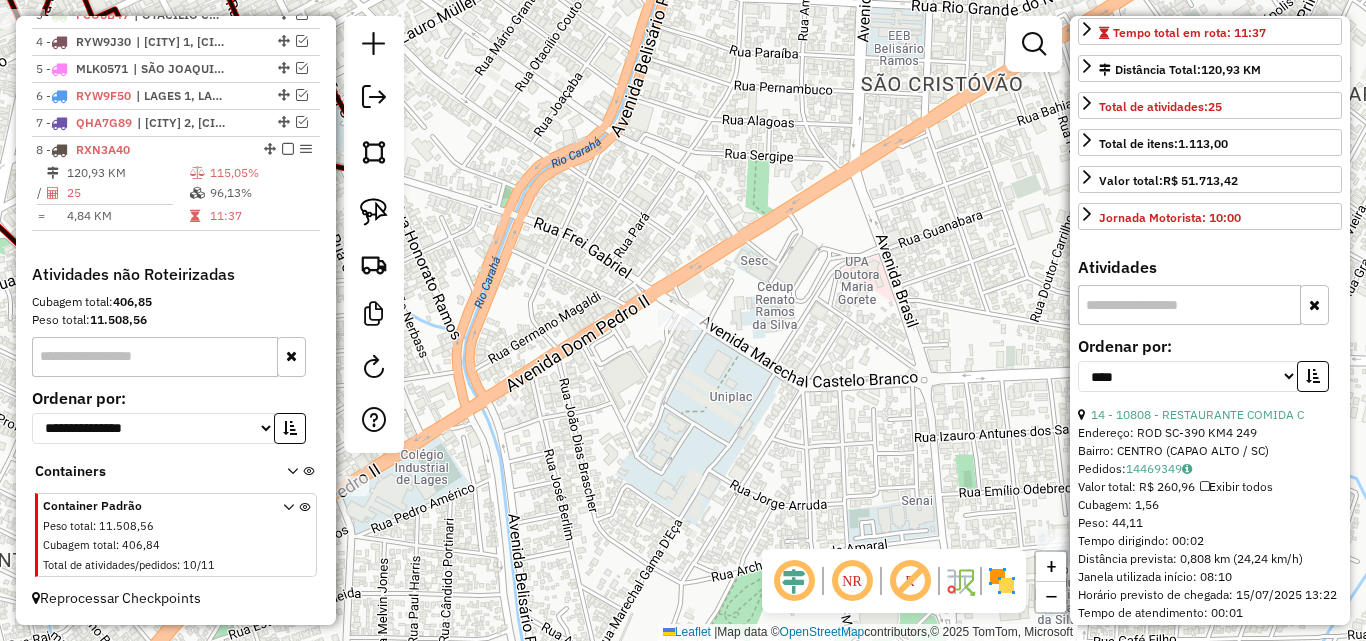 scroll, scrollTop: 382, scrollLeft: 0, axis: vertical 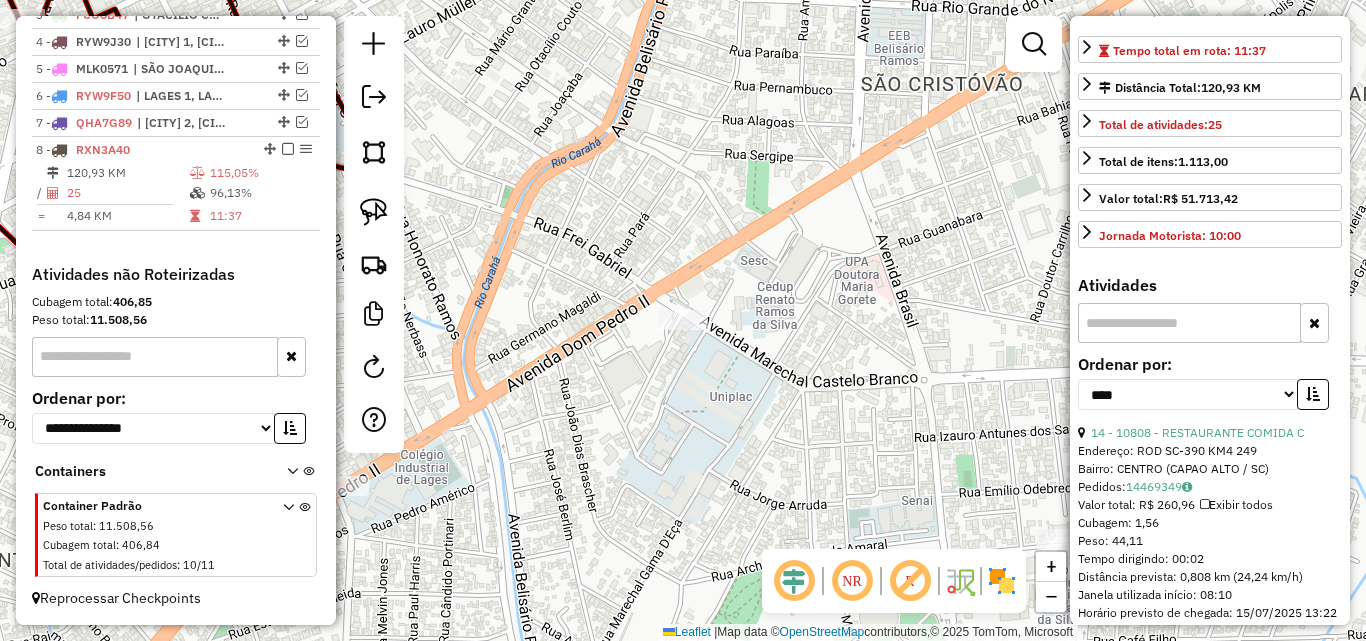 click at bounding box center (1313, 394) 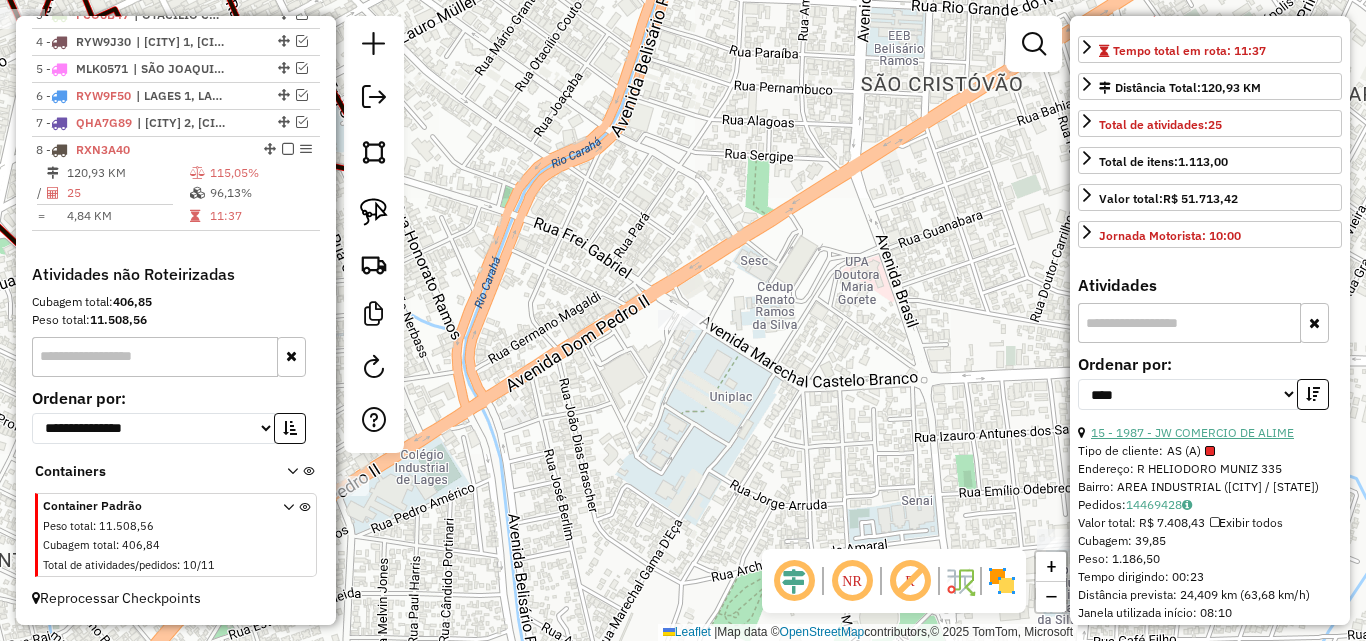 click on "15 - 1987 - JW COMERCIO DE ALIME" at bounding box center [1192, 432] 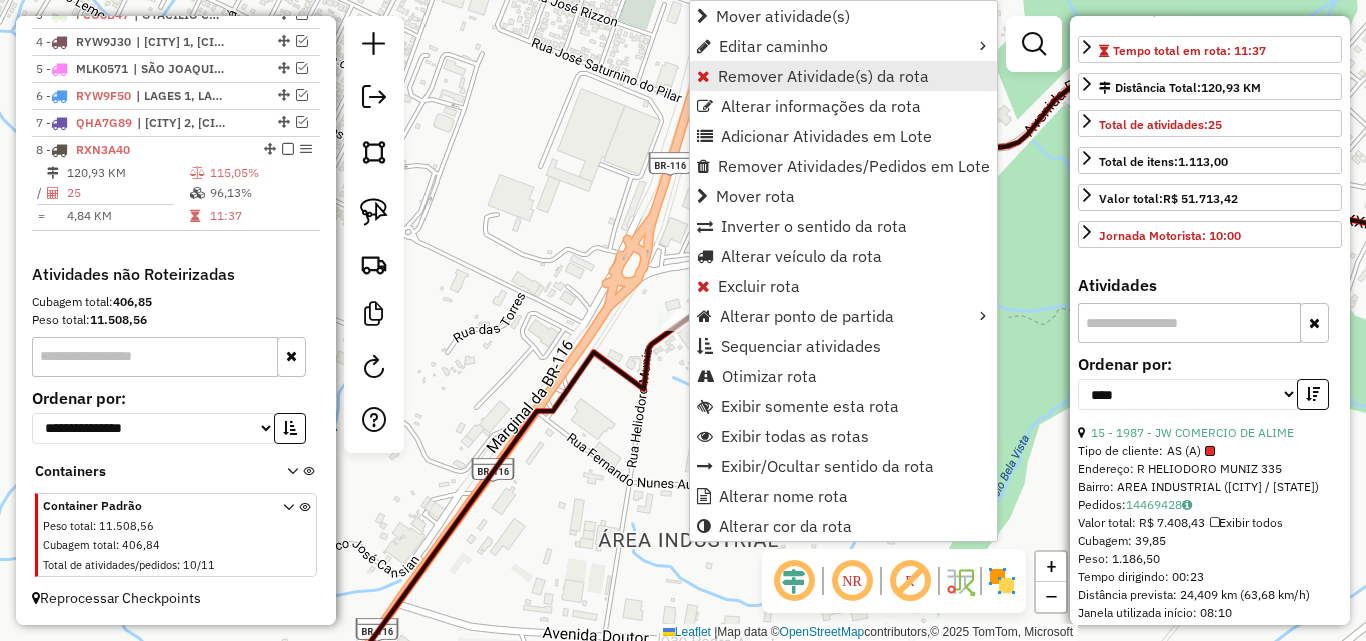 click at bounding box center [703, 76] 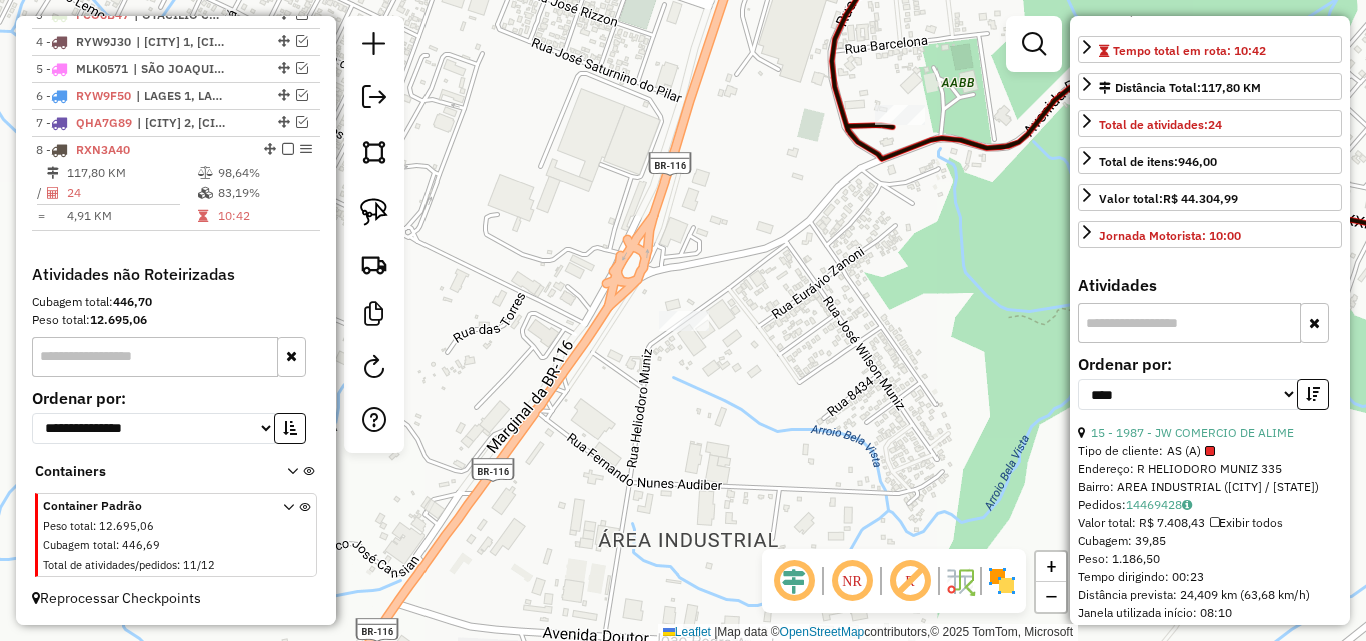 click at bounding box center (1313, 394) 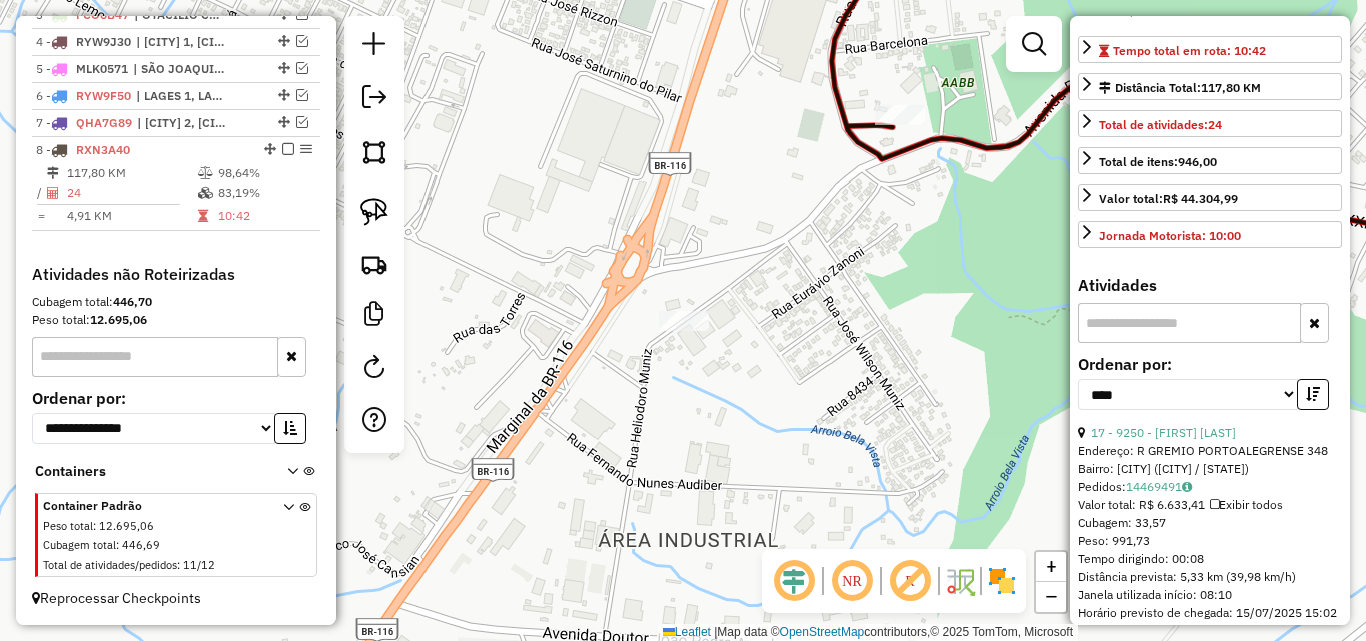 click on "**********" at bounding box center (1210, 390) 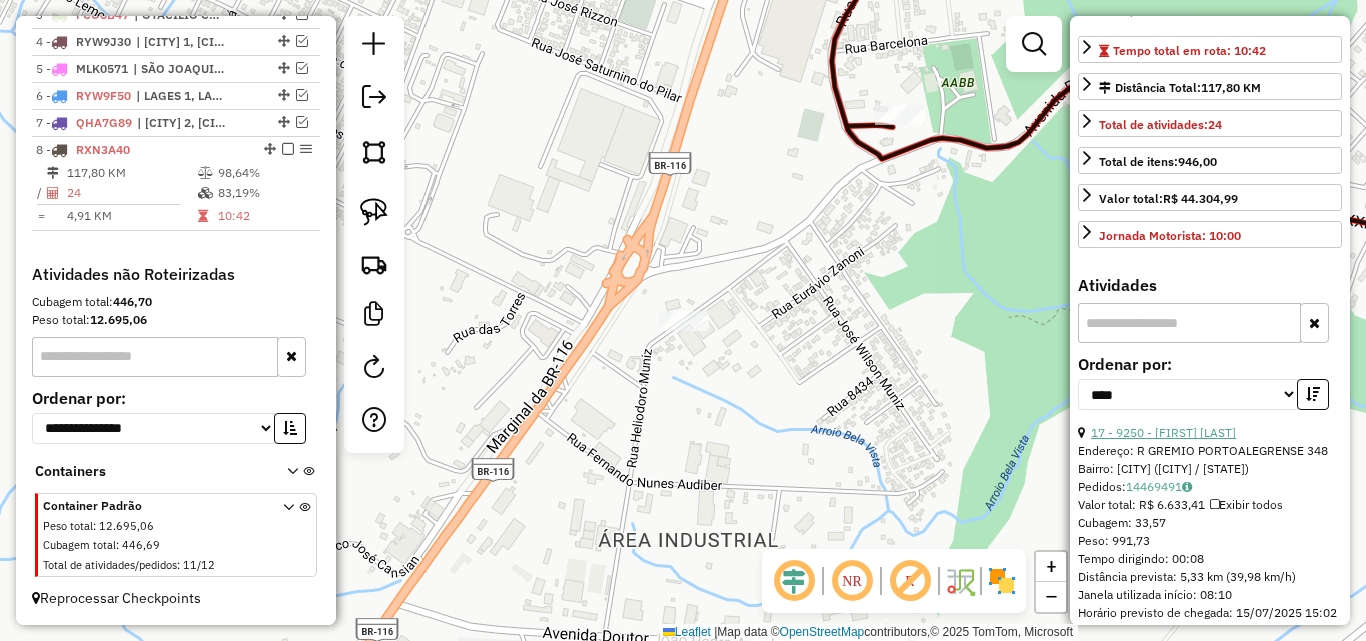 click on "17 - 9250 - [FIRST] [LAST]" at bounding box center [1163, 432] 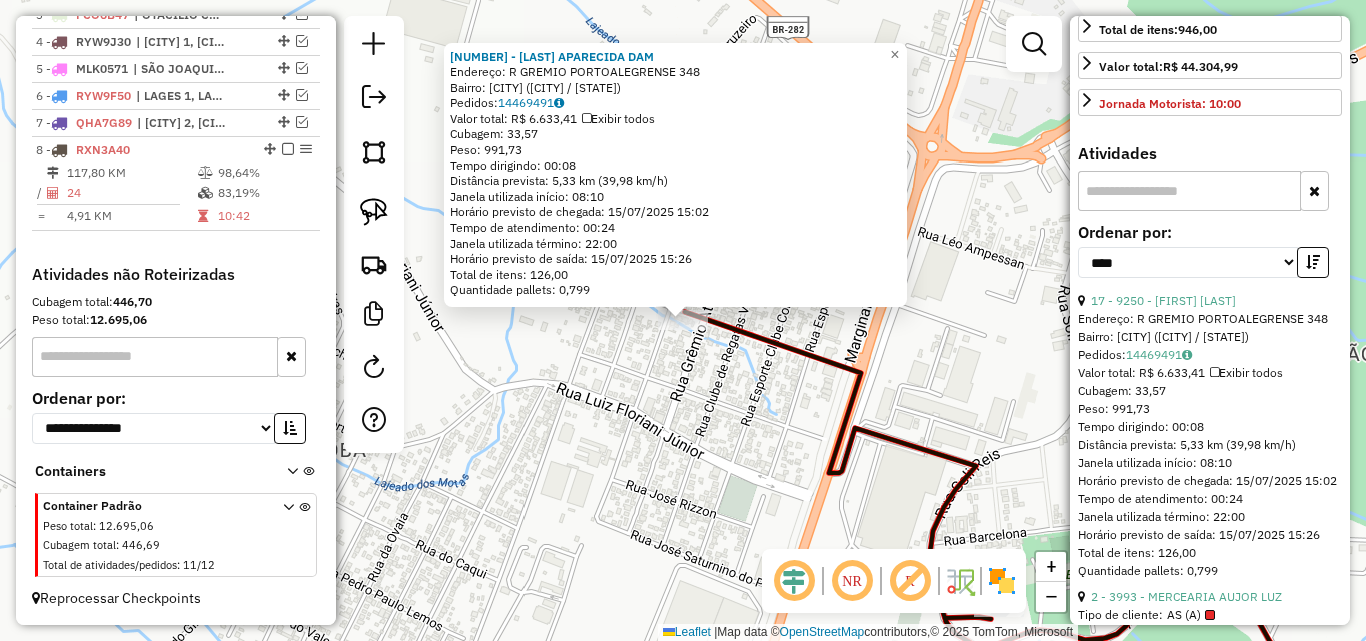 scroll, scrollTop: 682, scrollLeft: 0, axis: vertical 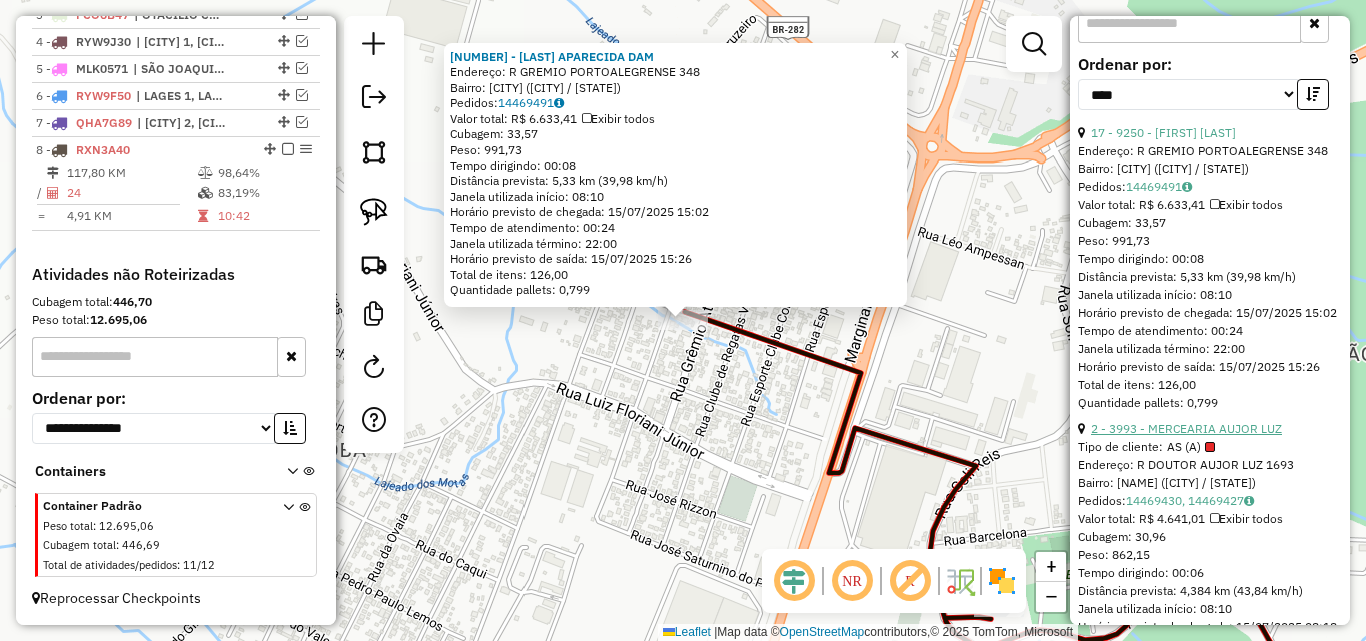 click on "2 - 3993 - MERCEARIA AUJOR LUZ" at bounding box center [1186, 428] 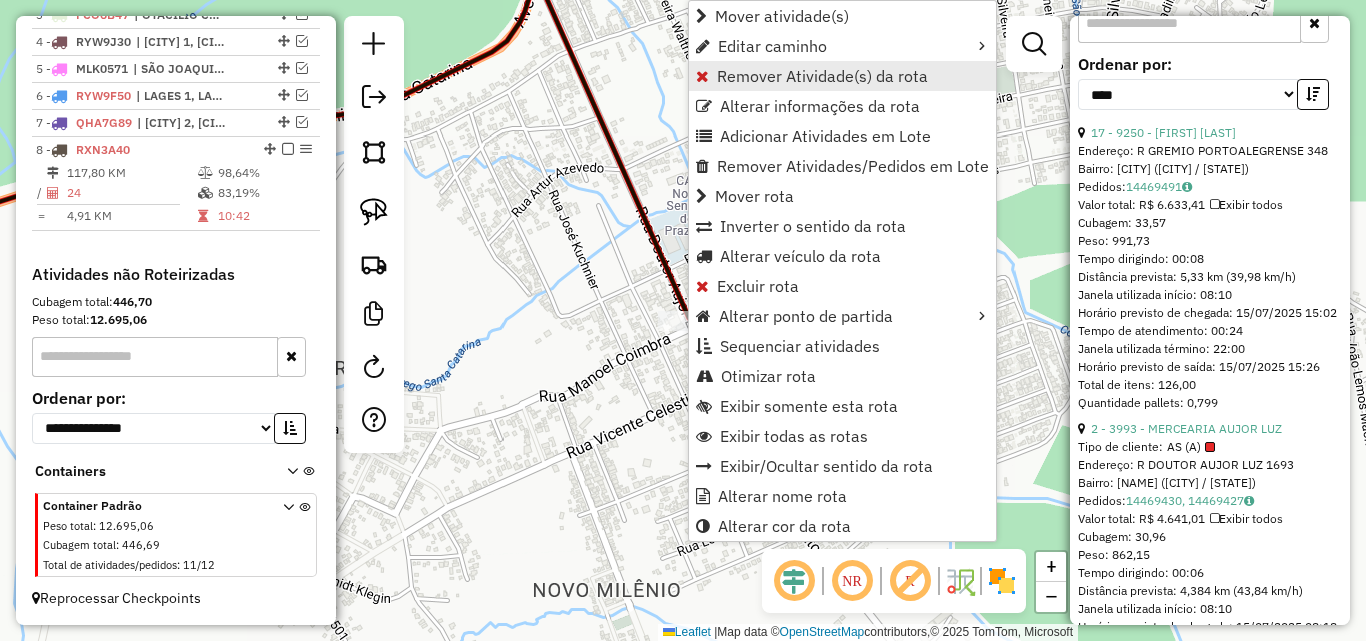 click on "Remover Atividade(s) da rota" at bounding box center (822, 76) 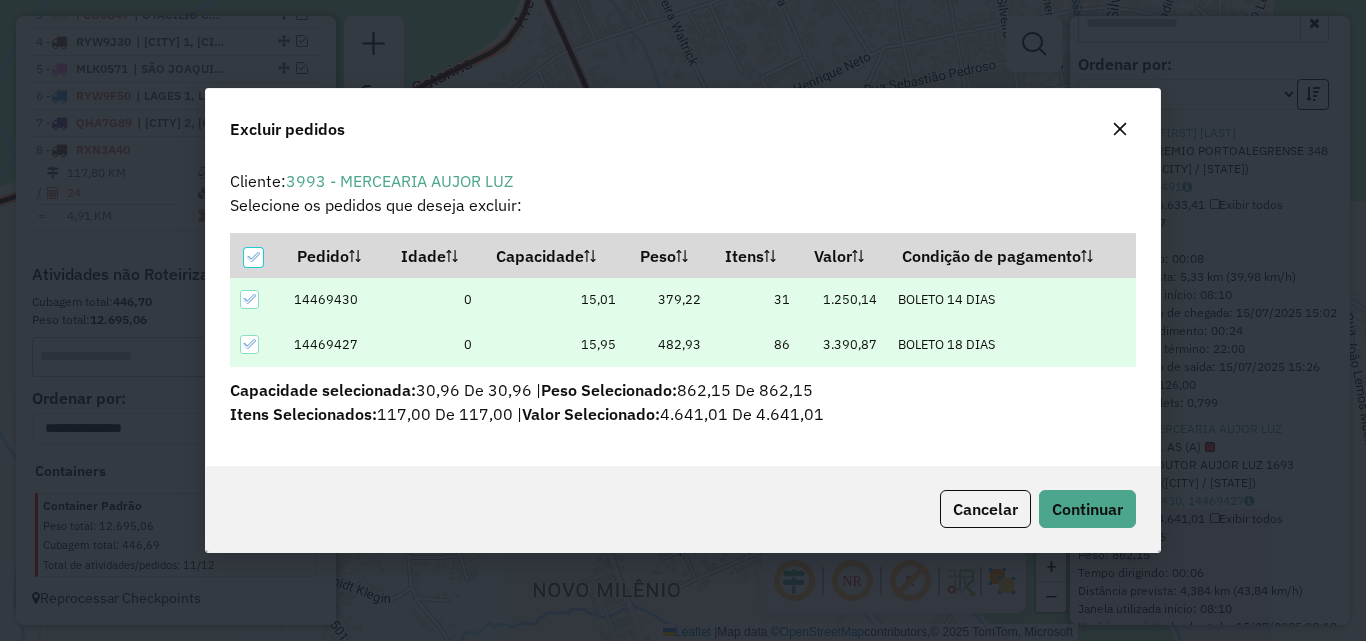 scroll, scrollTop: 0, scrollLeft: 0, axis: both 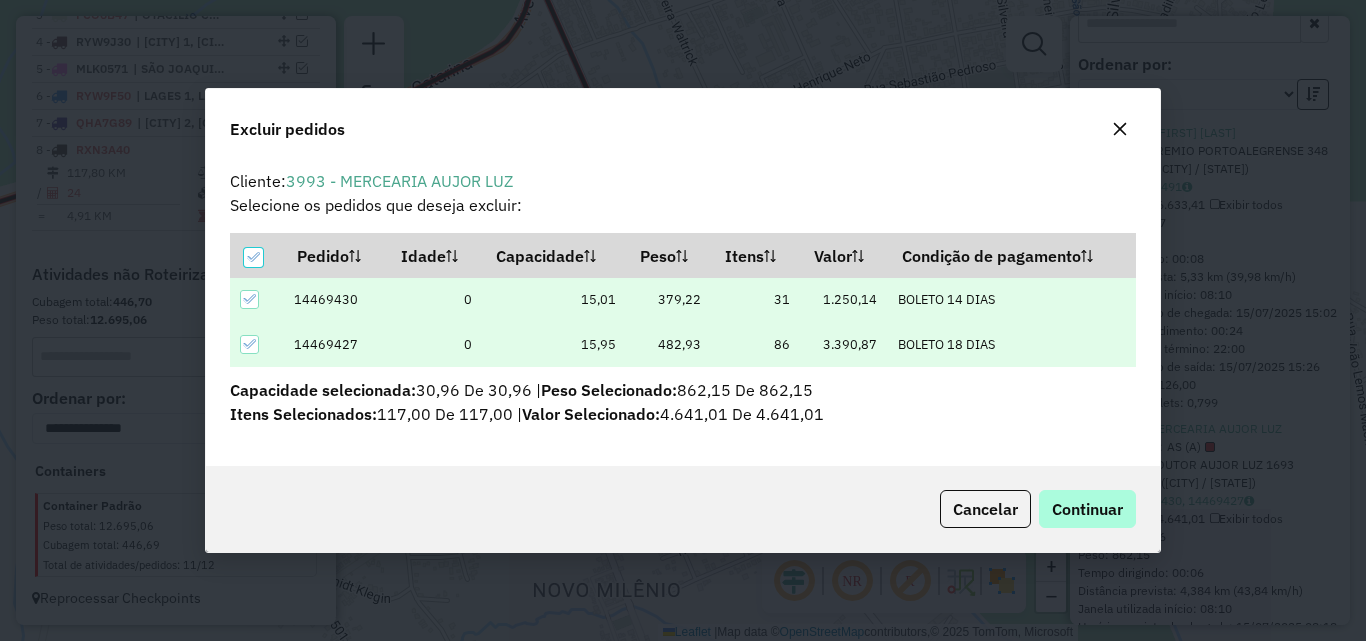 click on "Cancelar  Continuar" 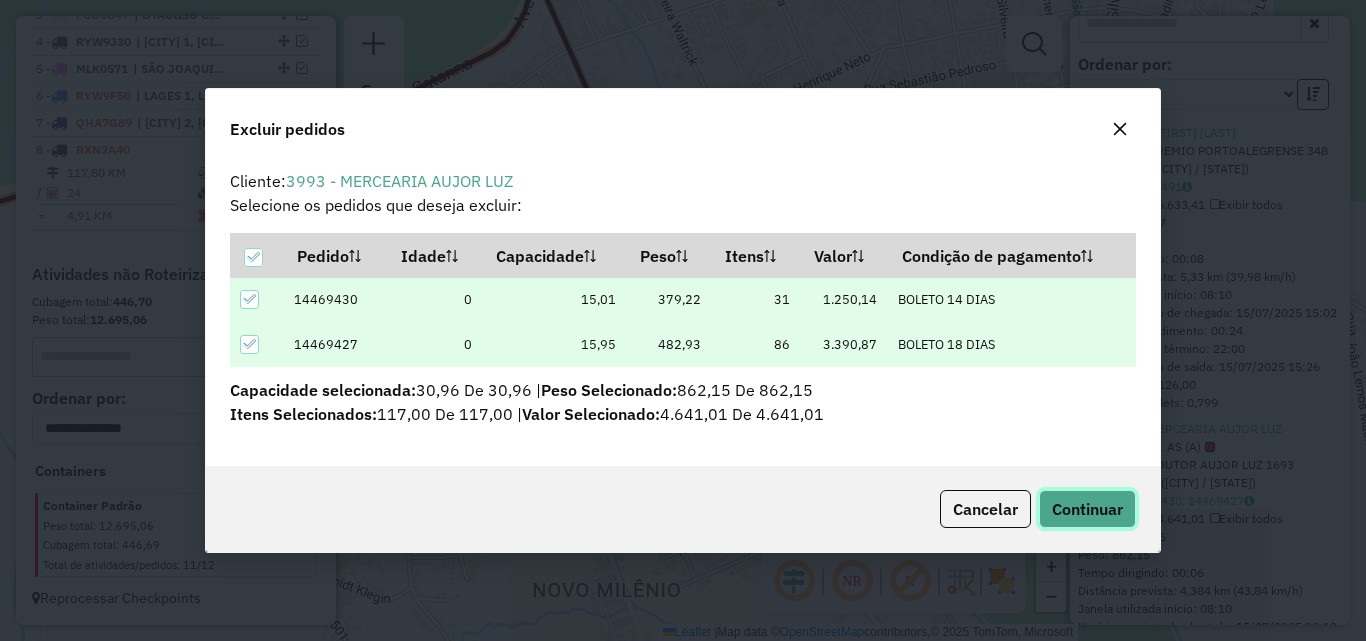 click on "Continuar" 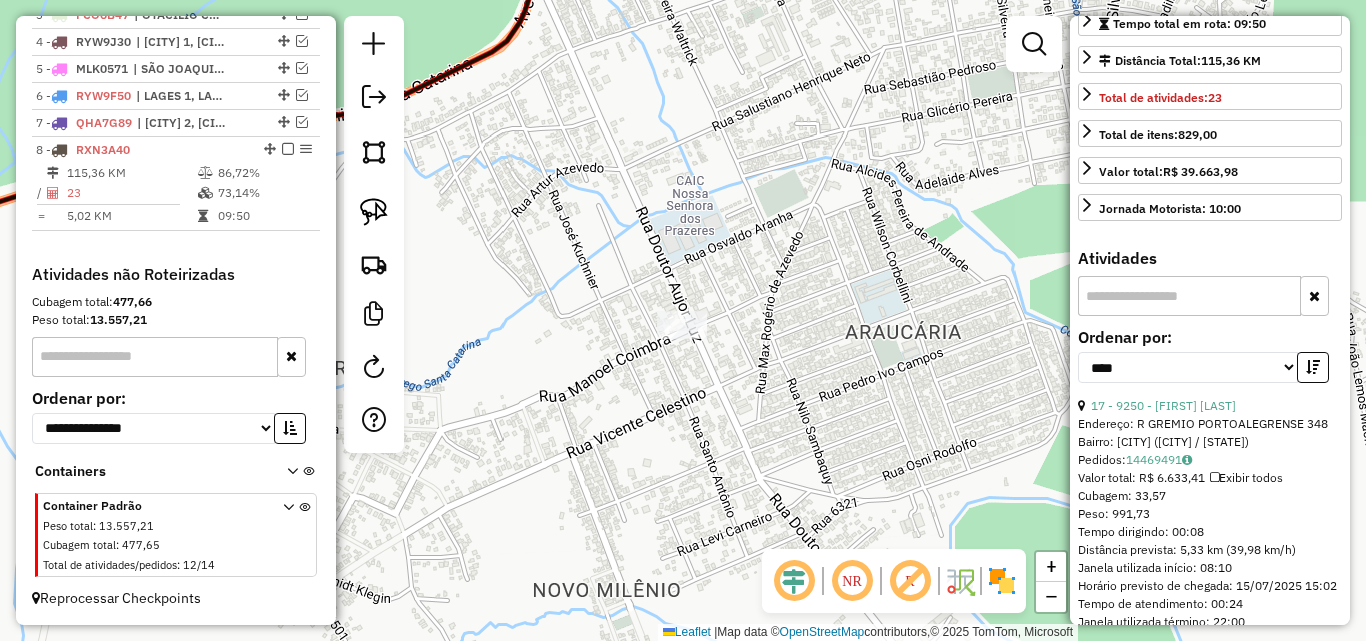 scroll, scrollTop: 382, scrollLeft: 0, axis: vertical 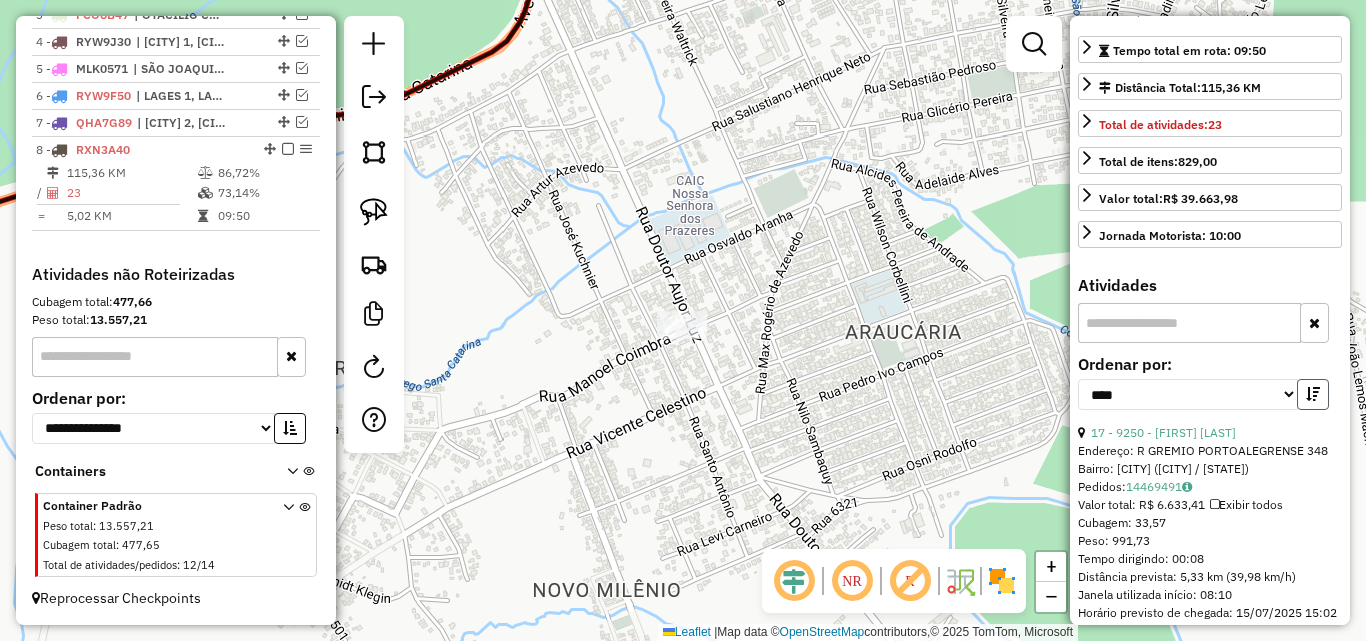 click at bounding box center [1313, 394] 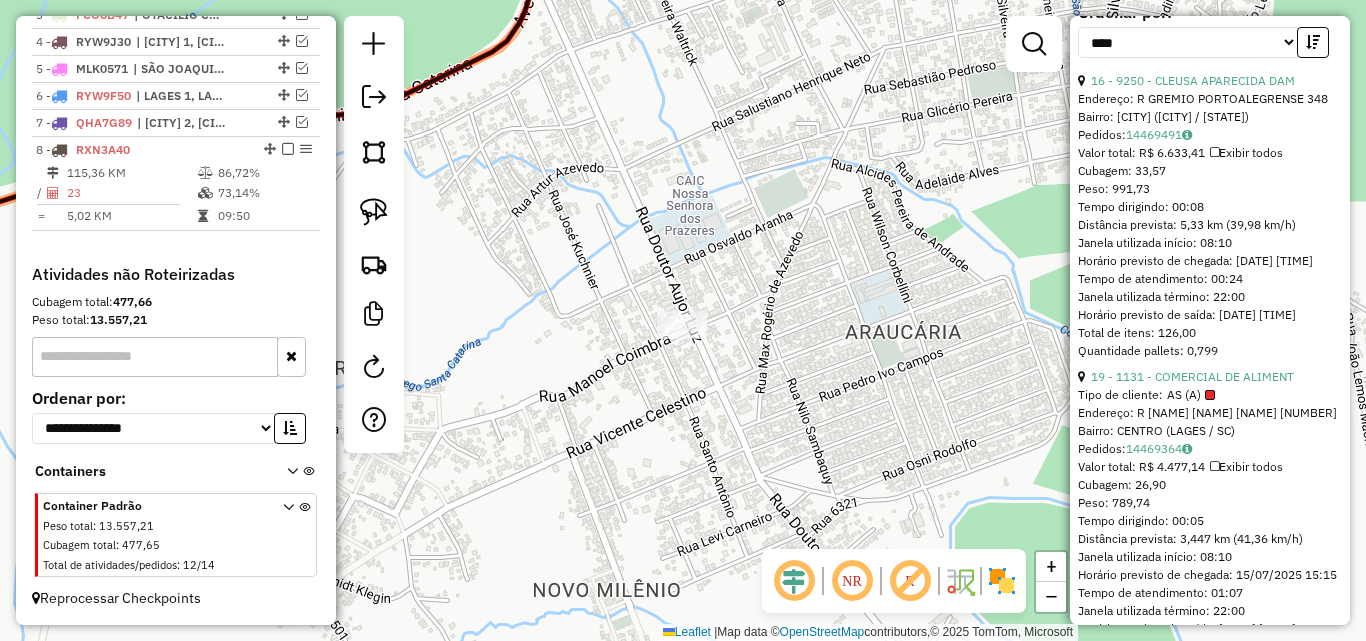scroll, scrollTop: 782, scrollLeft: 0, axis: vertical 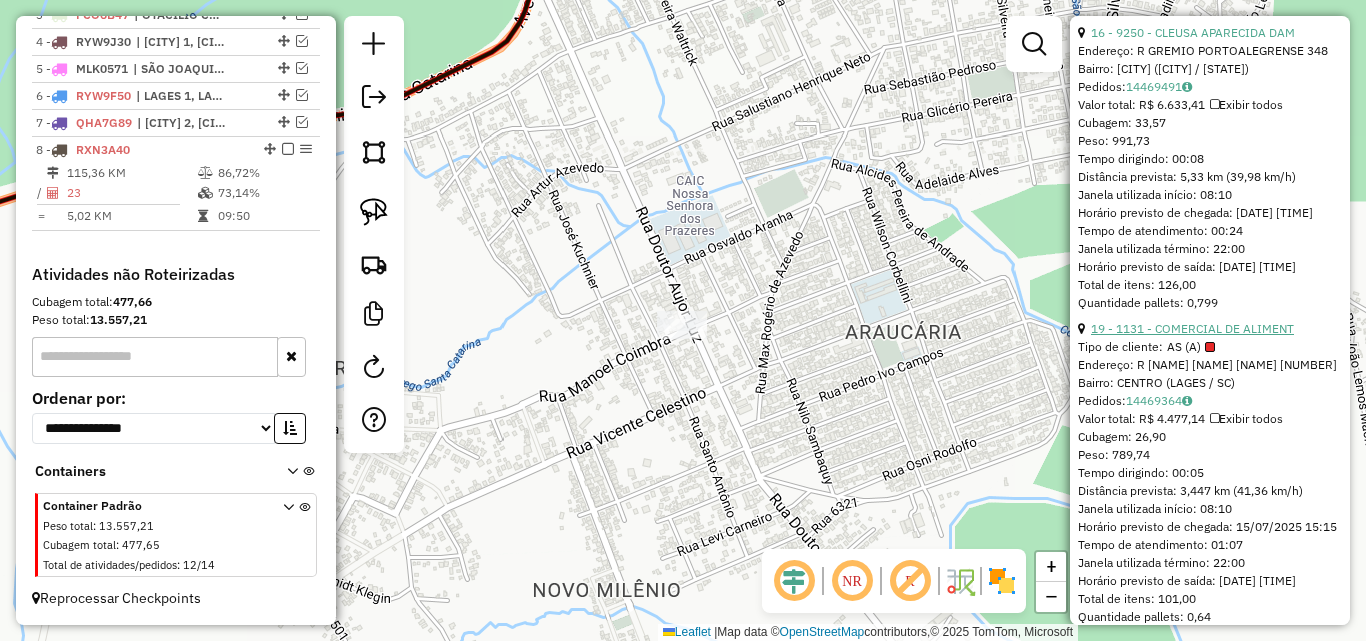 click on "19 - 1131 - COMERCIAL DE ALIMENT" at bounding box center (1192, 328) 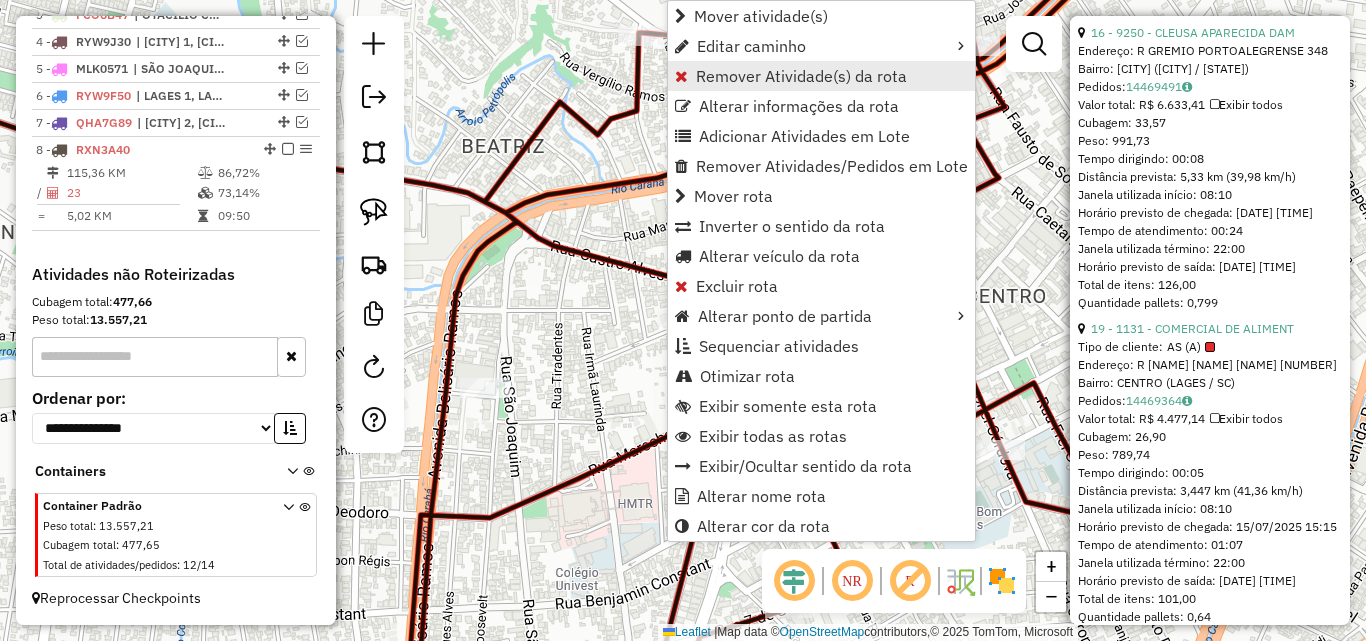 click on "Remover Atividade(s) da rota" at bounding box center (801, 76) 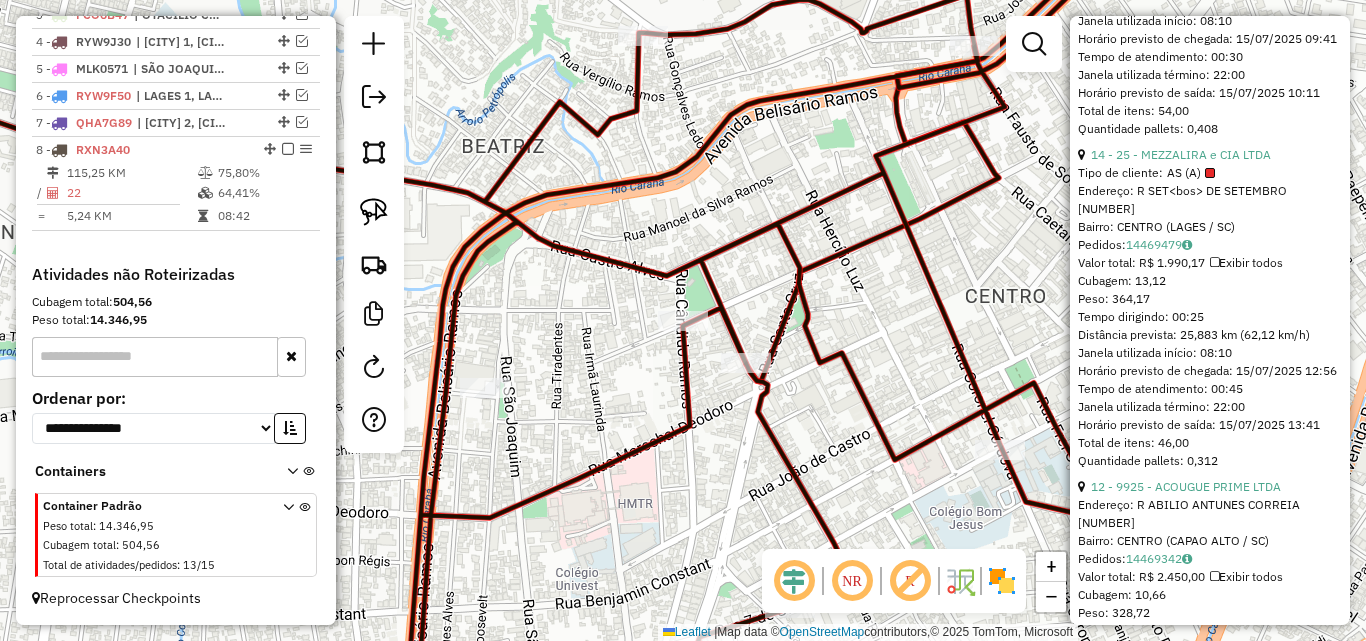 scroll, scrollTop: 2182, scrollLeft: 0, axis: vertical 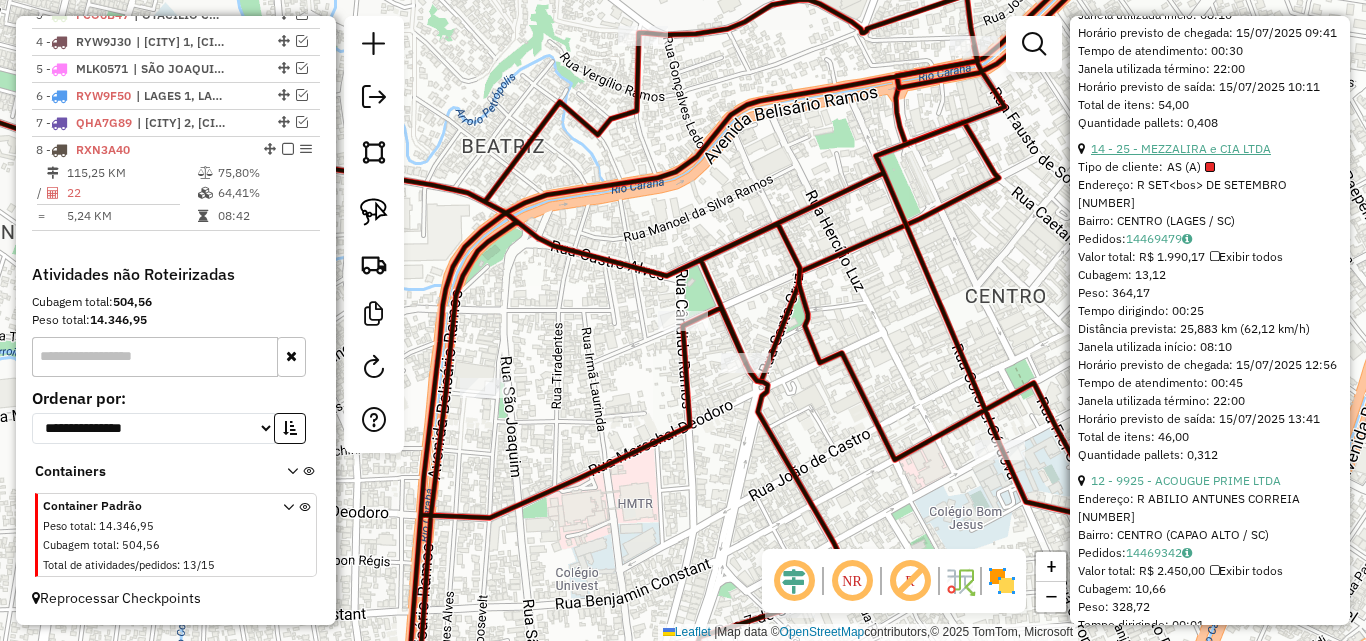 click on "14 - 25 - MEZZALIRA e CIA LTDA" at bounding box center [1181, 148] 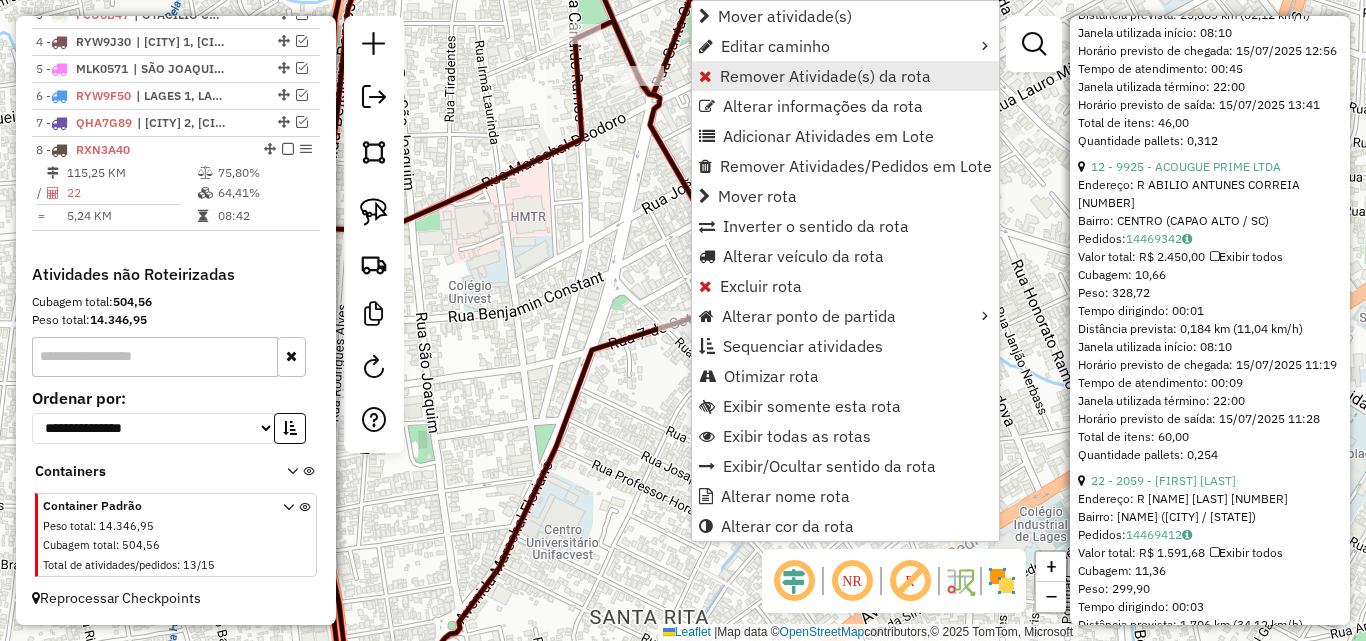 click on "Remover Atividade(s) da rota" at bounding box center (825, 76) 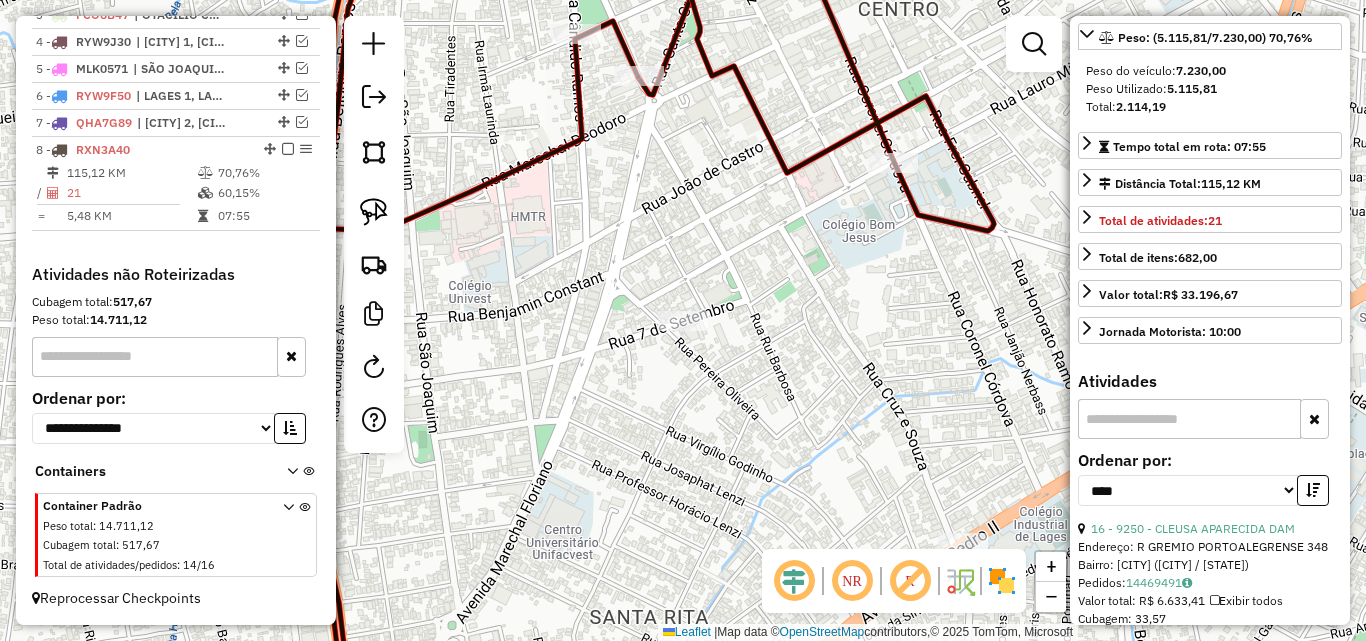 scroll, scrollTop: 282, scrollLeft: 0, axis: vertical 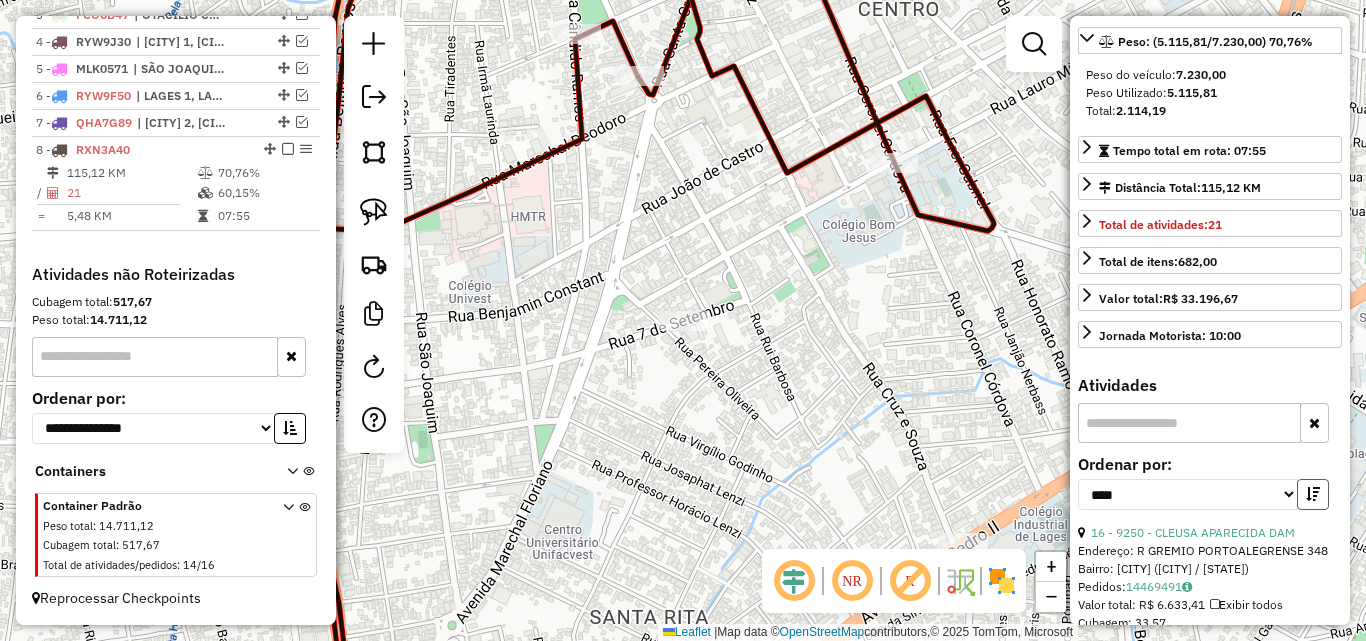 click at bounding box center (1313, 494) 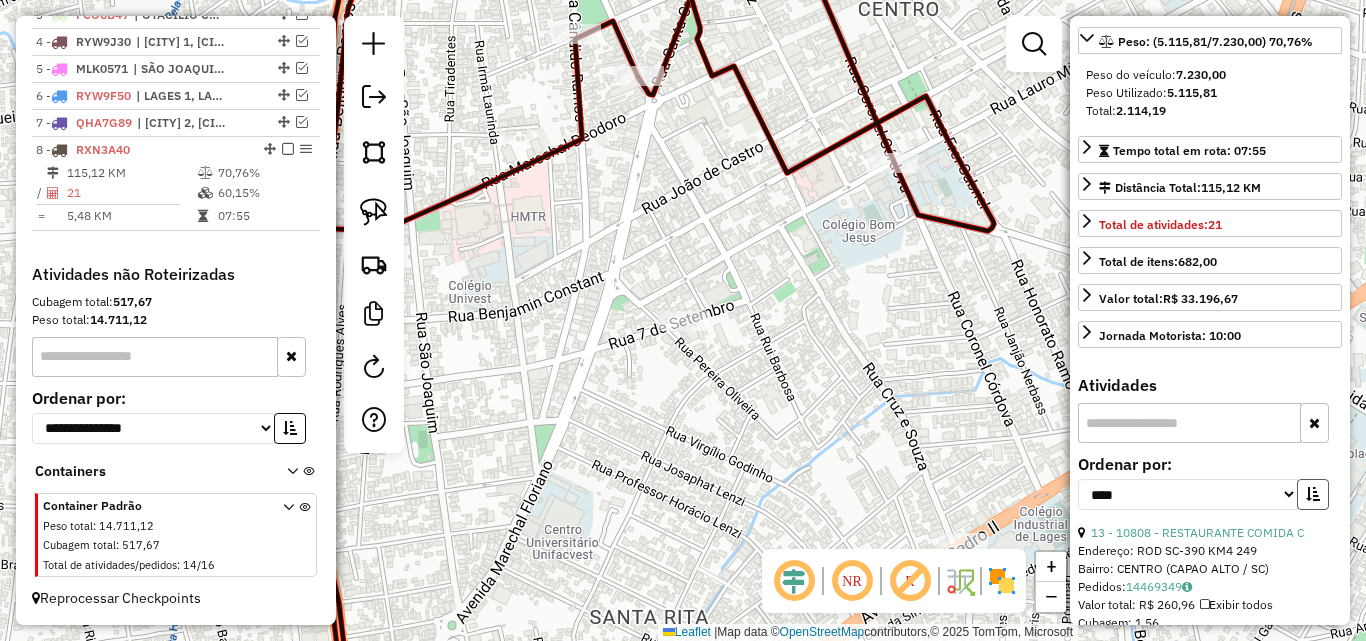 click at bounding box center (1313, 494) 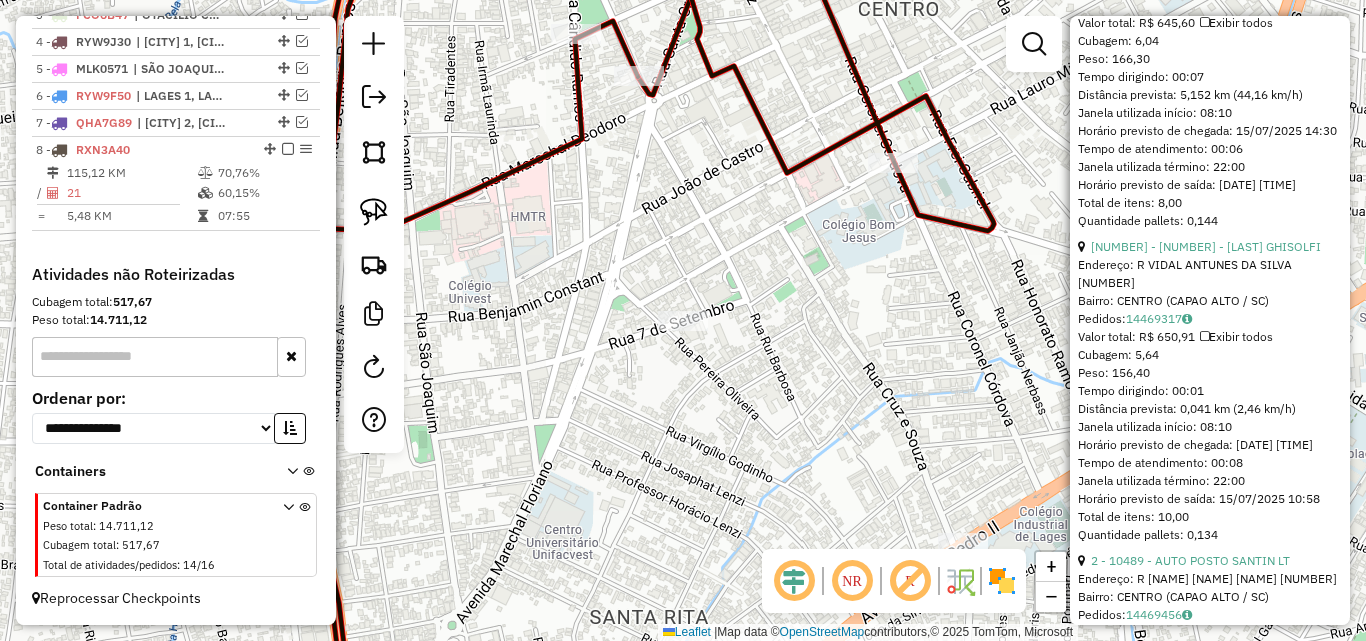 scroll, scrollTop: 4582, scrollLeft: 0, axis: vertical 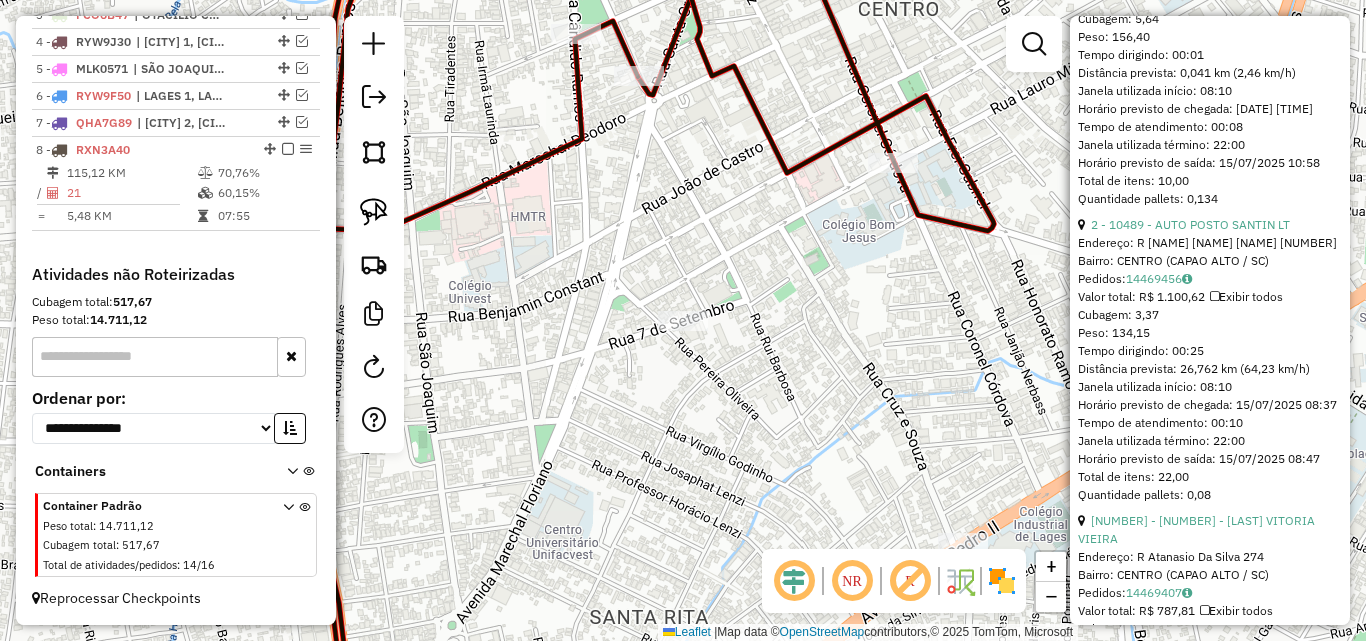 click on "Janela de atendimento Grade de atendimento Capacidade Transportadoras Veículos Cliente Pedidos  Rotas Selecione os dias de semana para filtrar as janelas de atendimento  Seg   Ter   Qua   Qui   Sex   Sáb   Dom  Informe o período da janela de atendimento: De: Até:  Filtrar exatamente a janela do cliente  Considerar janela de atendimento padrão  Selecione os dias de semana para filtrar as grades de atendimento  Seg   Ter   Qua   Qui   Sex   Sáb   Dom   Considerar clientes sem dia de atendimento cadastrado  Clientes fora do dia de atendimento selecionado Filtrar as atividades entre os valores definidos abaixo:  Peso mínimo:   Peso máximo:   Cubagem mínima:   Cubagem máxima:   De:   Até:  Filtrar as atividades entre o tempo de atendimento definido abaixo:  De:   Até:   Considerar capacidade total dos clientes não roteirizados Transportadora: Selecione um ou mais itens Tipo de veículo: Selecione um ou mais itens Veículo: Selecione um ou mais itens Motorista: Selecione um ou mais itens Nome: Rótulo:" 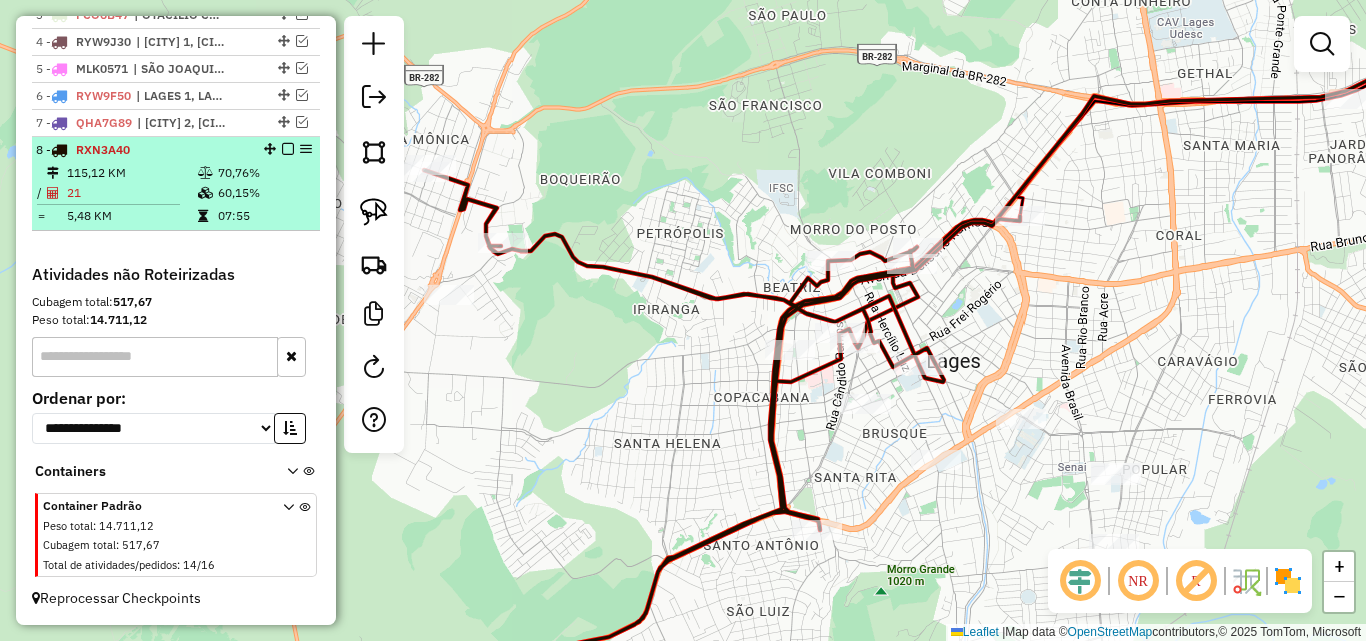 click at bounding box center [288, 149] 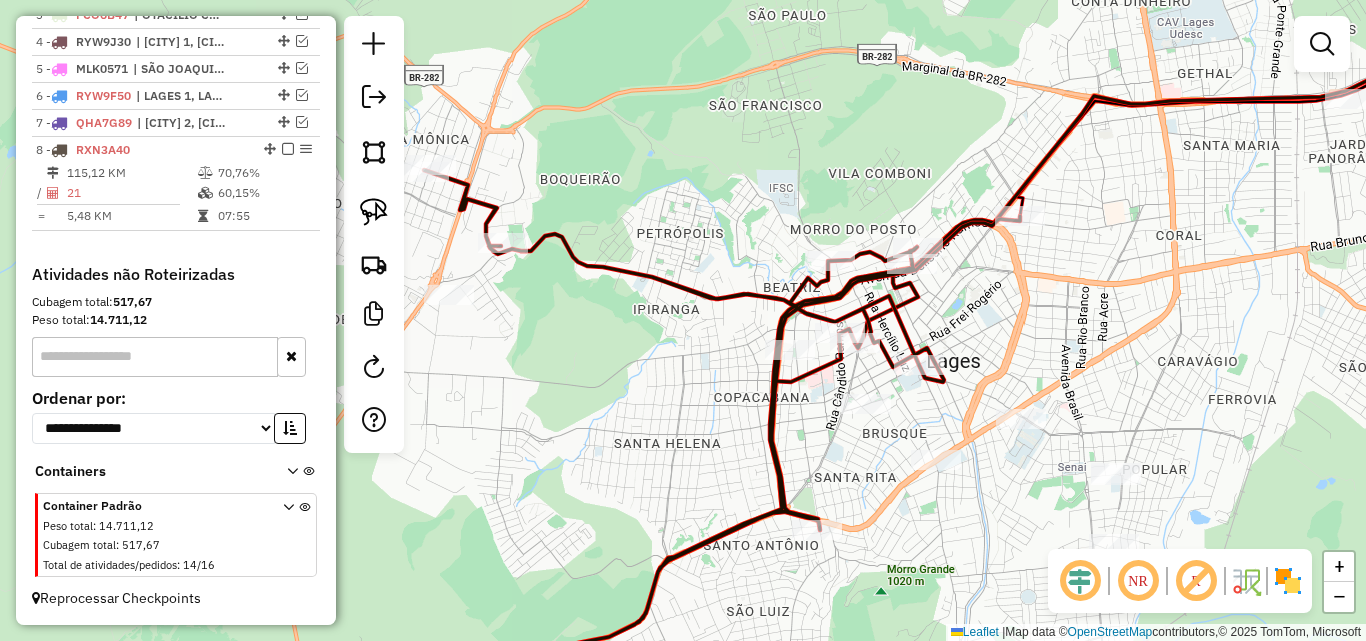 scroll, scrollTop: 775, scrollLeft: 0, axis: vertical 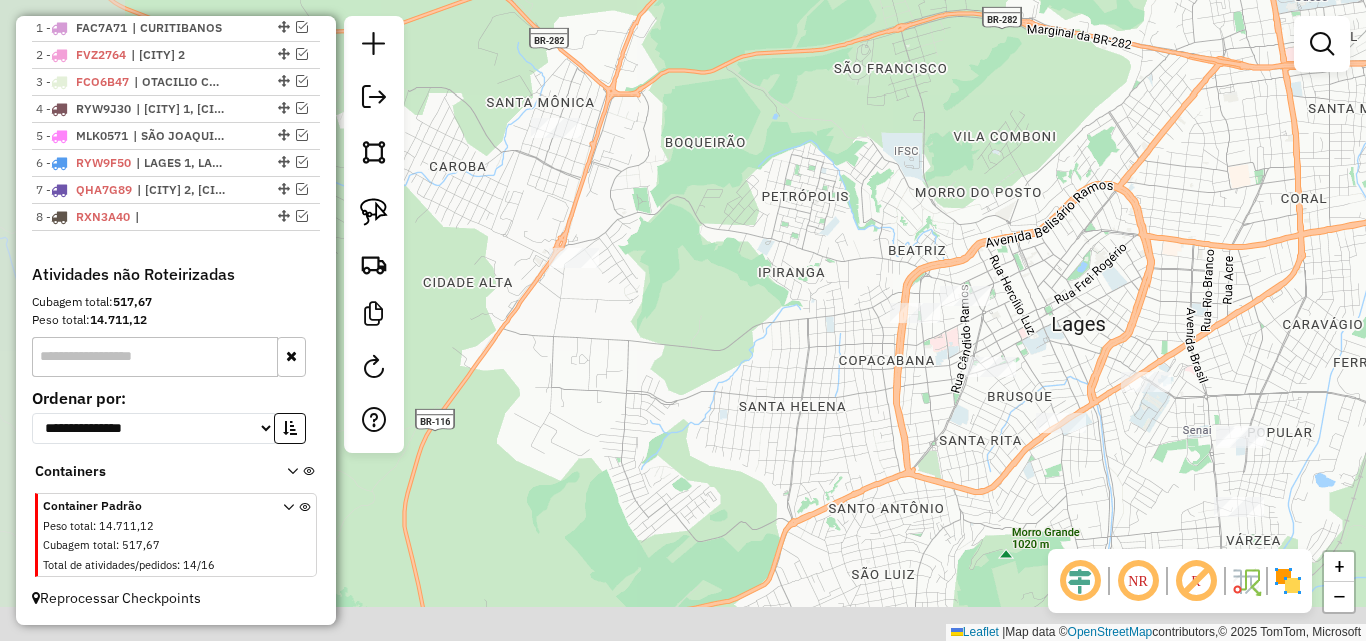 drag, startPoint x: 661, startPoint y: 333, endPoint x: 828, endPoint y: 240, distance: 191.14915 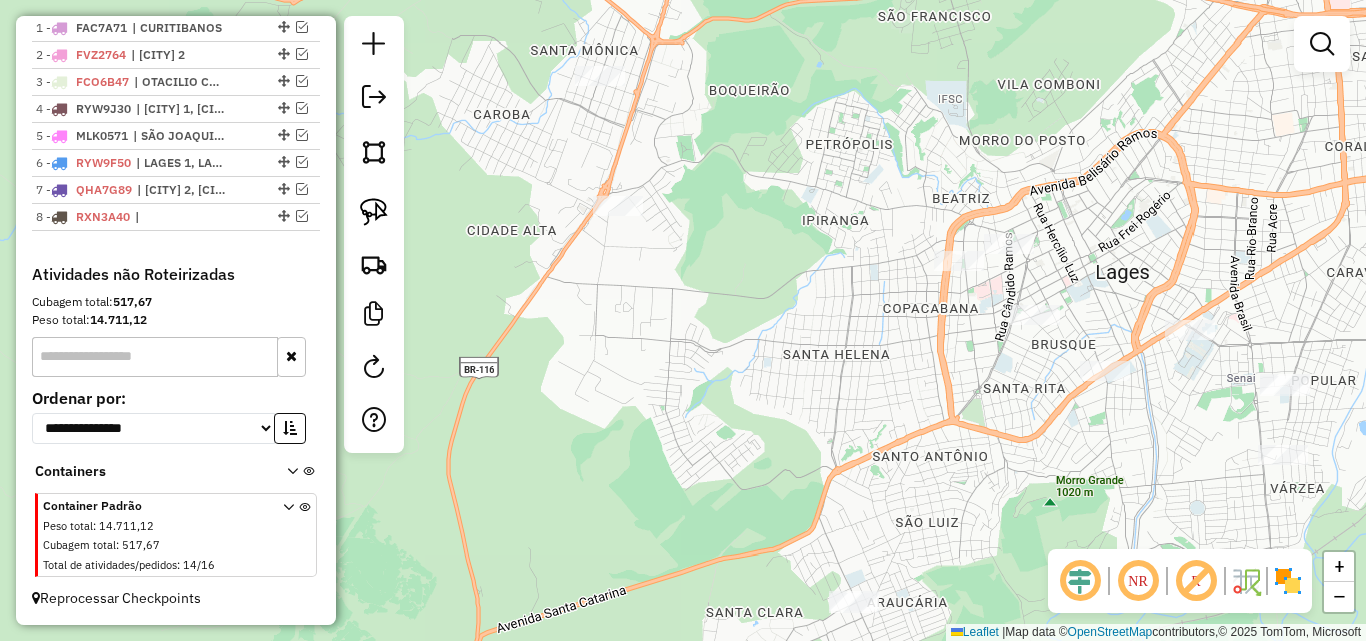 drag, startPoint x: 371, startPoint y: 197, endPoint x: 456, endPoint y: 241, distance: 95.71311 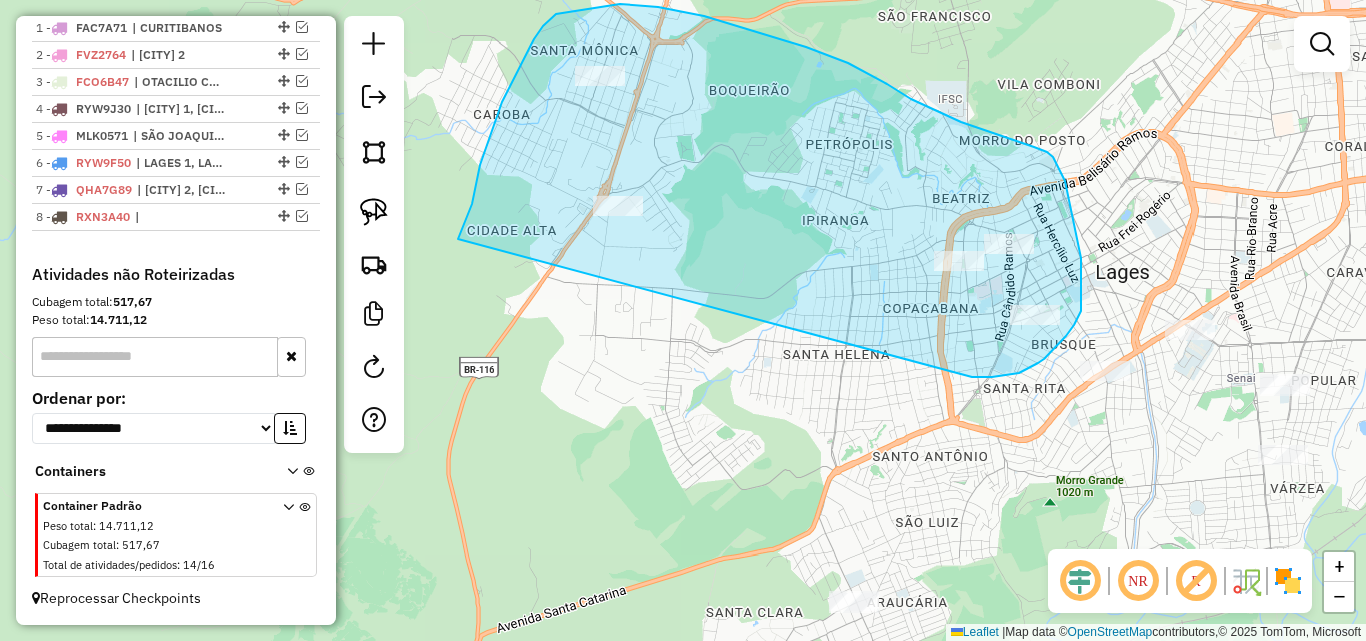 drag, startPoint x: 478, startPoint y: 172, endPoint x: 943, endPoint y: 375, distance: 507.37955 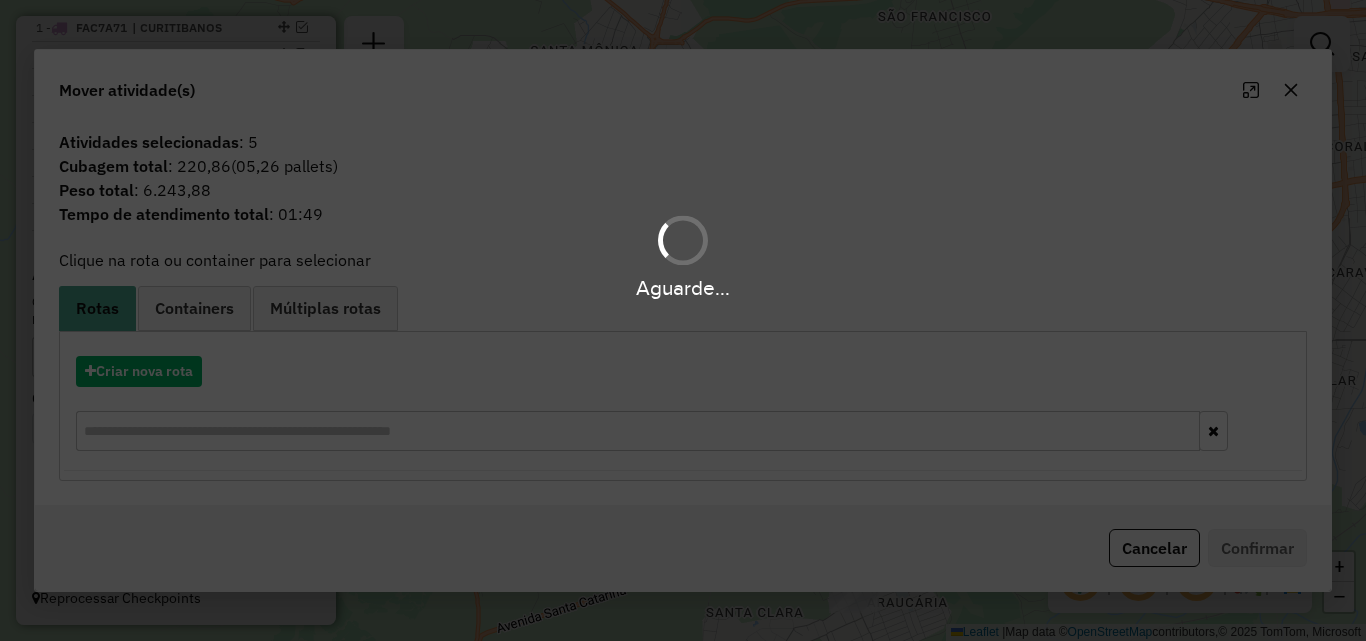 click on "Aguarde..." at bounding box center (683, 320) 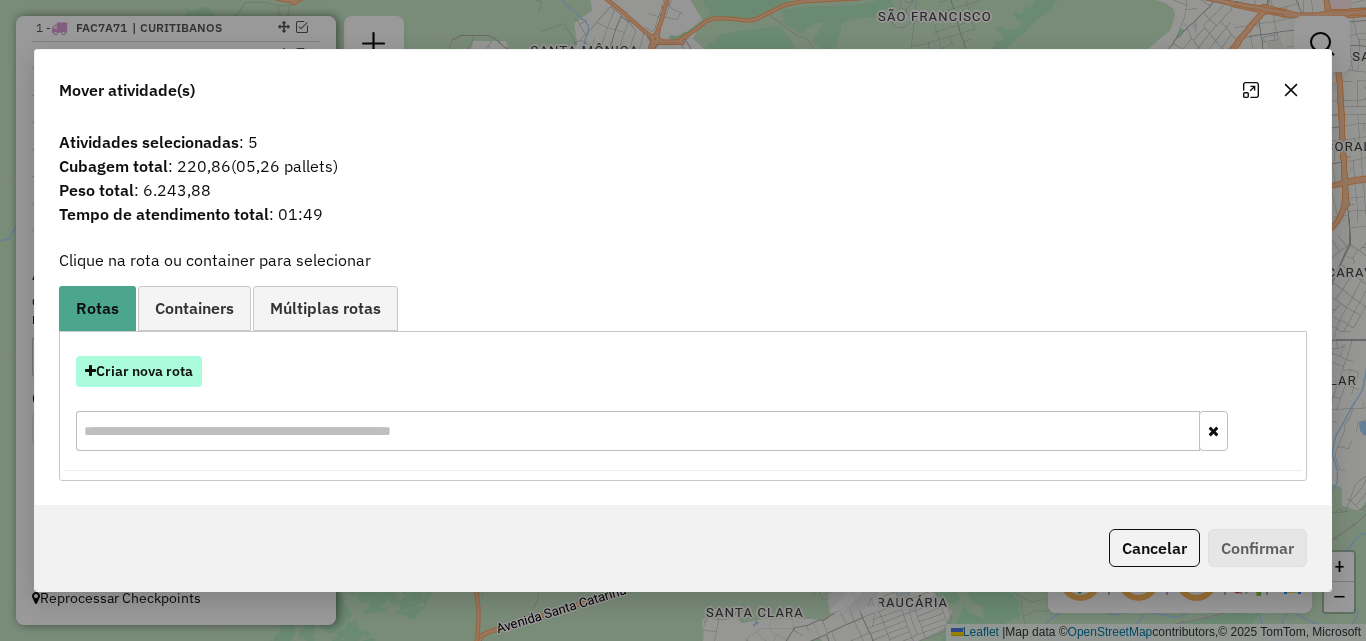 click on "Criar nova rota" at bounding box center [139, 371] 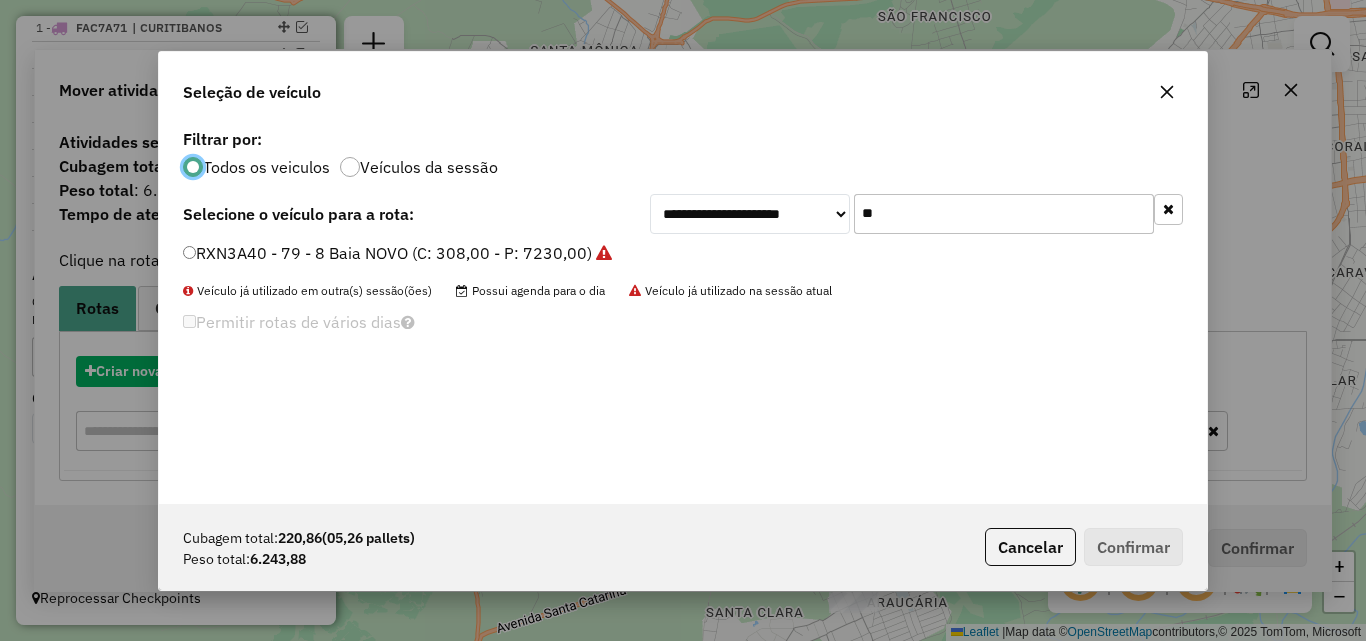 scroll, scrollTop: 11, scrollLeft: 6, axis: both 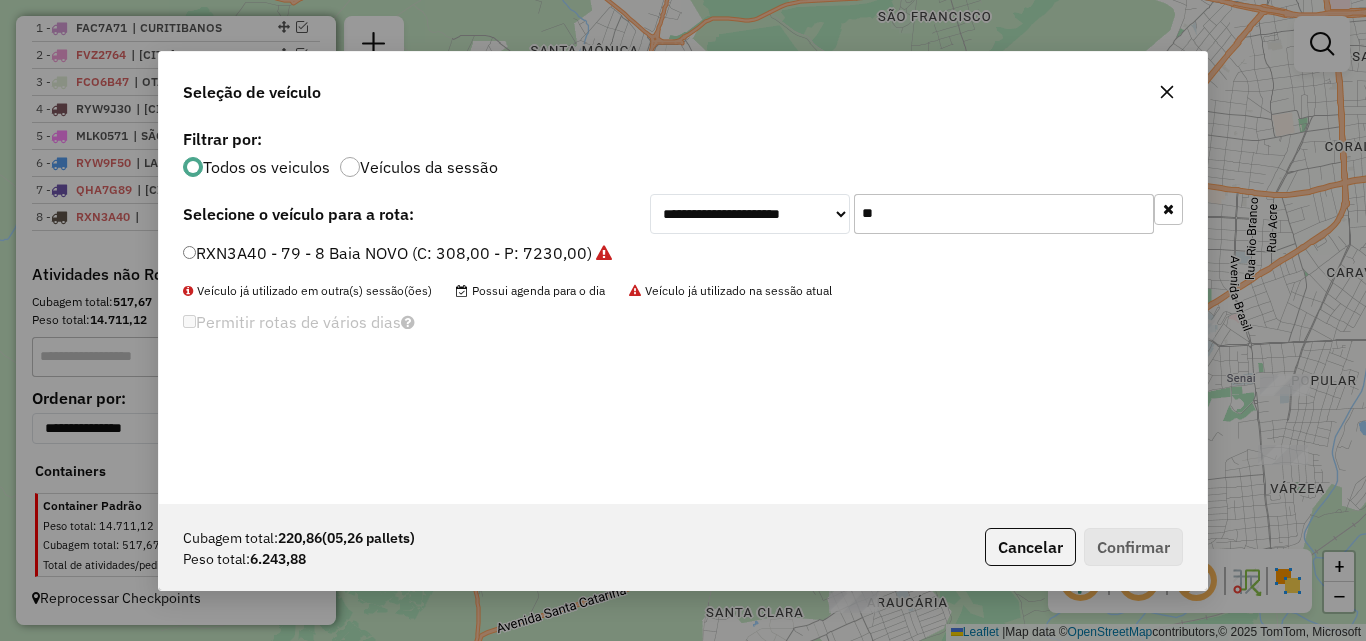 click on "**" 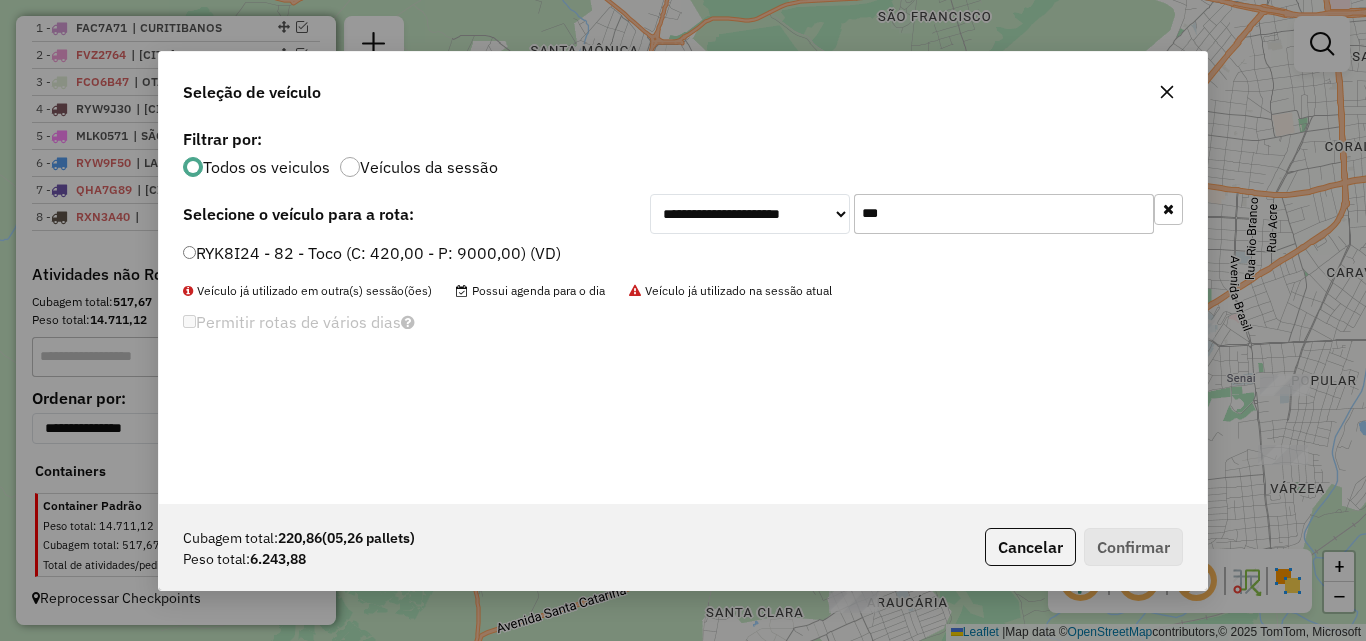 type on "***" 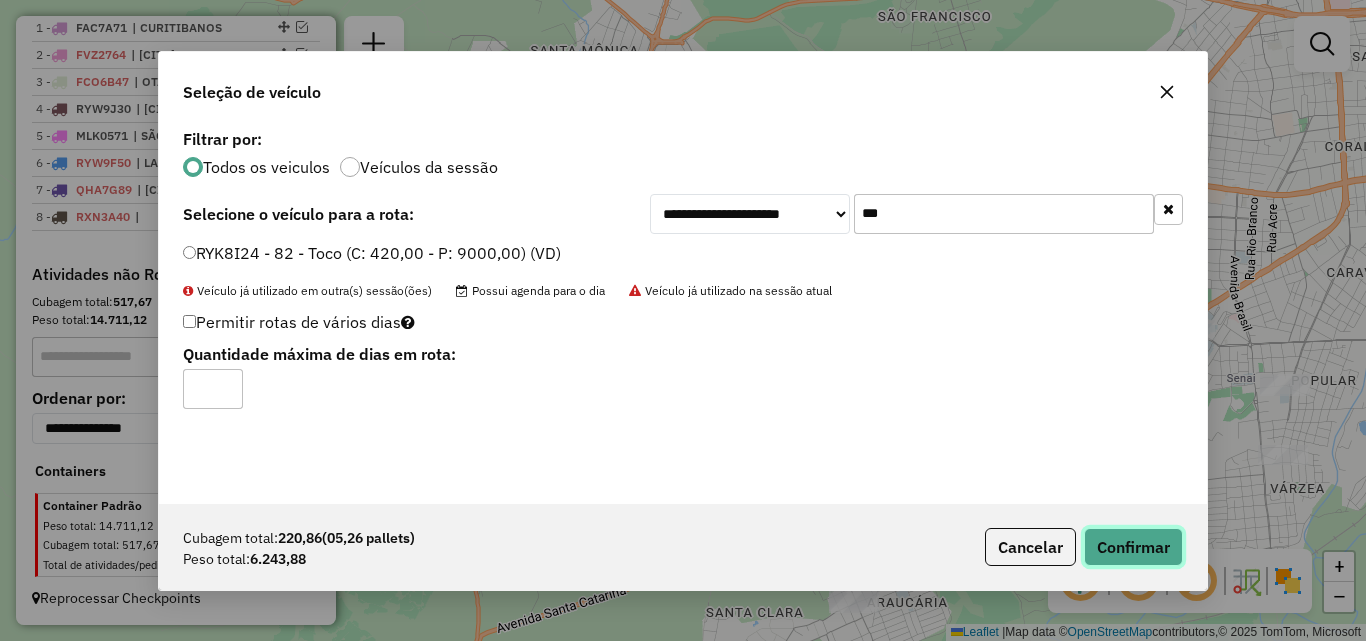 click on "Confirmar" 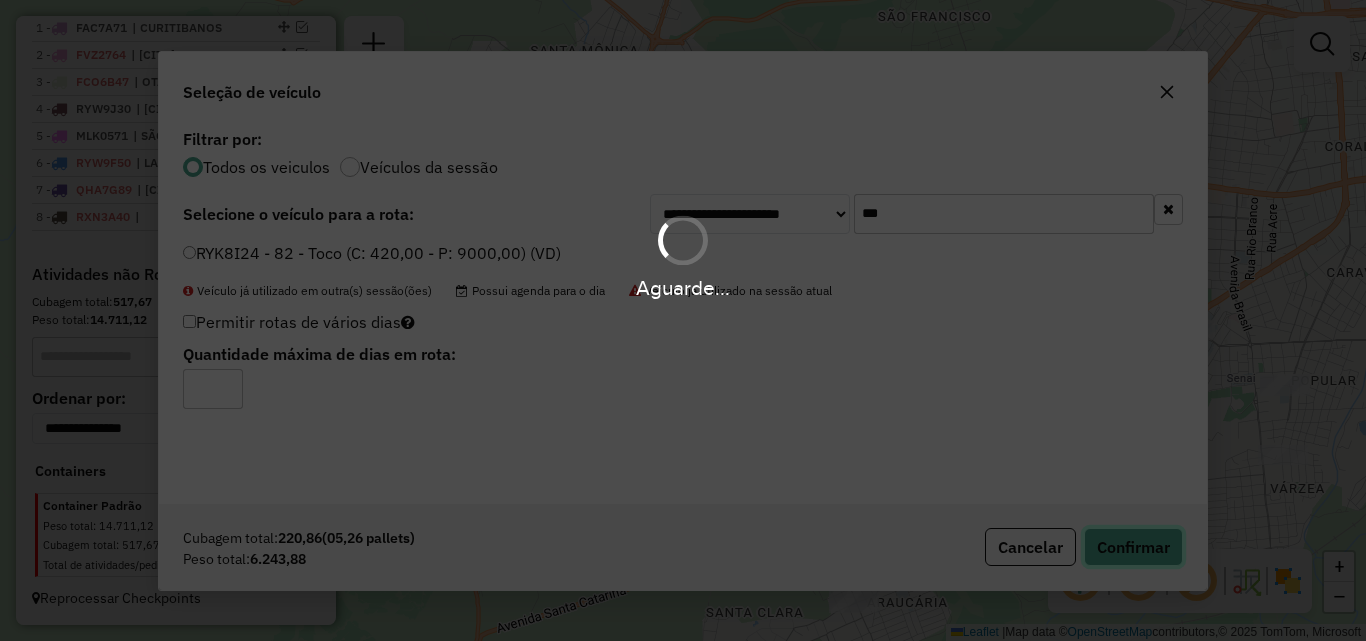 type 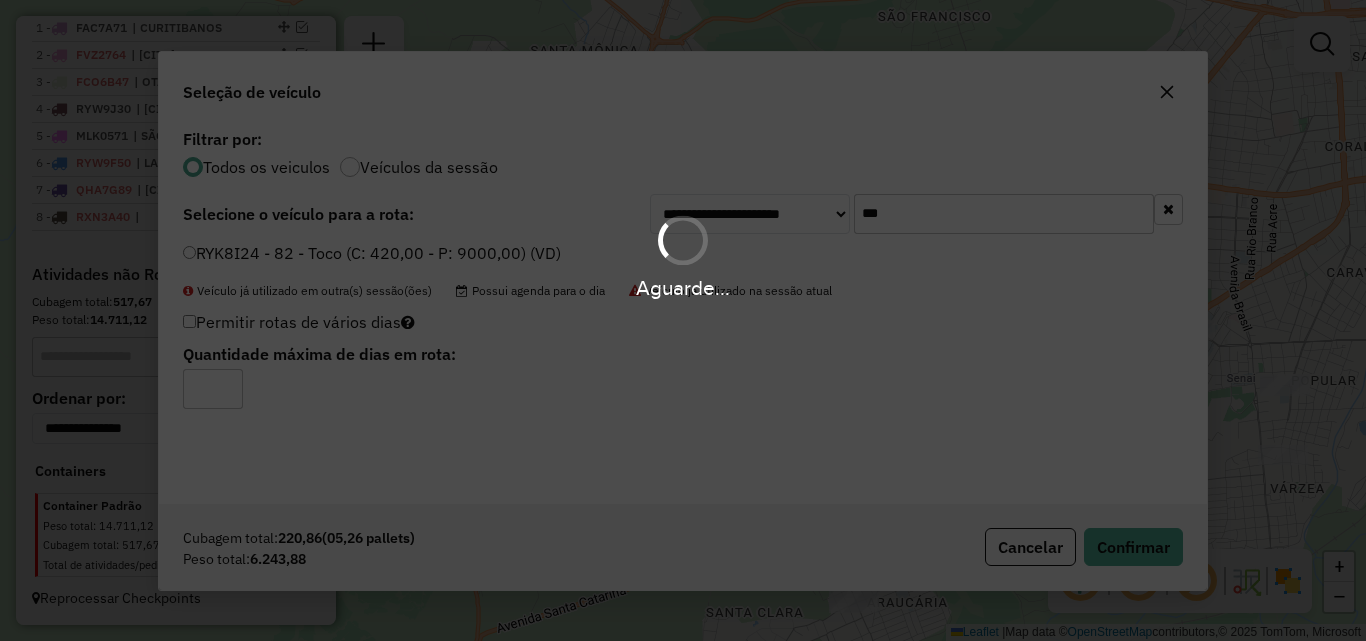 scroll, scrollTop: 842, scrollLeft: 0, axis: vertical 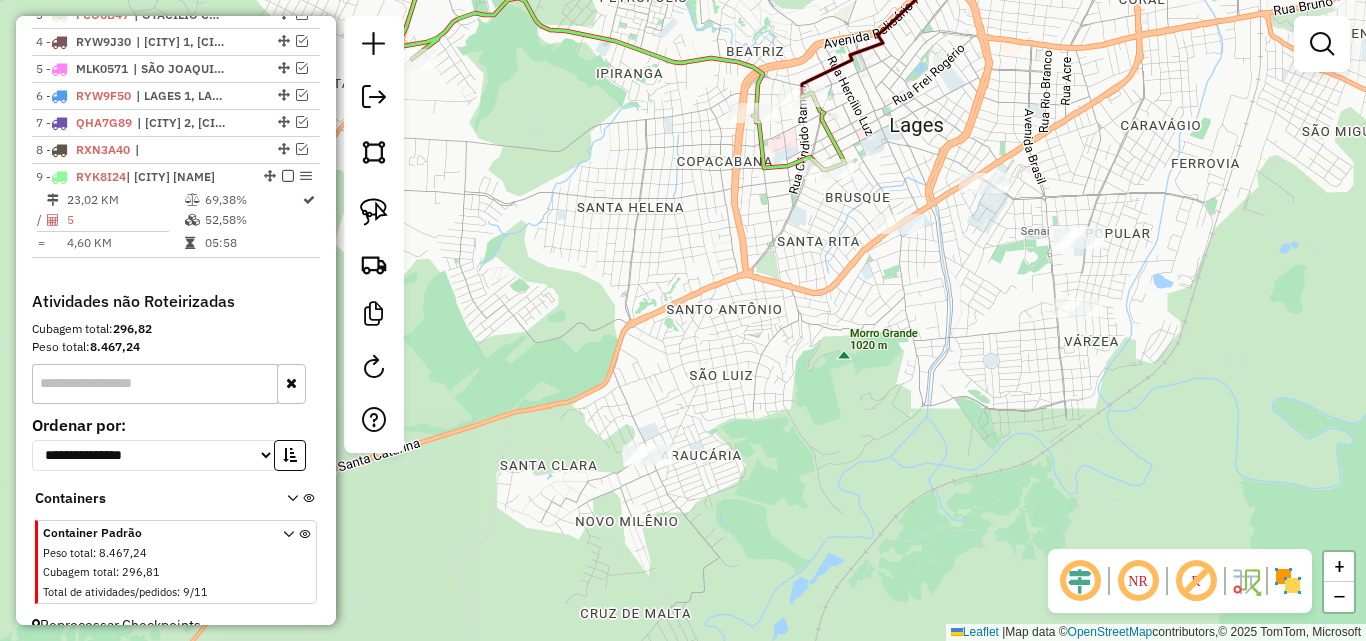 drag, startPoint x: 815, startPoint y: 385, endPoint x: 564, endPoint y: 304, distance: 263.7461 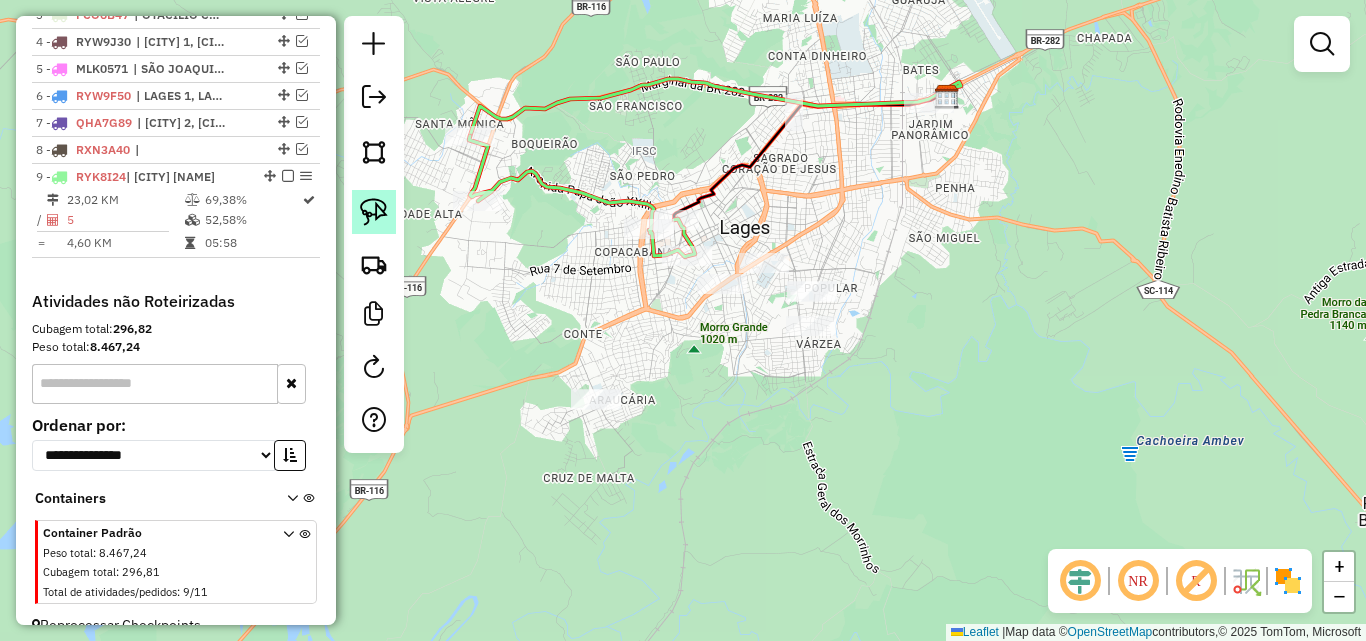 click 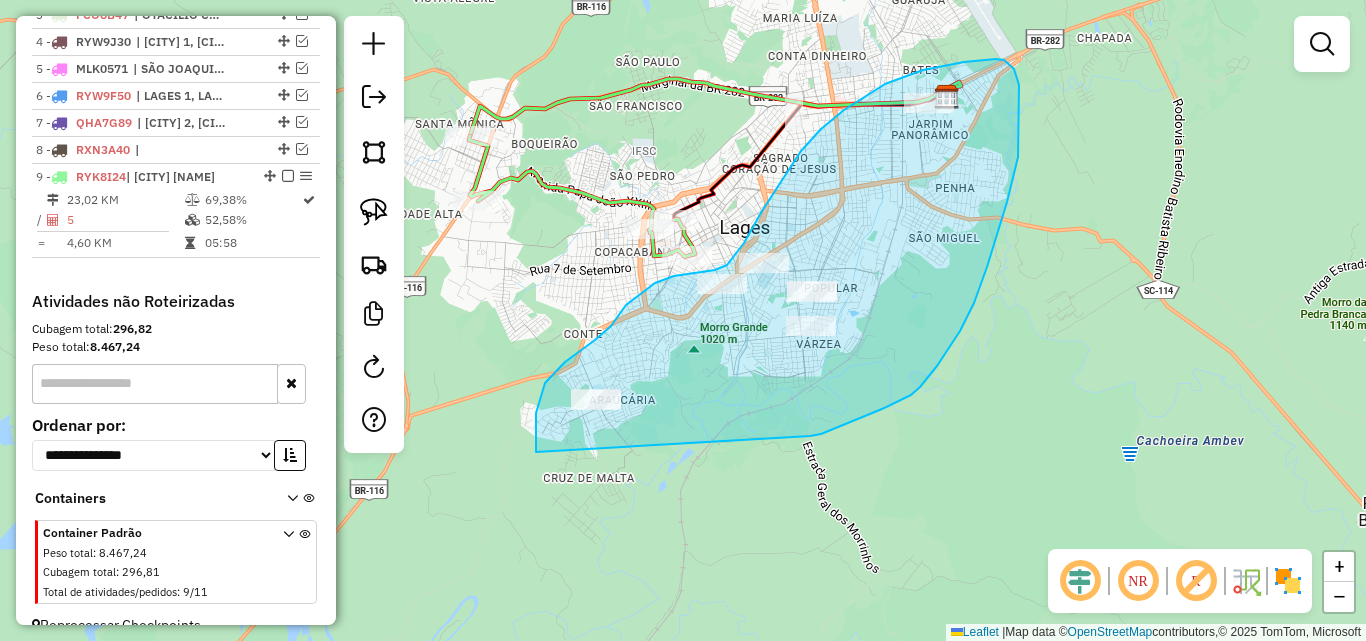 drag, startPoint x: 536, startPoint y: 413, endPoint x: 643, endPoint y: 472, distance: 122.18838 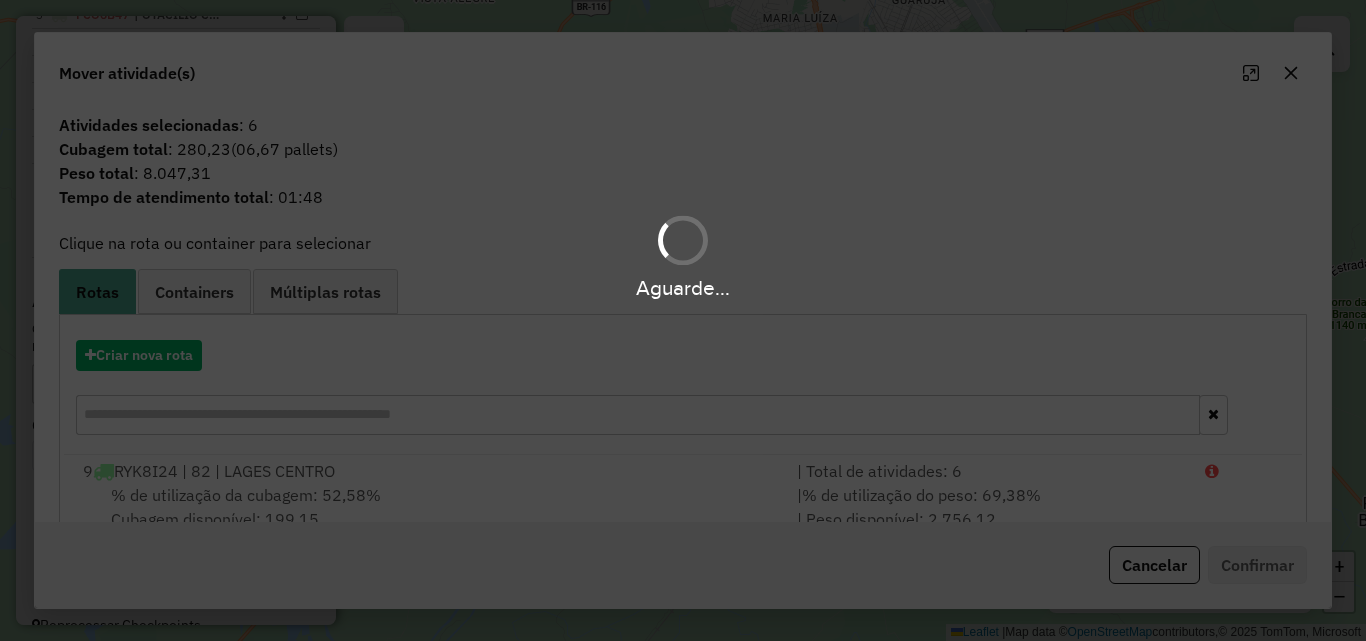 click on "Aguarde..." at bounding box center [683, 320] 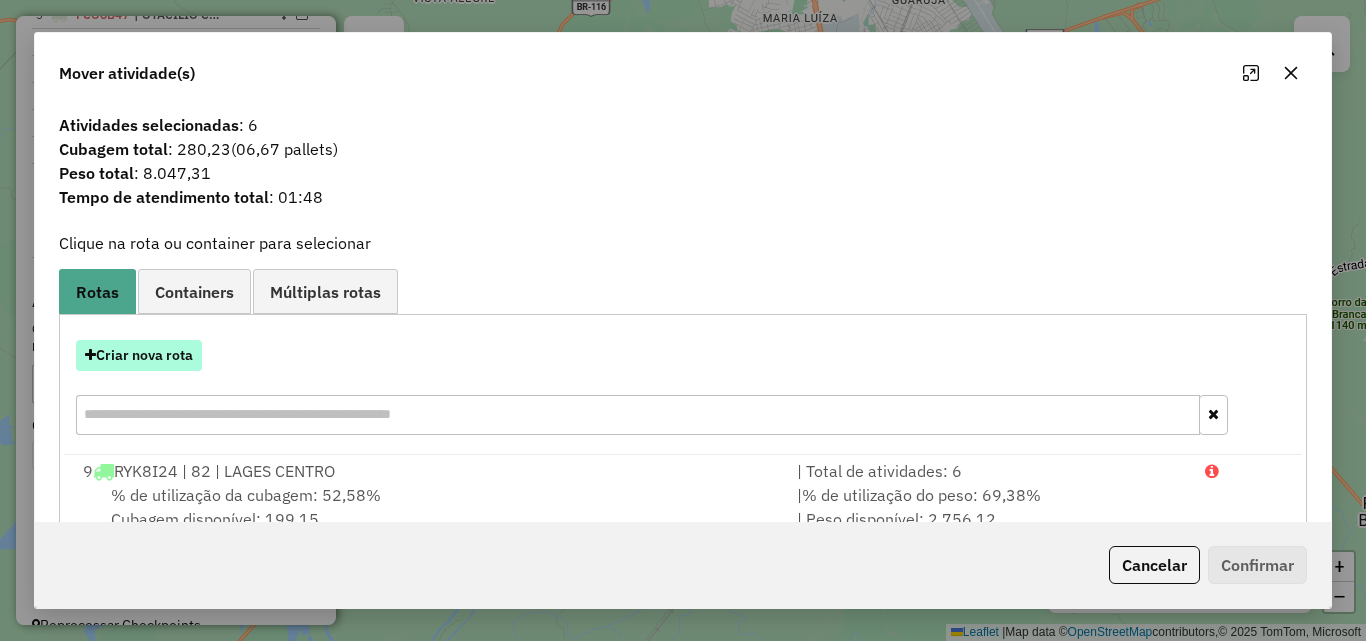click on "Criar nova rota" at bounding box center (139, 355) 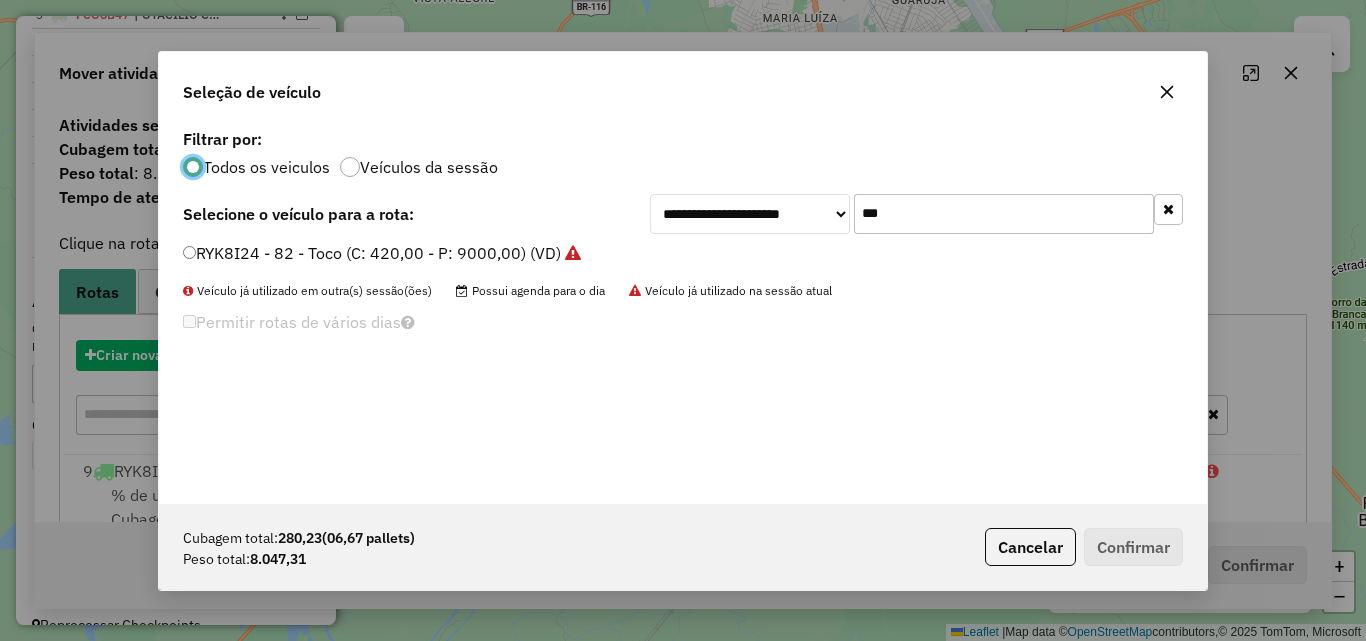 scroll, scrollTop: 11, scrollLeft: 6, axis: both 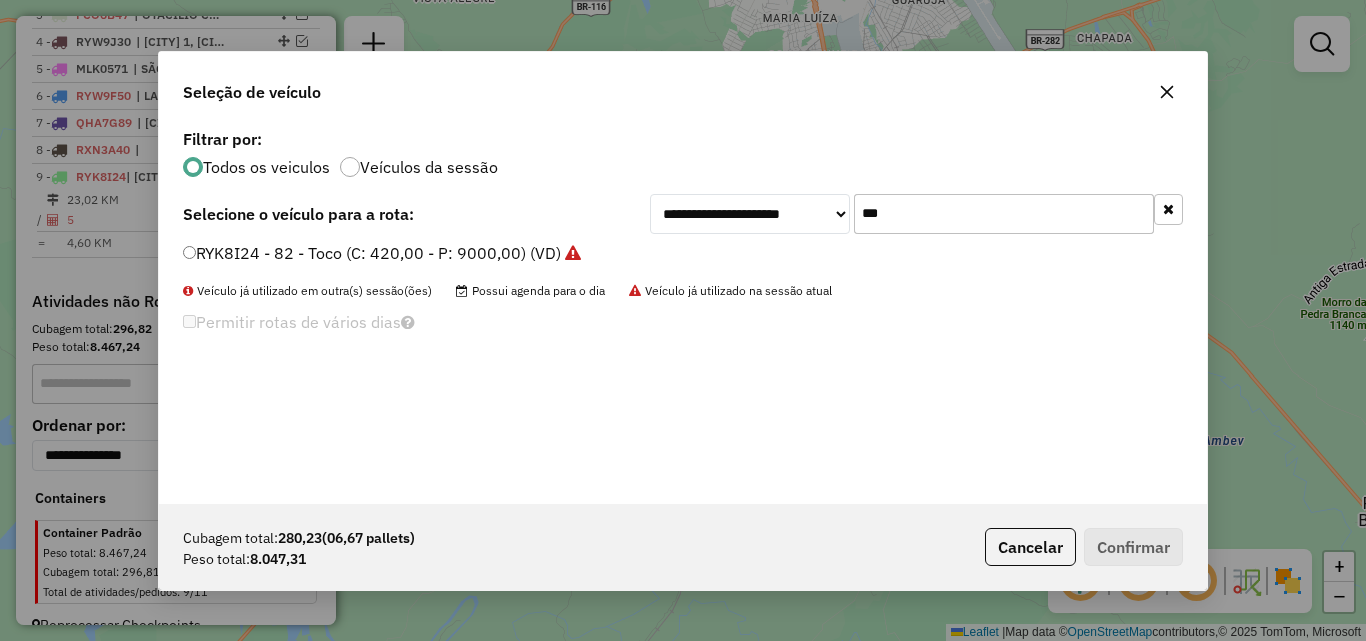 click on "***" 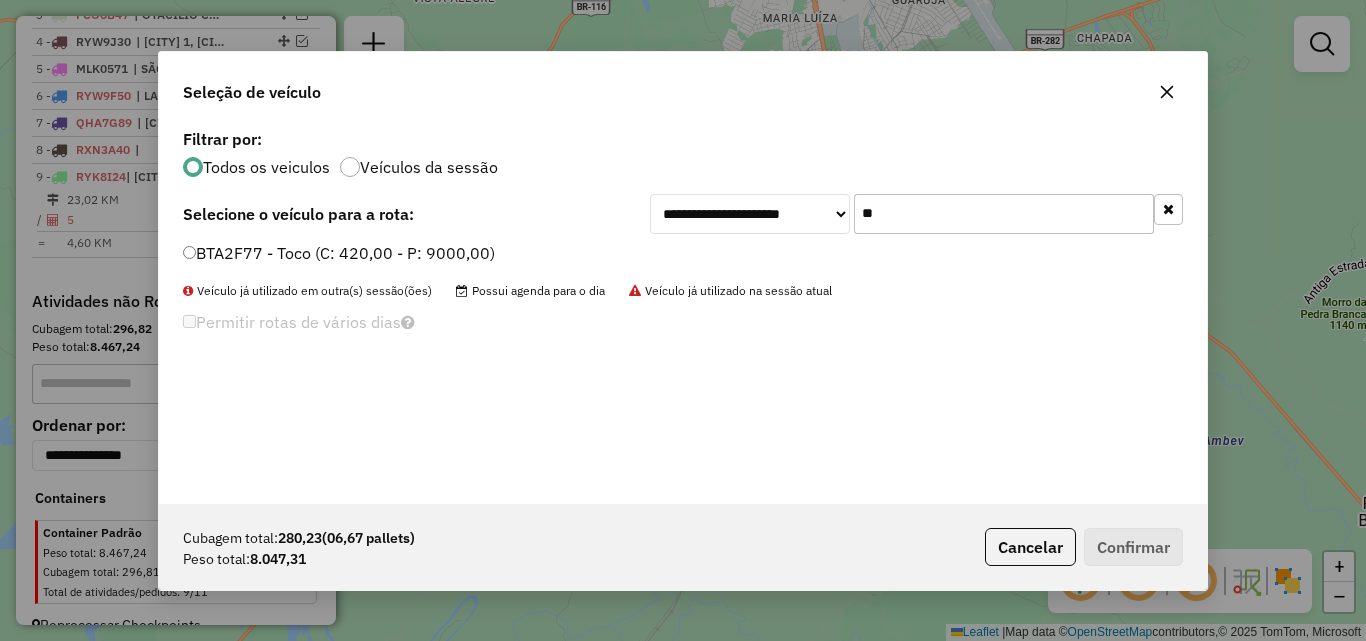 type on "**" 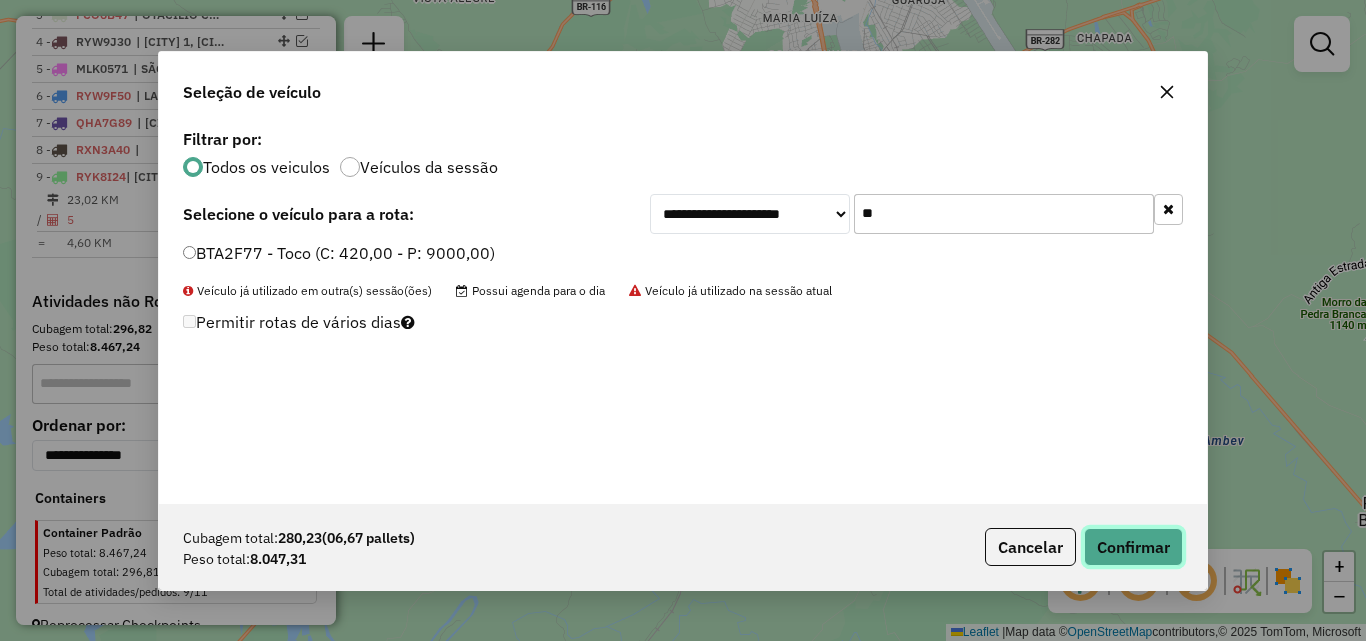 drag, startPoint x: 1119, startPoint y: 543, endPoint x: 1071, endPoint y: 528, distance: 50.289165 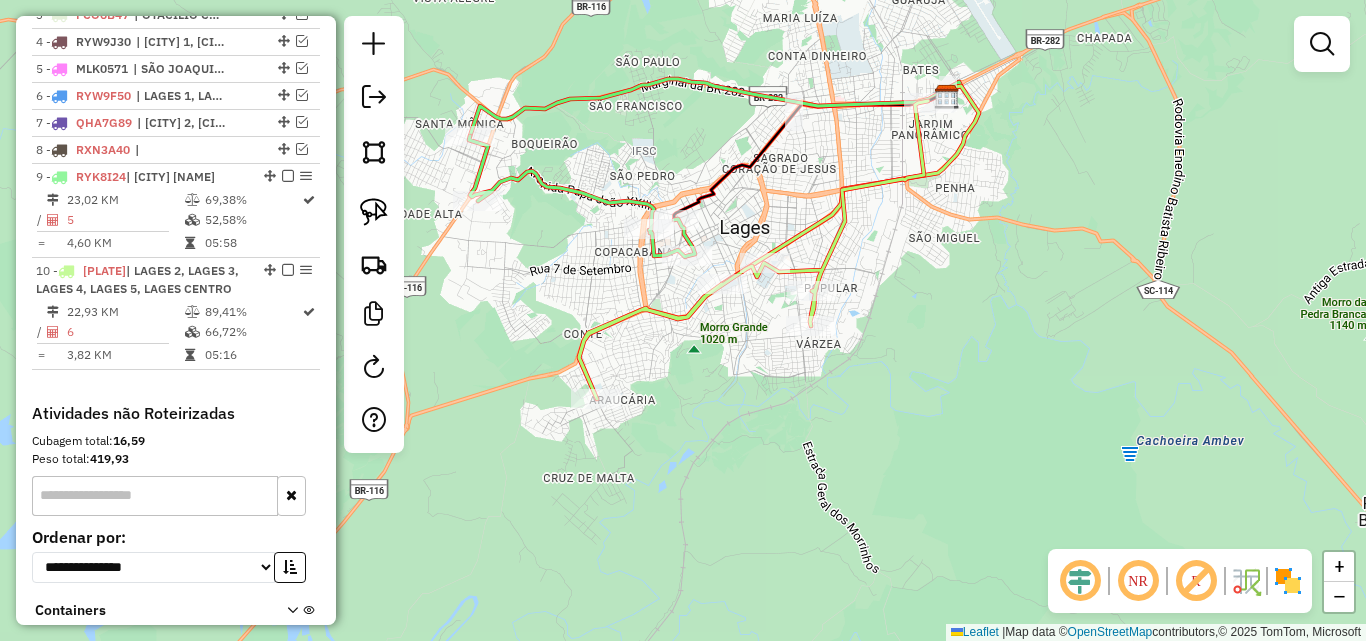click 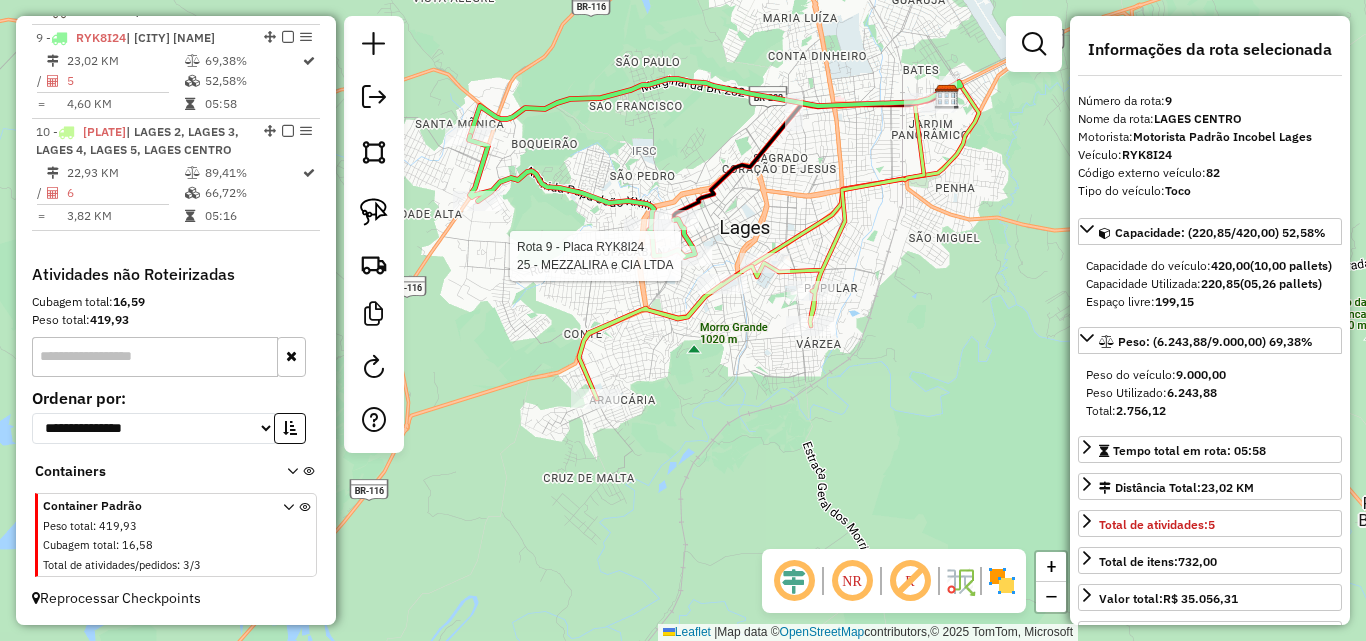 scroll, scrollTop: 990, scrollLeft: 0, axis: vertical 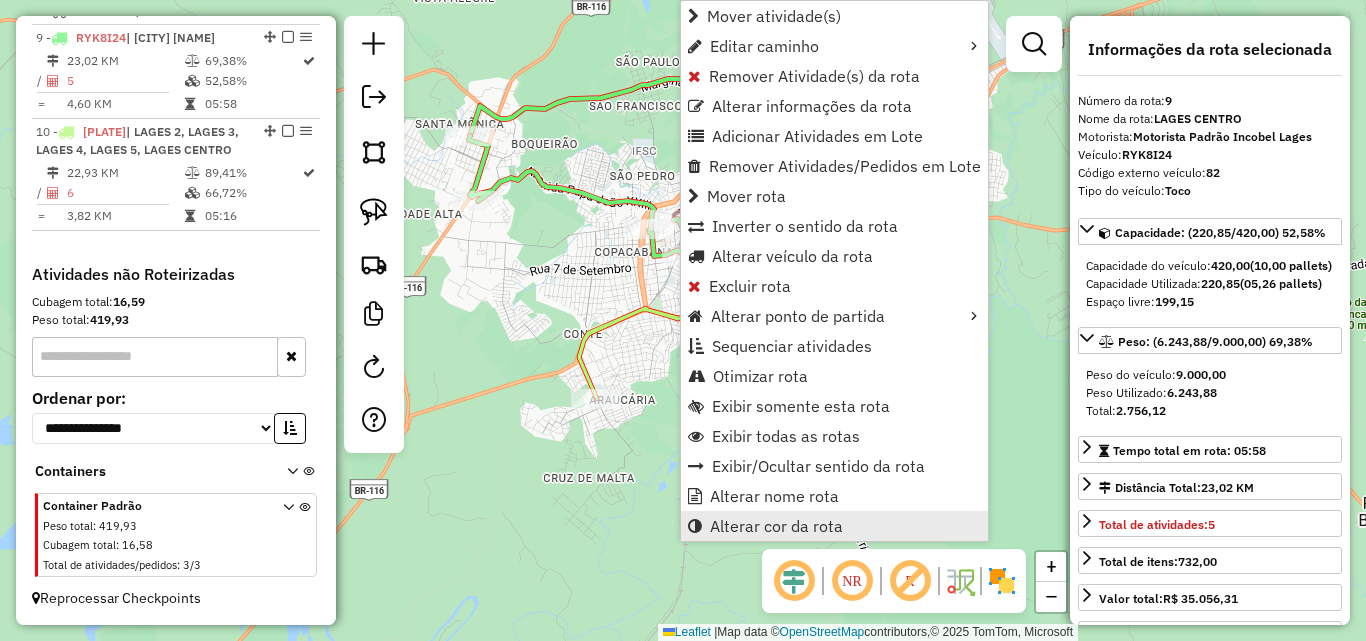 click on "Alterar cor da rota" at bounding box center (776, 526) 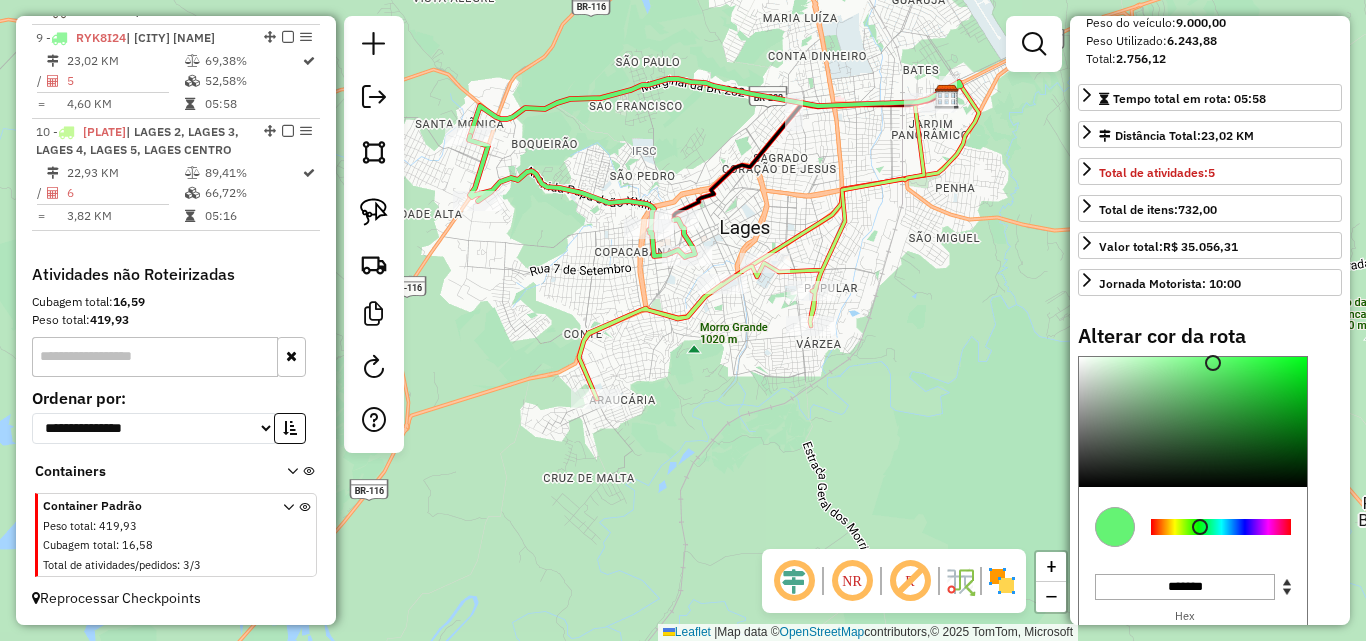 scroll, scrollTop: 400, scrollLeft: 0, axis: vertical 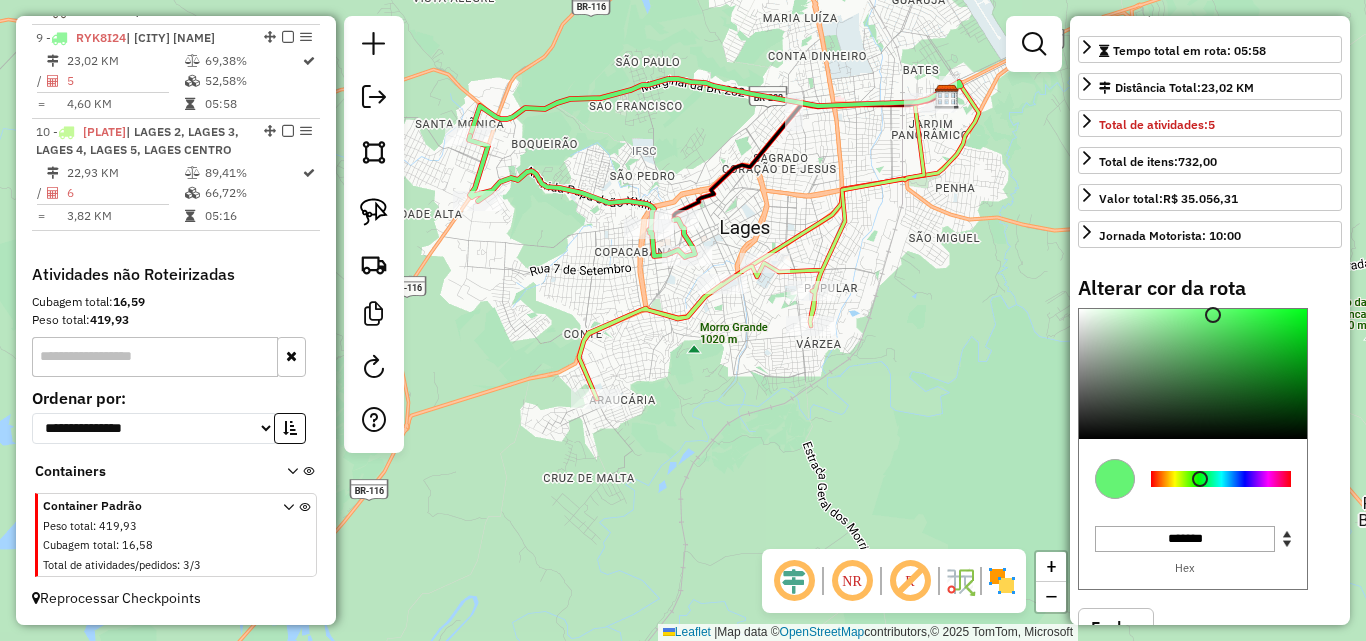 type on "*******" 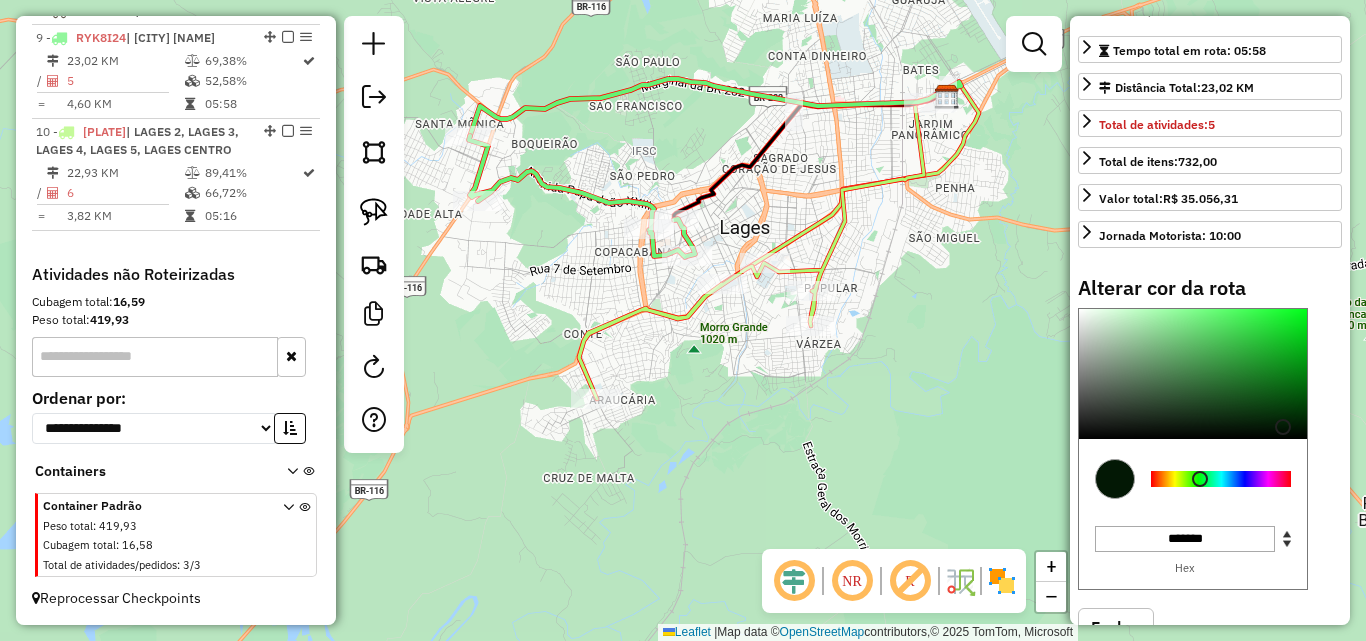click on "Janela de atendimento Grade de atendimento Capacidade Transportadoras Veículos Cliente Pedidos  Rotas Selecione os dias de semana para filtrar as janelas de atendimento  Seg   Ter   Qua   Qui   Sex   Sáb   Dom  Informe o período da janela de atendimento: De: Até:  Filtrar exatamente a janela do cliente  Considerar janela de atendimento padrão  Selecione os dias de semana para filtrar as grades de atendimento  Seg   Ter   Qua   Qui   Sex   Sáb   Dom   Considerar clientes sem dia de atendimento cadastrado  Clientes fora do dia de atendimento selecionado Filtrar as atividades entre os valores definidos abaixo:  Peso mínimo:   Peso máximo:   Cubagem mínima:   Cubagem máxima:   De:   Até:  Filtrar as atividades entre o tempo de atendimento definido abaixo:  De:   Até:   Considerar capacidade total dos clientes não roteirizados Transportadora: Selecione um ou mais itens Tipo de veículo: Selecione um ou mais itens Veículo: Selecione um ou mais itens Motorista: Selecione um ou mais itens Nome: Rótulo:" 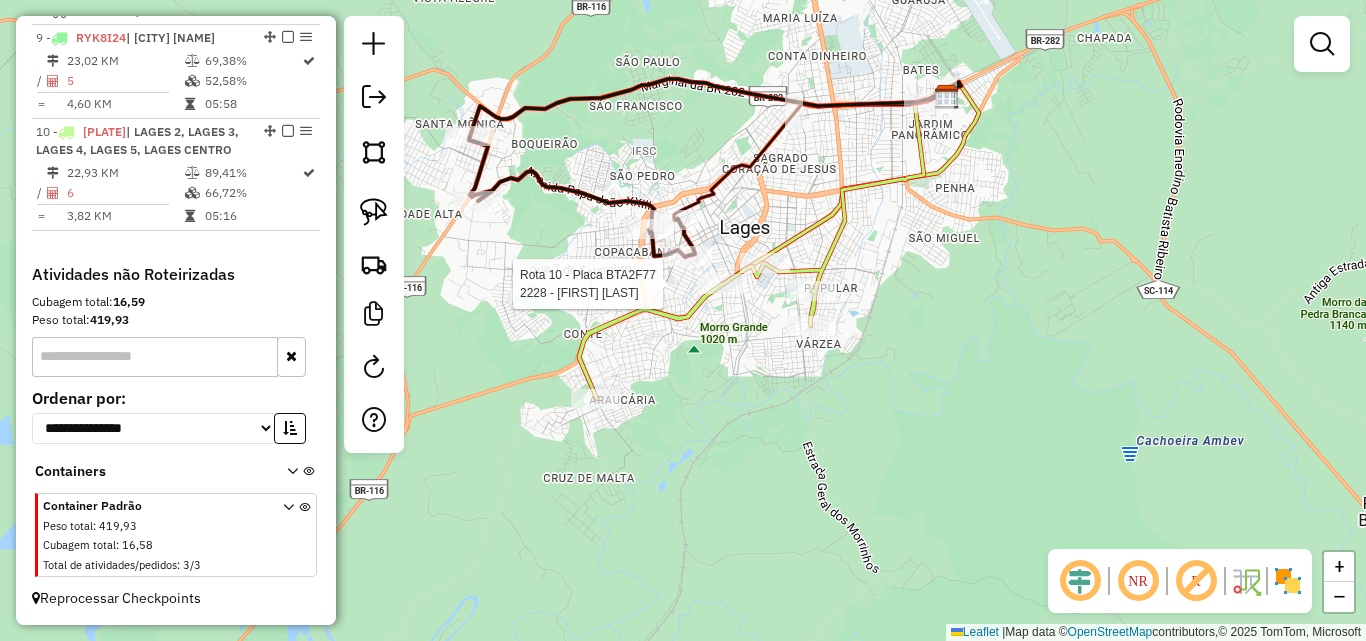 select on "*********" 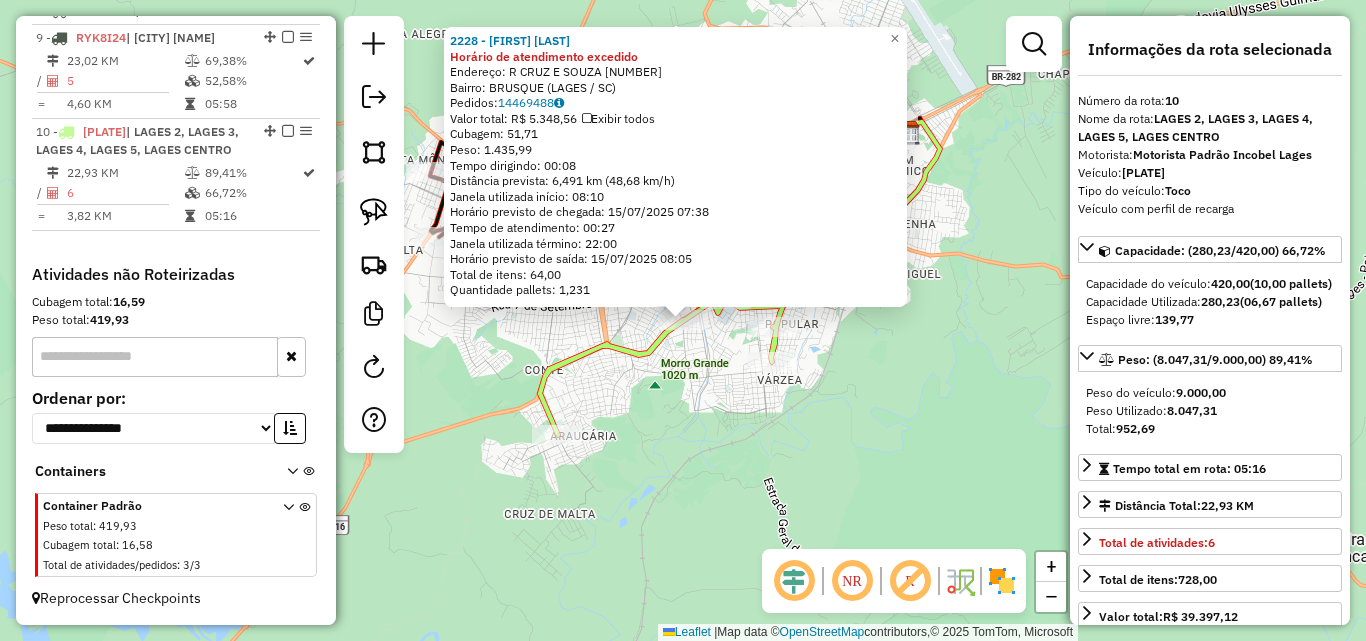 scroll, scrollTop: 999, scrollLeft: 0, axis: vertical 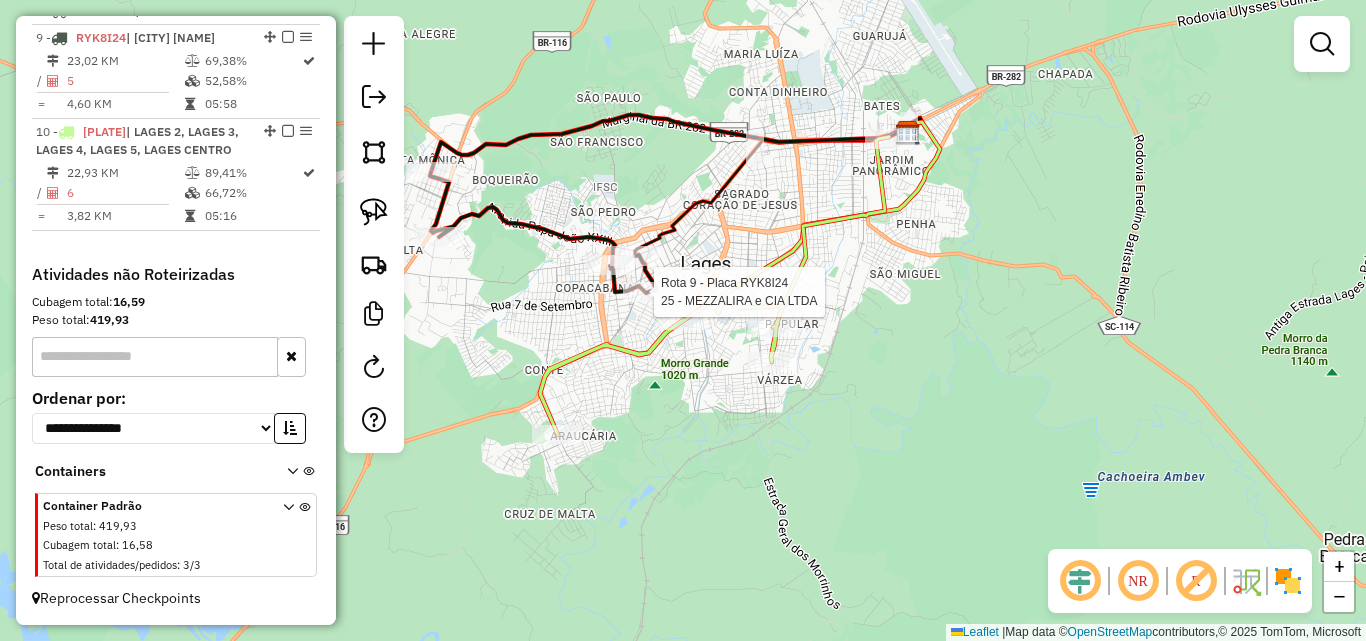 click 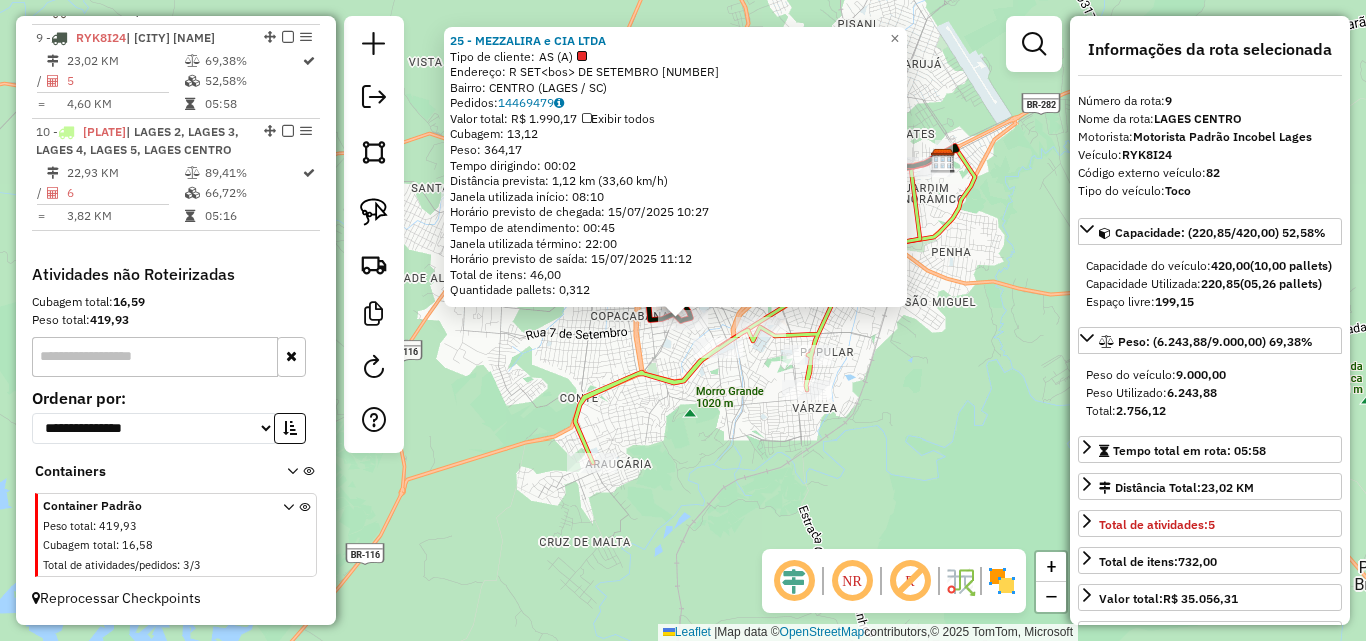 scroll, scrollTop: 990, scrollLeft: 0, axis: vertical 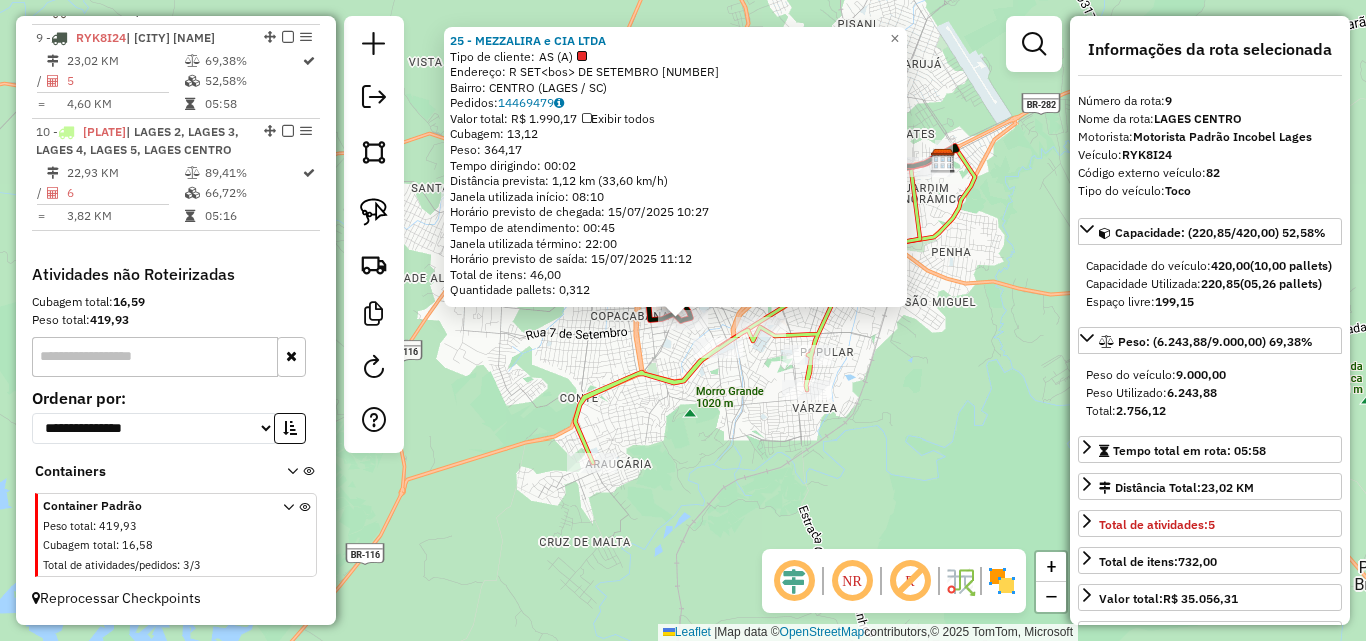 click on "[NUMBER] - [BRAND_NAME]  Tipo de cliente:   AS (A)   Endereço: R   [NAME] [NAME]              [NUMBER]   Bairro: [NAME] ([CITY] / [STATE])   Pedidos:  [ORDER_ID]   Valor total: [CURRENCY] [PRICE]   Exibir todos   Cubagem: [CUBAGE]  Peso: [WEIGHT]  Tempo dirigindo: [TIME]   Distância prevista: [DISTANCE] km ([SPEED] km/h)   Janela utilizada início: [TIME]   Horário previsto de chegada: [DATE] [TIME]   Tempo de atendimento: [TIME]   Janela utilizada término: [TIME]   Horário previsto de saída: [DATE] [TIME]   Total de itens: [ITEMS]   Quantidade pallets: [PALLETS]  × Janela de atendimento Grade de atendimento Capacidade Transportadoras Veículos Cliente Pedidos  Rotas Selecione os dias de semana para filtrar as janelas de atendimento  Seg   Ter   Qua   Qui   Sex   Sáb   Dom  Informe o período da janela de atendimento: De: Até:  Filtrar exatamente a janela do cliente  Considerar janela de atendimento padrão  Selecione os dias de semana para filtrar as grades de atendimento  Seg   Ter   Qua   Qui   Sex   Sáb   Dom   Peso mínimo:  +" 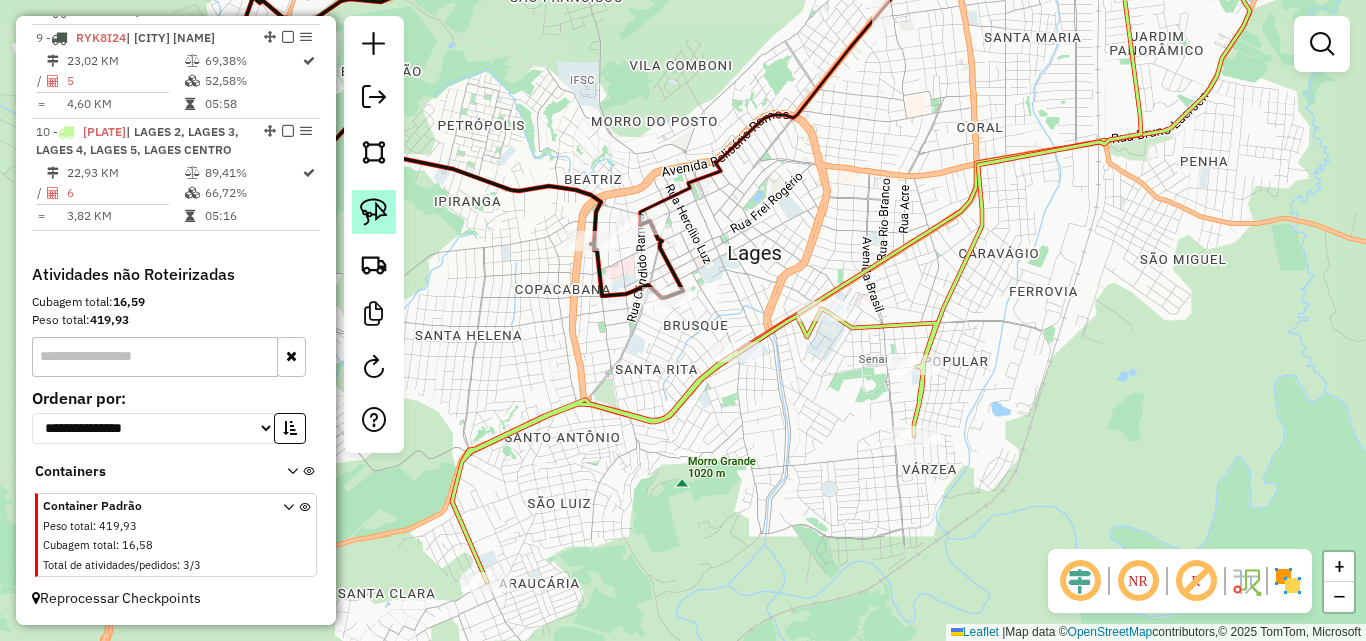 click 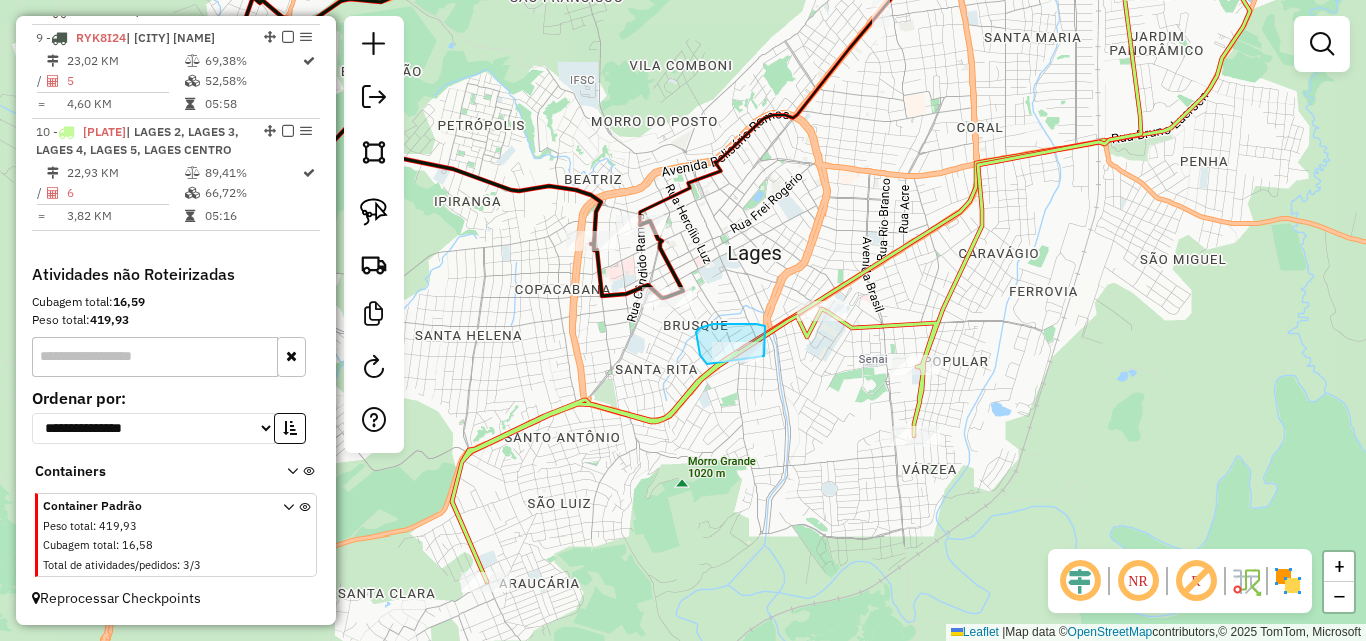 drag, startPoint x: 698, startPoint y: 344, endPoint x: 756, endPoint y: 371, distance: 63.97656 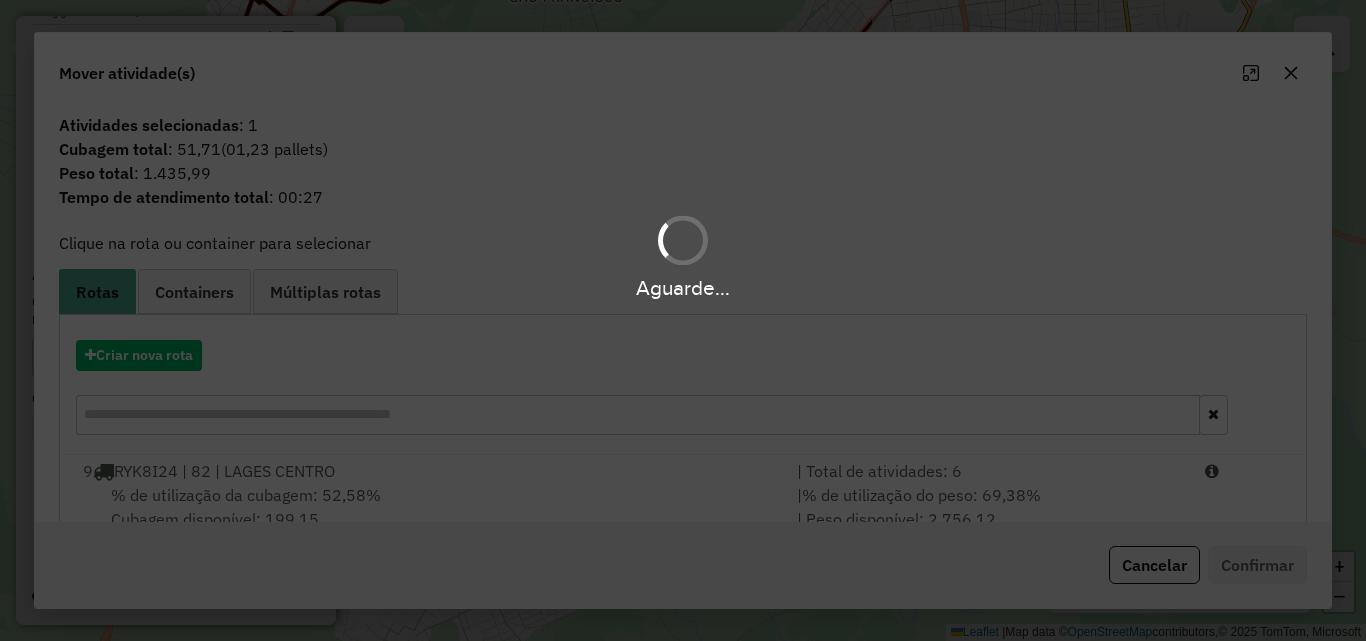 drag, startPoint x: 399, startPoint y: 492, endPoint x: 1013, endPoint y: 507, distance: 614.1832 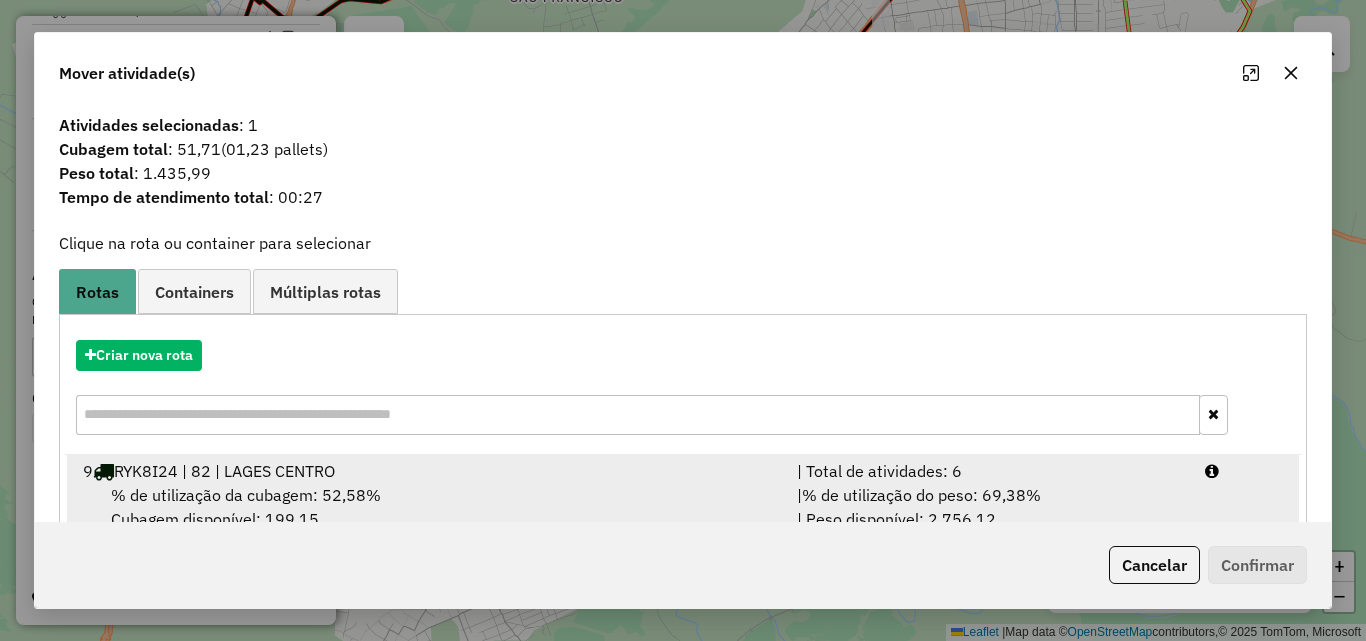 click on "9   RYK8I24 | 82 | LAGES CENTRO   | Total de atividades: 6  % de utilização da cubagem: 52,58%  Cubagem disponível: 199,15   |  % de utilização do peso: 69,38%  | Peso disponível: 2.756,12" at bounding box center (683, 495) 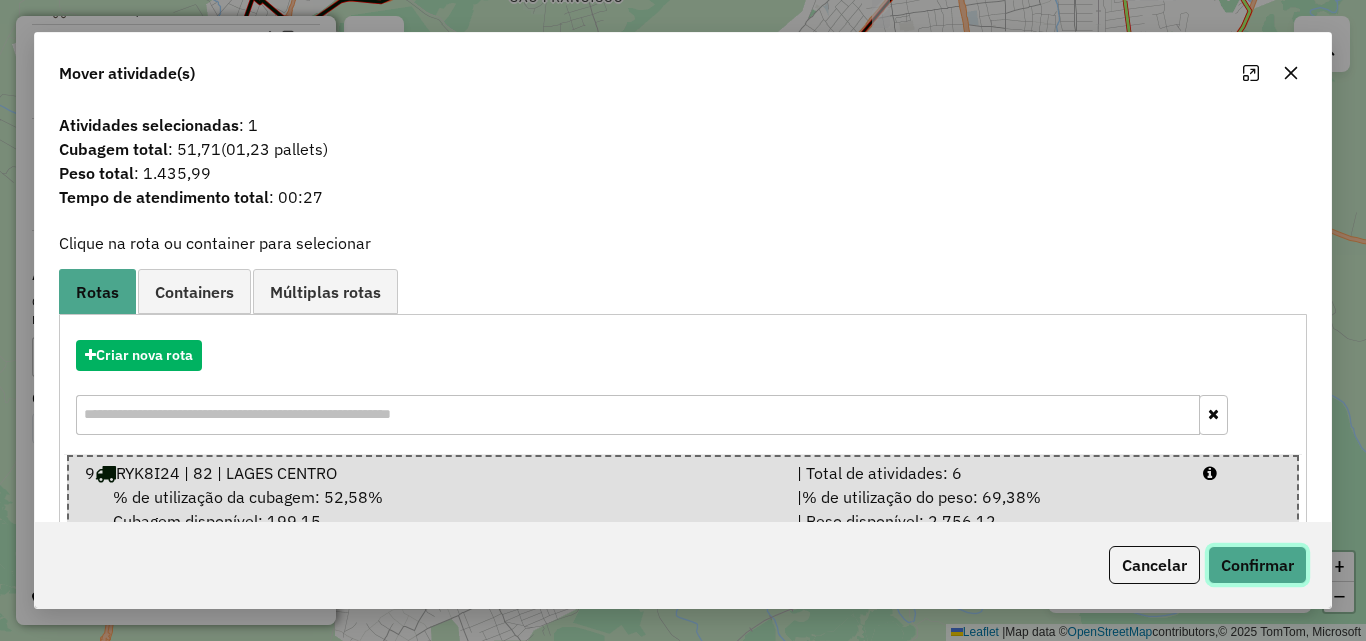 click on "Confirmar" 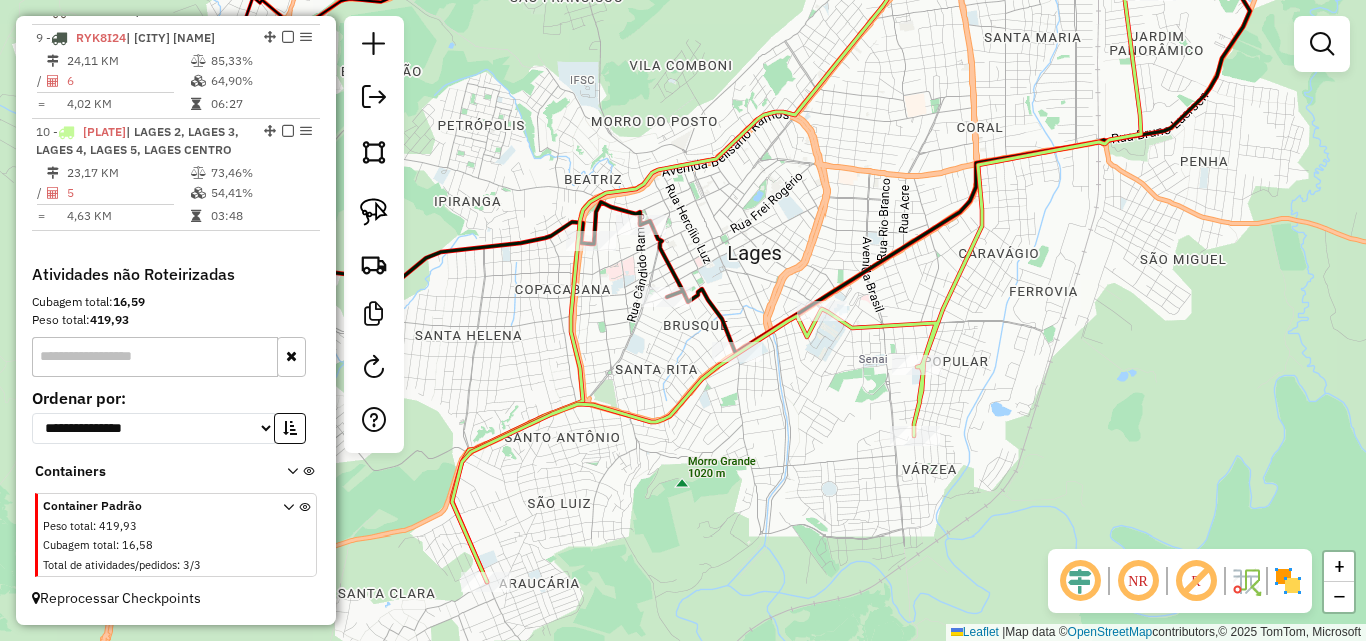 click 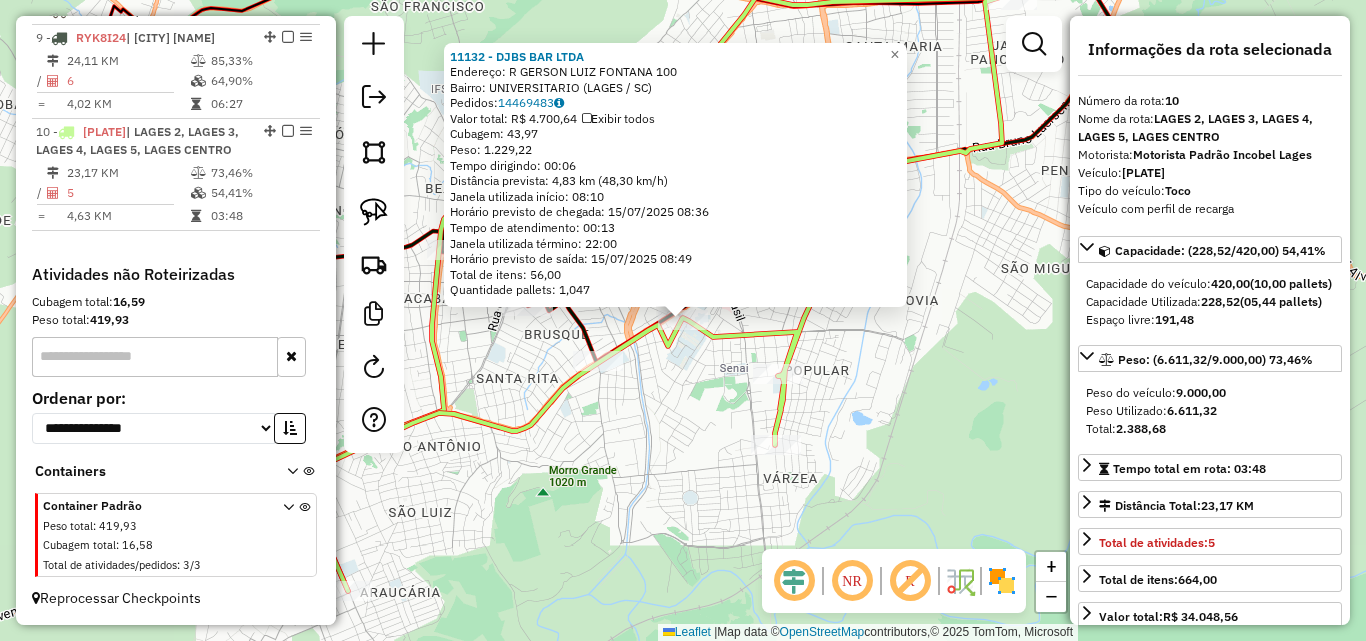 scroll, scrollTop: 999, scrollLeft: 0, axis: vertical 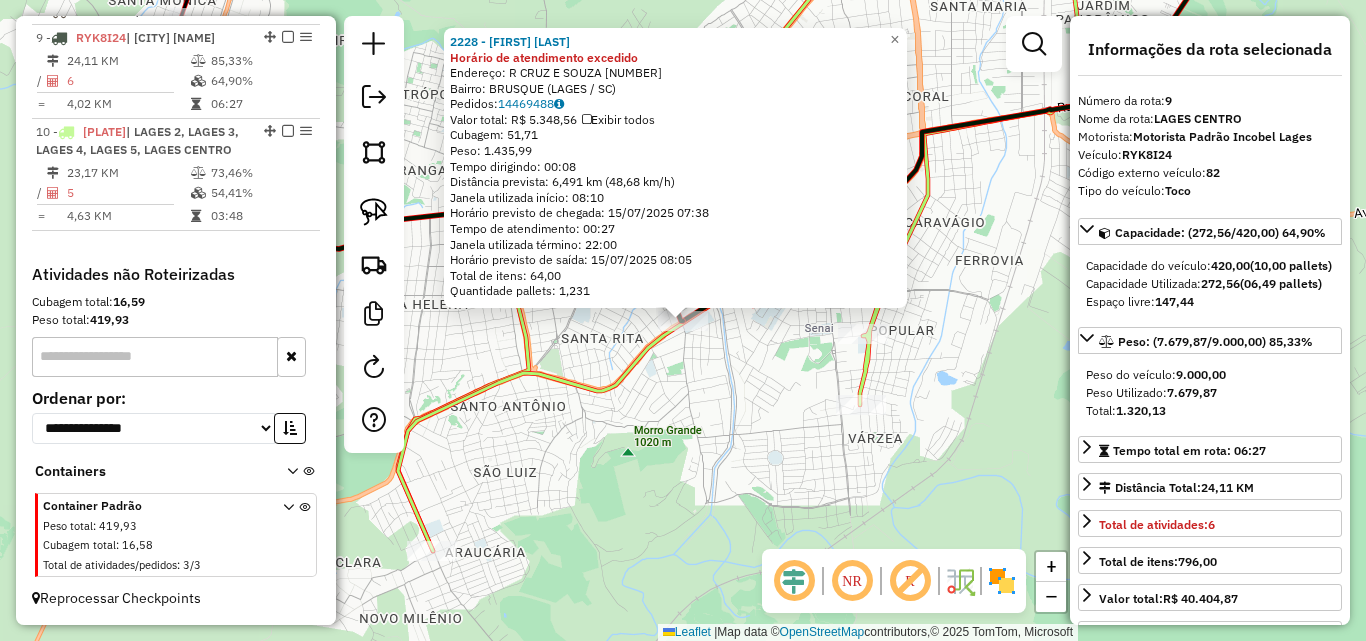 click on "[NUMBER] - [FIRST] [LAST] [LAST] Horário de atendimento excedido  Endereço: R   [NAME] [LAST]                  [NUMBER]   Bairro: [NAME] ([CITY] / [STATE])   Pedidos:  [ORDER_ID]   Valor total: [CURRENCY] [PRICE]   Exibir todos   Cubagem: [CUBAGE]  Peso: [WEIGHT]  Tempo dirigindo: [TIME]   Distância prevista: [DISTANCE] km ([SPEED] km/h)   Janela utilizada início: [TIME]   Horário previsto de chegada: [DATE] [TIME]   Tempo de atendimento: [TIME]   Janela utilizada término: [TIME]   Horário previsto de saída: [DATE] [TIME]   Total de itens: [ITEMS]   Quantidade pallets: [PALLETS]  × Janela de atendimento Grade de atendimento Capacidade Transportadoras Veículos Cliente Pedidos  Rotas Selecione os dias de semana para filtrar as janelas de atendimento  Seg   Ter   Qua   Qui   Sex   Sáb   Dom  Informe o período da janela de atendimento: De: Até:  Filtrar exatamente a janela do cliente  Considerar janela de atendimento padrão  Selecione os dias de semana para filtrar as grades de atendimento  Seg   Ter   Qua   Qui   Sex   Sáb   Dom   De:" 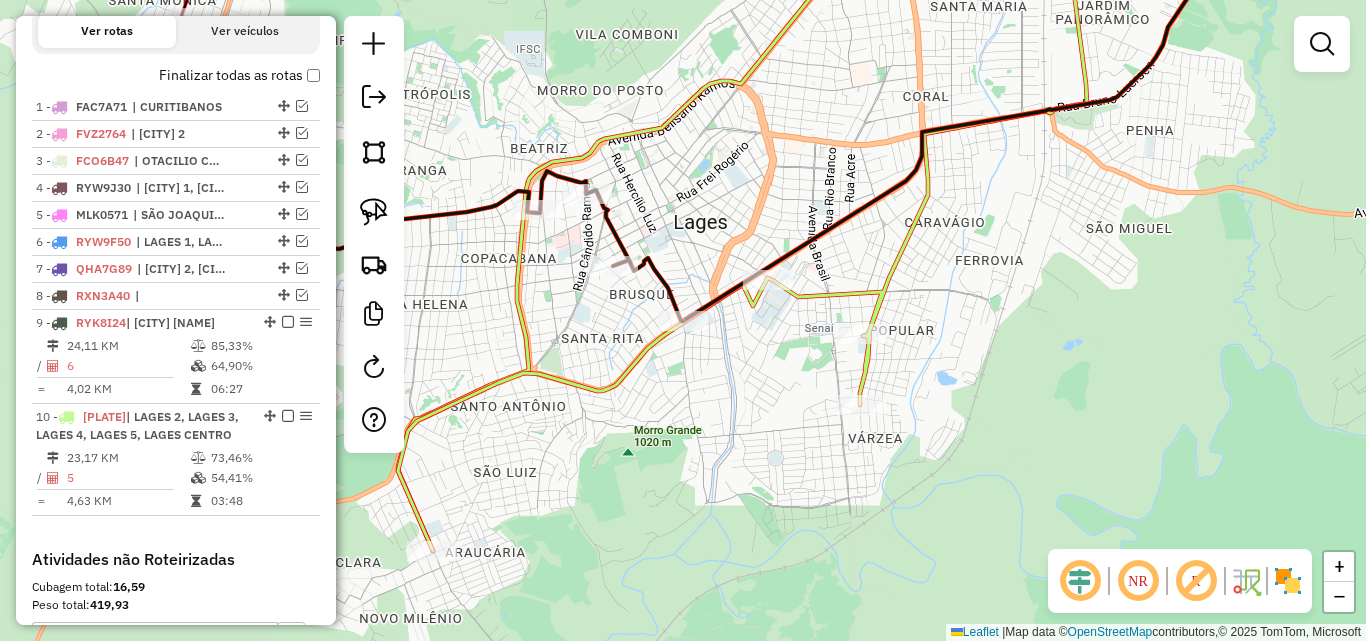 scroll, scrollTop: 690, scrollLeft: 0, axis: vertical 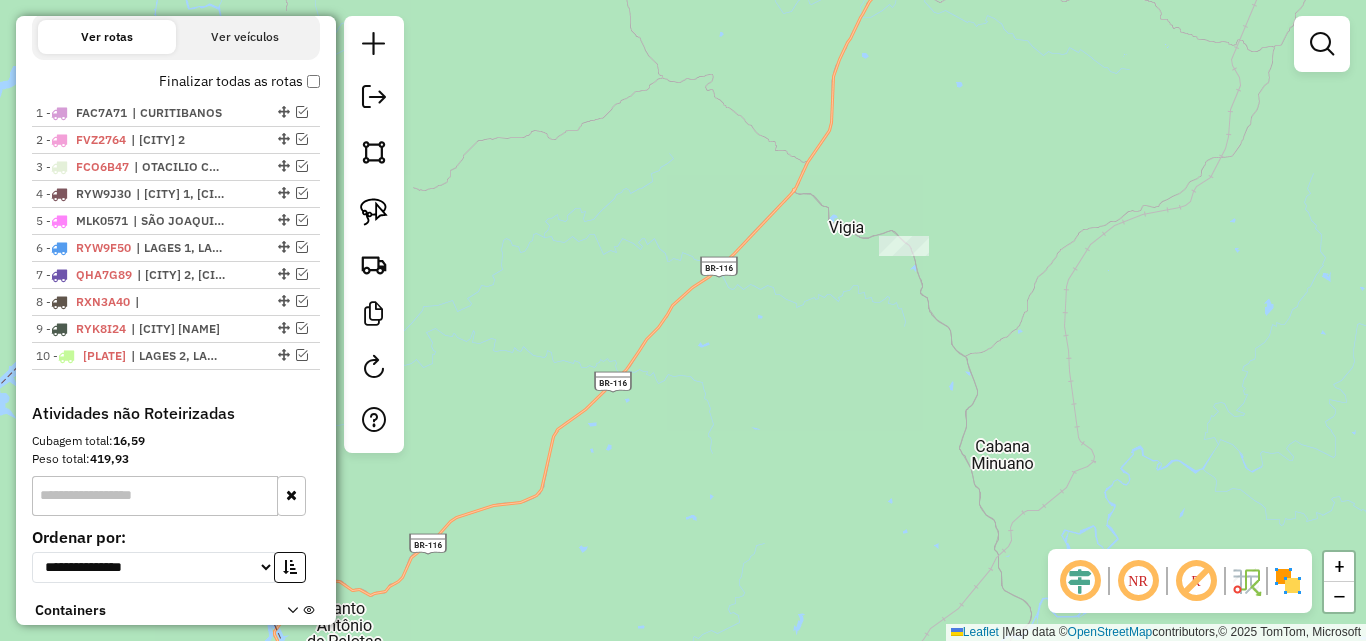 drag, startPoint x: 294, startPoint y: 297, endPoint x: 314, endPoint y: 285, distance: 23.323807 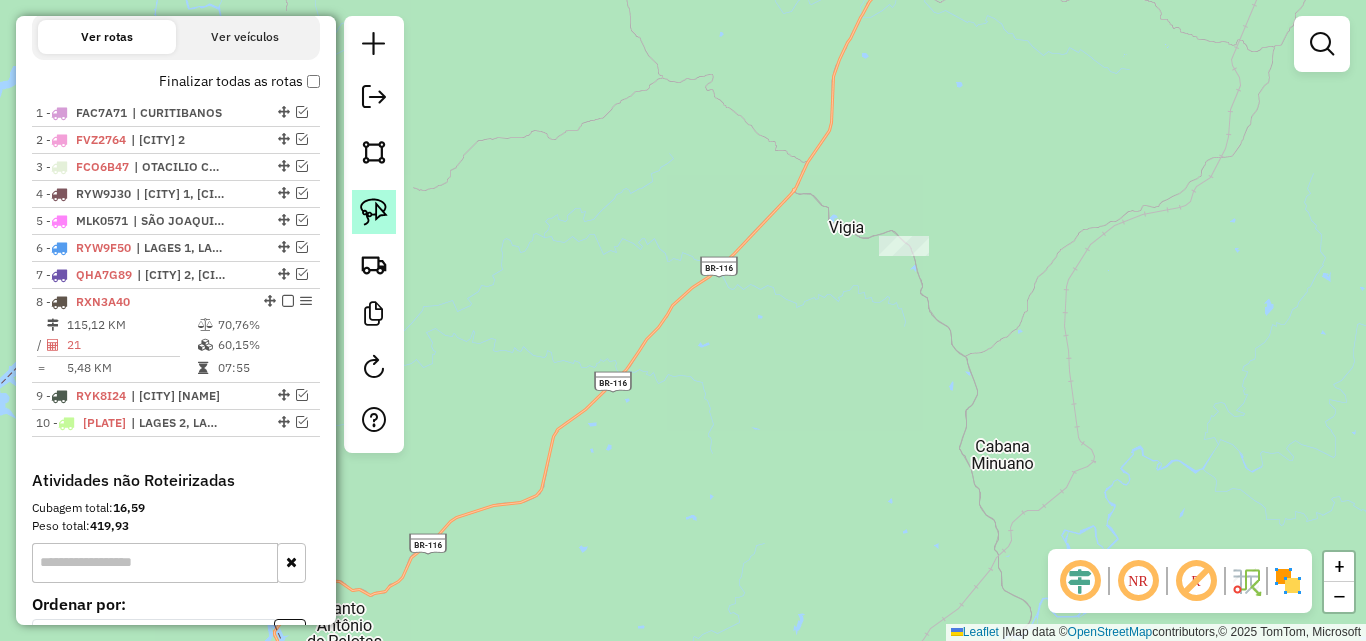click 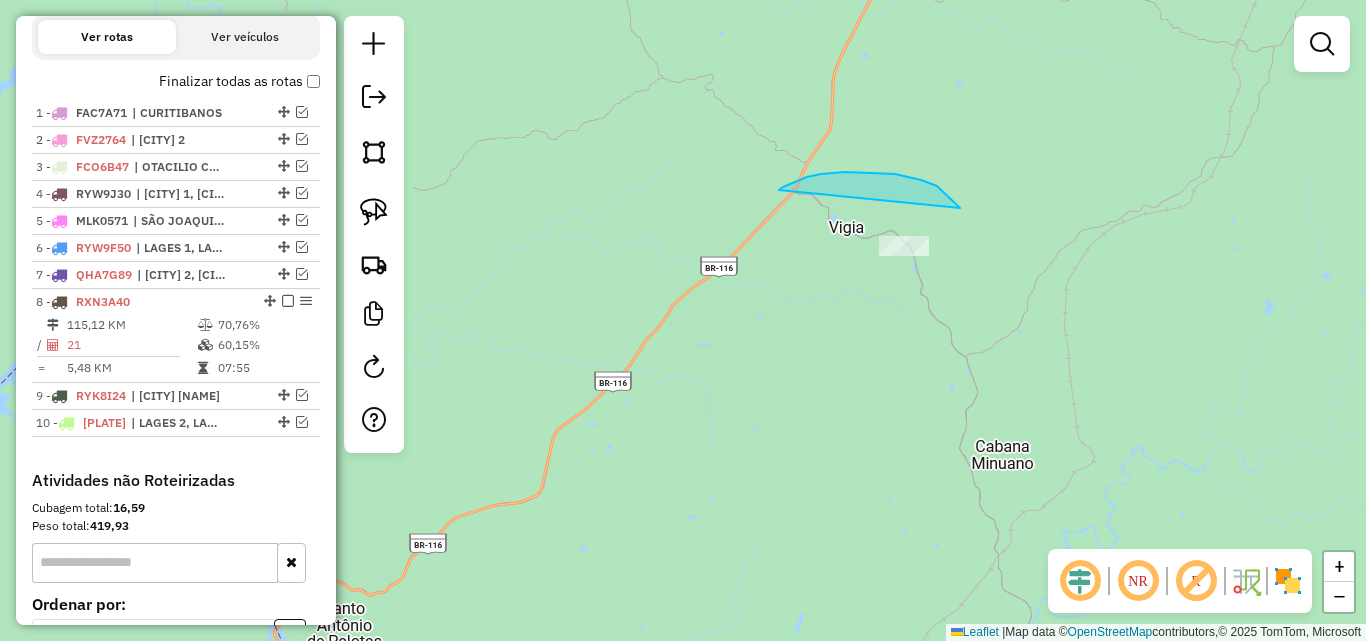 drag, startPoint x: 821, startPoint y: 174, endPoint x: 836, endPoint y: 305, distance: 131.85599 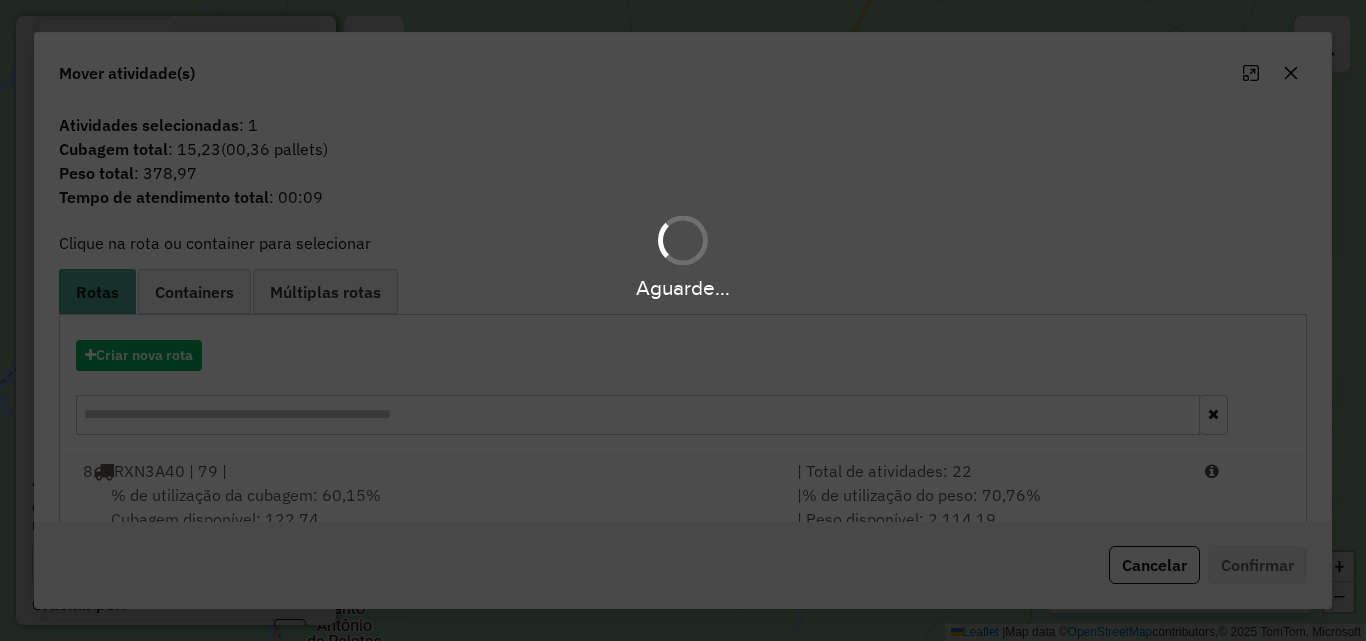 click on "Aguarde..." at bounding box center [683, 320] 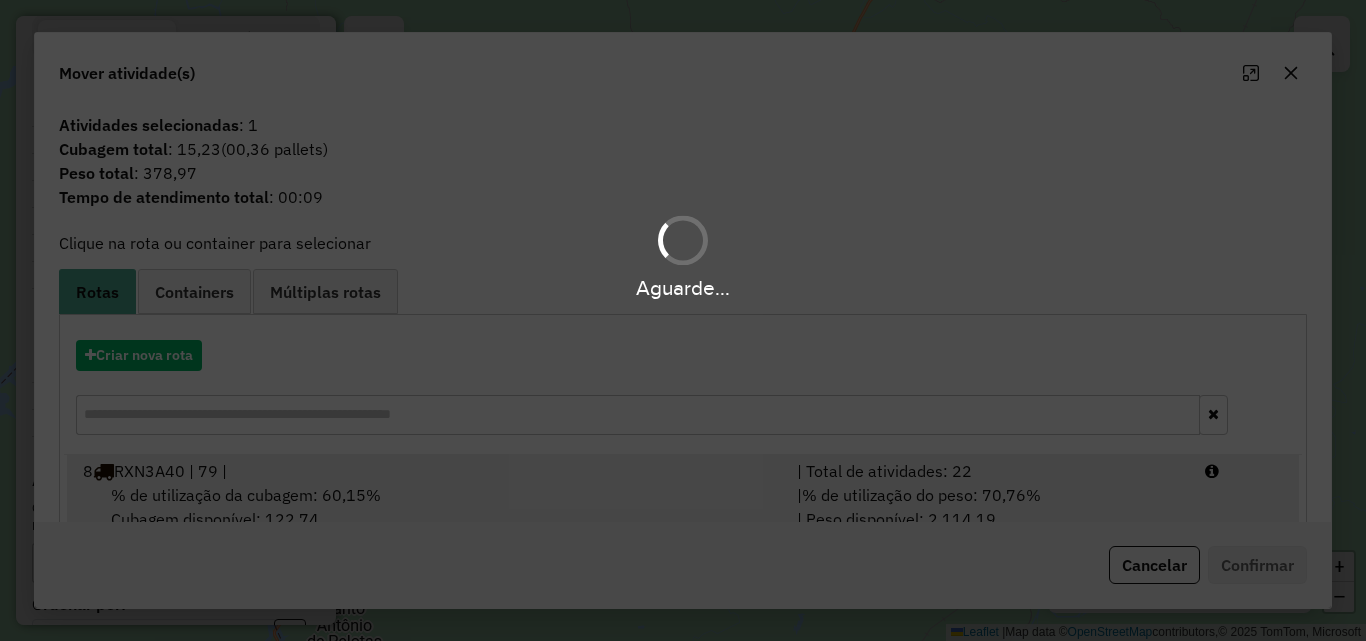 click on "| Total de atividades: 22" at bounding box center [989, 471] 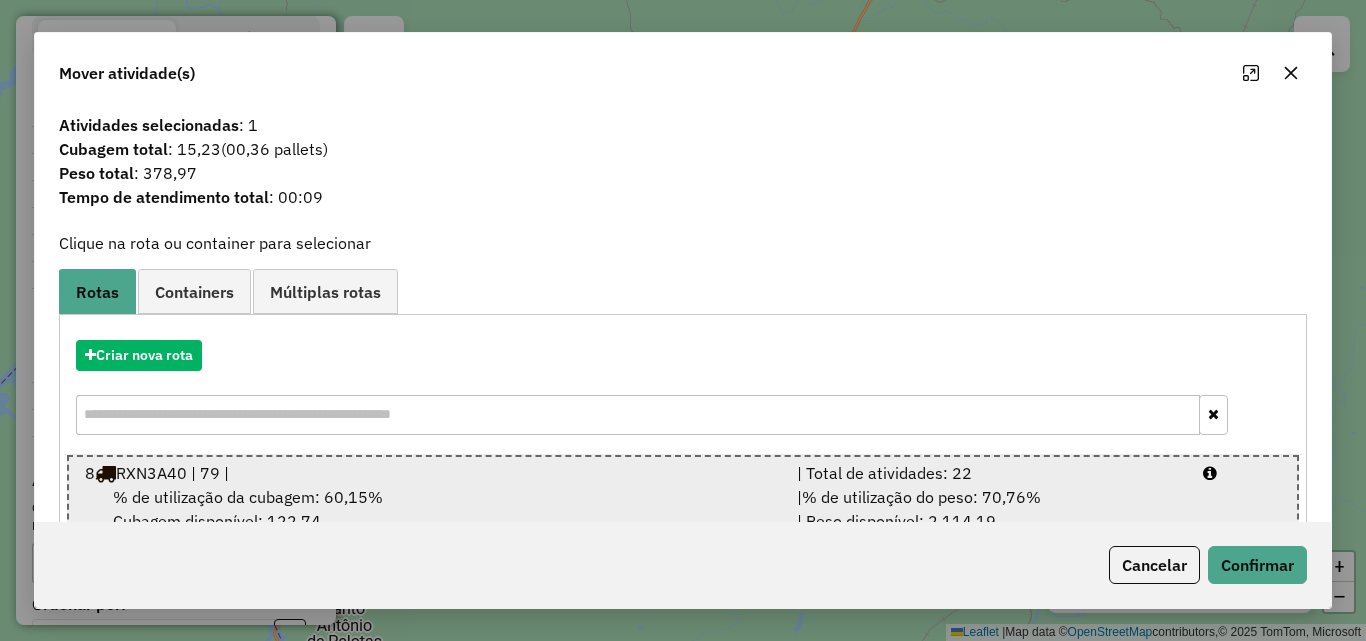 drag, startPoint x: 1182, startPoint y: 491, endPoint x: 1211, endPoint y: 515, distance: 37.64306 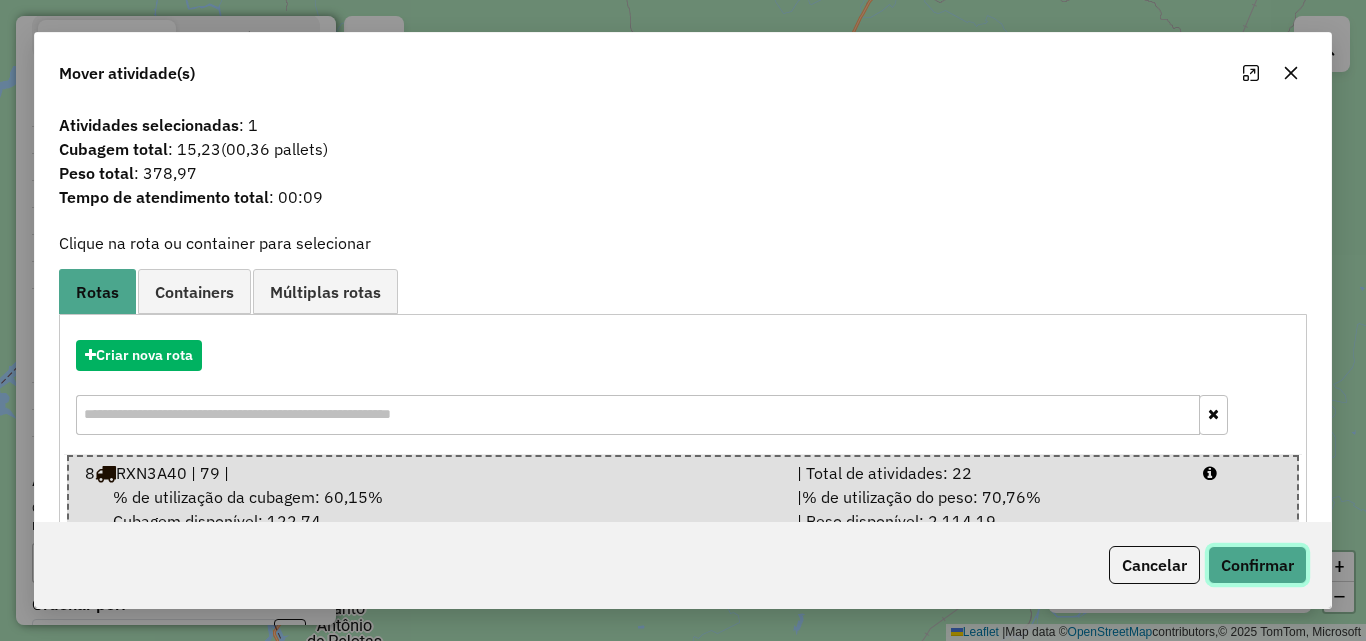 click on "Confirmar" 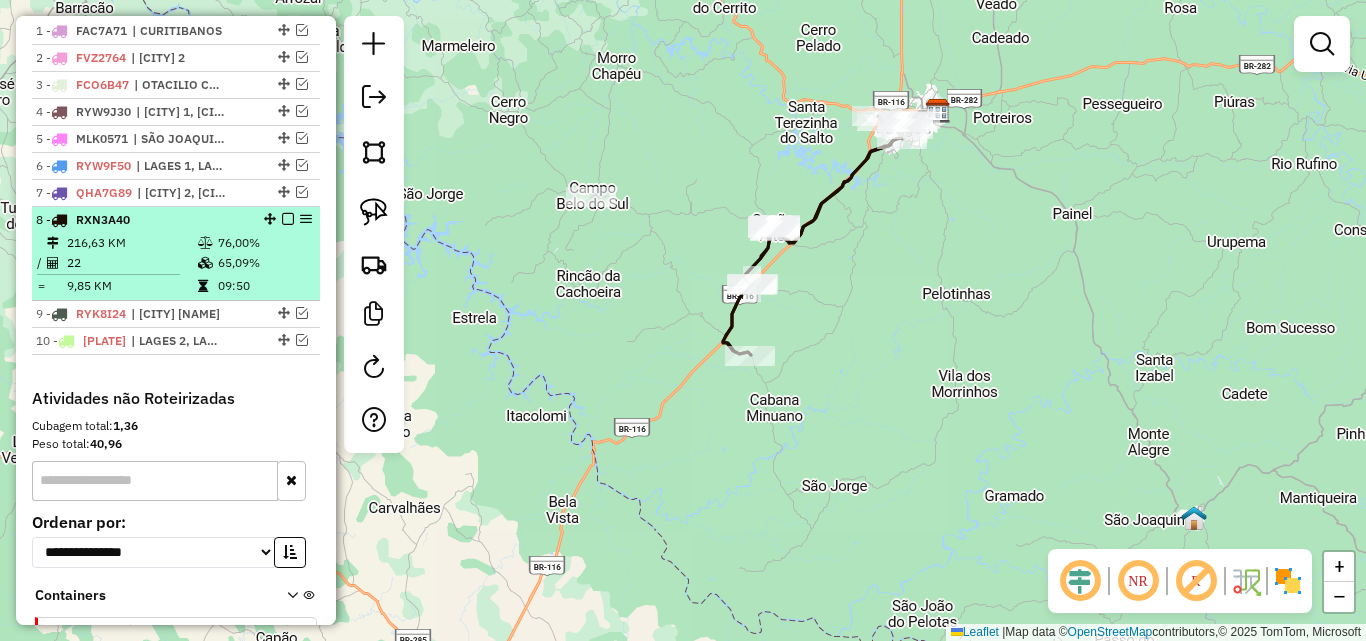 scroll, scrollTop: 696, scrollLeft: 0, axis: vertical 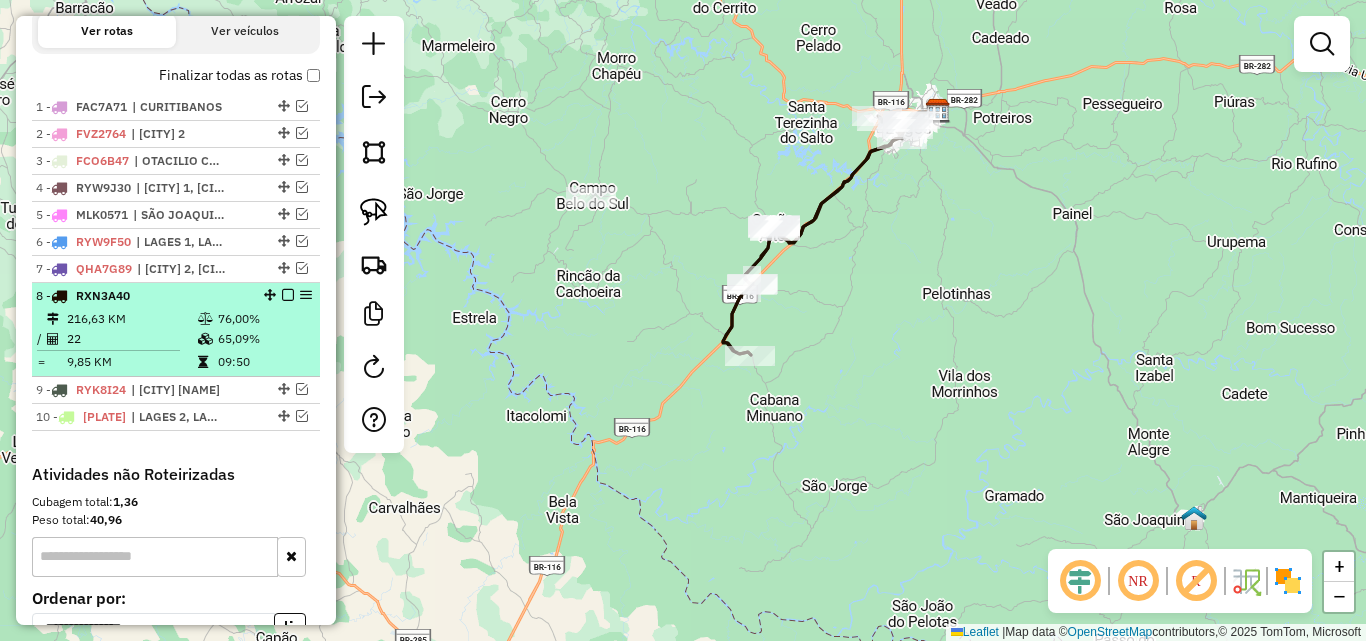 click at bounding box center [288, 295] 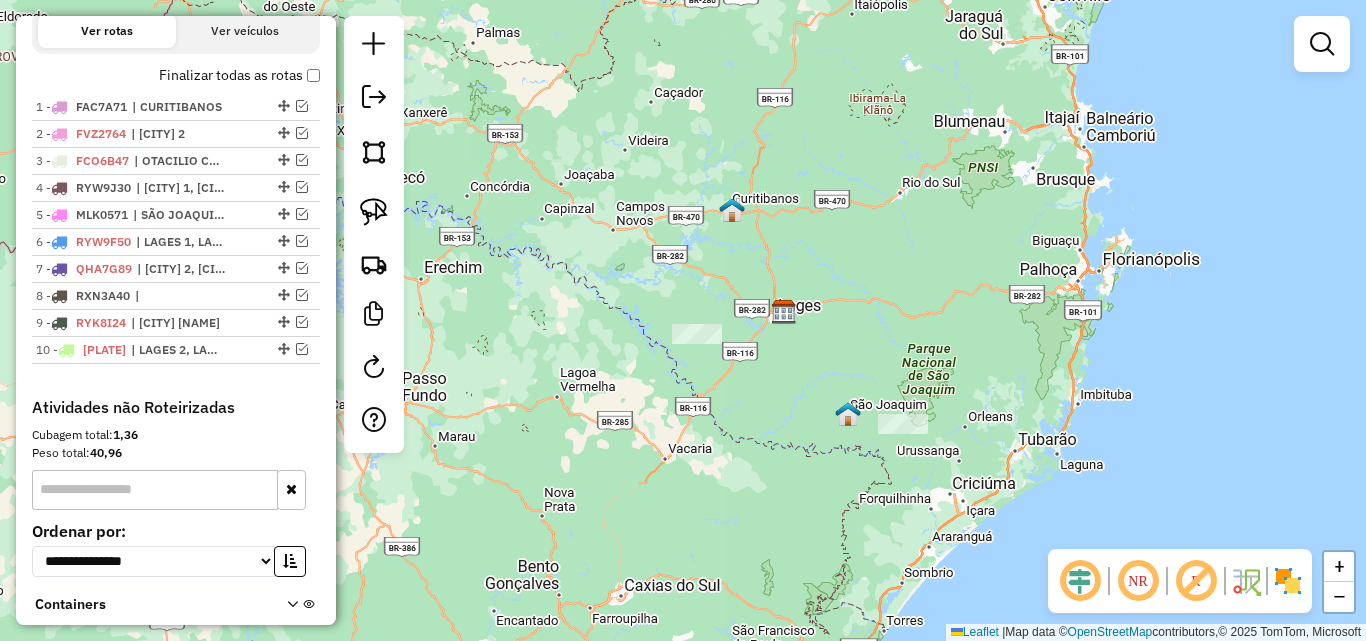 drag, startPoint x: 865, startPoint y: 274, endPoint x: 769, endPoint y: 359, distance: 128.22246 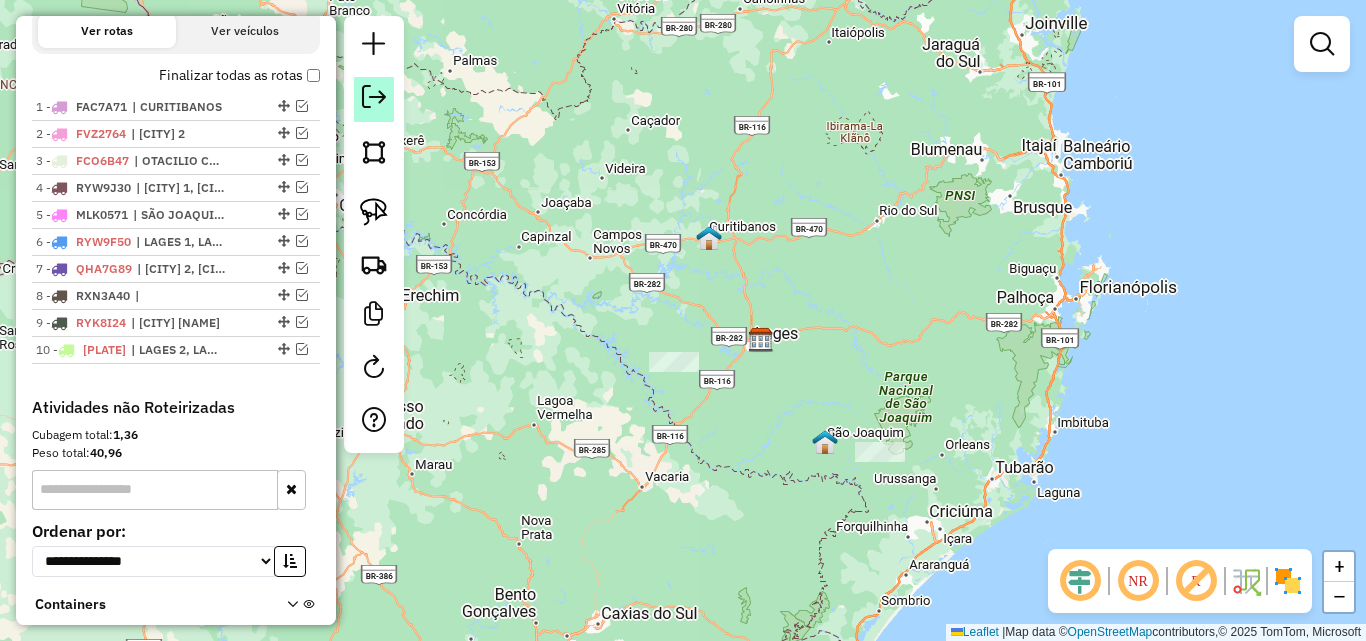 click 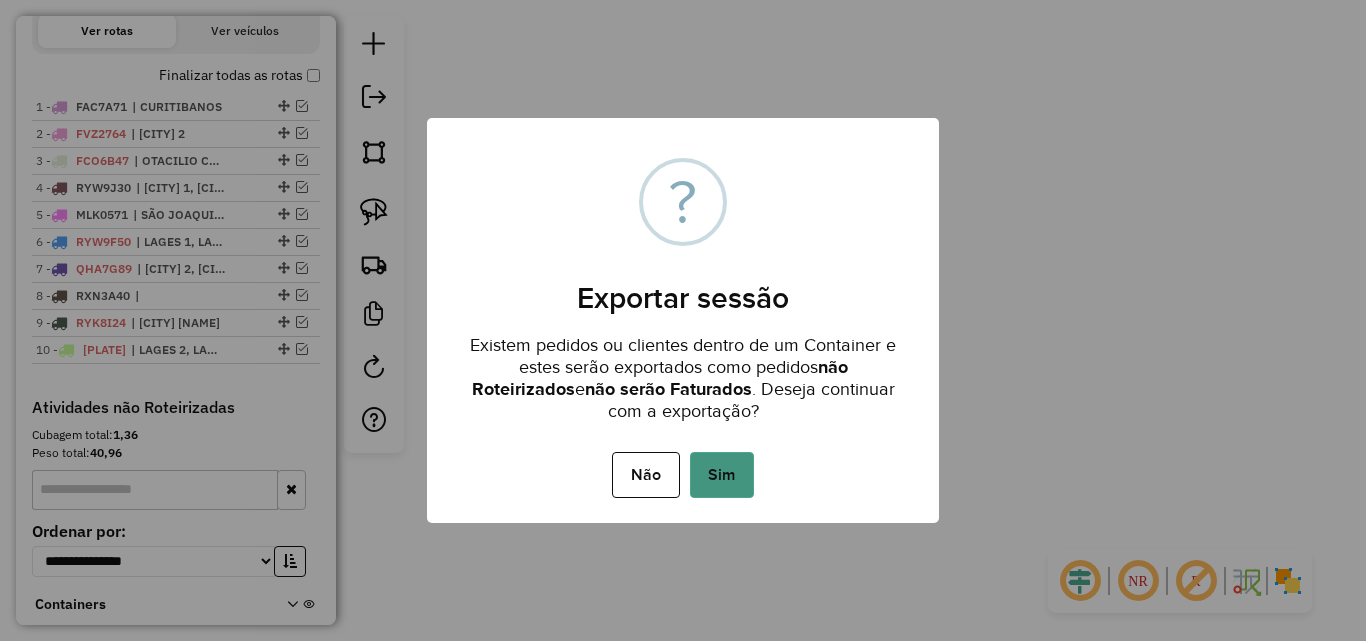 click on "Sim" at bounding box center (722, 475) 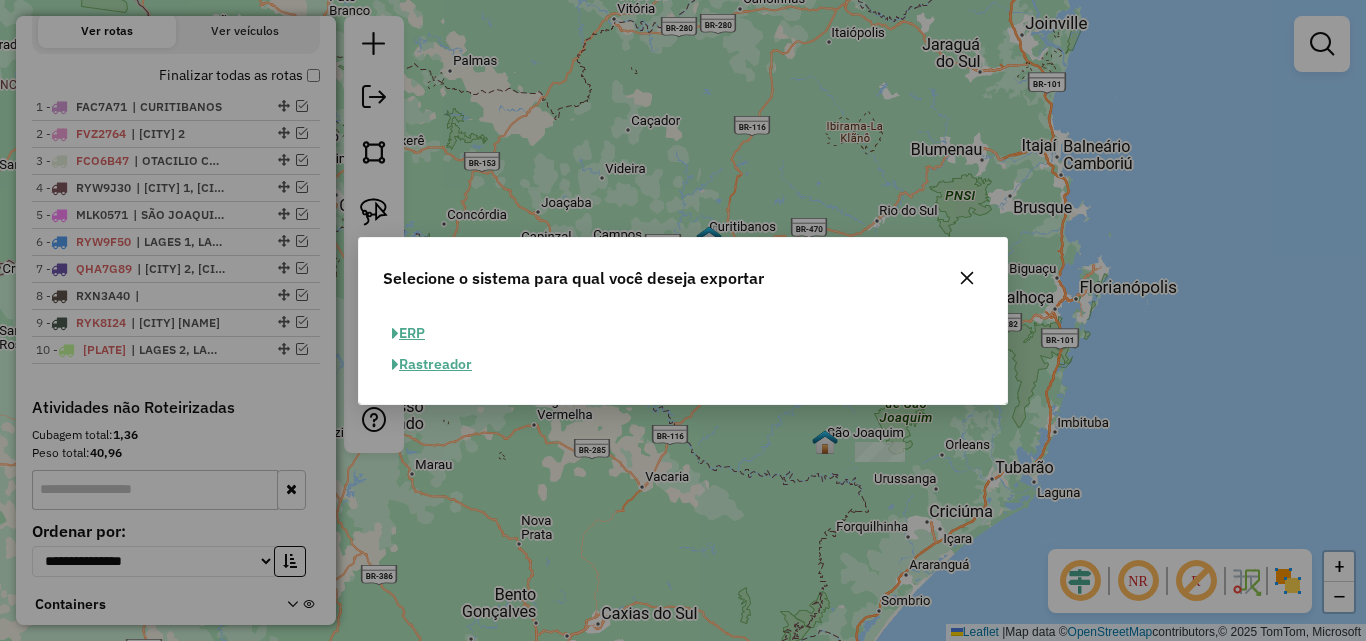 click on "ERP" 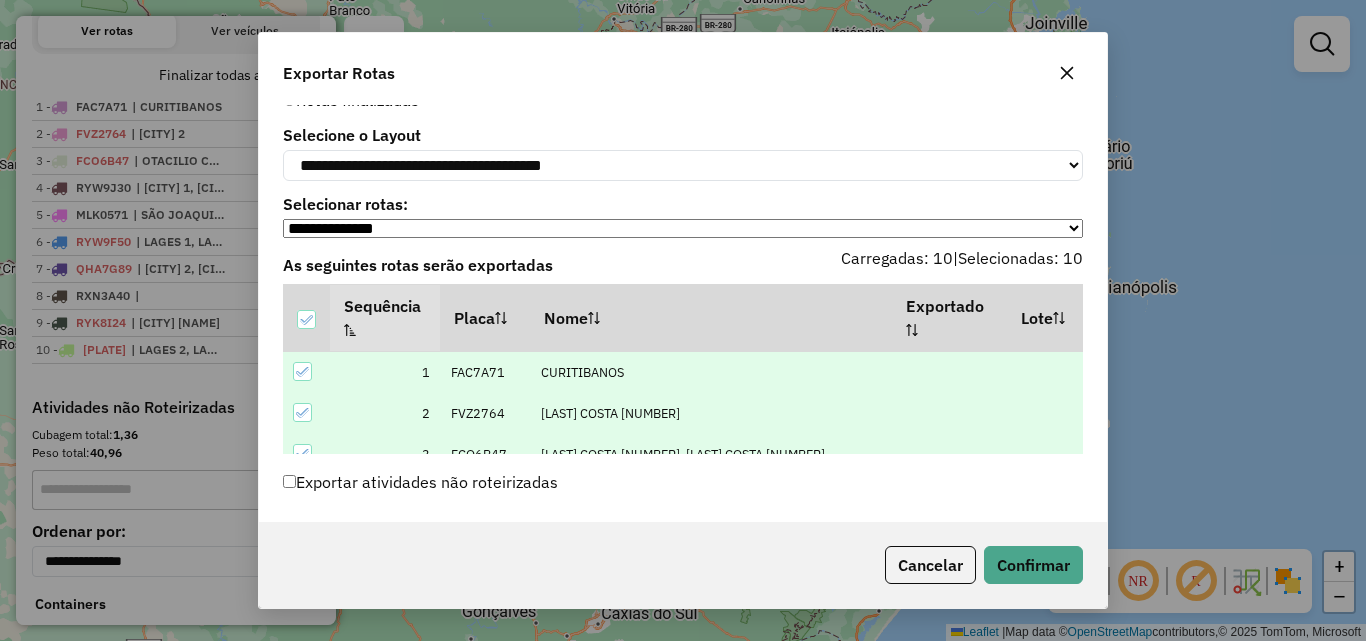 scroll, scrollTop: 66, scrollLeft: 0, axis: vertical 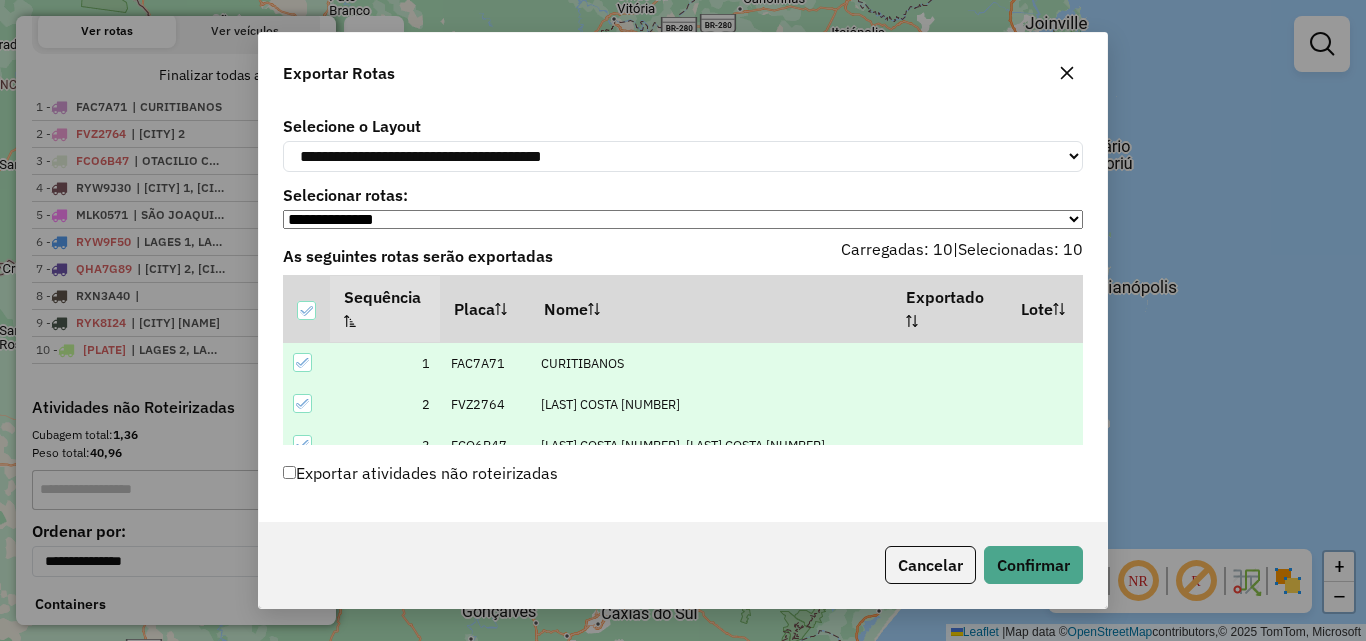 click on "Exportar atividades não roteirizadas" 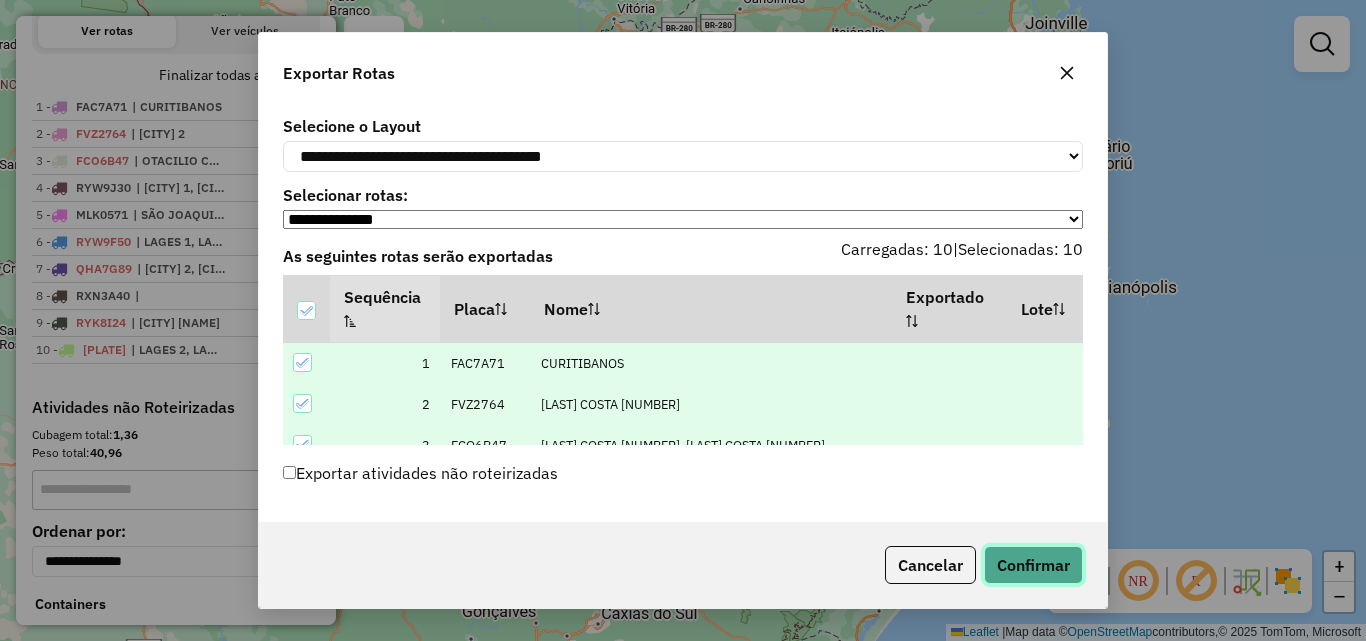 click on "Confirmar" 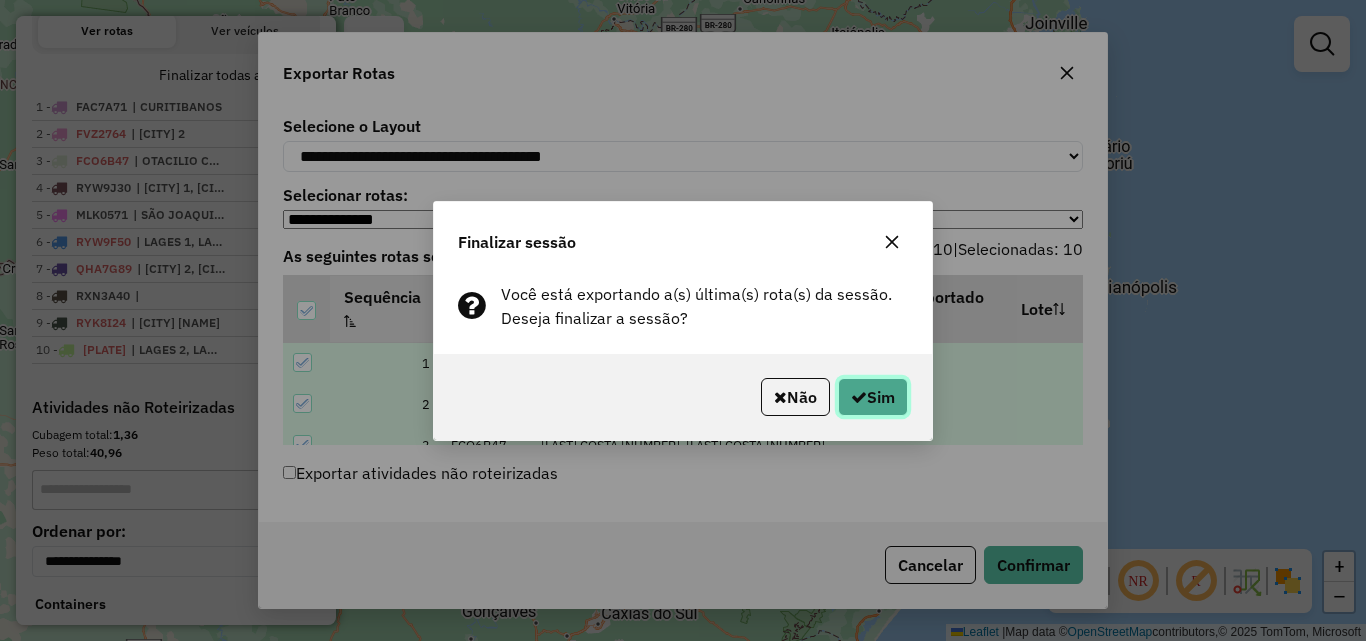 click on "Sim" 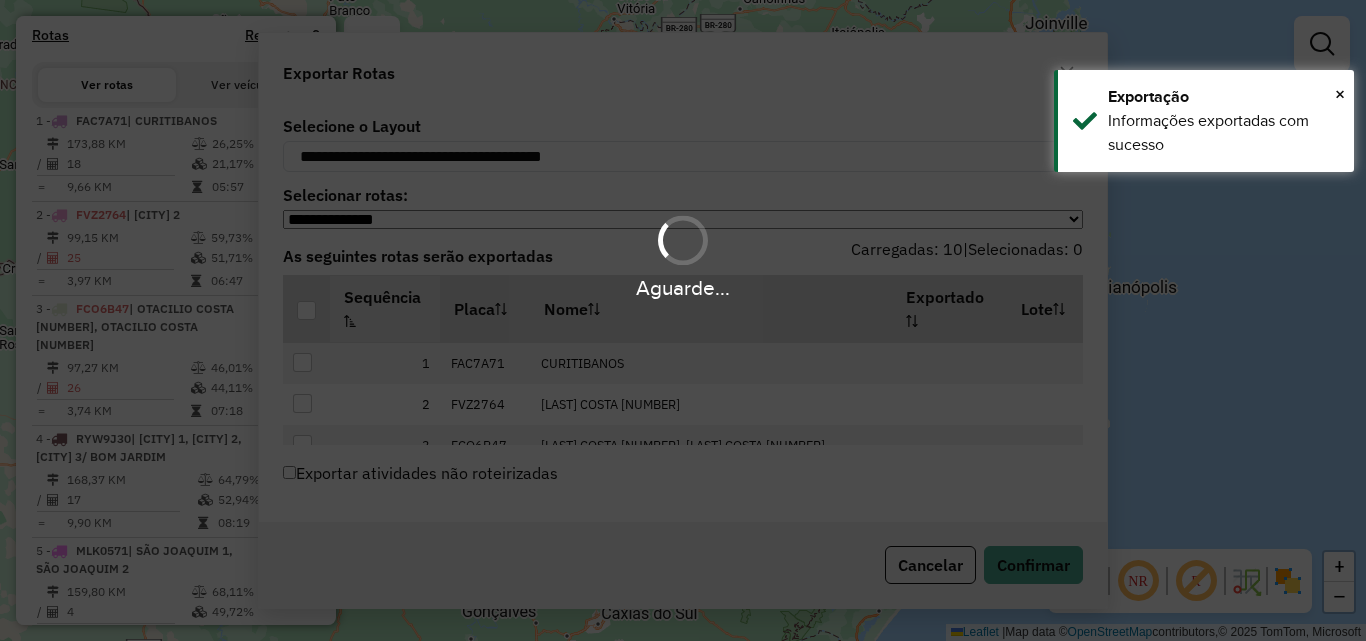 scroll, scrollTop: 750, scrollLeft: 0, axis: vertical 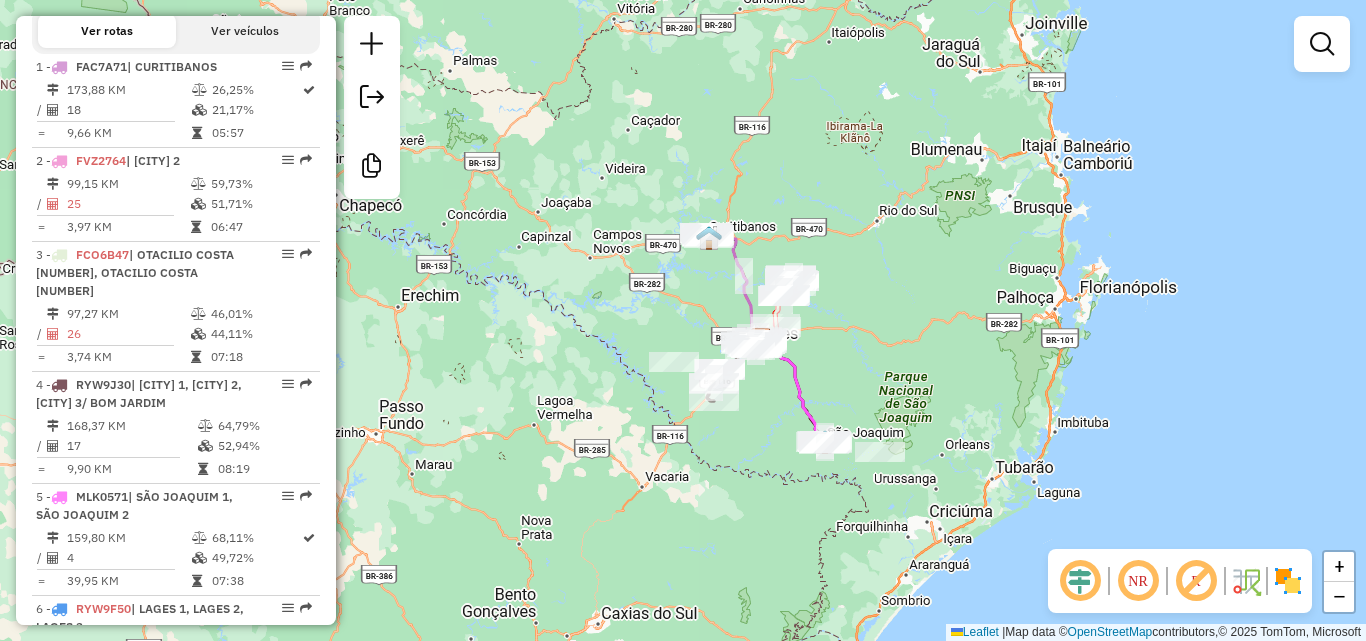 click on "Janela de atendimento Grade de atendimento Capacidade Transportadoras Veículos Cliente Pedidos  Rotas Selecione os dias de semana para filtrar as janelas de atendimento  Seg   Ter   Qua   Qui   Sex   Sáb   Dom  Informe o período da janela de atendimento: De: Até:  Filtrar exatamente a janela do cliente  Considerar janela de atendimento padrão  Selecione os dias de semana para filtrar as grades de atendimento  Seg   Ter   Qua   Qui   Sex   Sáb   Dom   Considerar clientes sem dia de atendimento cadastrado  Clientes fora do dia de atendimento selecionado Filtrar as atividades entre os valores definidos abaixo:  Peso mínimo:   Peso máximo:   Cubagem mínima:   Cubagem máxima:   De:   Até:  Filtrar as atividades entre o tempo de atendimento definido abaixo:  De:   Até:   Considerar capacidade total dos clientes não roteirizados Transportadora: Selecione um ou mais itens Tipo de veículo: Selecione um ou mais itens Veículo: Selecione um ou mais itens Motorista: Selecione um ou mais itens Nome: Rótulo:" 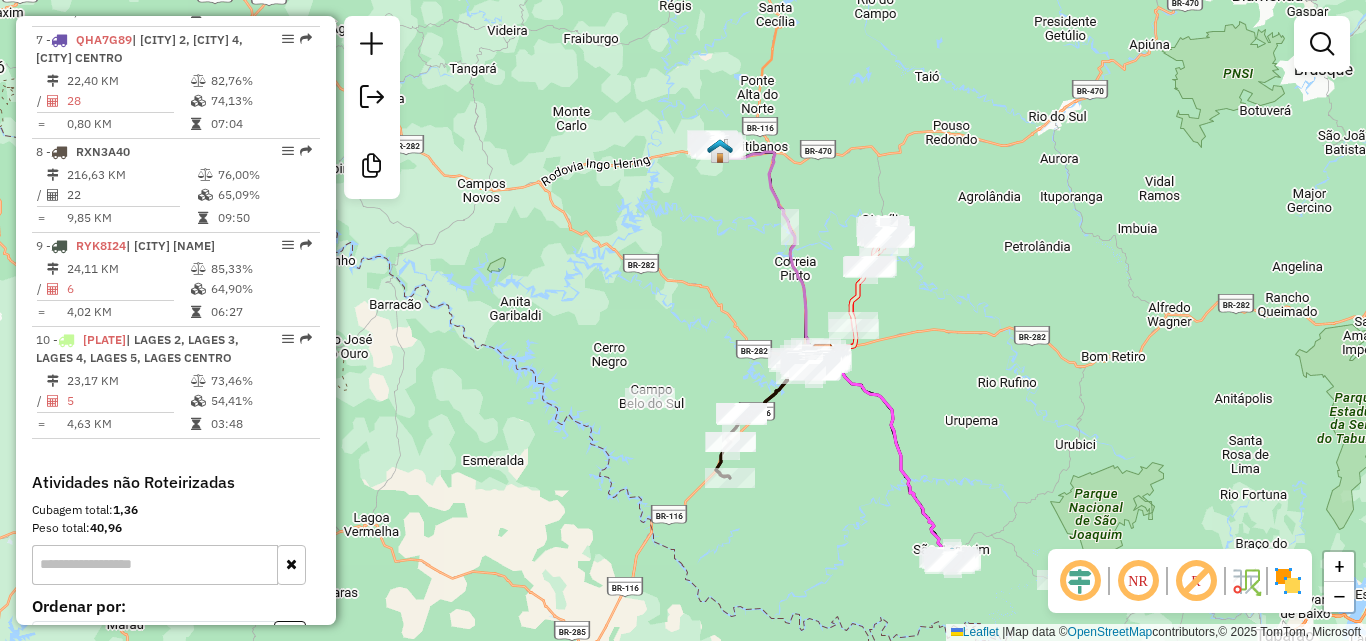 scroll, scrollTop: 1550, scrollLeft: 0, axis: vertical 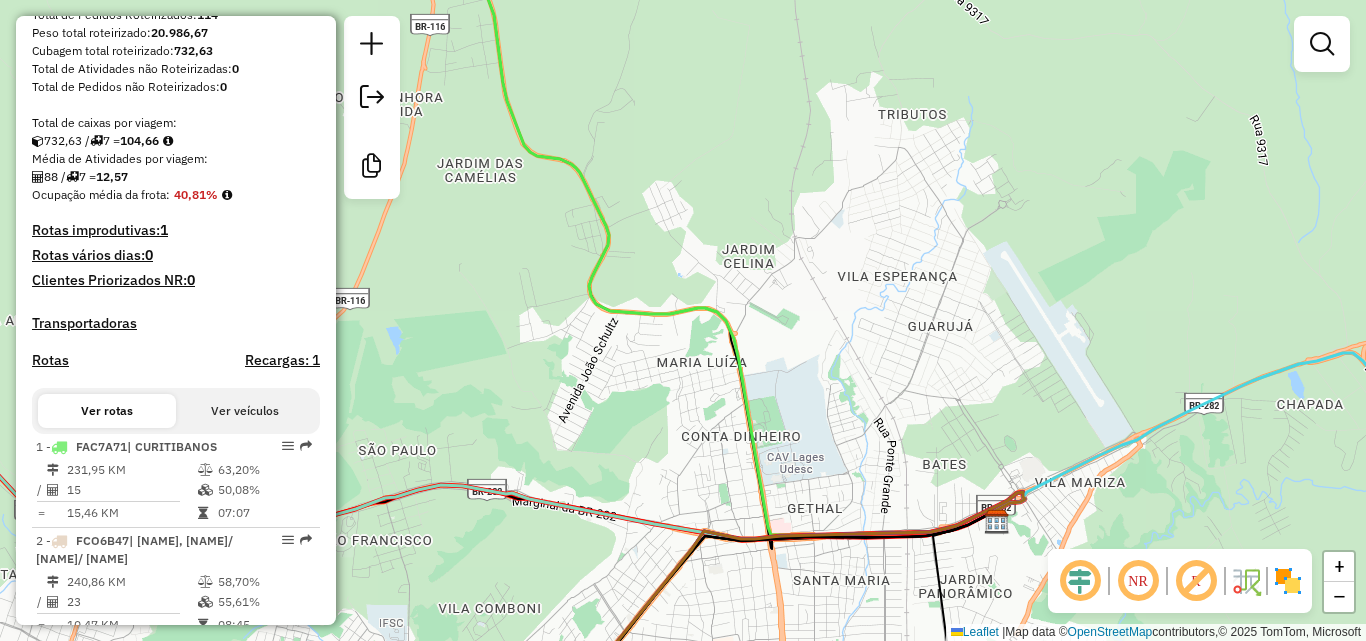 drag, startPoint x: 744, startPoint y: 360, endPoint x: 718, endPoint y: 385, distance: 36.069378 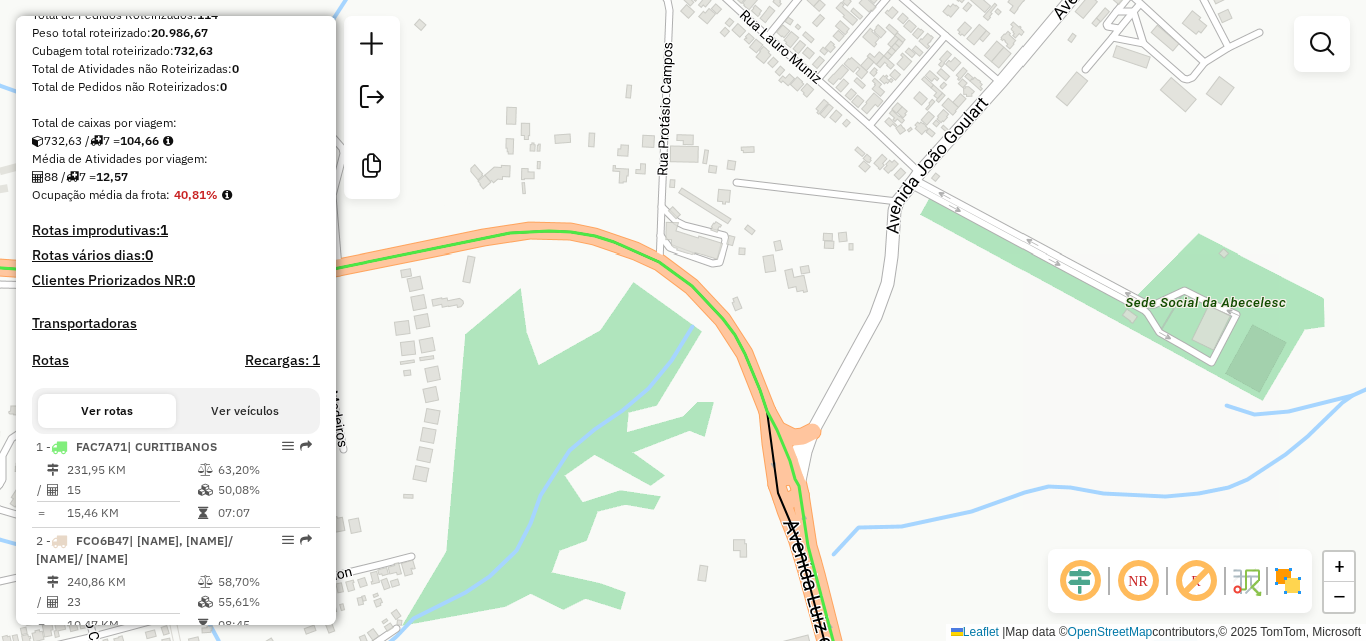 drag, startPoint x: 743, startPoint y: 359, endPoint x: 744, endPoint y: 513, distance: 154.00325 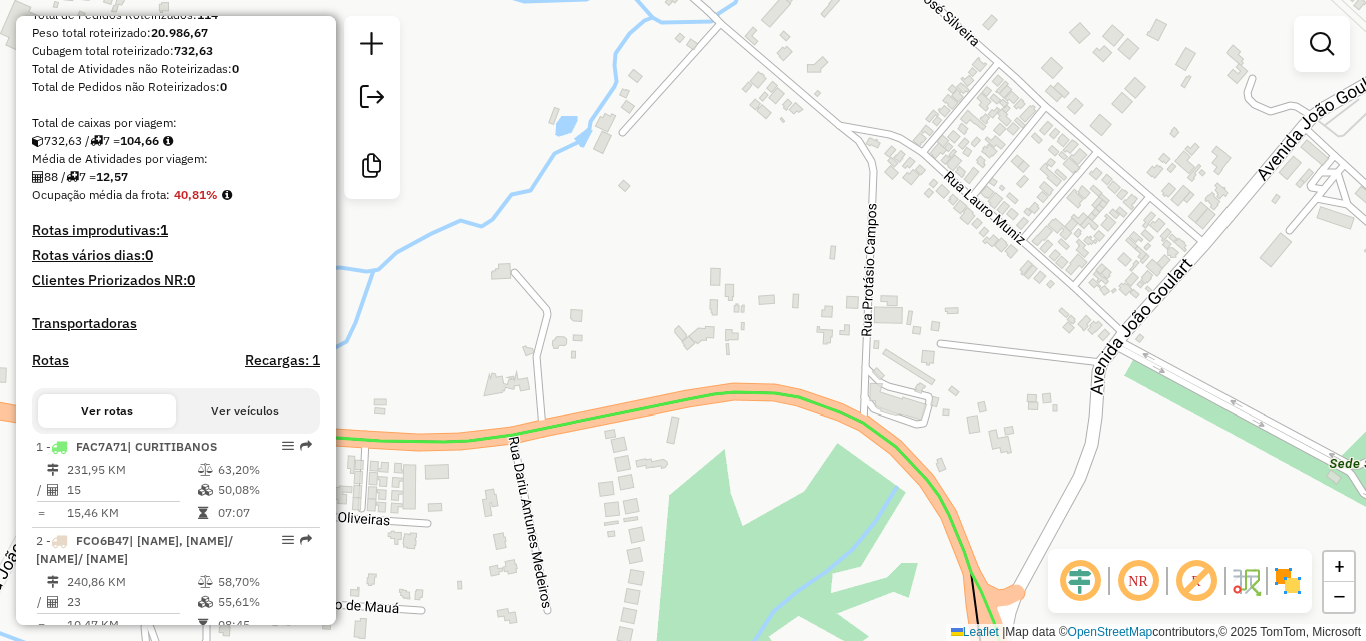 drag, startPoint x: 688, startPoint y: 386, endPoint x: 838, endPoint y: 489, distance: 181.95879 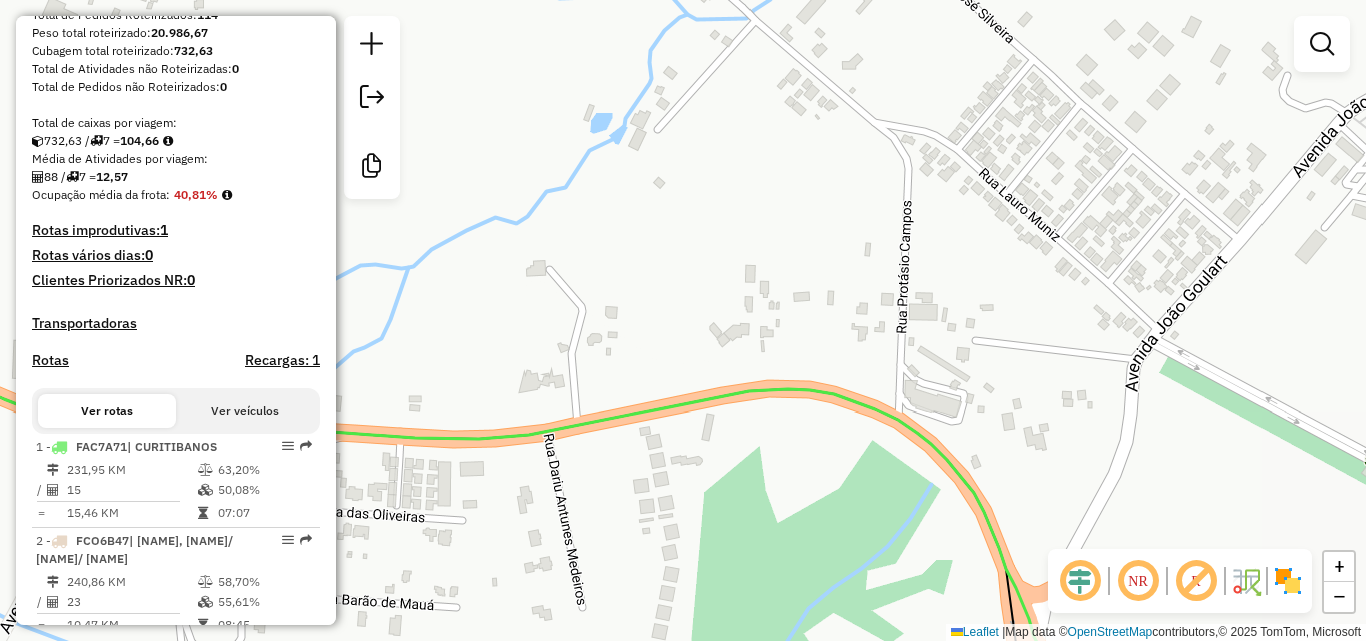 drag, startPoint x: 772, startPoint y: 485, endPoint x: 960, endPoint y: 476, distance: 188.2153 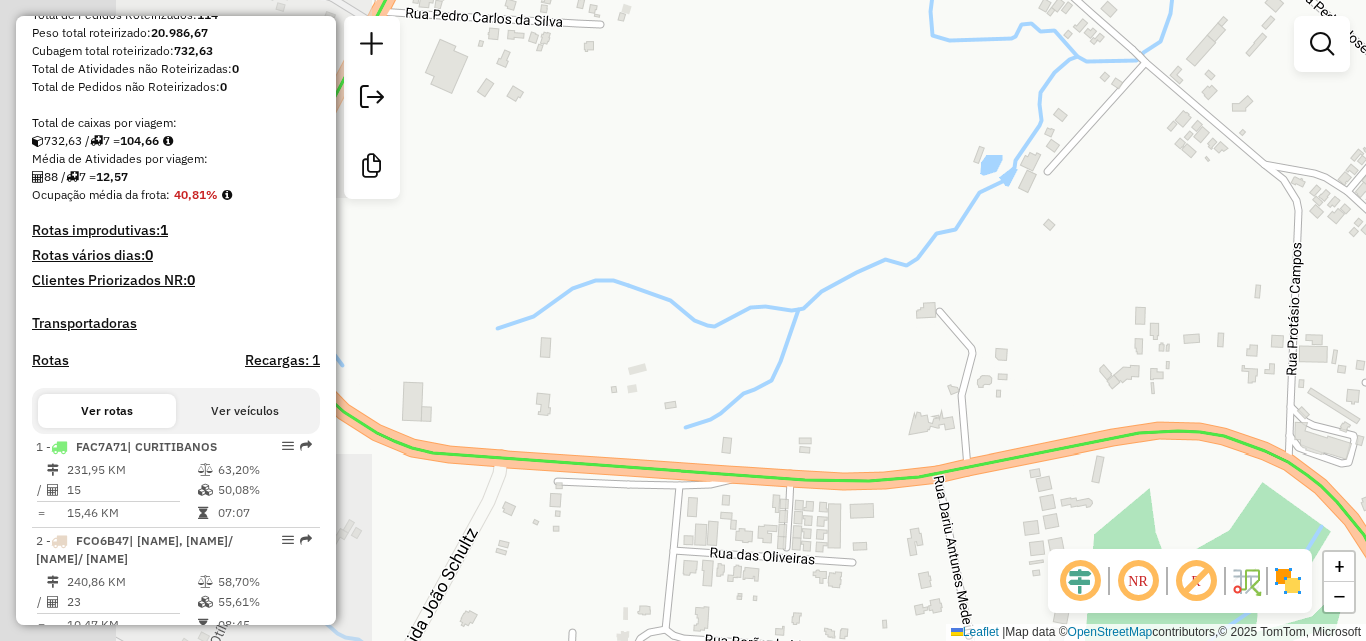 drag, startPoint x: 668, startPoint y: 471, endPoint x: 868, endPoint y: 490, distance: 200.90047 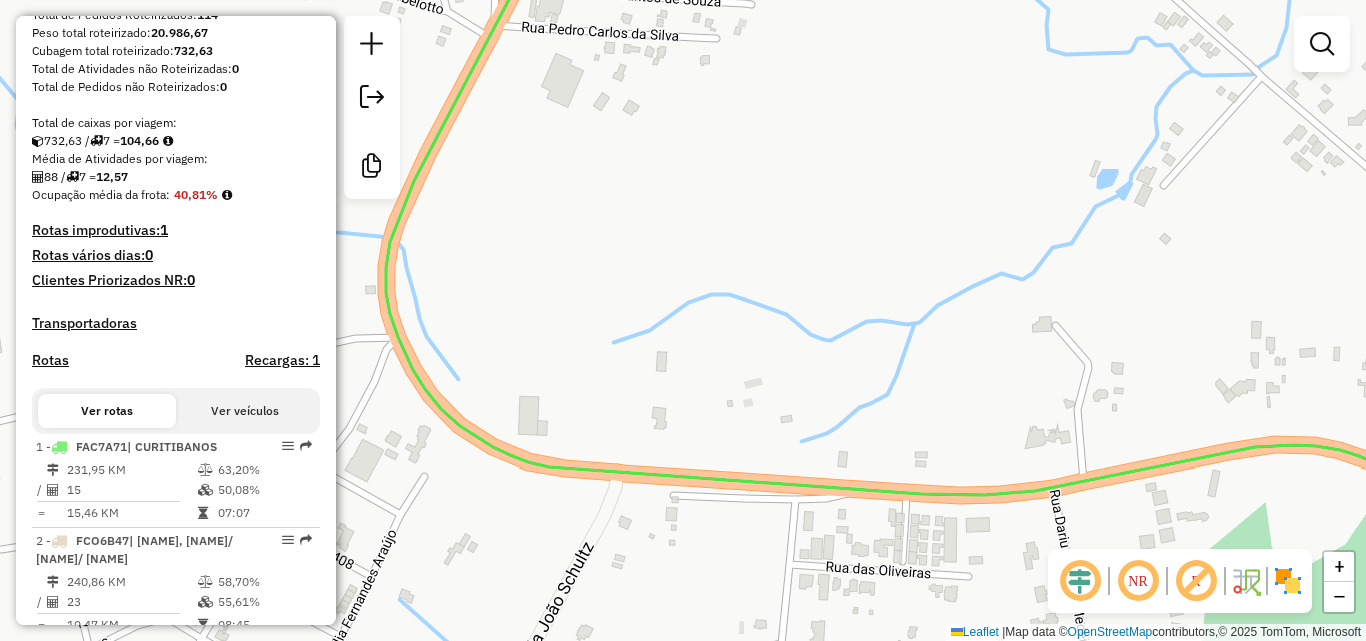 drag, startPoint x: 640, startPoint y: 446, endPoint x: 787, endPoint y: 543, distance: 176.11928 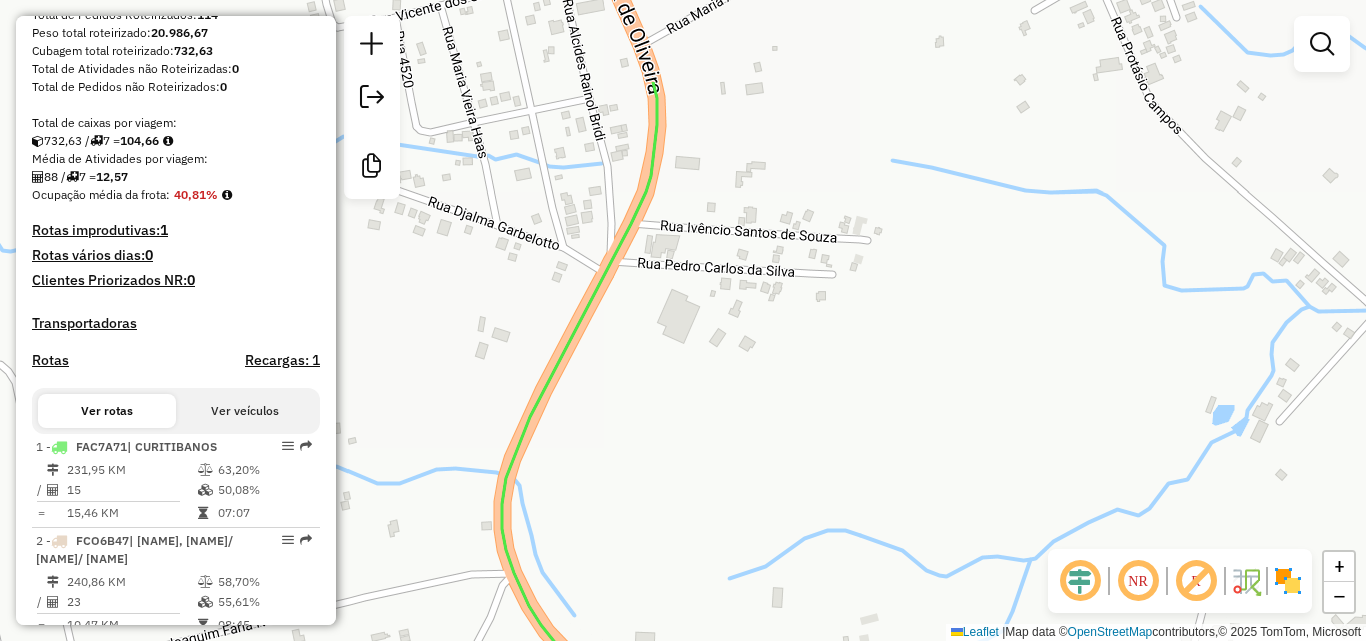 drag, startPoint x: 791, startPoint y: 356, endPoint x: 772, endPoint y: 522, distance: 167.08382 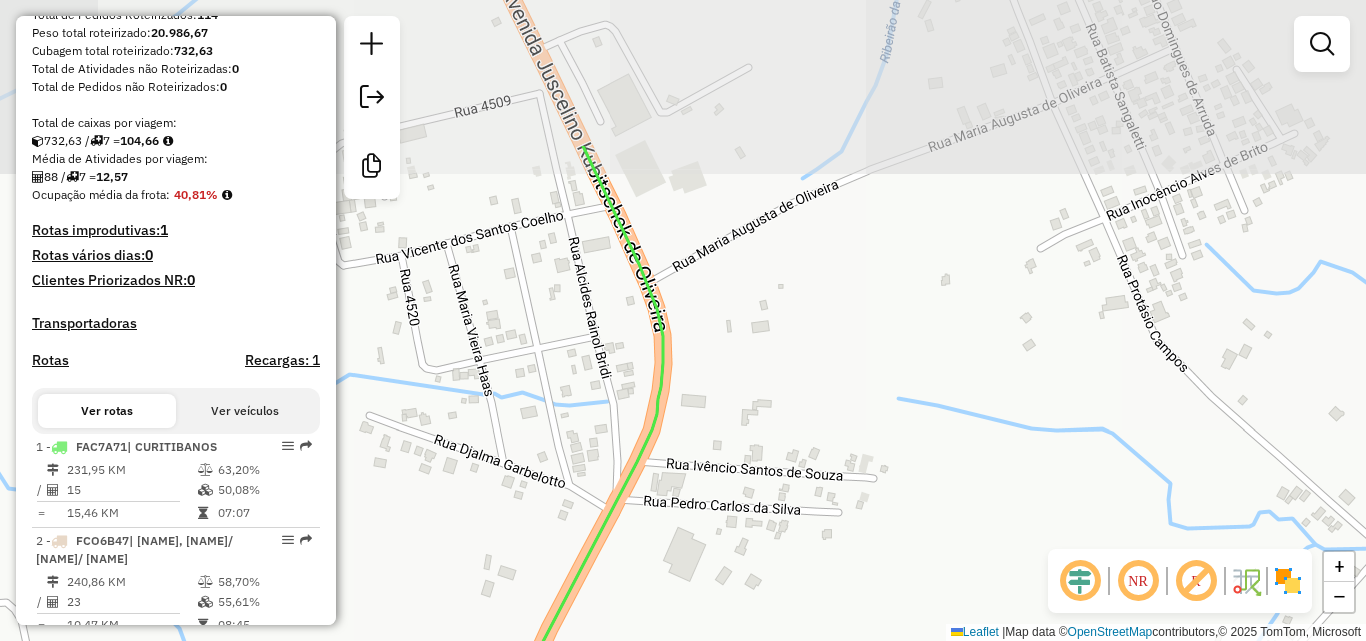 drag, startPoint x: 779, startPoint y: 348, endPoint x: 685, endPoint y: 445, distance: 135.07405 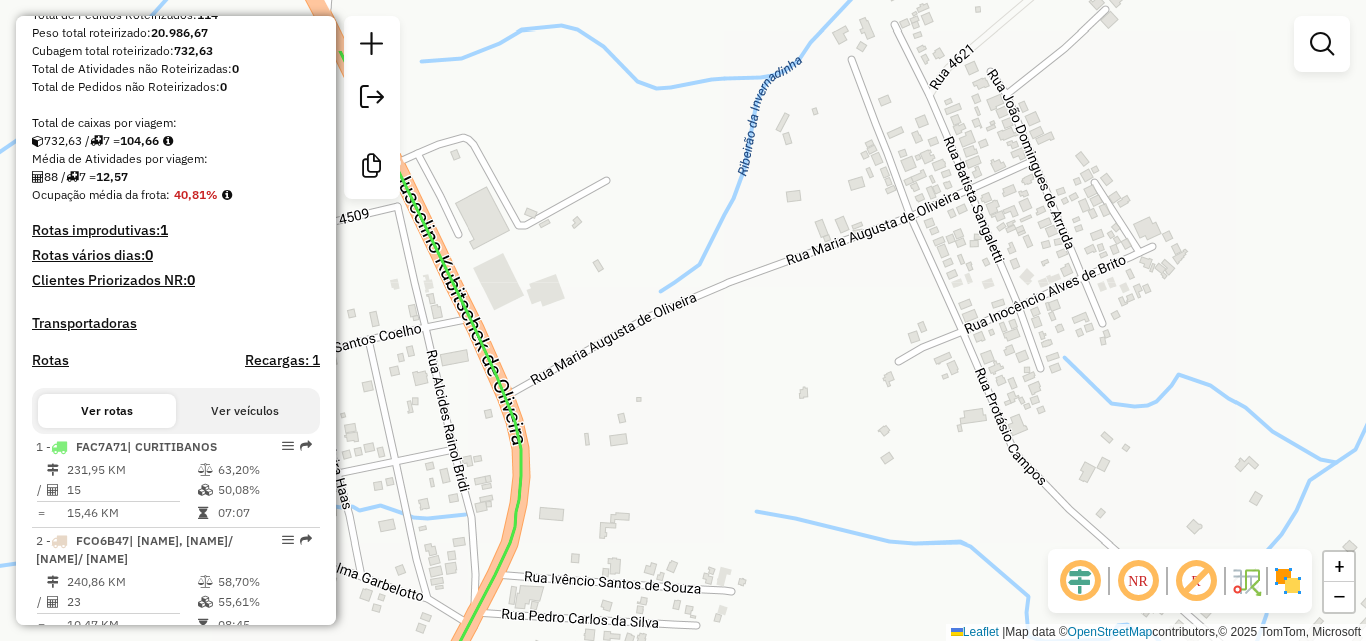 drag, startPoint x: 709, startPoint y: 319, endPoint x: 470, endPoint y: 440, distance: 267.8843 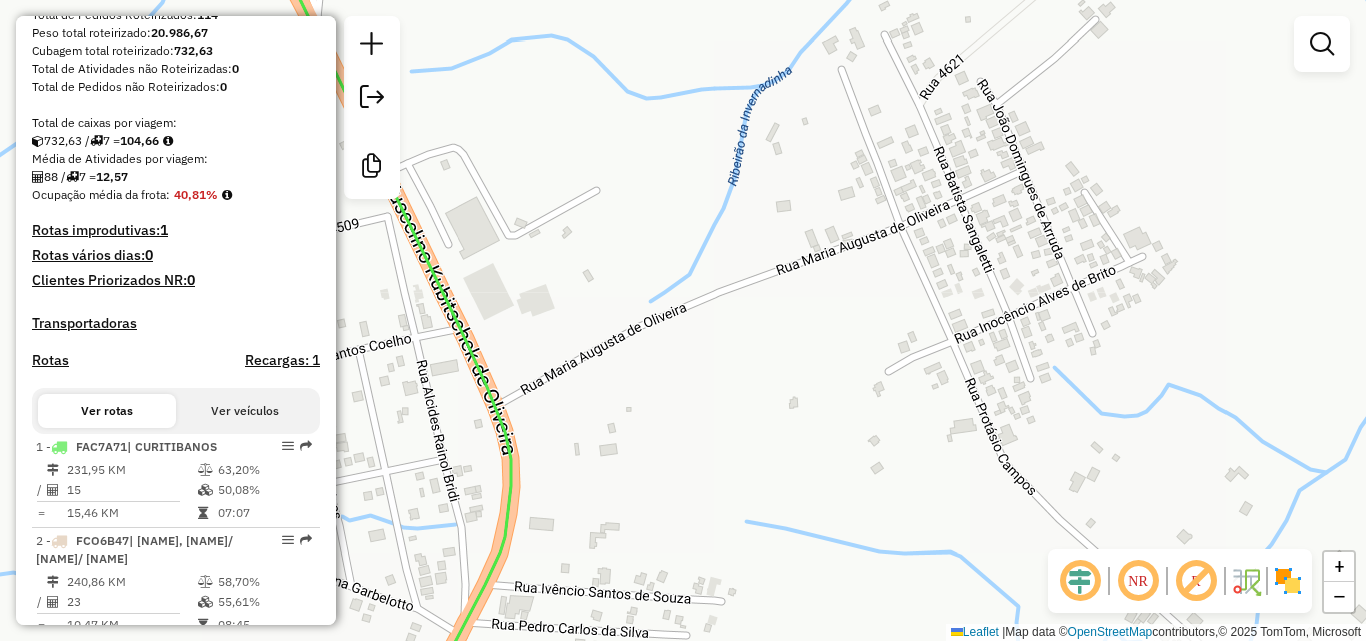 drag, startPoint x: 564, startPoint y: 414, endPoint x: 627, endPoint y: 396, distance: 65.52099 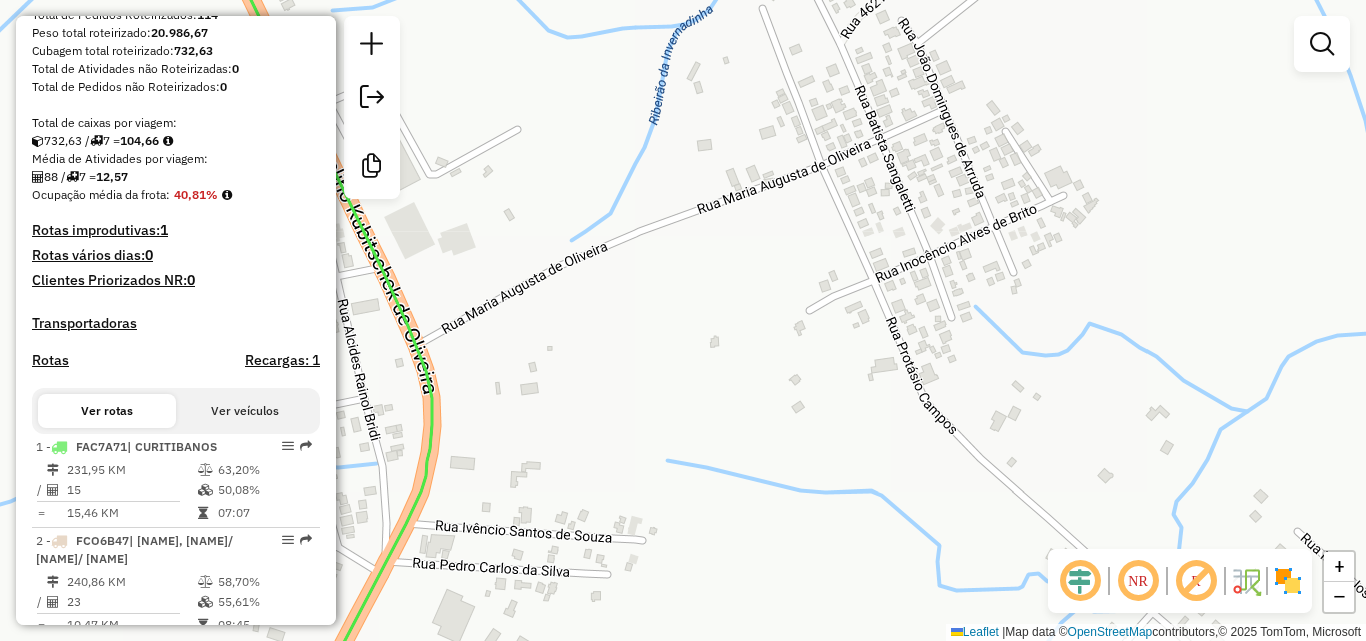 drag, startPoint x: 794, startPoint y: 315, endPoint x: 623, endPoint y: 230, distance: 190.96072 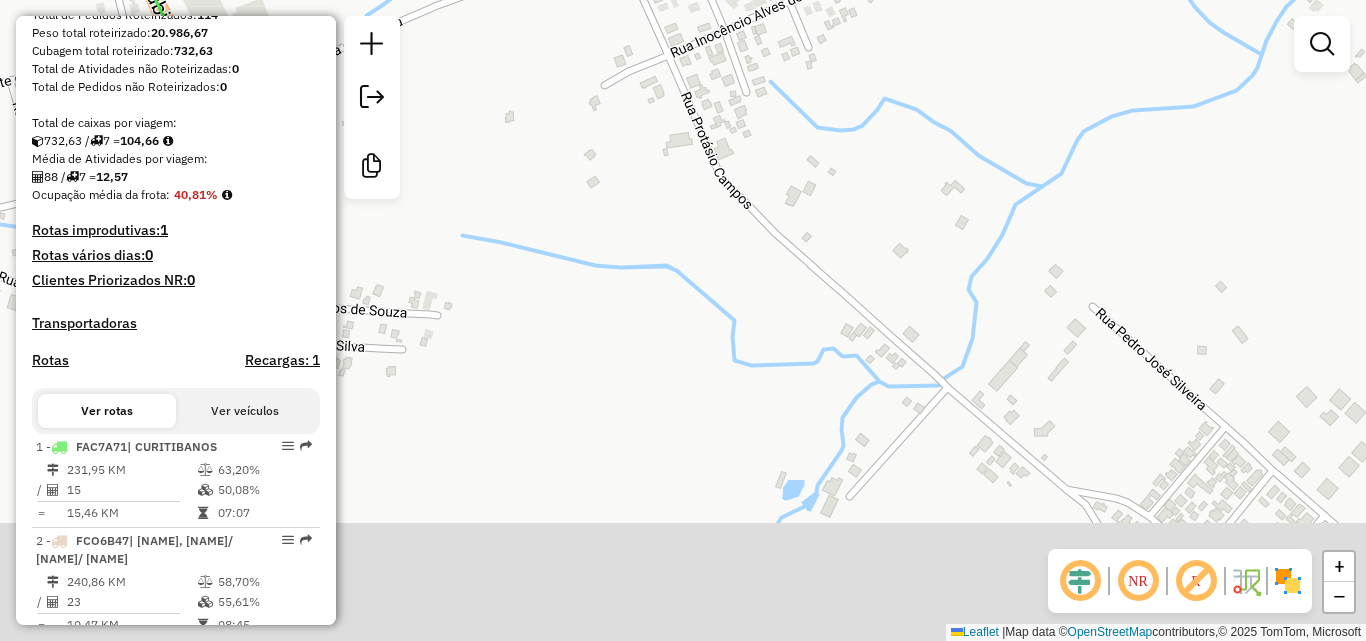 drag, startPoint x: 588, startPoint y: 235, endPoint x: 620, endPoint y: 194, distance: 52.009613 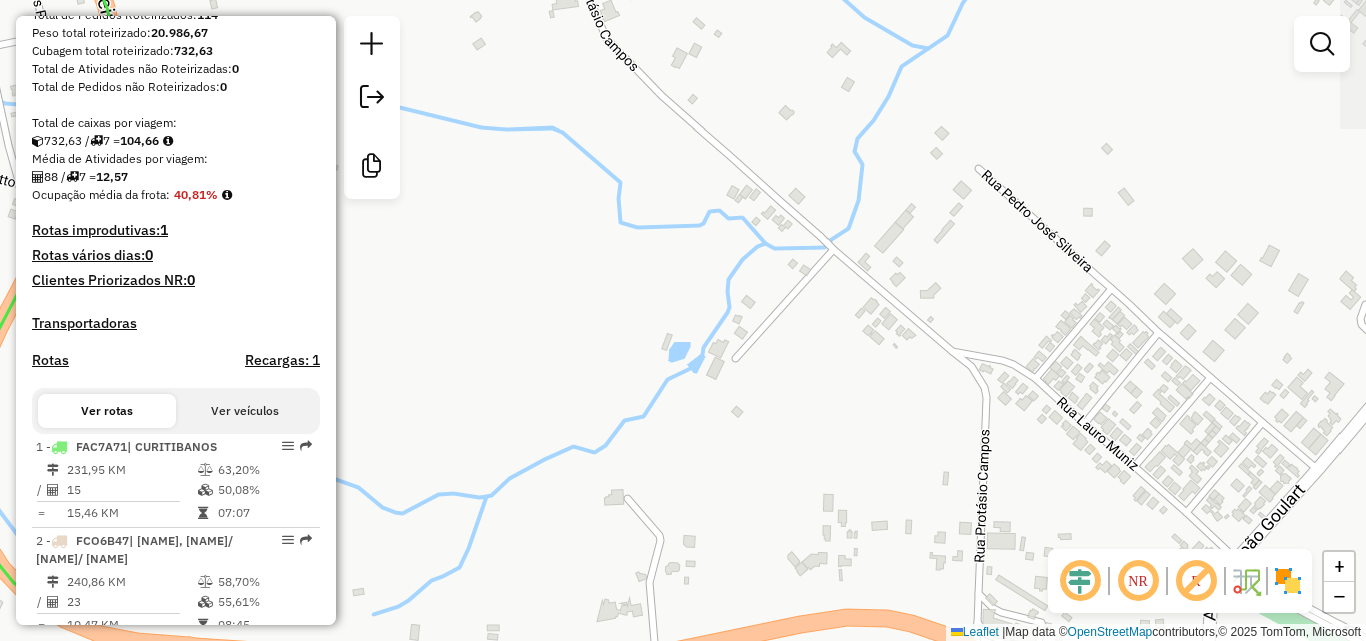 drag, startPoint x: 817, startPoint y: 438, endPoint x: 725, endPoint y: 352, distance: 125.93649 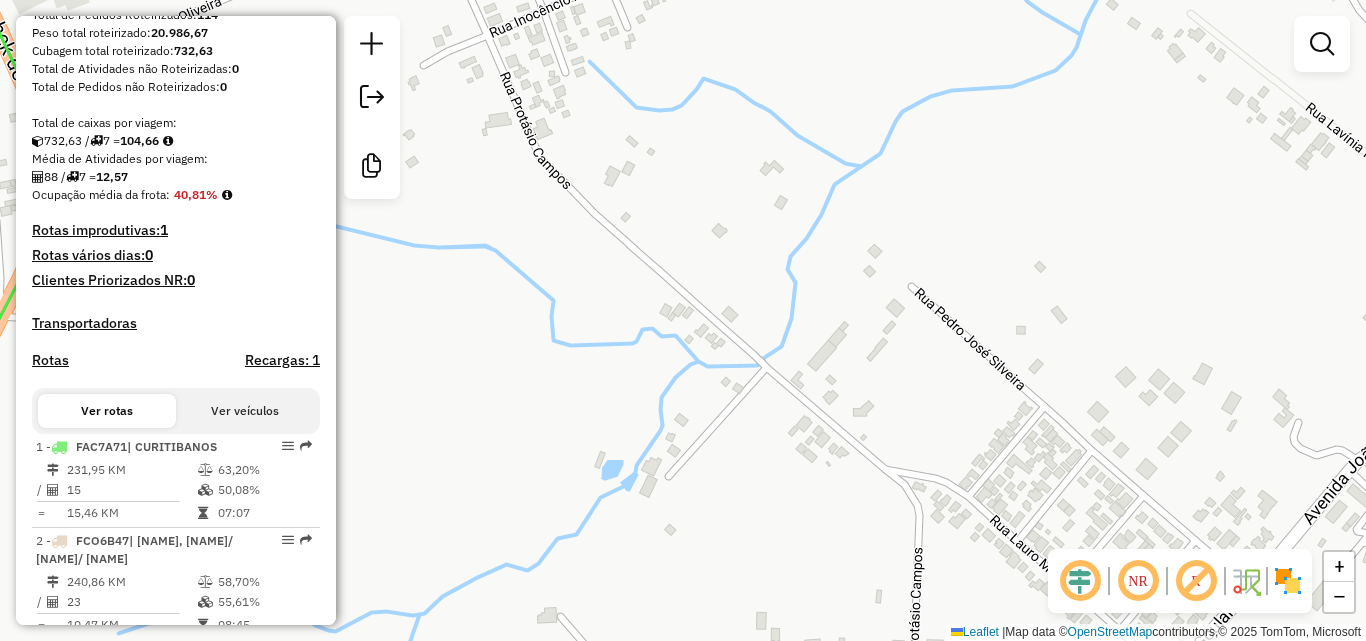 drag, startPoint x: 717, startPoint y: 125, endPoint x: 743, endPoint y: 423, distance: 299.13208 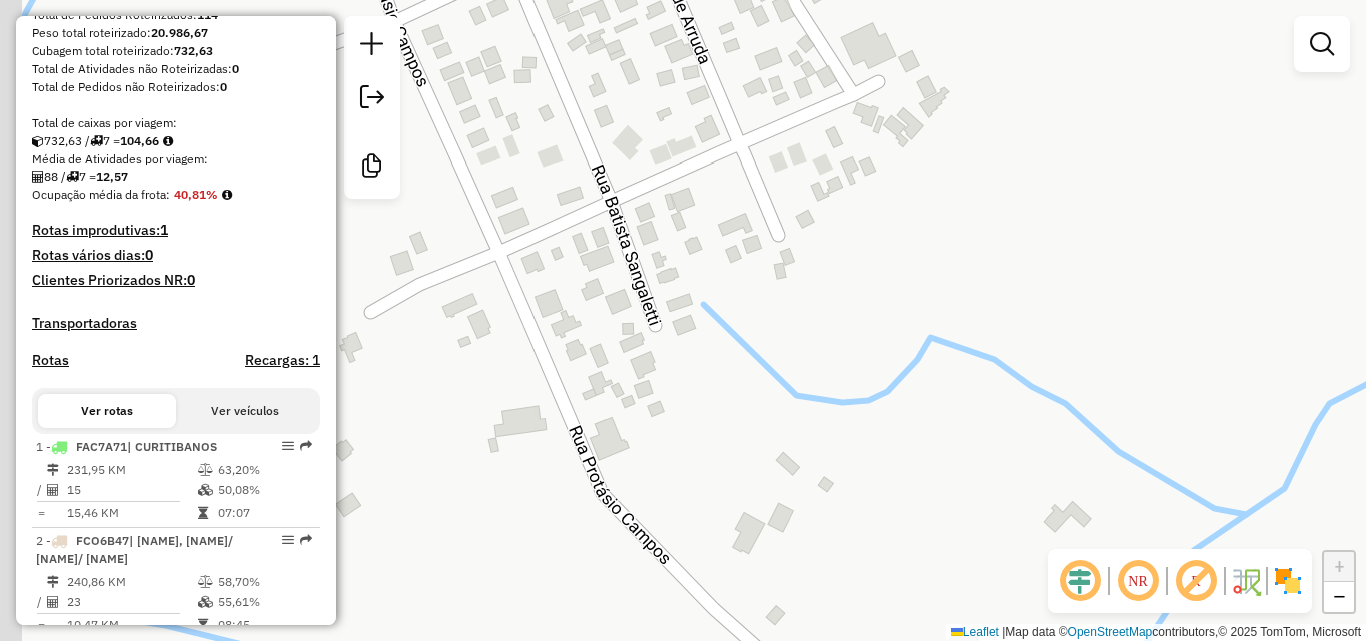 drag, startPoint x: 682, startPoint y: 364, endPoint x: 703, endPoint y: 365, distance: 21.023796 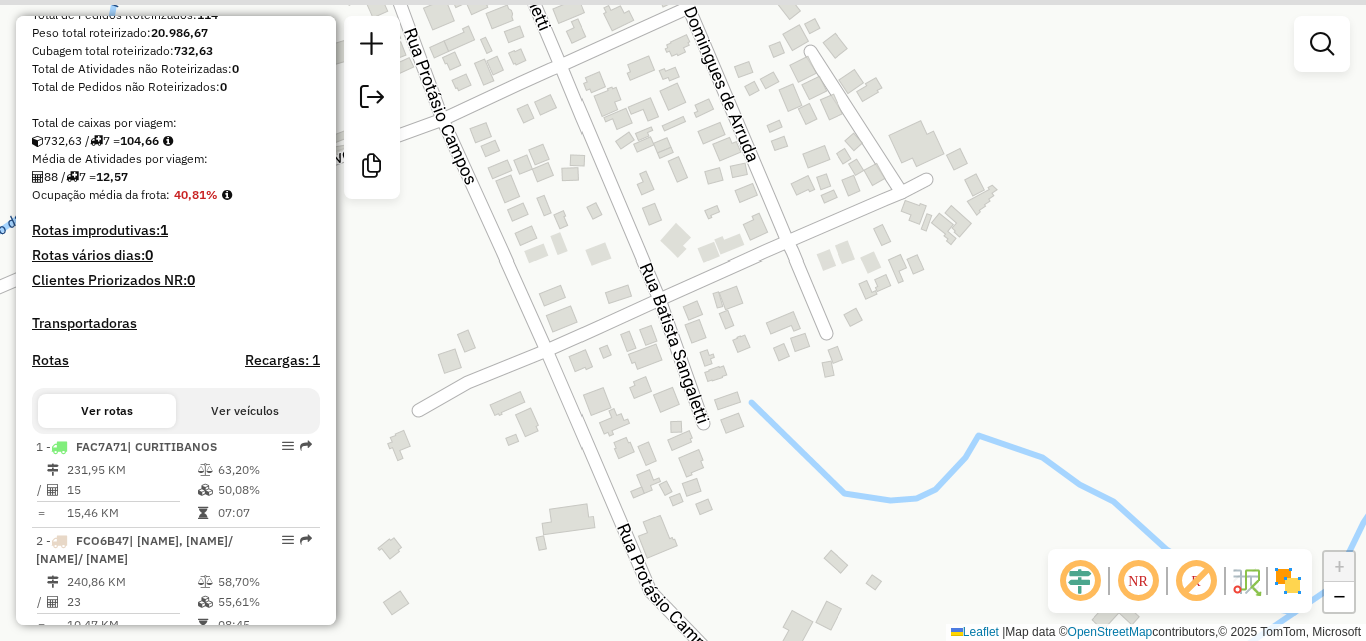 drag, startPoint x: 645, startPoint y: 189, endPoint x: 659, endPoint y: 304, distance: 115.84904 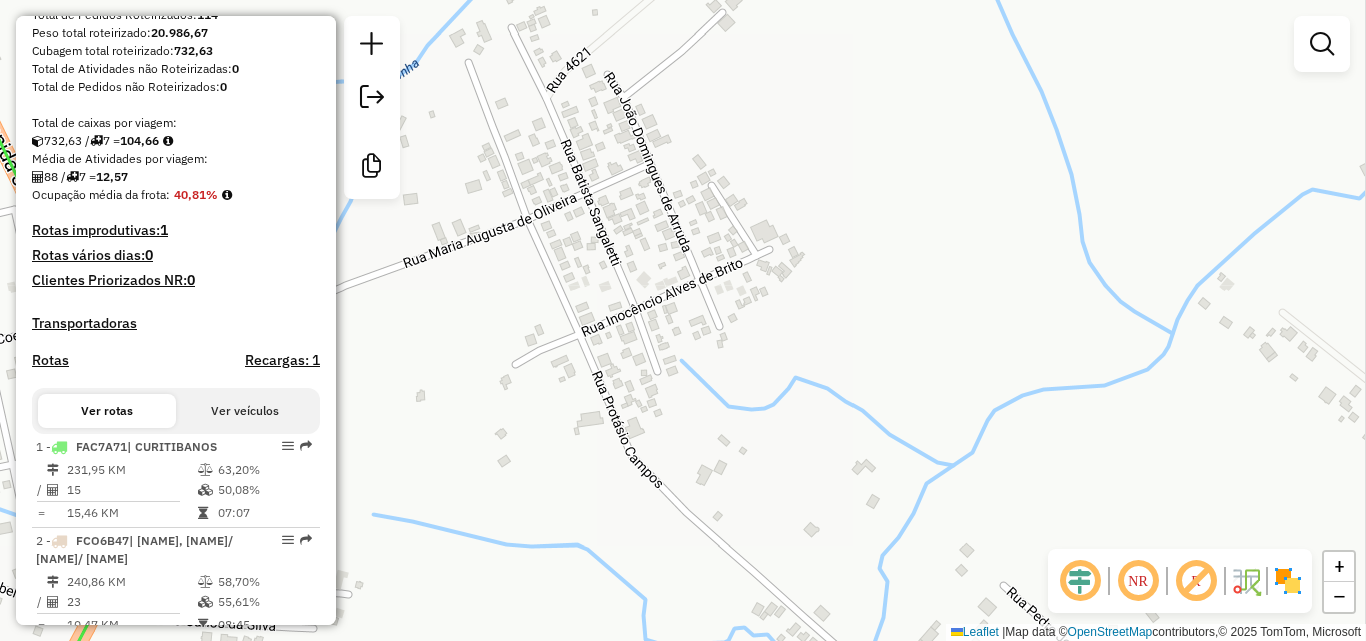 click on "Janela de atendimento Grade de atendimento Capacidade Transportadoras Veículos Cliente Pedidos  Rotas Selecione os dias de semana para filtrar as janelas de atendimento  Seg   Ter   Qua   Qui   Sex   Sáb   Dom  Informe o período da janela de atendimento: De: Até:  Filtrar exatamente a janela do cliente  Considerar janela de atendimento padrão  Selecione os dias de semana para filtrar as grades de atendimento  Seg   Ter   Qua   Qui   Sex   Sáb   Dom   Considerar clientes sem dia de atendimento cadastrado  Clientes fora do dia de atendimento selecionado Filtrar as atividades entre os valores definidos abaixo:  Peso mínimo:   Peso máximo:   Cubagem mínima:   Cubagem máxima:   De:   Até:  Filtrar as atividades entre o tempo de atendimento definido abaixo:  De:   Até:   Considerar capacidade total dos clientes não roteirizados Transportadora: Selecione um ou mais itens Tipo de veículo: Selecione um ou mais itens Veículo: Selecione um ou mais itens Motorista: Selecione um ou mais itens Nome: Rótulo:" 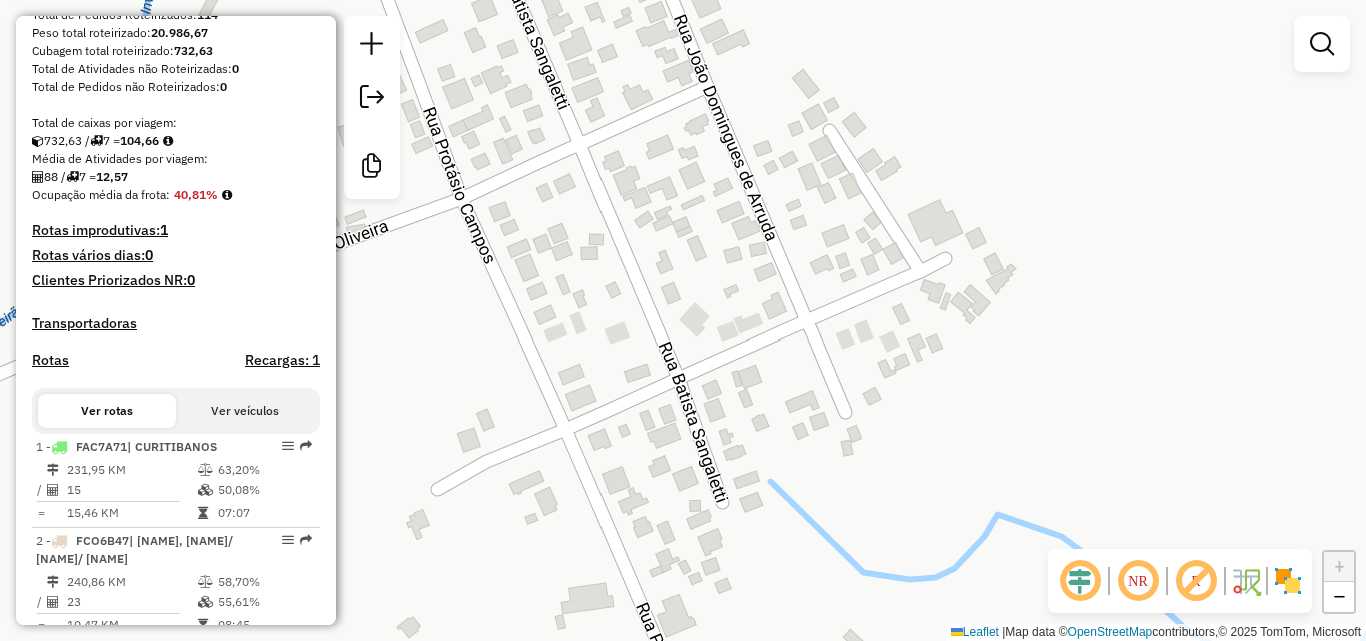 drag, startPoint x: 686, startPoint y: 335, endPoint x: 686, endPoint y: 324, distance: 11 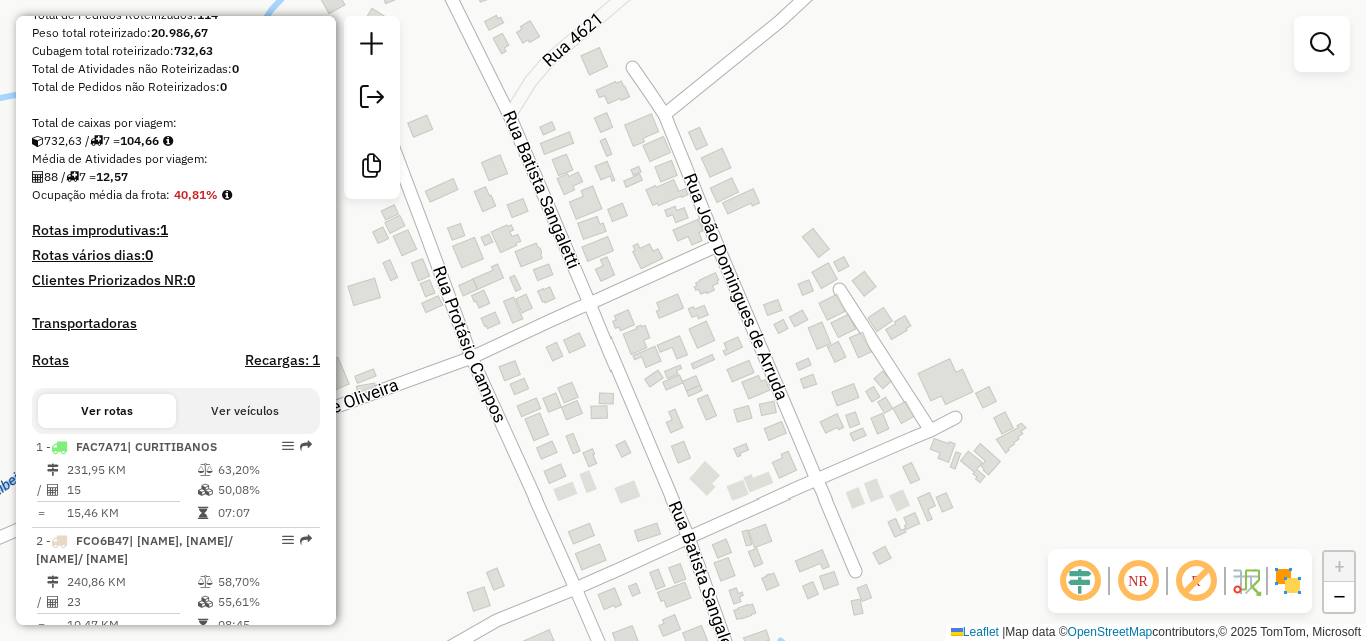 drag, startPoint x: 629, startPoint y: 235, endPoint x: 640, endPoint y: 397, distance: 162.37303 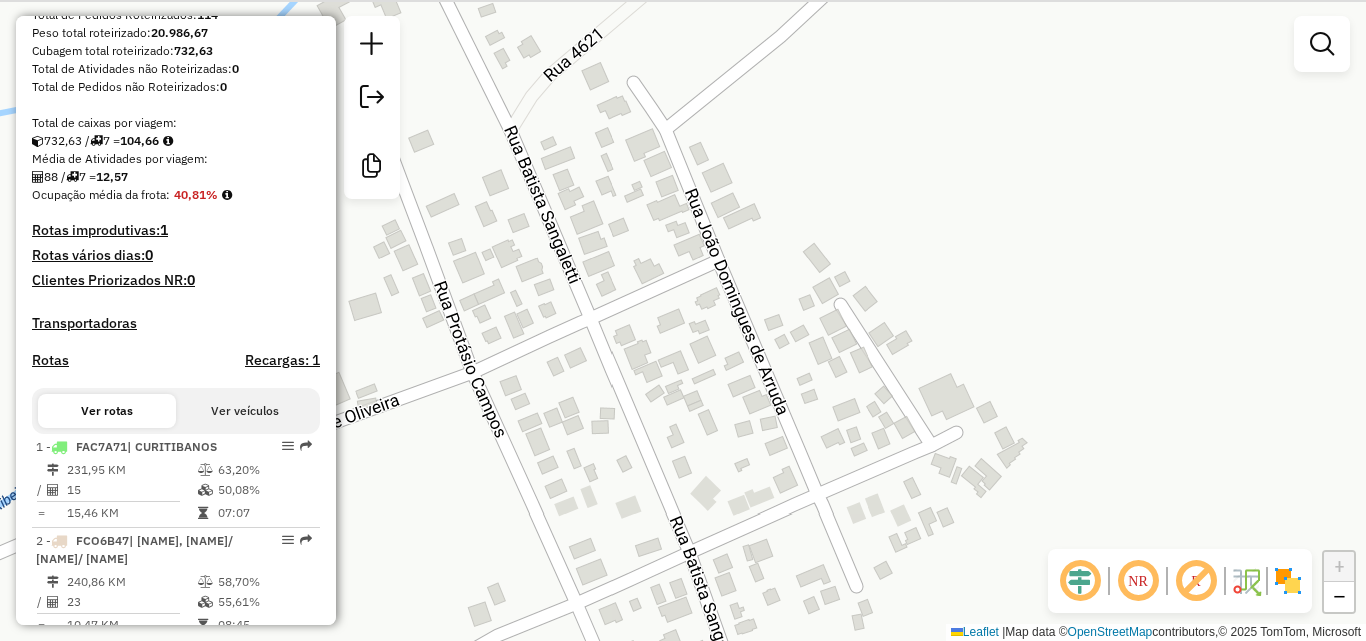 drag, startPoint x: 623, startPoint y: 261, endPoint x: 625, endPoint y: 319, distance: 58.034473 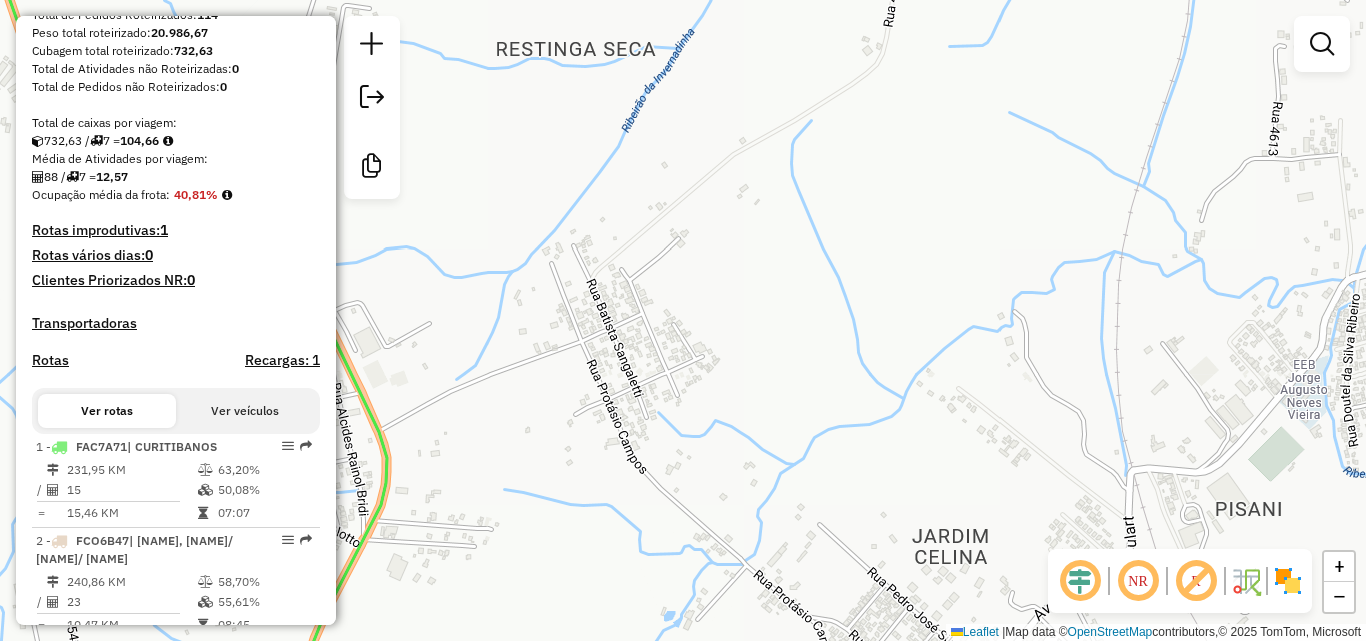 drag, startPoint x: 589, startPoint y: 175, endPoint x: 568, endPoint y: 142, distance: 39.115215 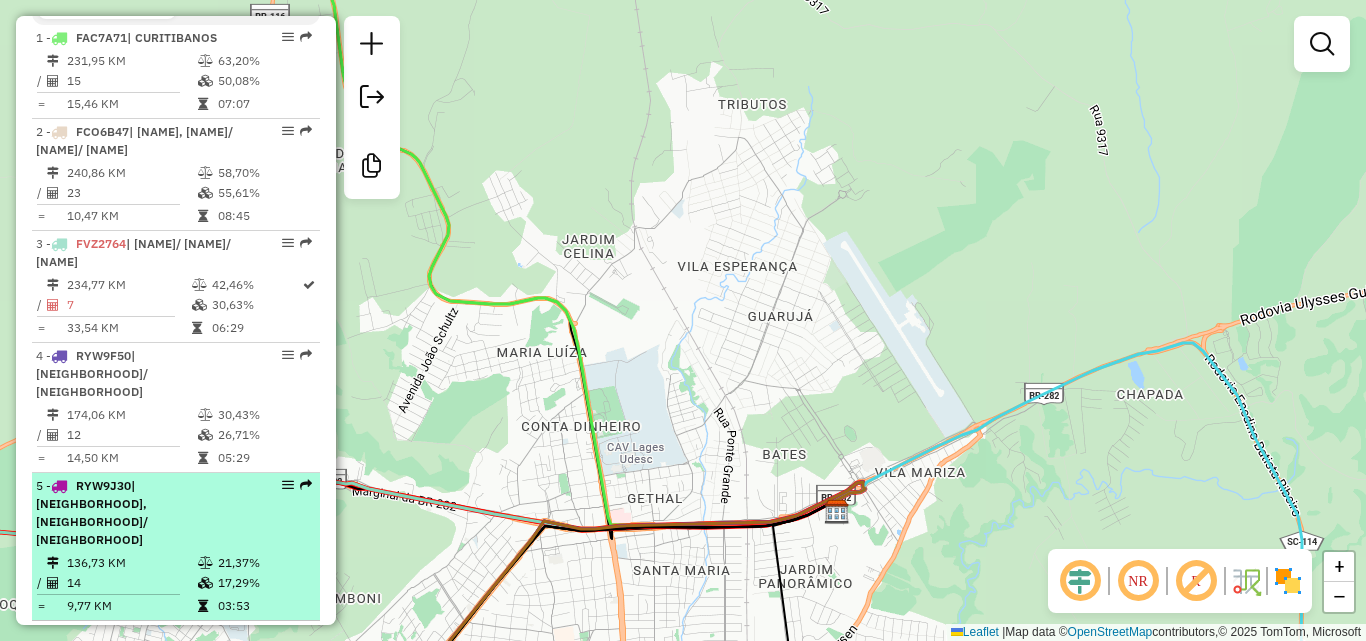 scroll, scrollTop: 504, scrollLeft: 0, axis: vertical 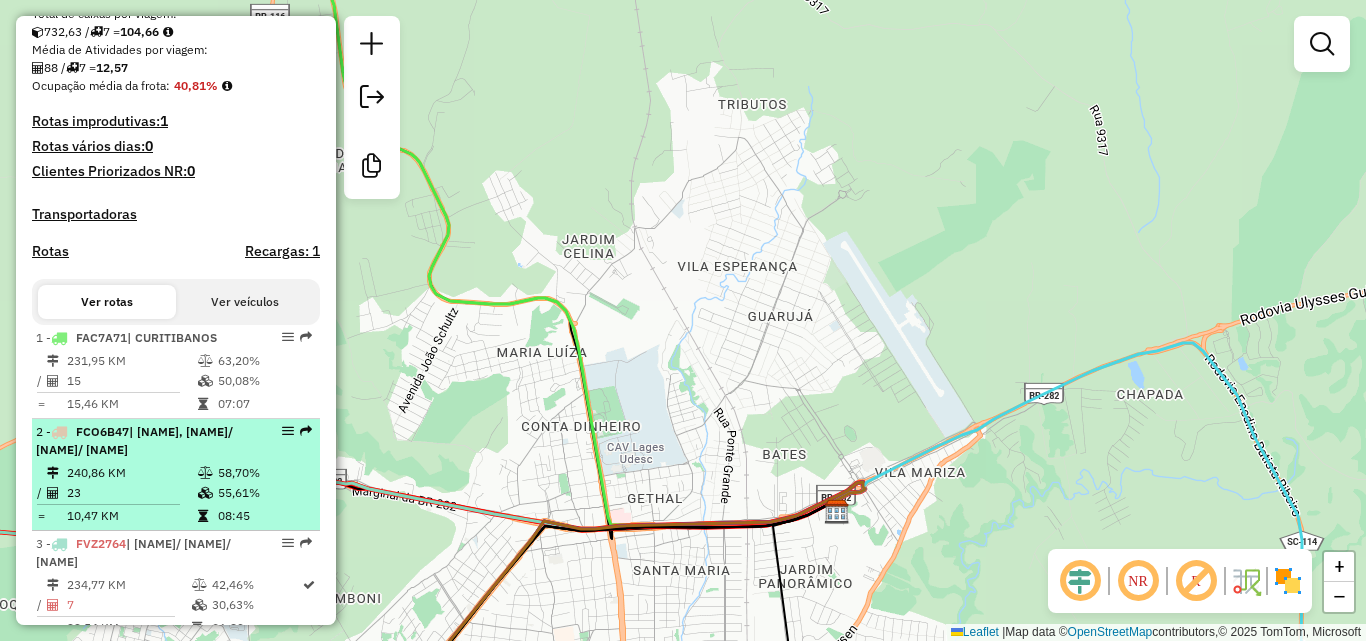 click on "[NUMBER] - [CODE] | [NAME], [NAME]/ [NAME]/ [NAME]" at bounding box center [142, 441] 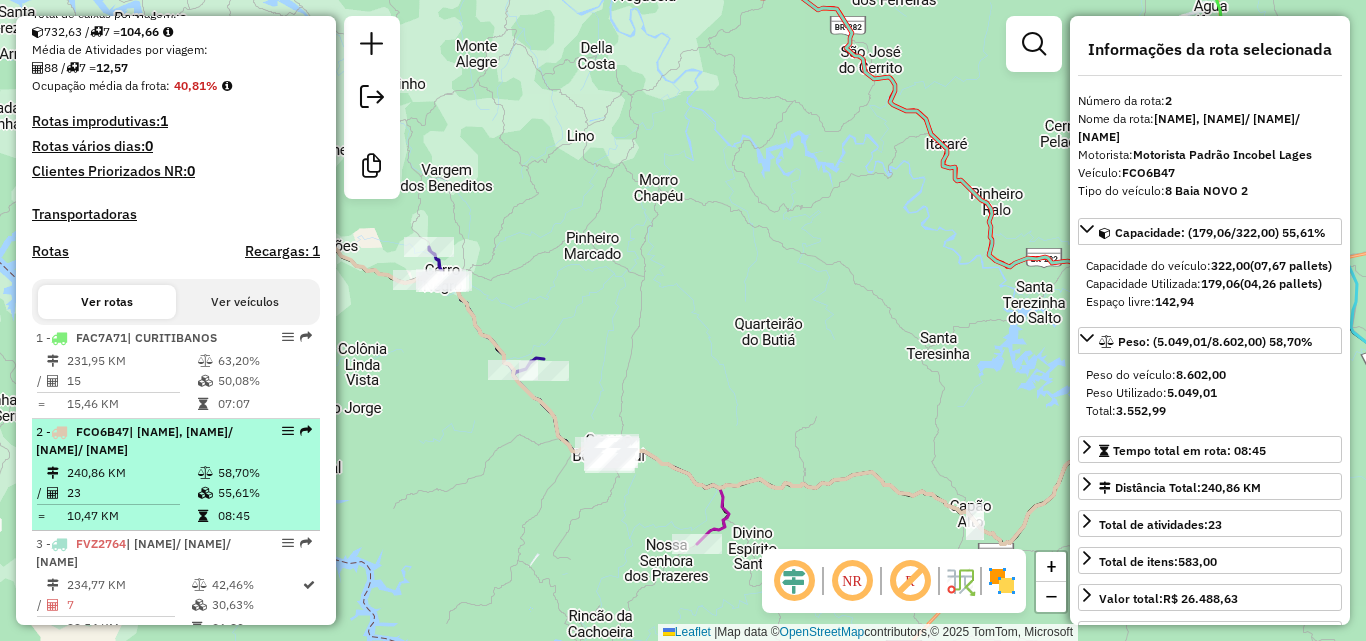 click on "240,86 KM" at bounding box center (131, 473) 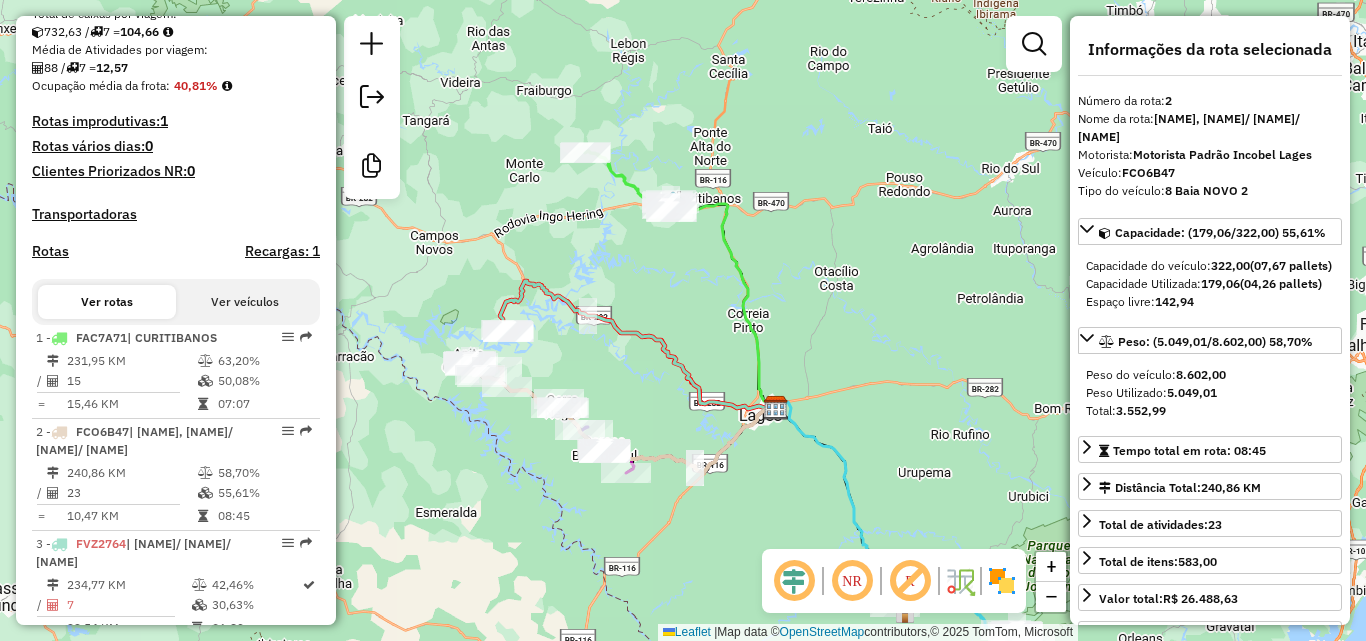 drag, startPoint x: 621, startPoint y: 348, endPoint x: 660, endPoint y: 366, distance: 42.953465 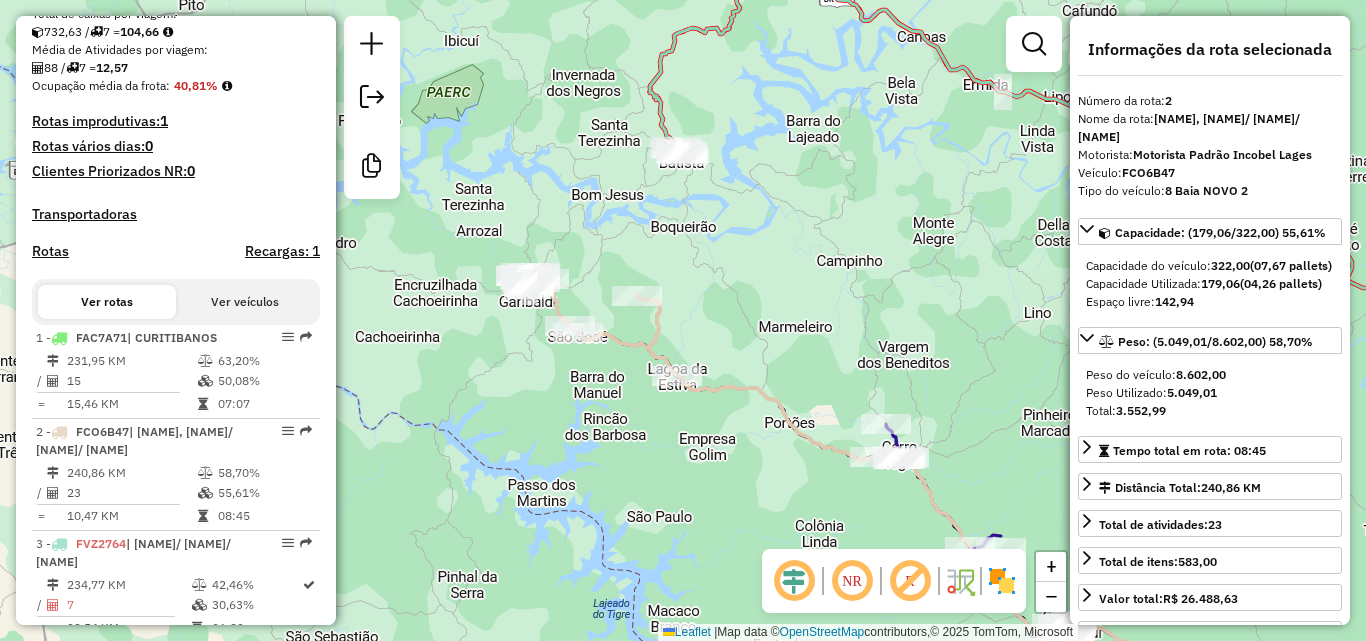 drag, startPoint x: 611, startPoint y: 411, endPoint x: 559, endPoint y: 392, distance: 55.362442 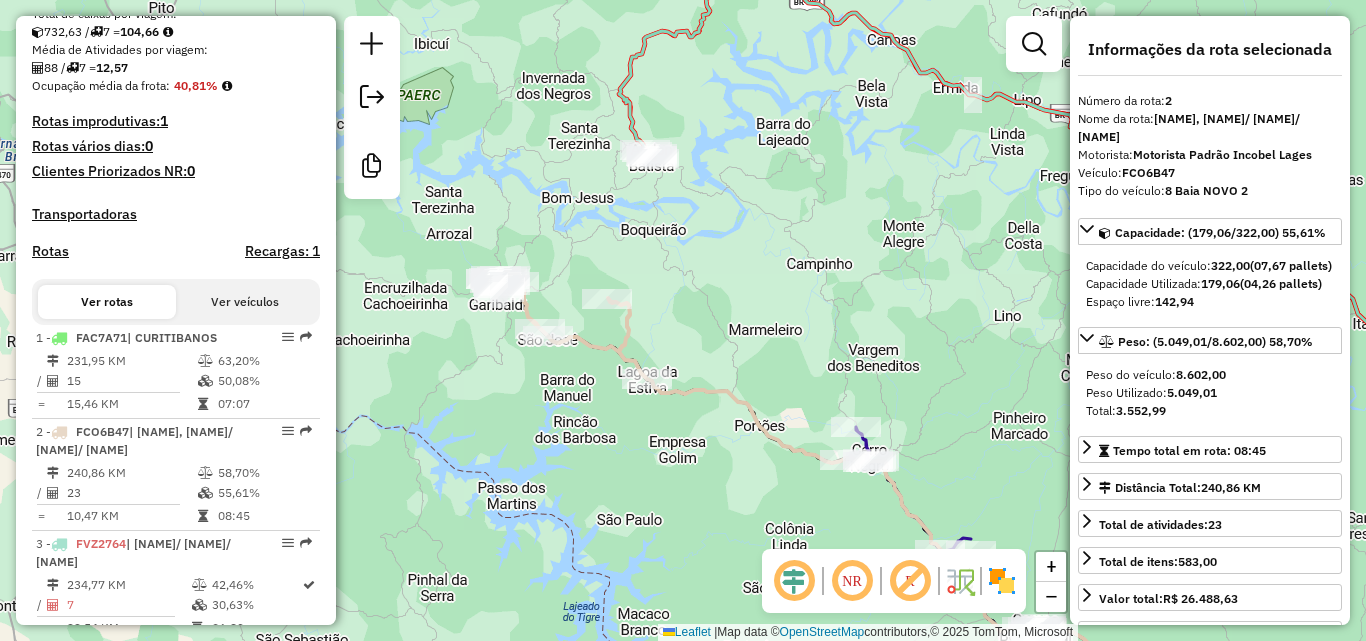 drag, startPoint x: 778, startPoint y: 278, endPoint x: 669, endPoint y: 284, distance: 109.165016 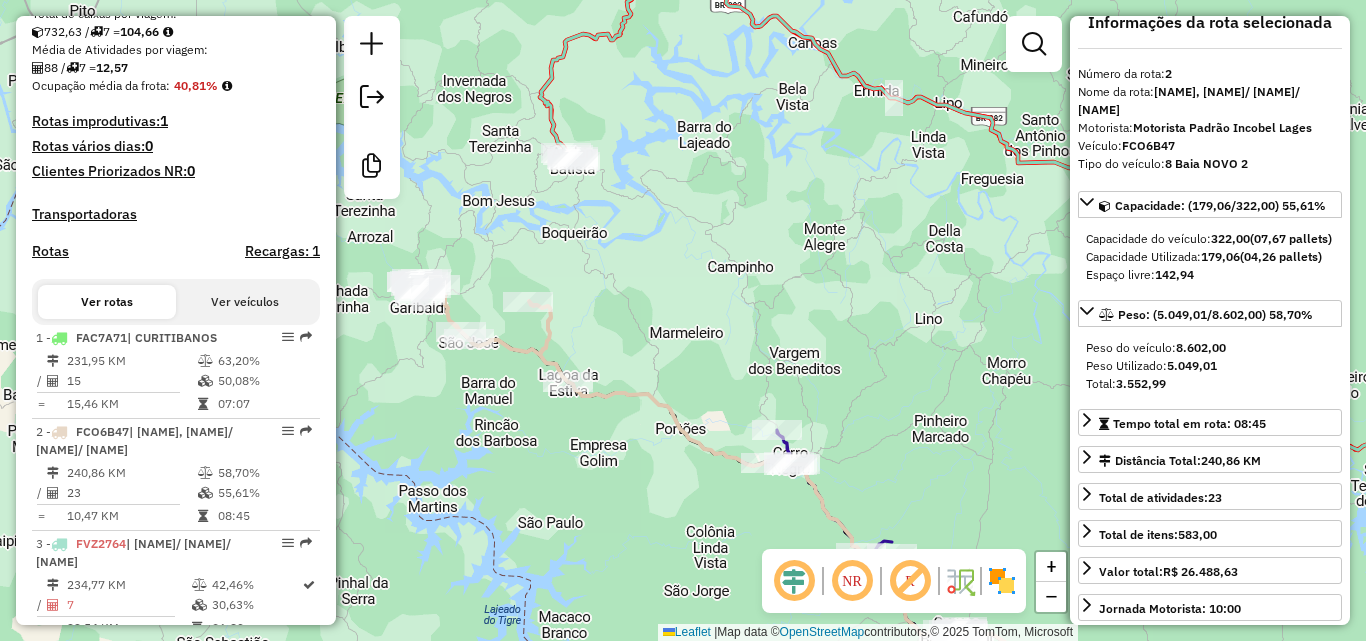 scroll, scrollTop: 0, scrollLeft: 0, axis: both 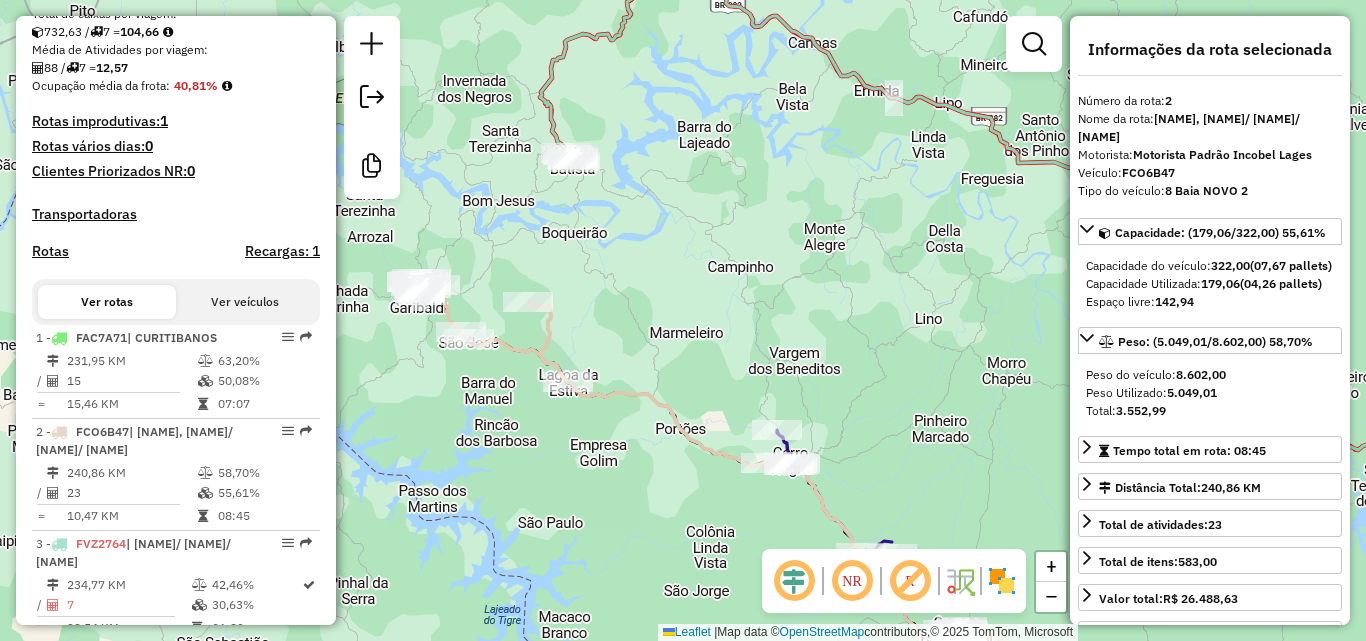 click on "Janela de atendimento Grade de atendimento Capacidade Transportadoras Veículos Cliente Pedidos  Rotas Selecione os dias de semana para filtrar as janelas de atendimento  Seg   Ter   Qua   Qui   Sex   Sáb   Dom  Informe o período da janela de atendimento: De: Até:  Filtrar exatamente a janela do cliente  Considerar janela de atendimento padrão  Selecione os dias de semana para filtrar as grades de atendimento  Seg   Ter   Qua   Qui   Sex   Sáb   Dom   Considerar clientes sem dia de atendimento cadastrado  Clientes fora do dia de atendimento selecionado Filtrar as atividades entre os valores definidos abaixo:  Peso mínimo:   Peso máximo:   Cubagem mínima:   Cubagem máxima:   De:   Até:  Filtrar as atividades entre o tempo de atendimento definido abaixo:  De:   Até:   Considerar capacidade total dos clientes não roteirizados Transportadora: Selecione um ou mais itens Tipo de veículo: Selecione um ou mais itens Veículo: Selecione um ou mais itens Motorista: Selecione um ou mais itens Nome: Rótulo:" 